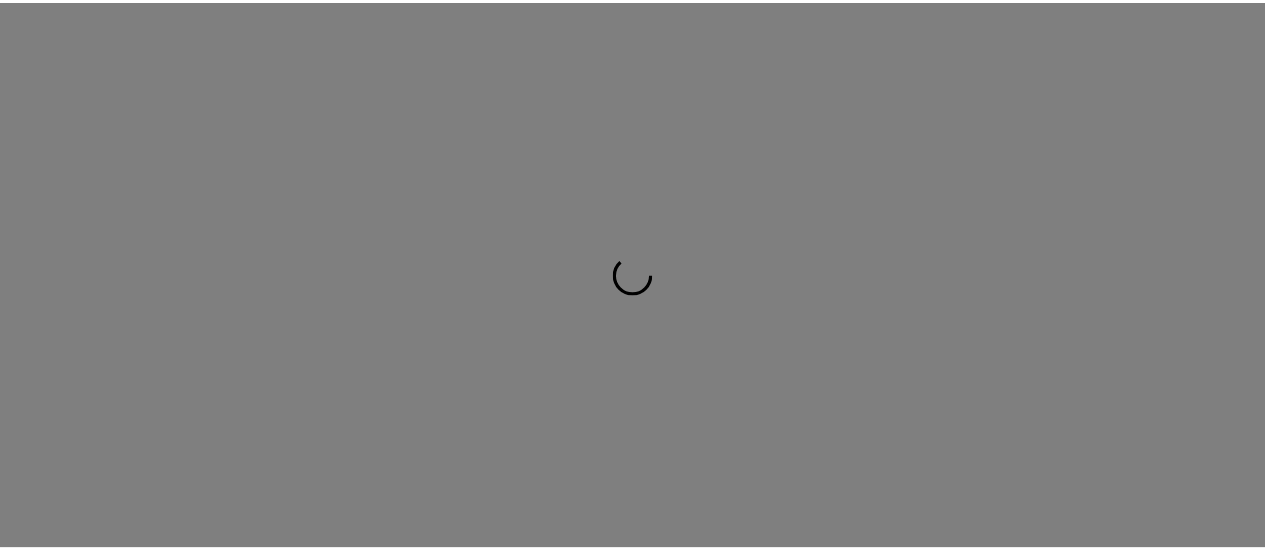 scroll, scrollTop: 0, scrollLeft: 0, axis: both 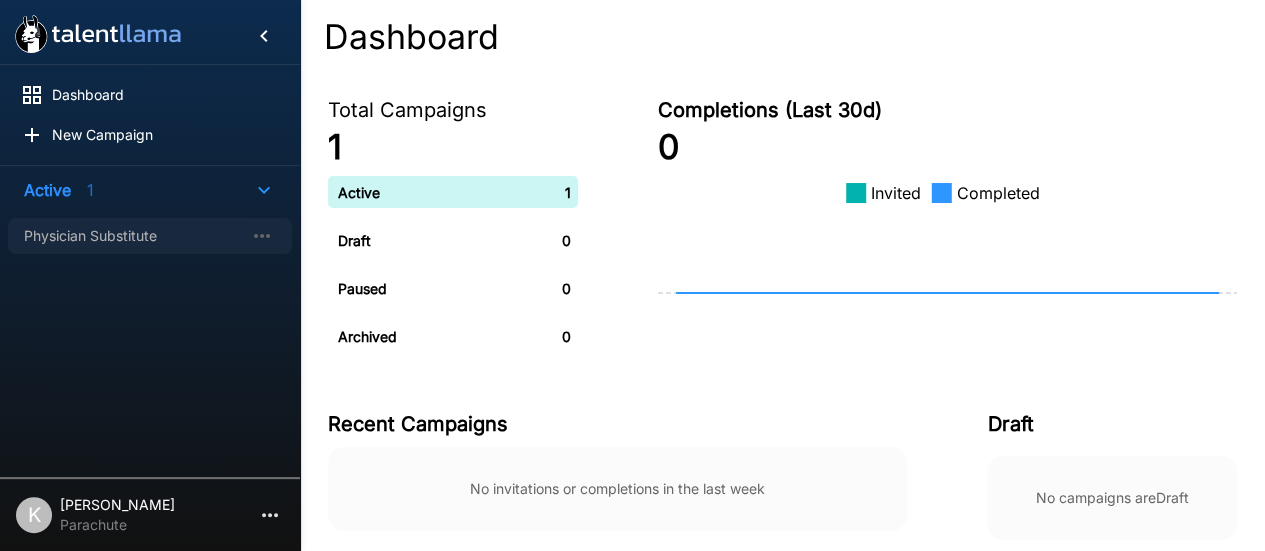 click on "Physician Substitute" at bounding box center (134, 236) 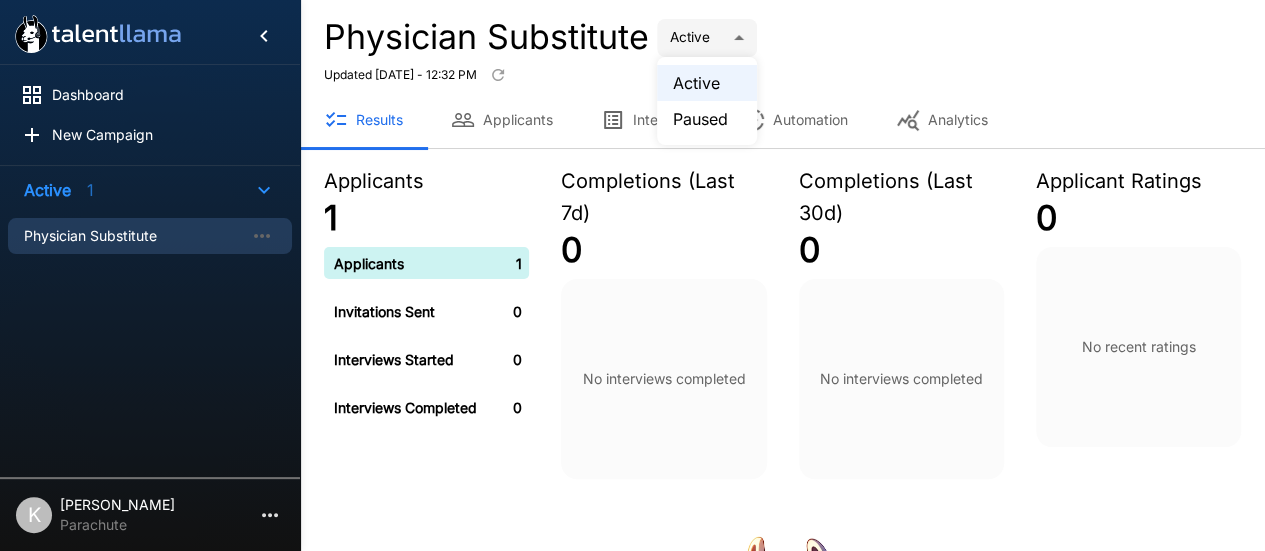 click on "Dashboard New Campaign Active 1 Physician Substitute K Kristina Seon Parachute Physician Substitute Active **** Updated Today - 12:32 PM Results Applicants Interview Automation Analytics Applicants 1 Applicants 1 Invitations Sent 0 Interviews Started 0 Interviews Completed 0 Completions (Last 7d) 0 No interviews completed Completions (Last 30d) 0 No interviews completed Applicant Ratings 0 No recent ratings No Results Yet Come back when applicants have completed interviews Updated Today - 12:32 PM Active Paused" at bounding box center (640, 275) 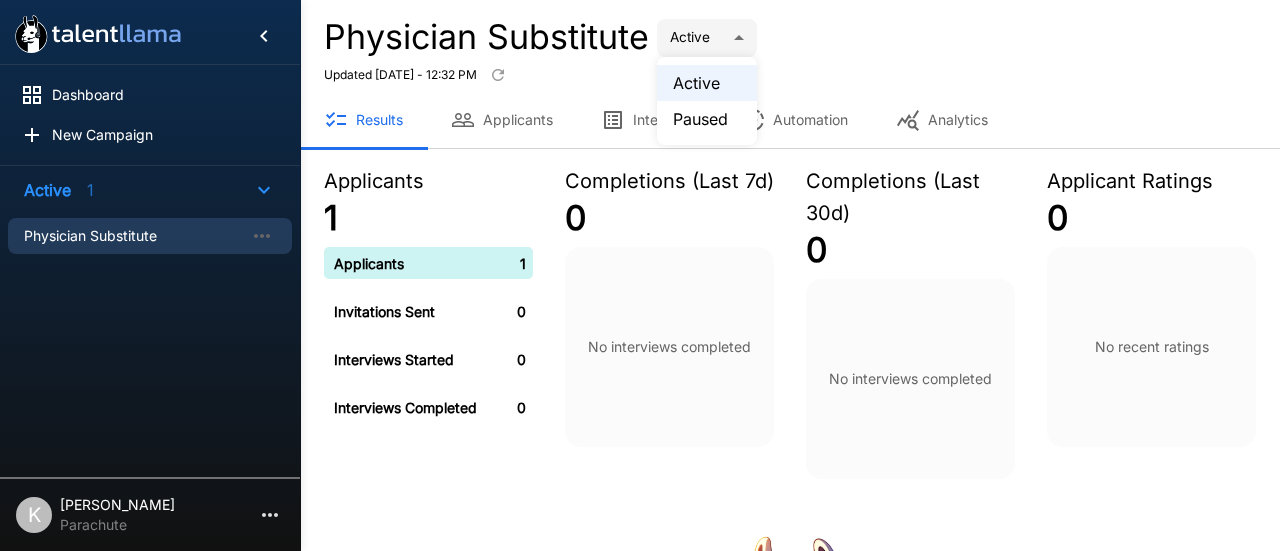 click at bounding box center (640, 275) 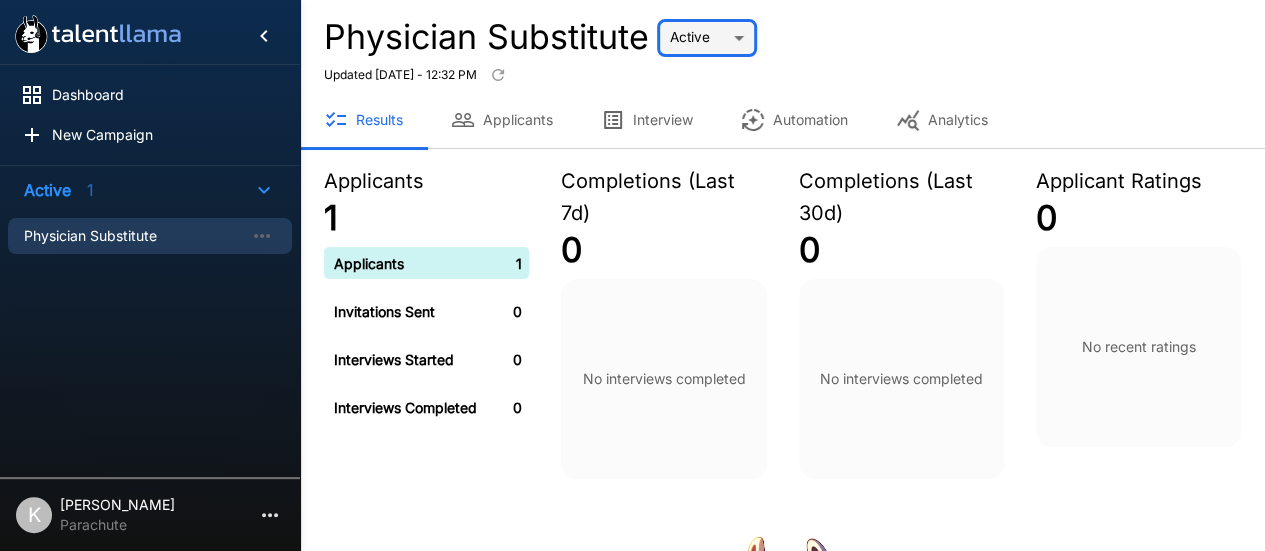 scroll, scrollTop: 411, scrollLeft: 0, axis: vertical 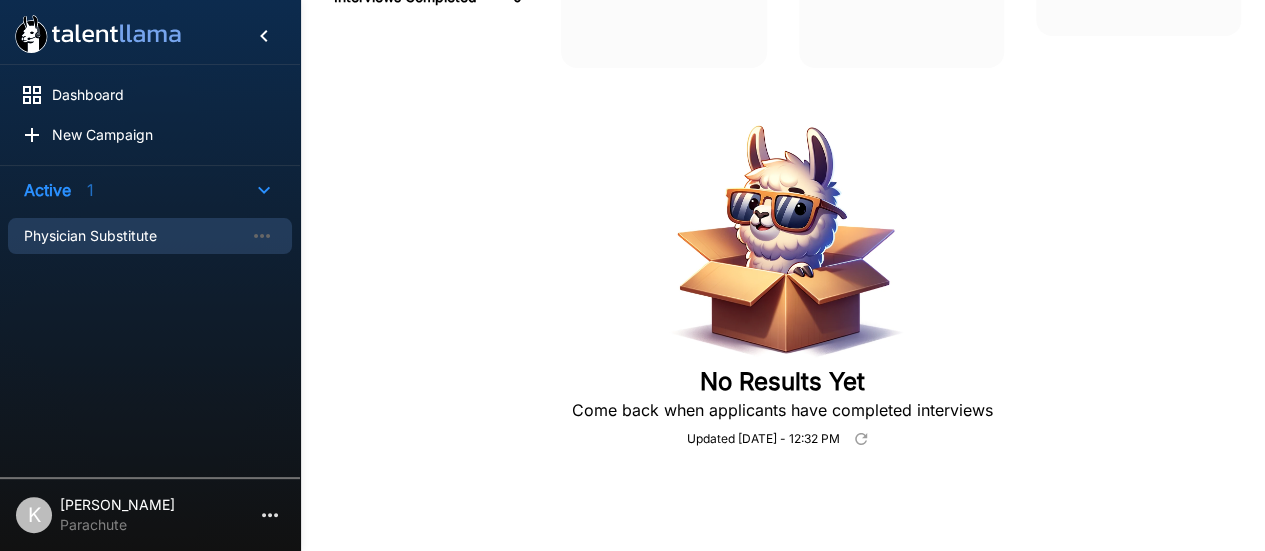click on "No Results Yet Come back when applicants have completed interviews Updated Today - 12:32 PM" at bounding box center (782, 286) 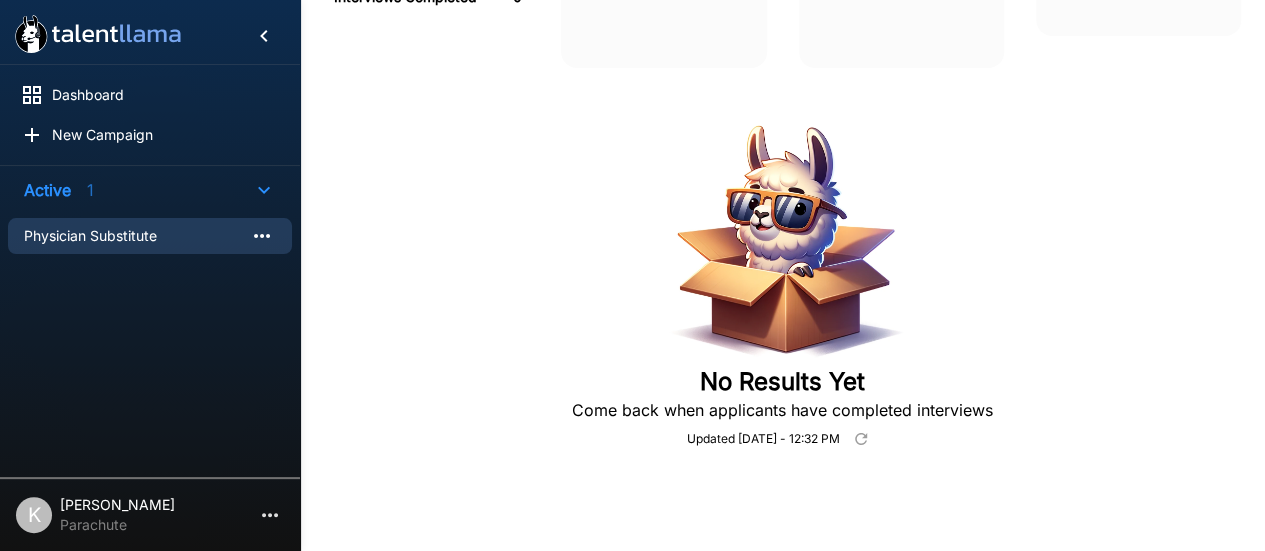click 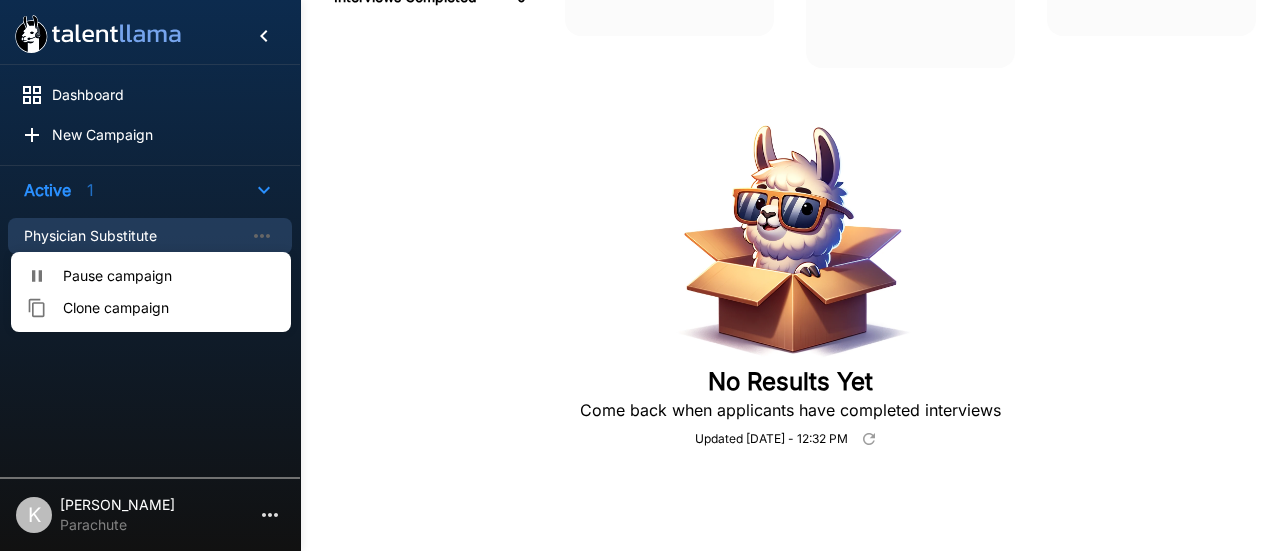 click at bounding box center [640, 275] 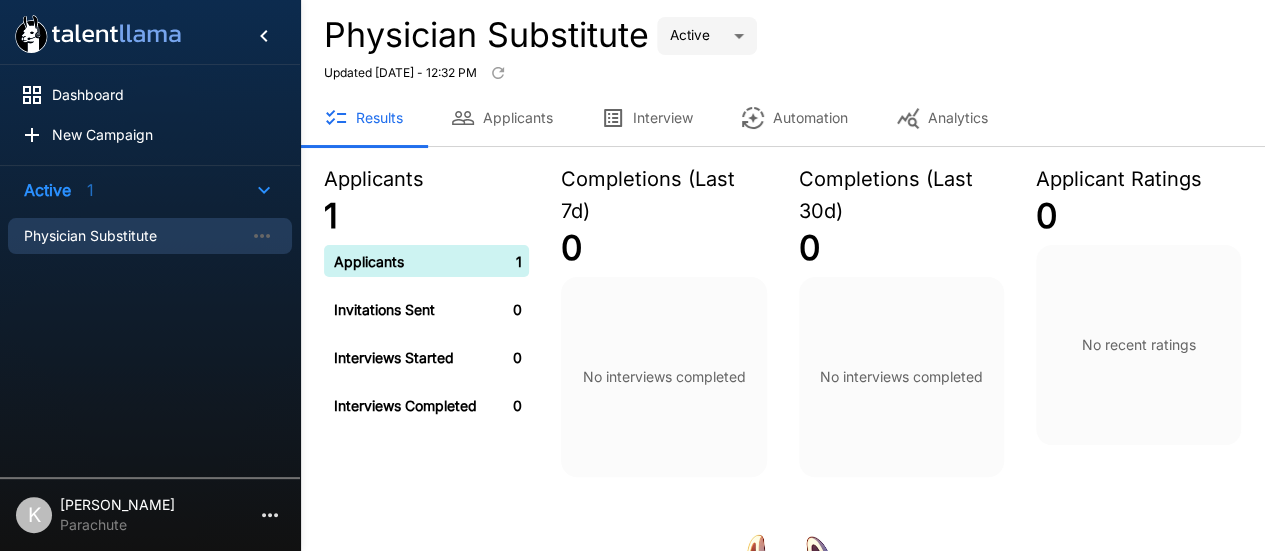 scroll, scrollTop: 0, scrollLeft: 0, axis: both 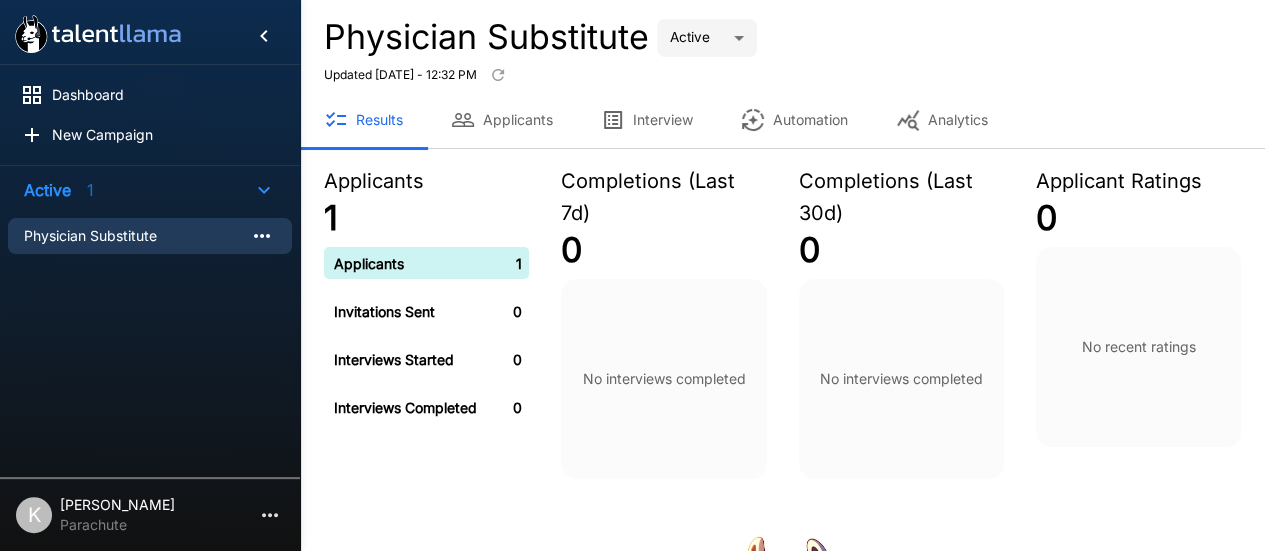click 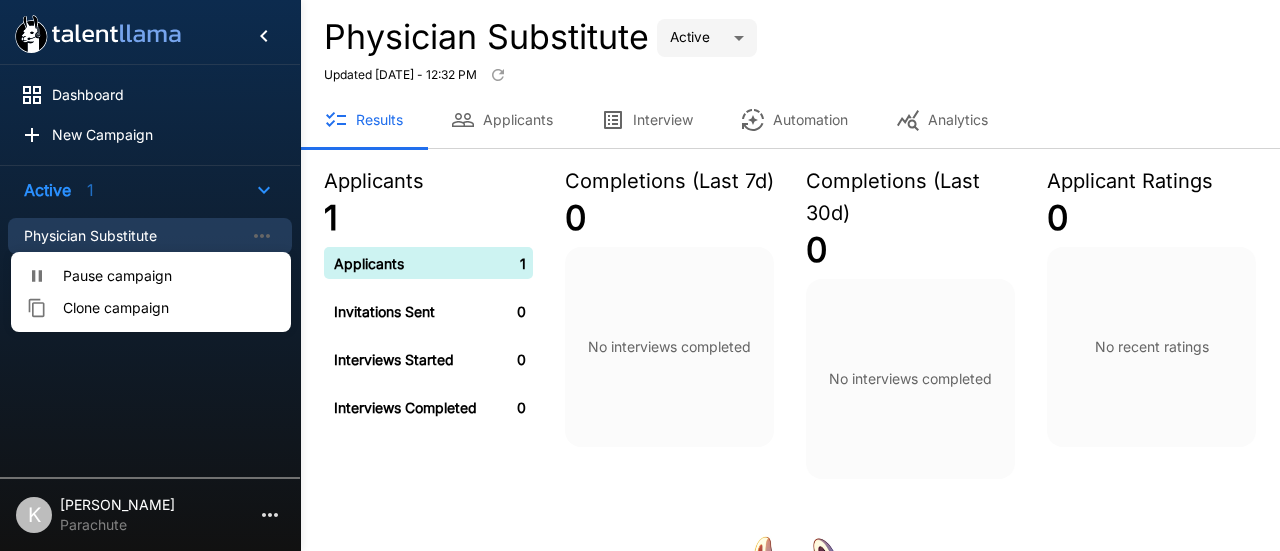 click on "Clone campaign" at bounding box center [169, 308] 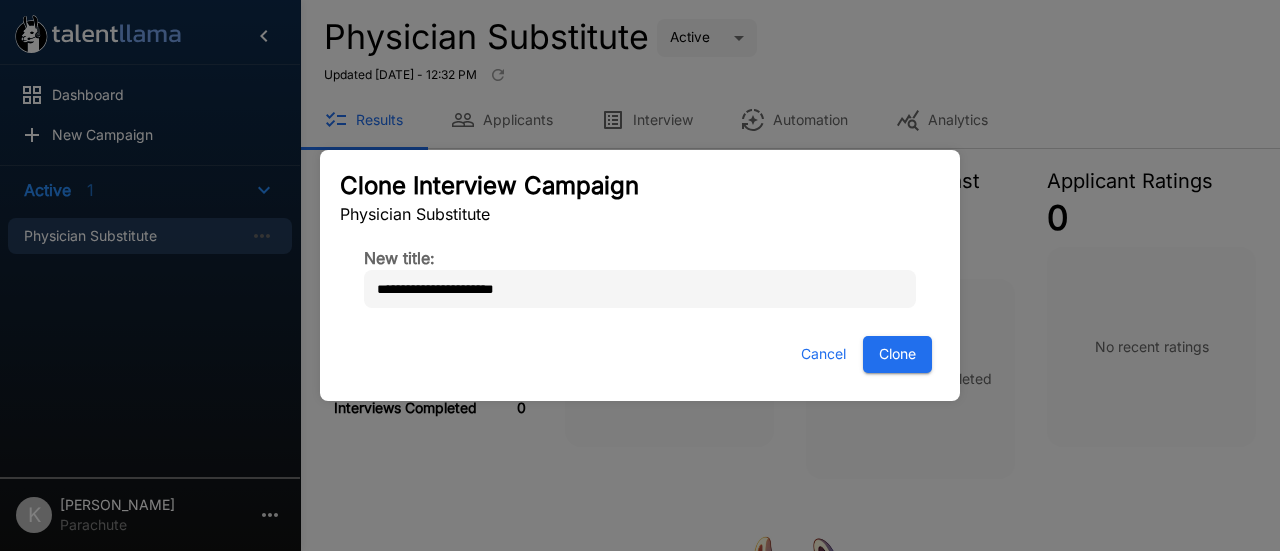 type on "**********" 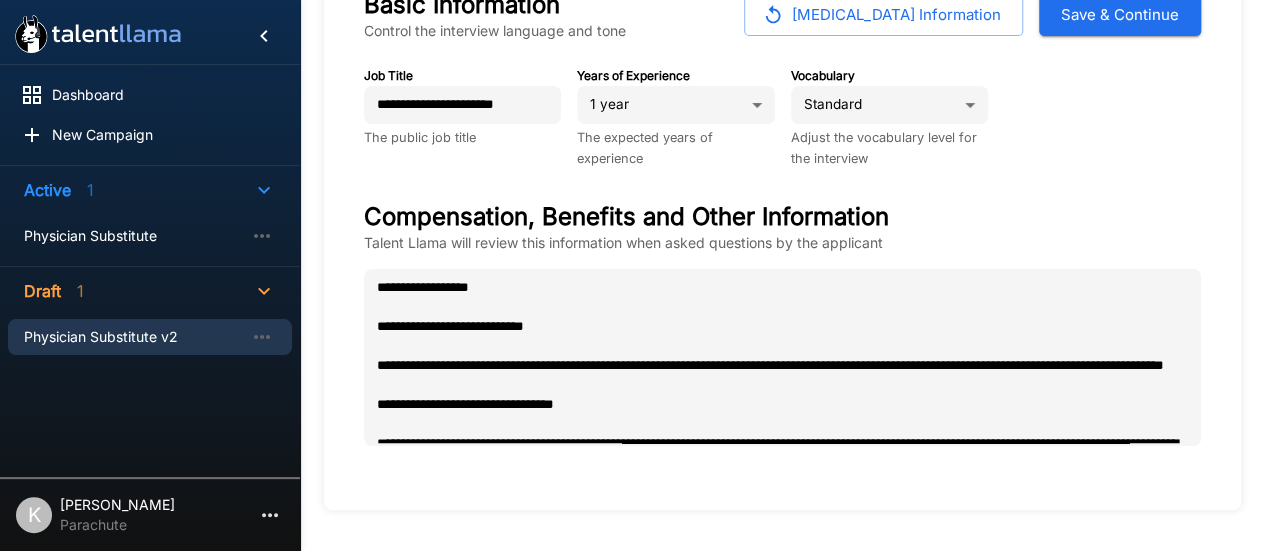 scroll, scrollTop: 144, scrollLeft: 0, axis: vertical 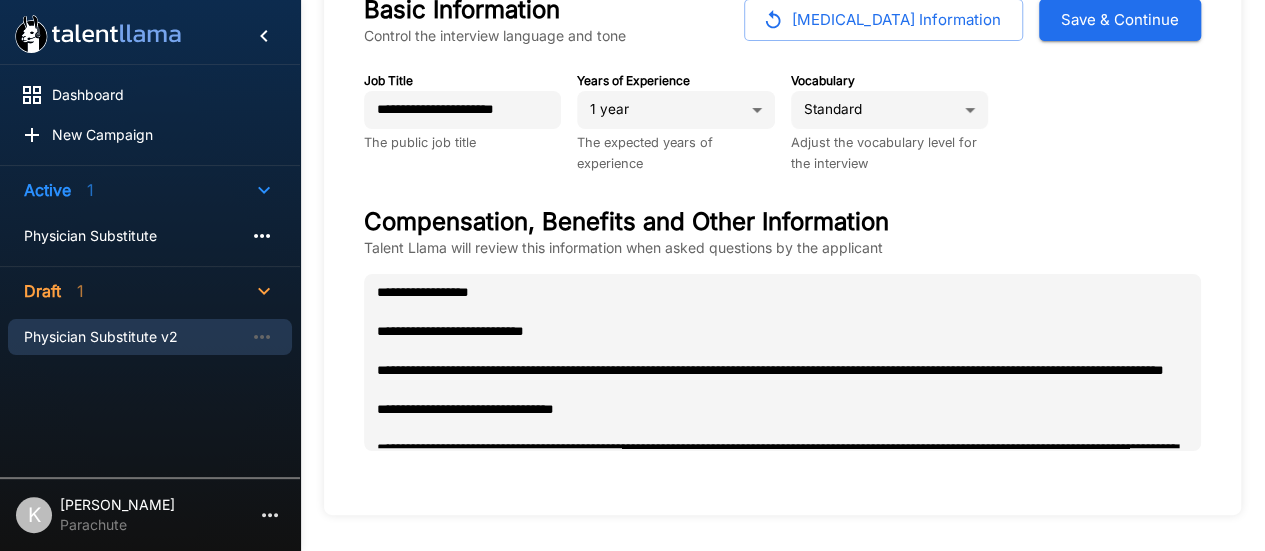 click 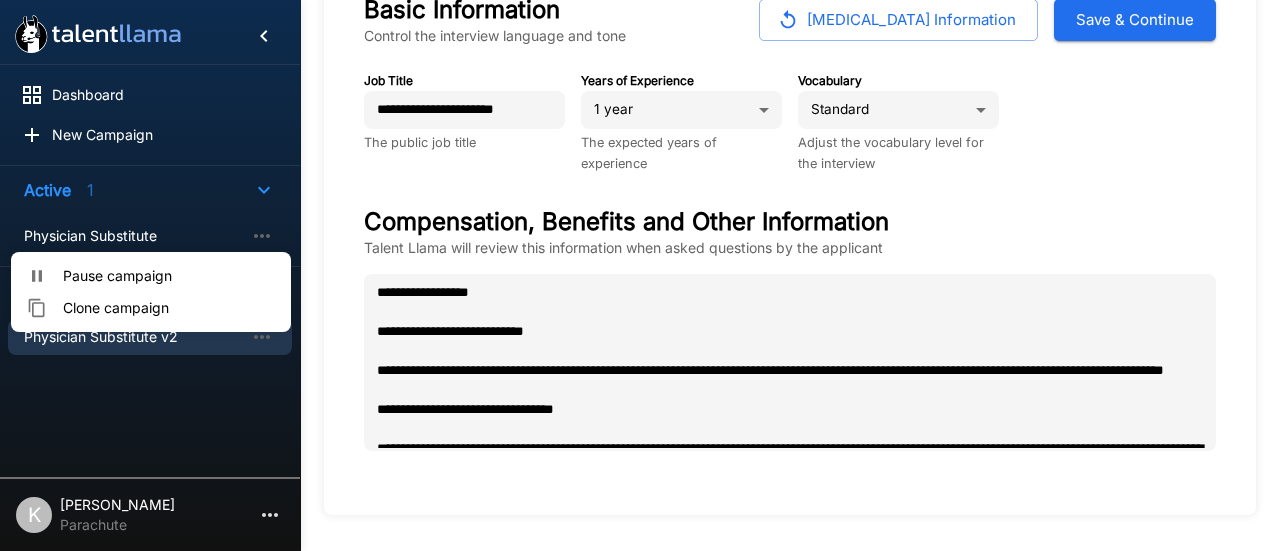 click on "Pause campaign" at bounding box center (169, 276) 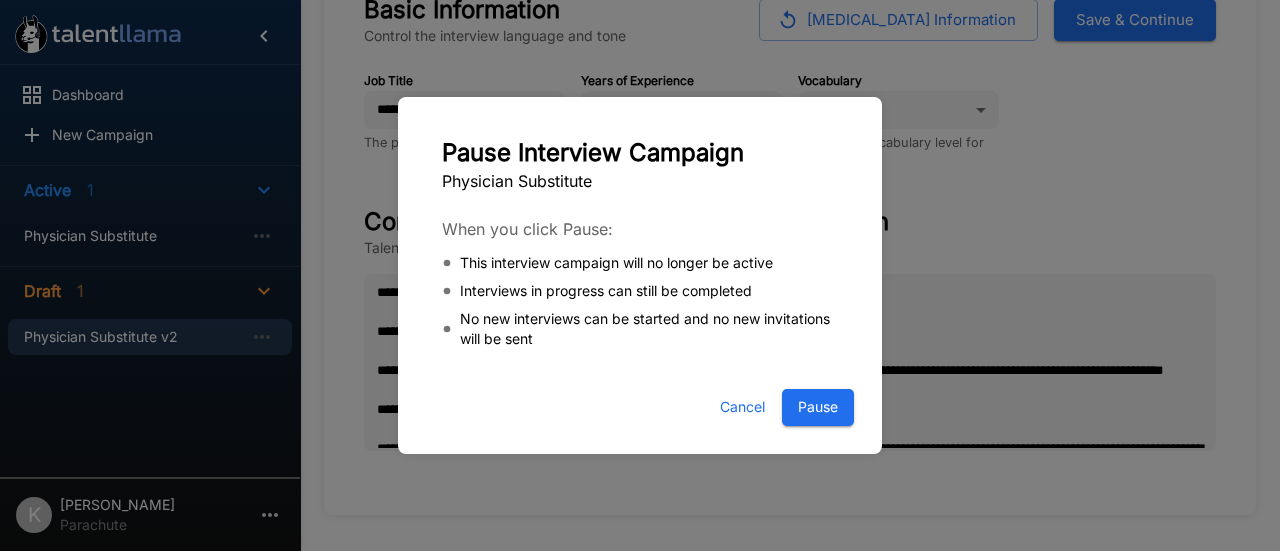 click on "Pause" at bounding box center [818, 407] 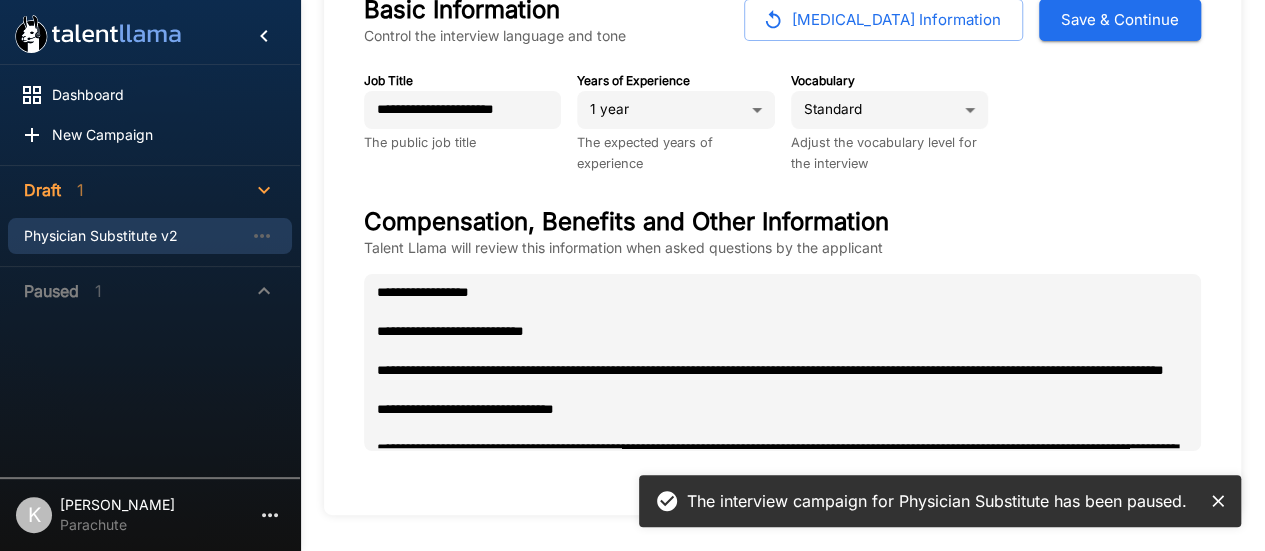 click on "Paused 1" at bounding box center (138, 291) 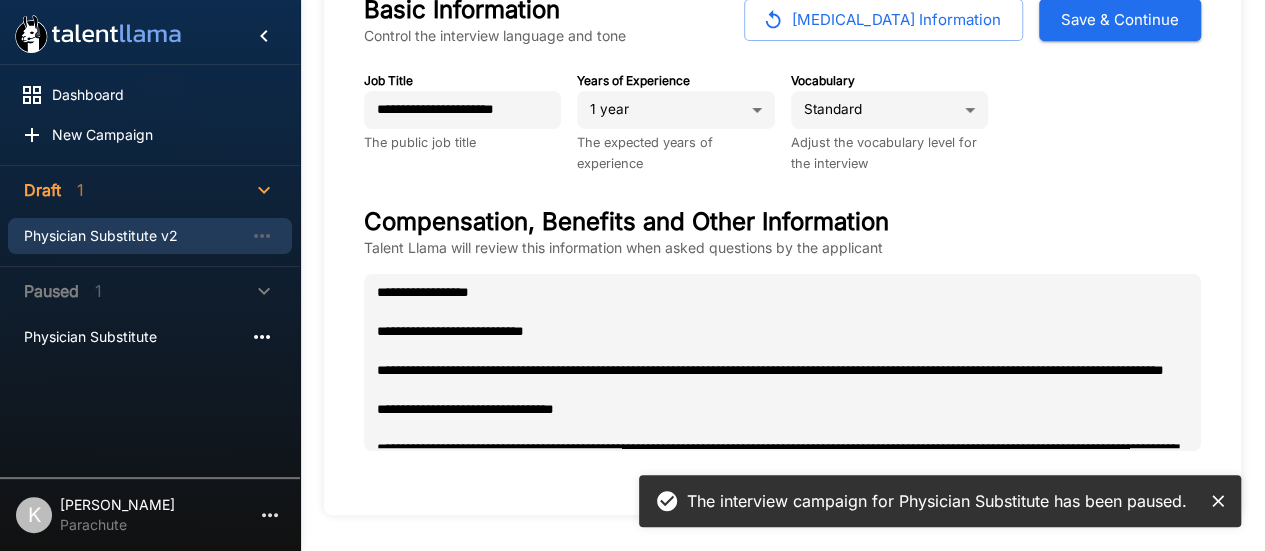 click 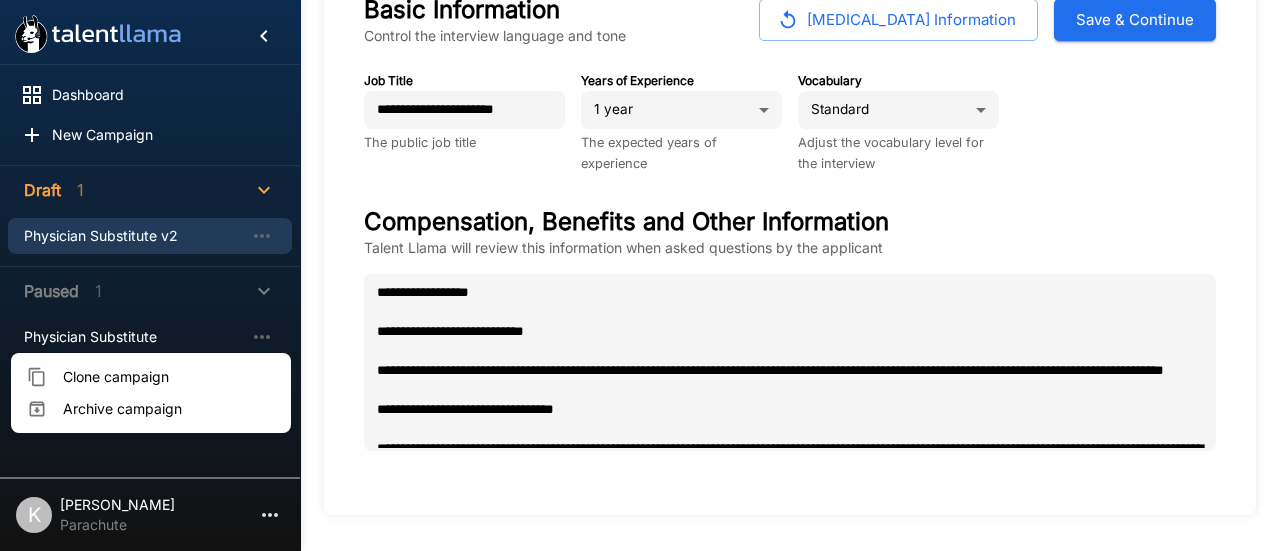 click at bounding box center (640, 275) 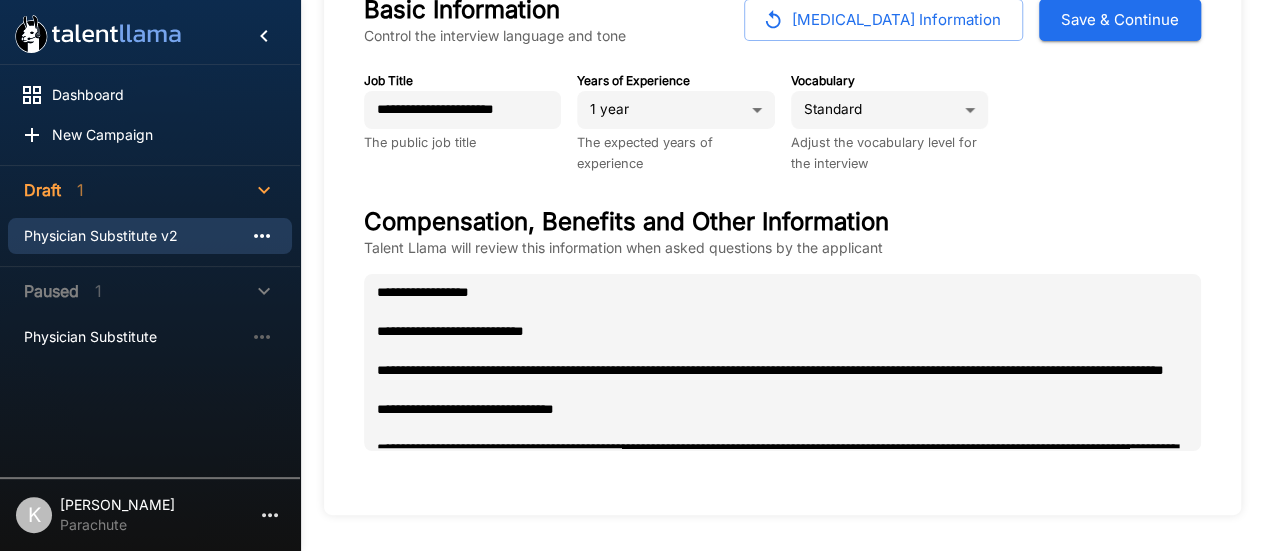 click 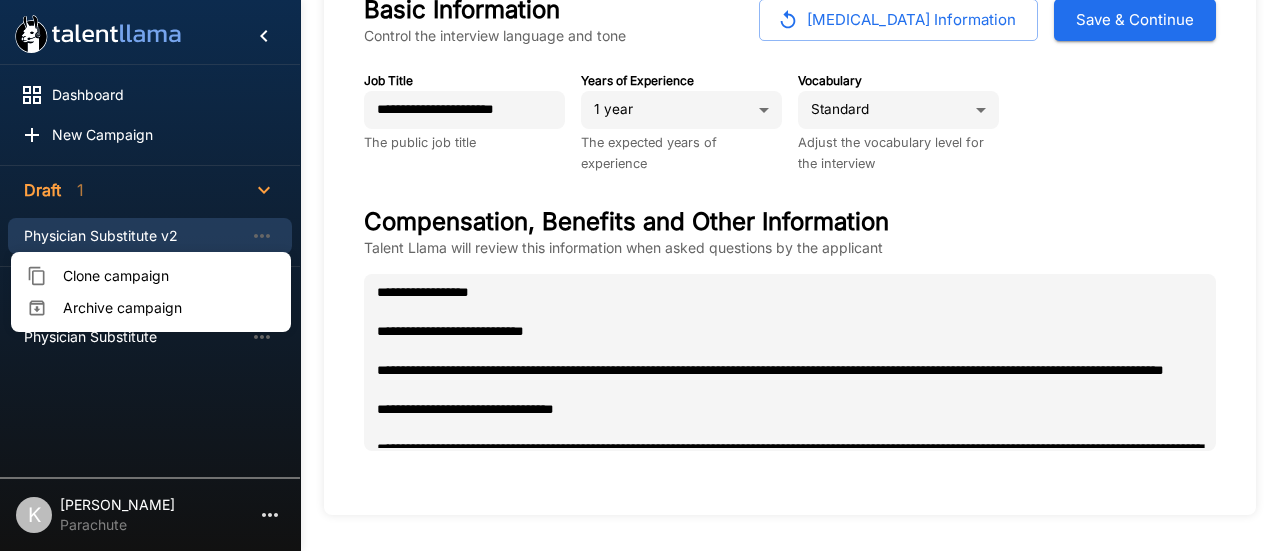 click at bounding box center [640, 275] 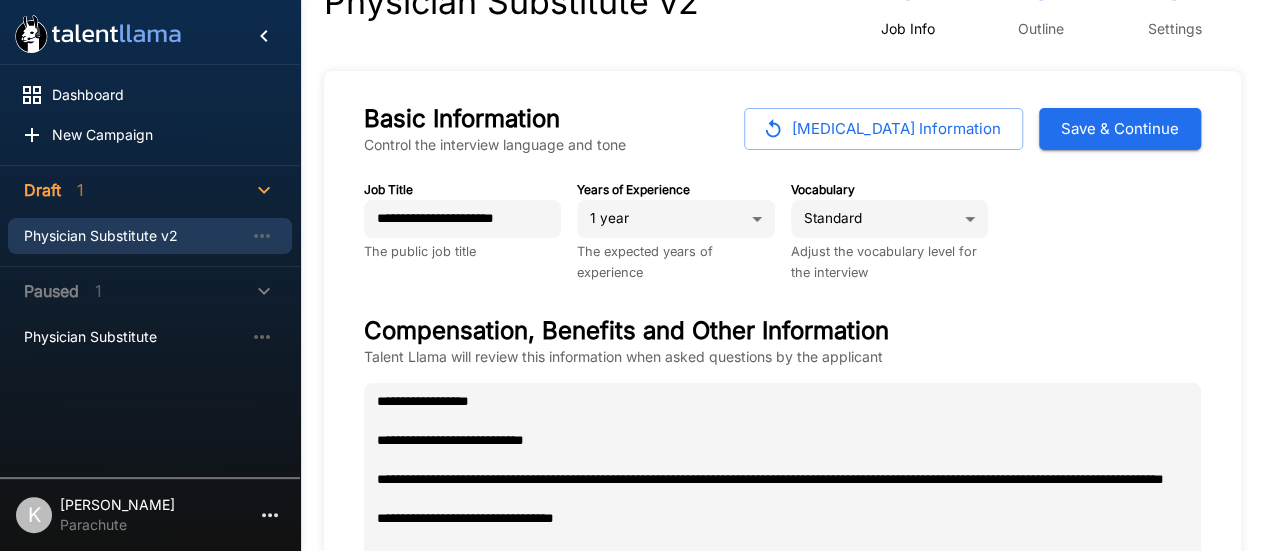 scroll, scrollTop: 36, scrollLeft: 0, axis: vertical 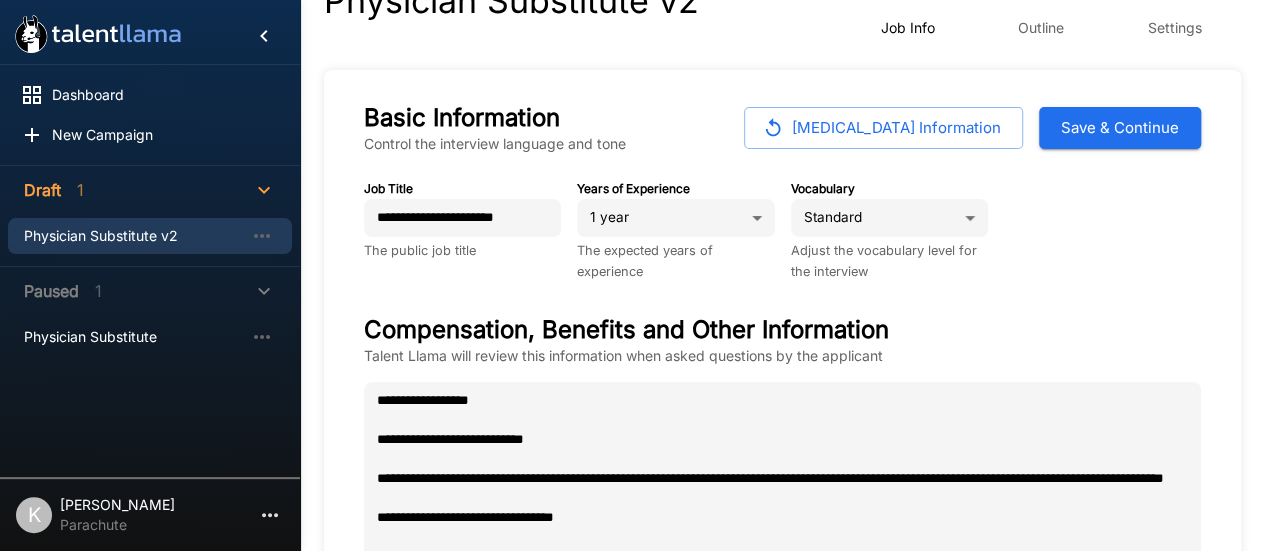 click on "**********" at bounding box center (632, 239) 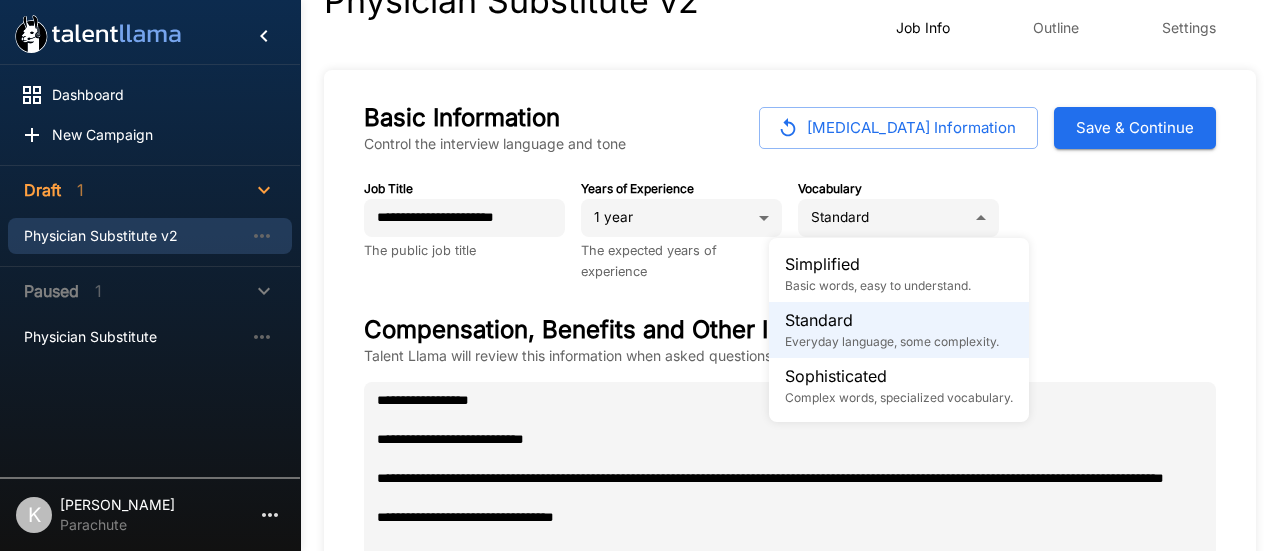 click at bounding box center (640, 275) 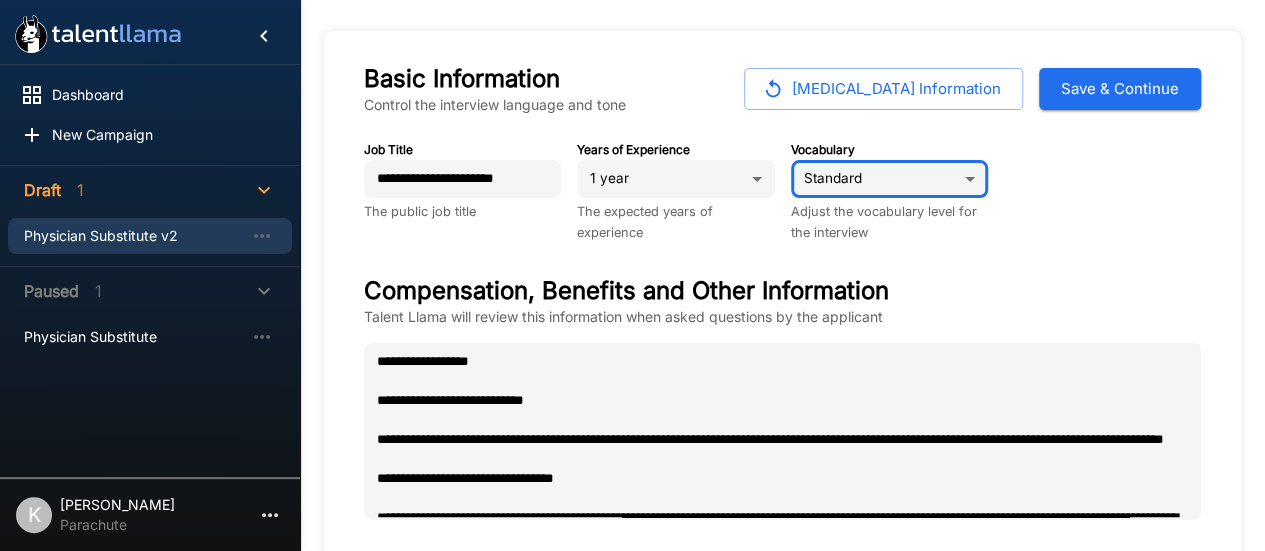 scroll, scrollTop: 77, scrollLeft: 0, axis: vertical 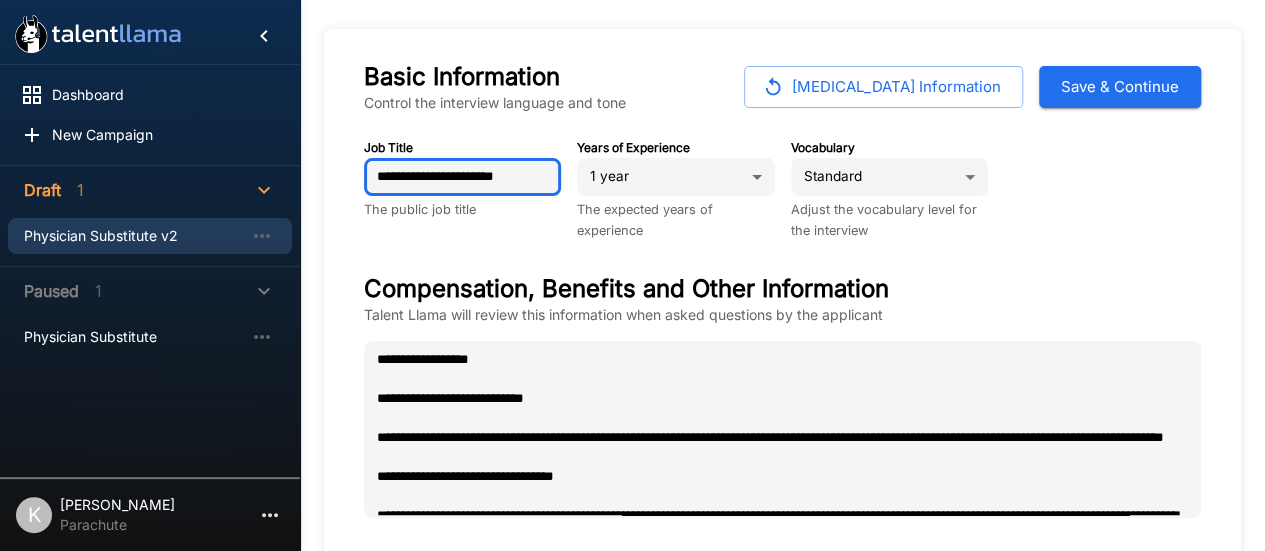 click on "**********" at bounding box center (462, 177) 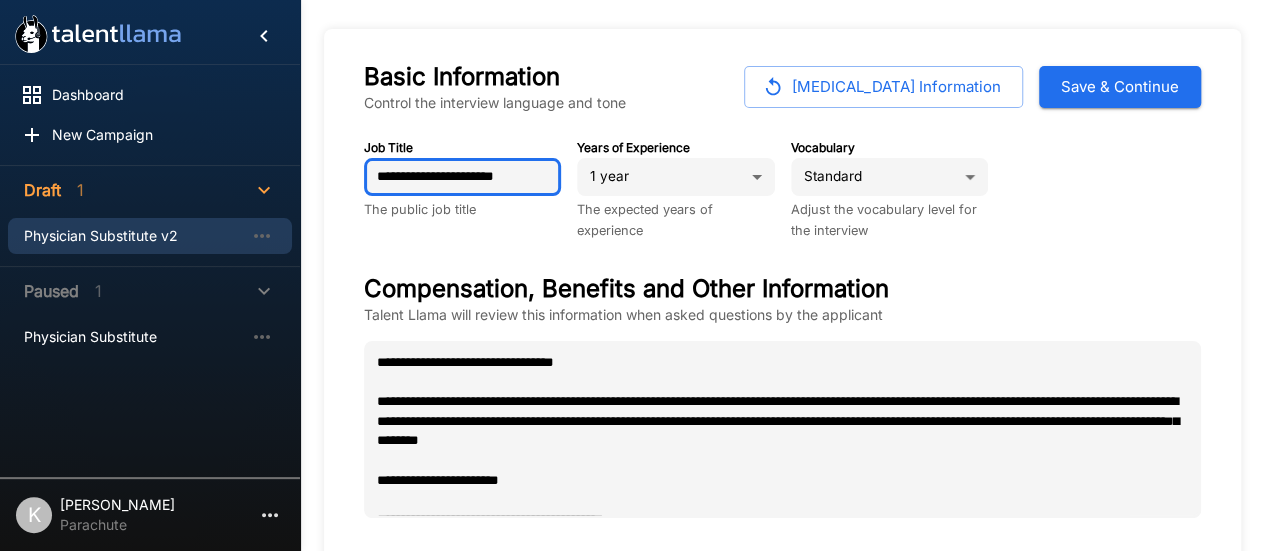 scroll, scrollTop: 115, scrollLeft: 0, axis: vertical 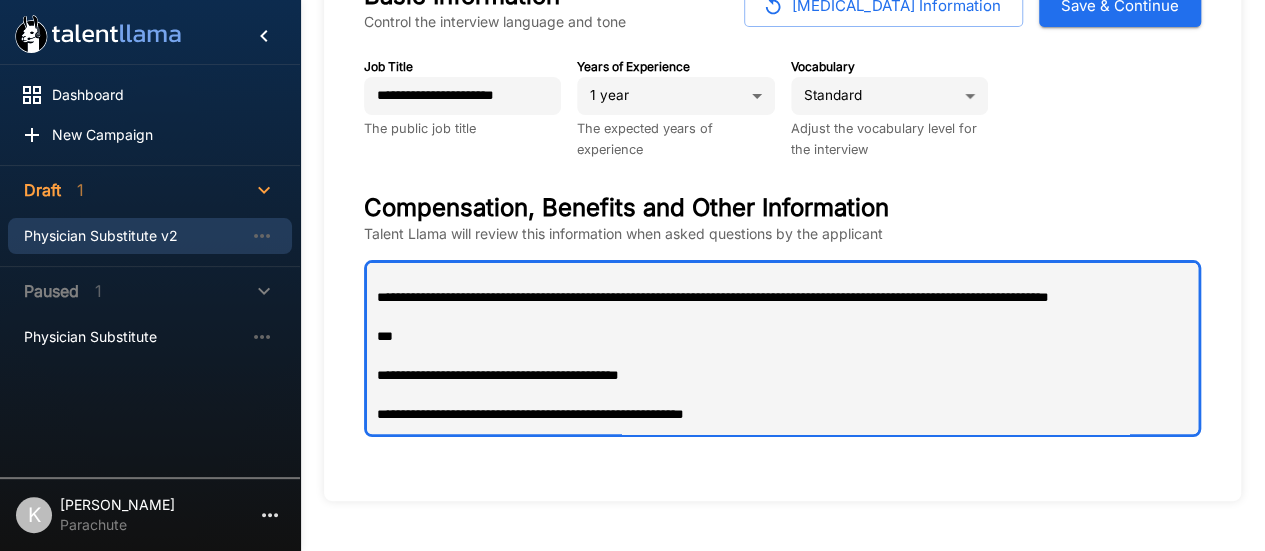 click at bounding box center [782, 348] 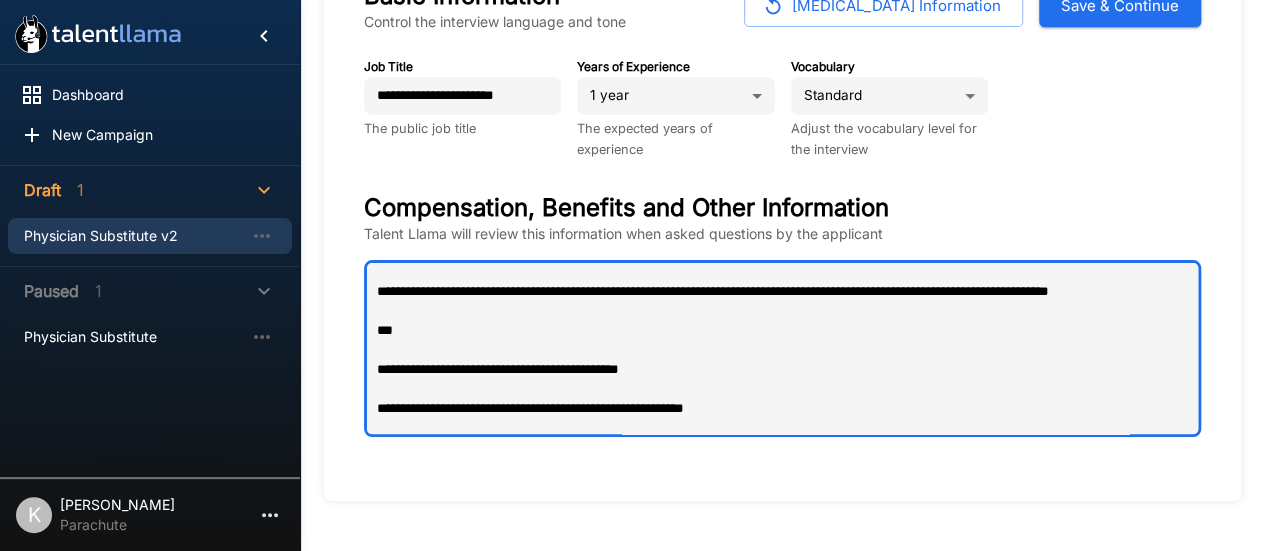 scroll, scrollTop: 301, scrollLeft: 0, axis: vertical 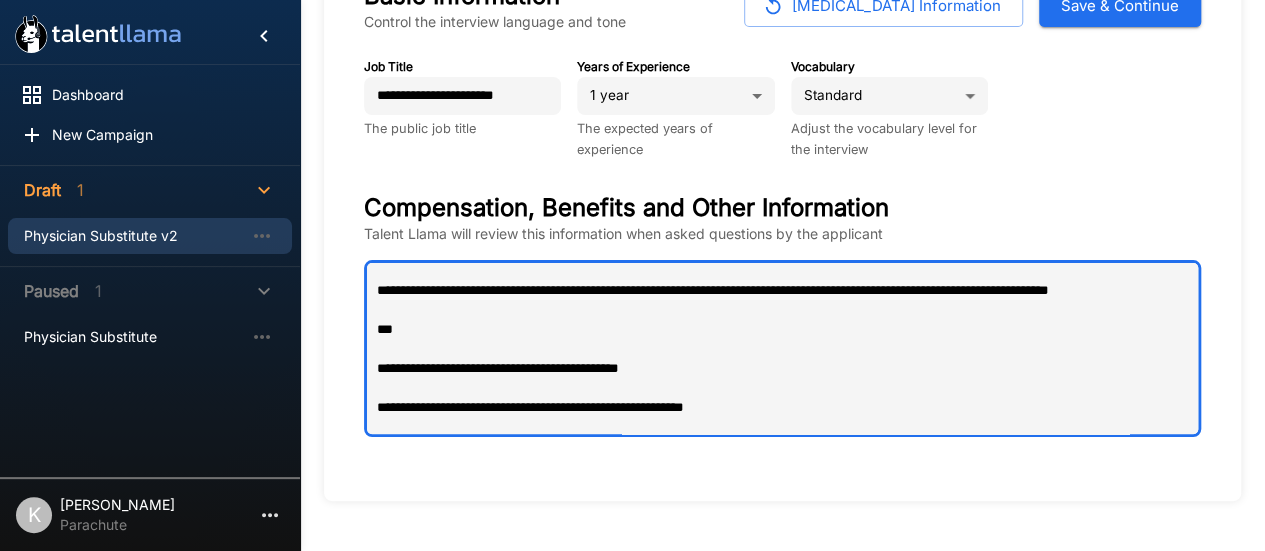 click at bounding box center (782, 348) 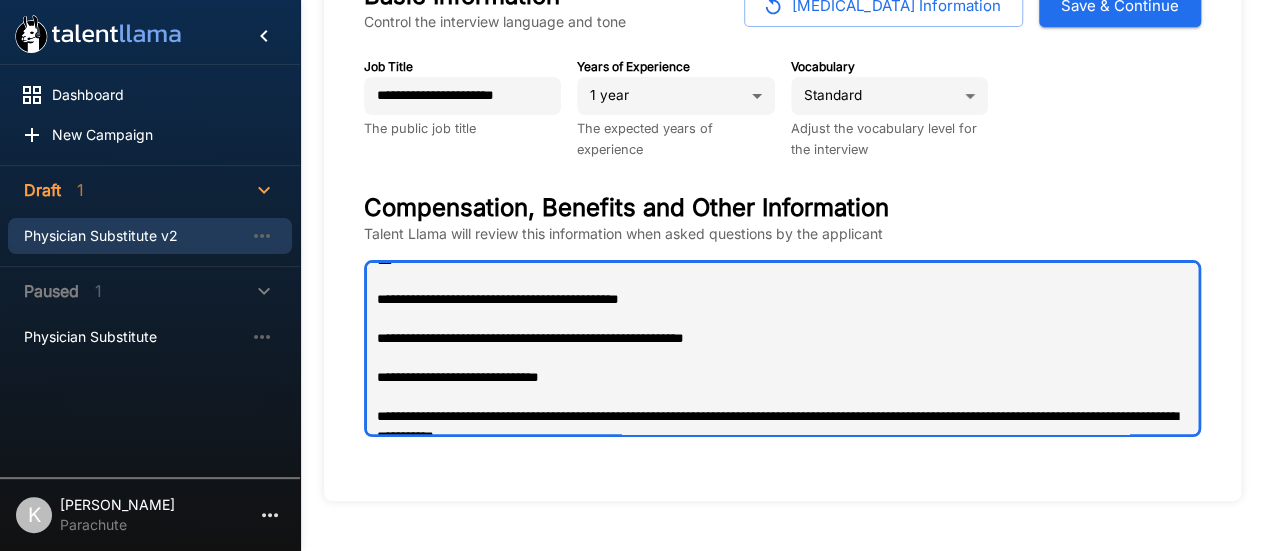 scroll, scrollTop: 372, scrollLeft: 0, axis: vertical 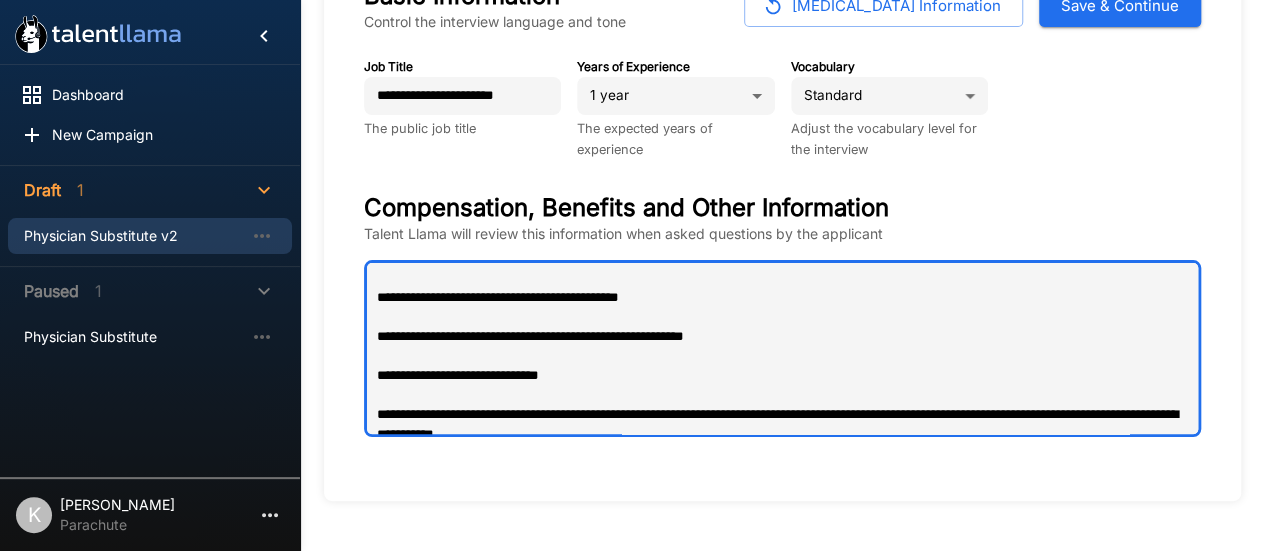 click at bounding box center [782, 348] 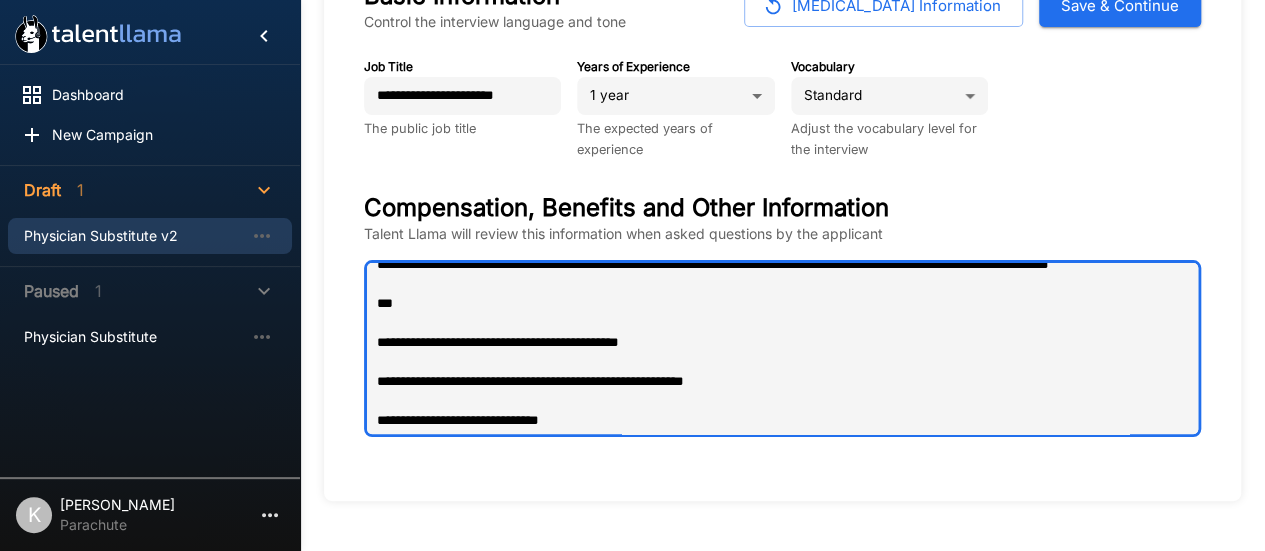 click at bounding box center (782, 348) 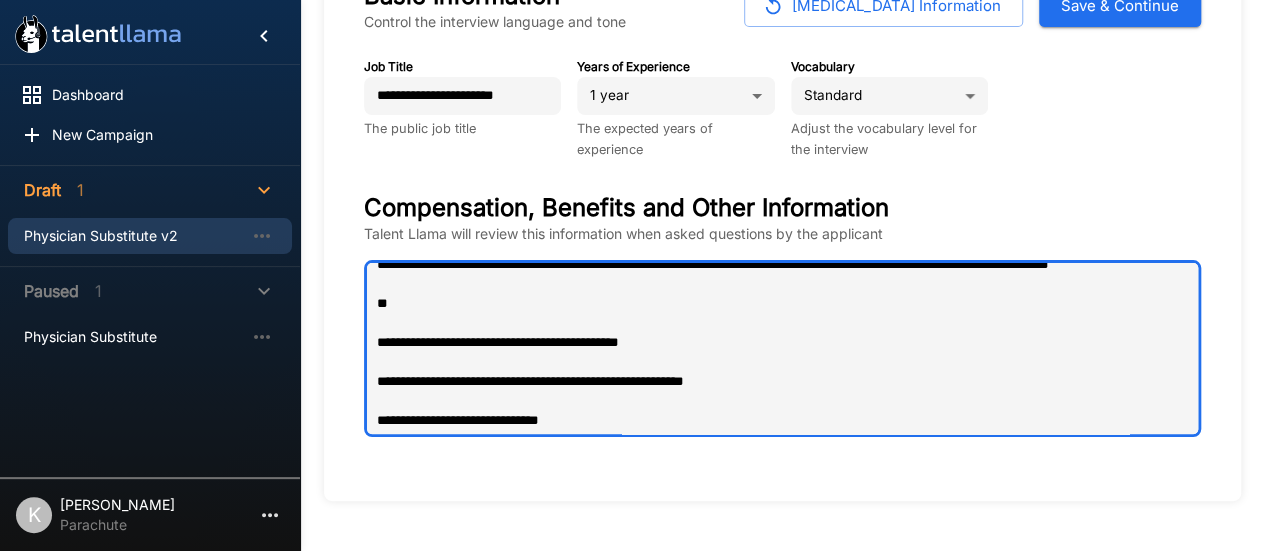 type on "**********" 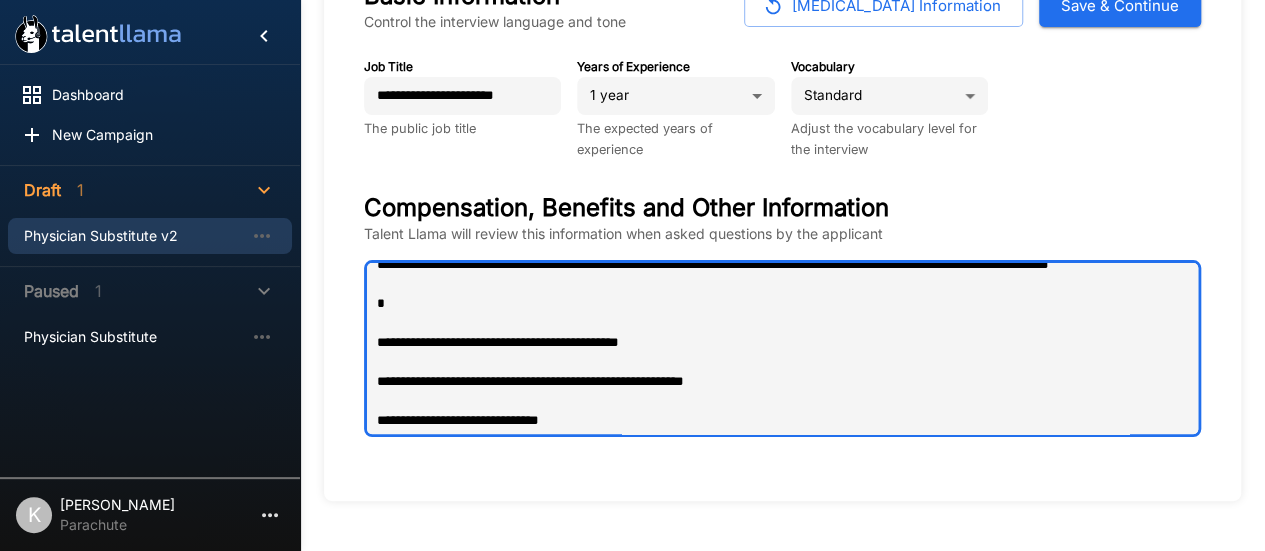 type on "**********" 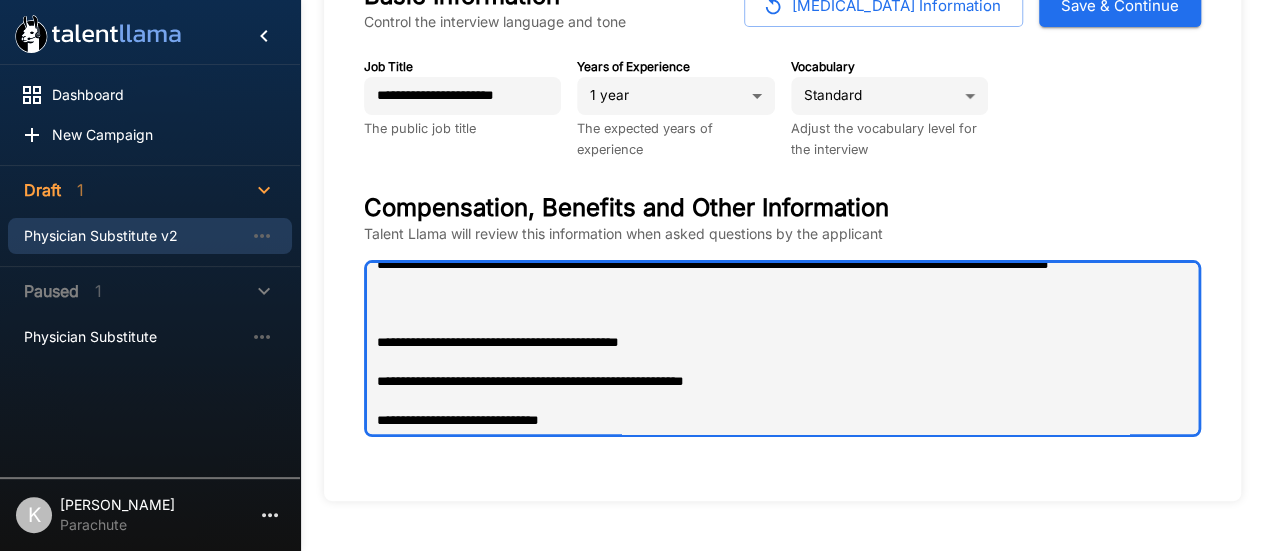 type on "**********" 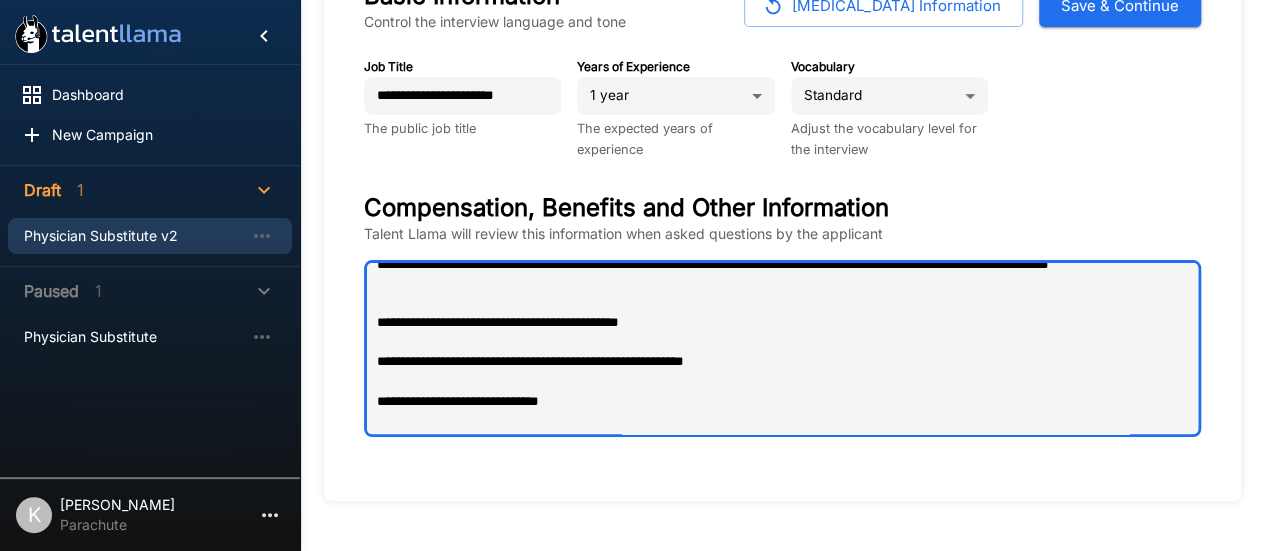 type on "**********" 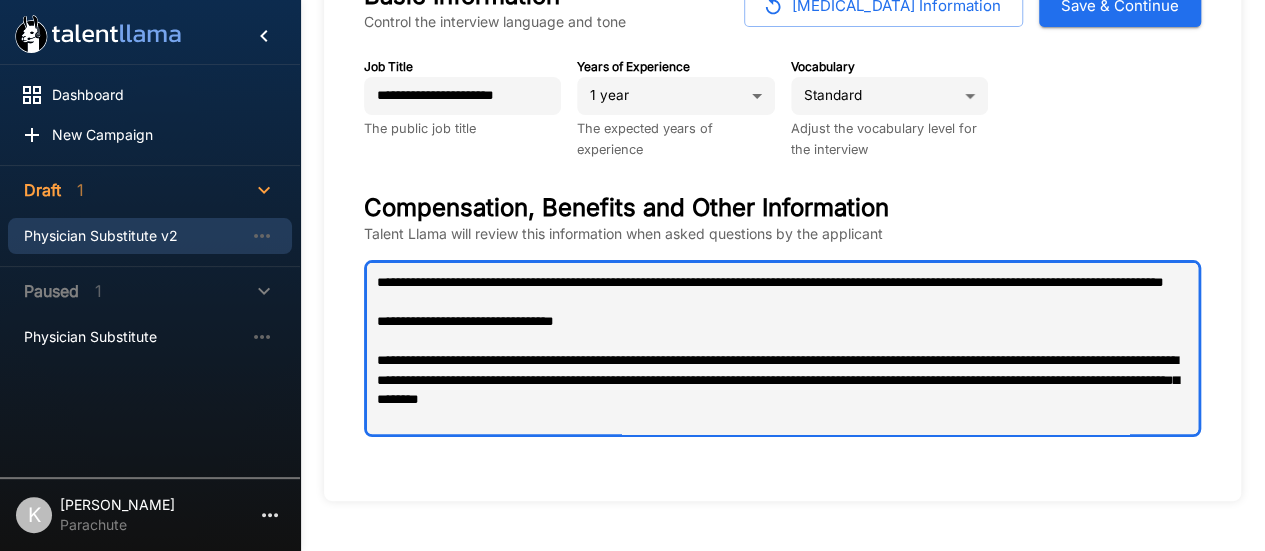 scroll, scrollTop: 0, scrollLeft: 0, axis: both 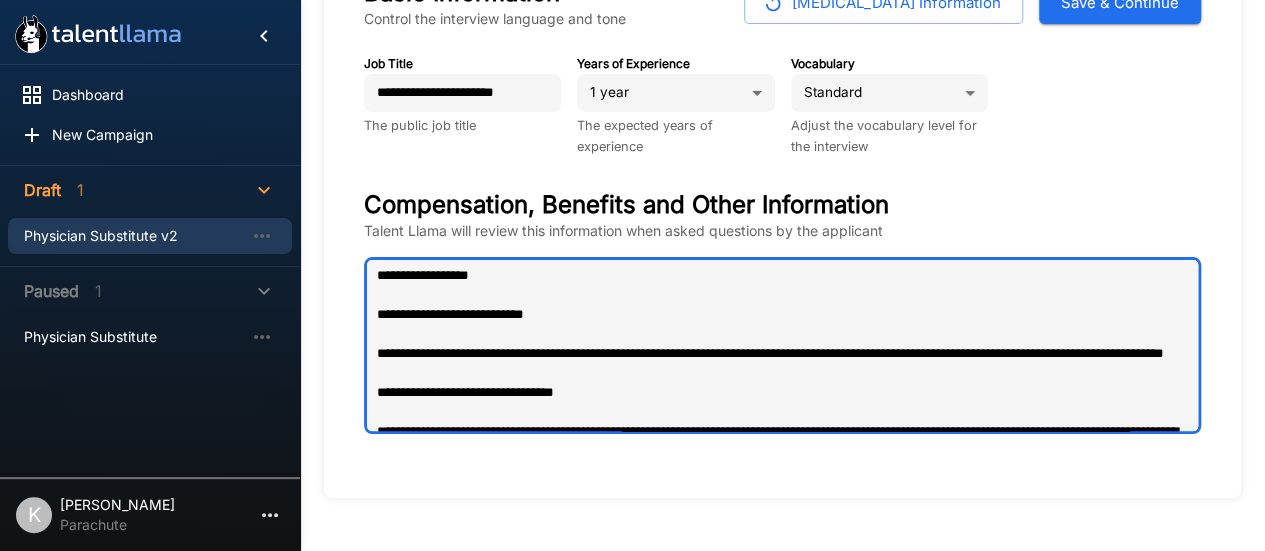 click at bounding box center (782, 345) 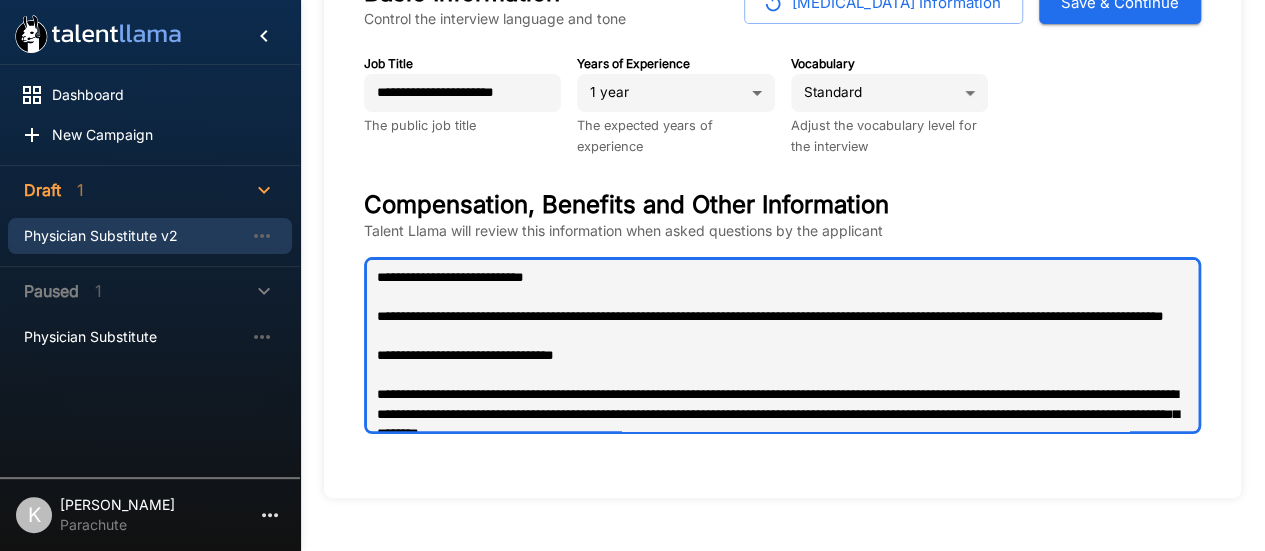 scroll, scrollTop: 0, scrollLeft: 0, axis: both 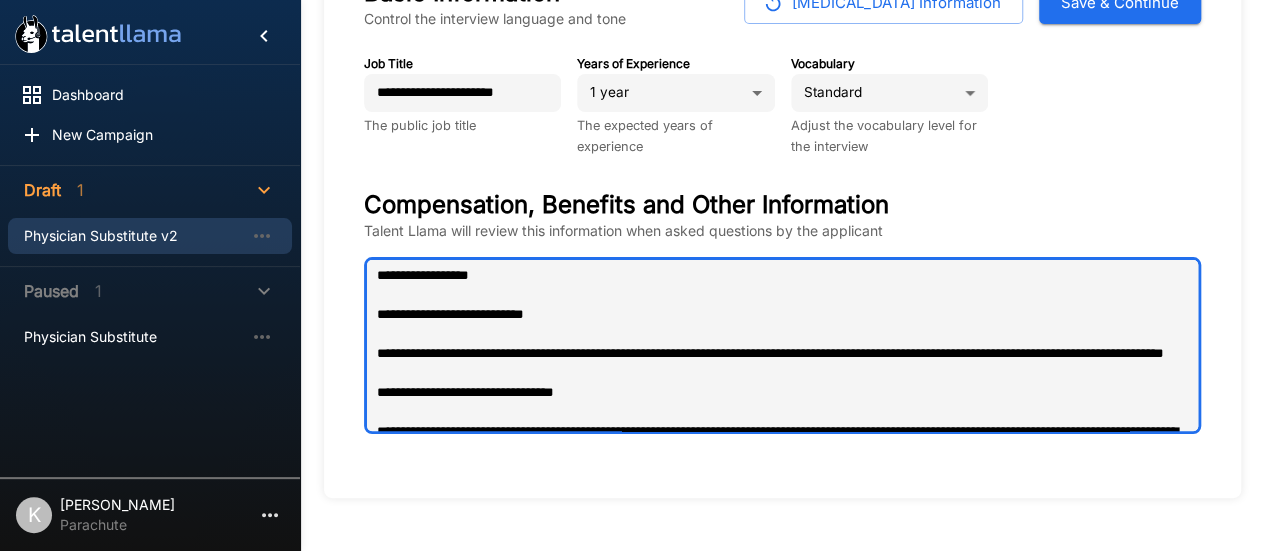 type on "*" 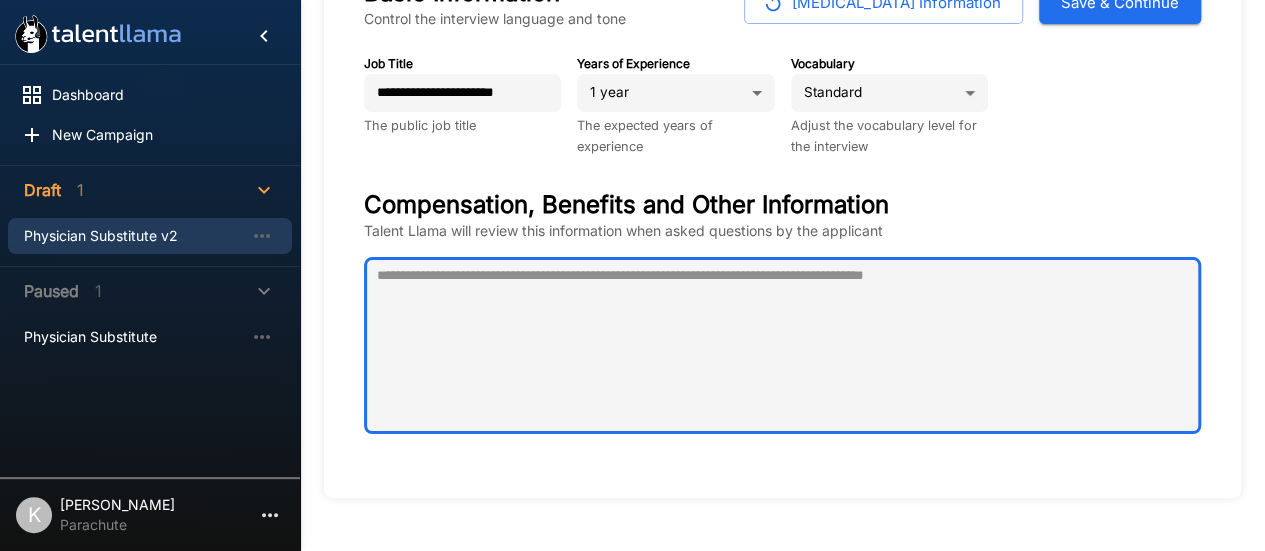 type 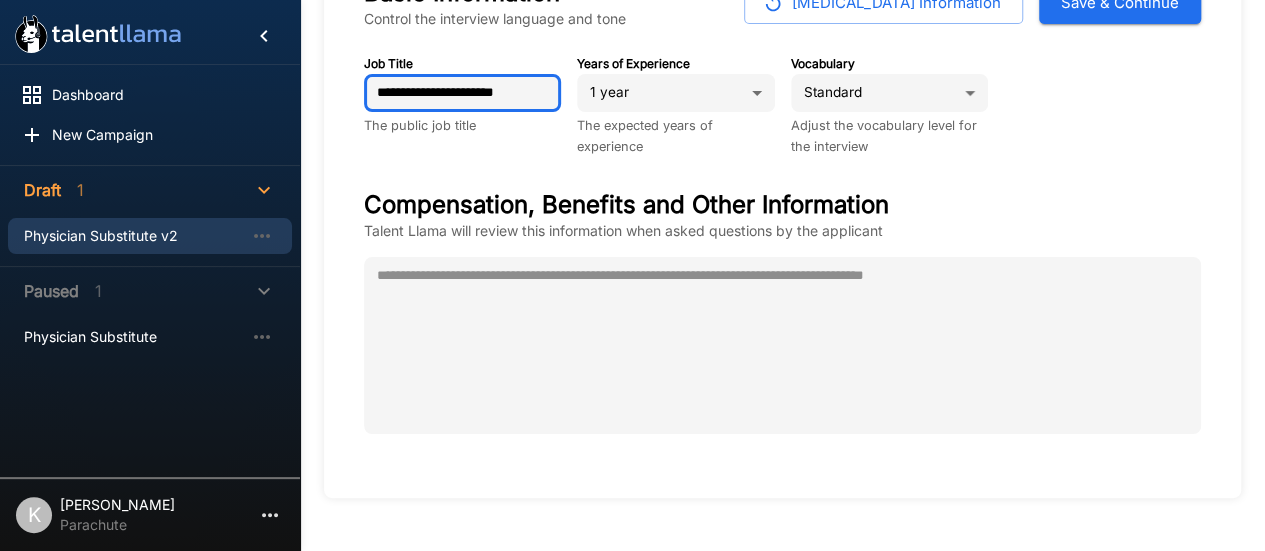 drag, startPoint x: 527, startPoint y: 97, endPoint x: 303, endPoint y: 101, distance: 224.0357 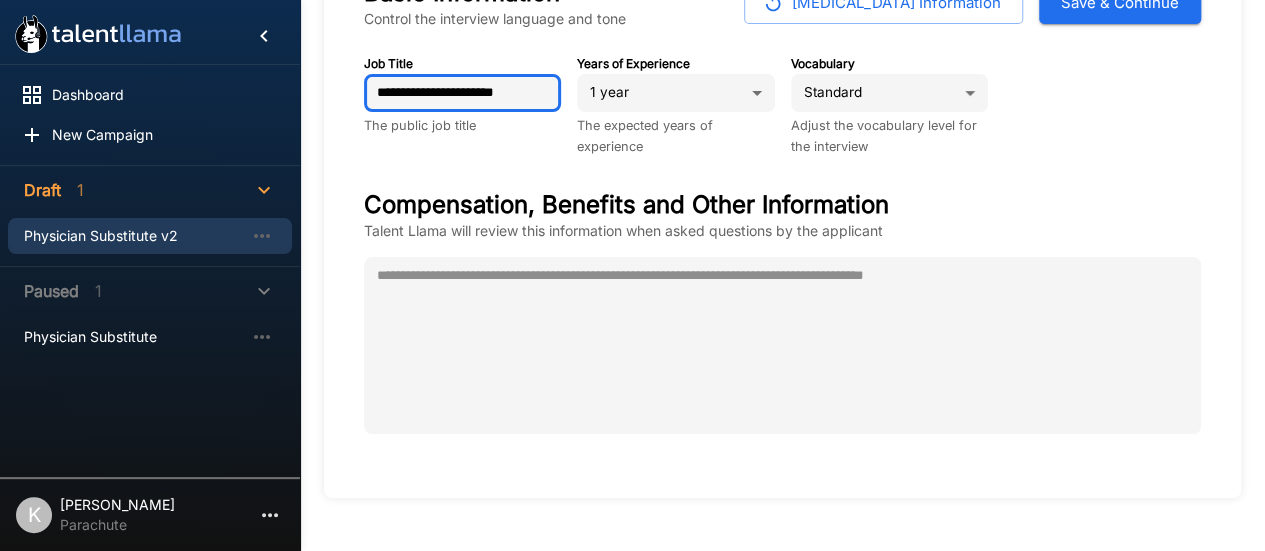 type 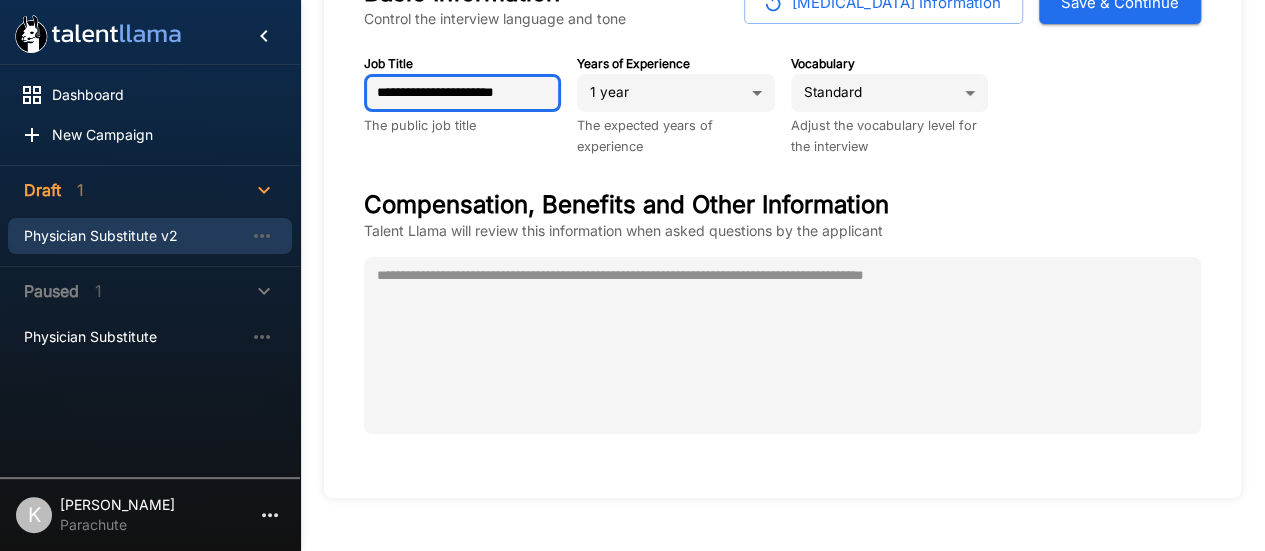 type on "*" 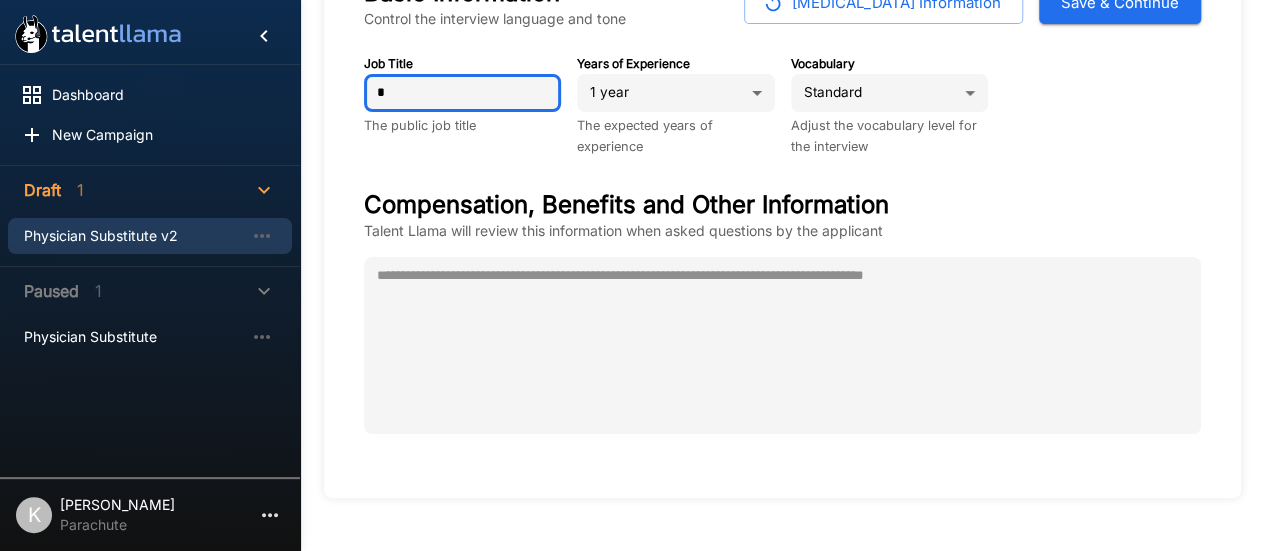 type 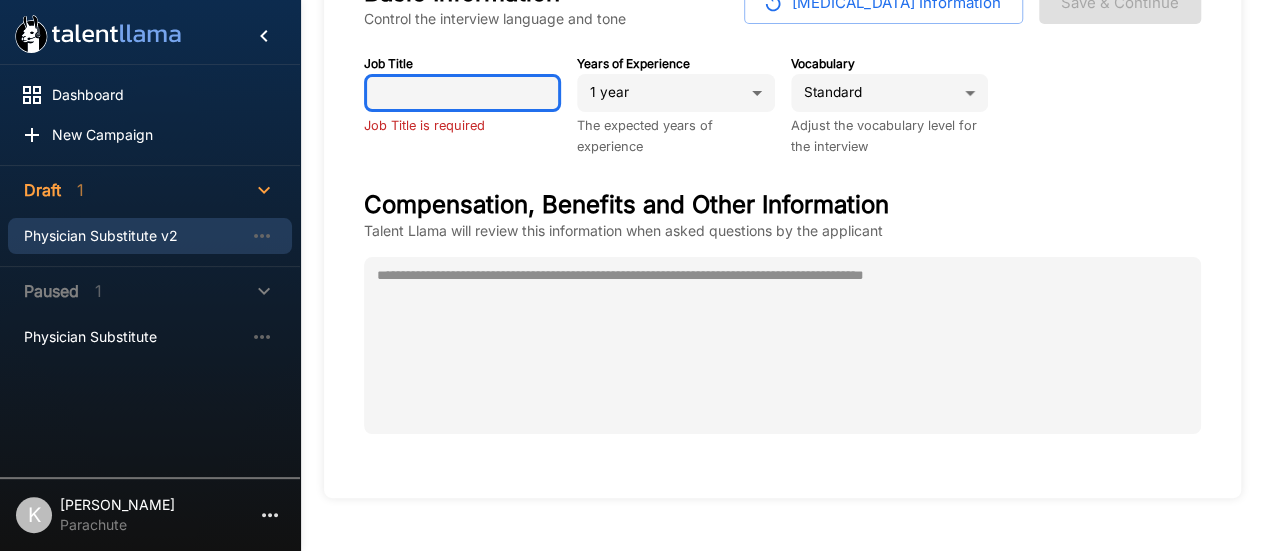 type on "*" 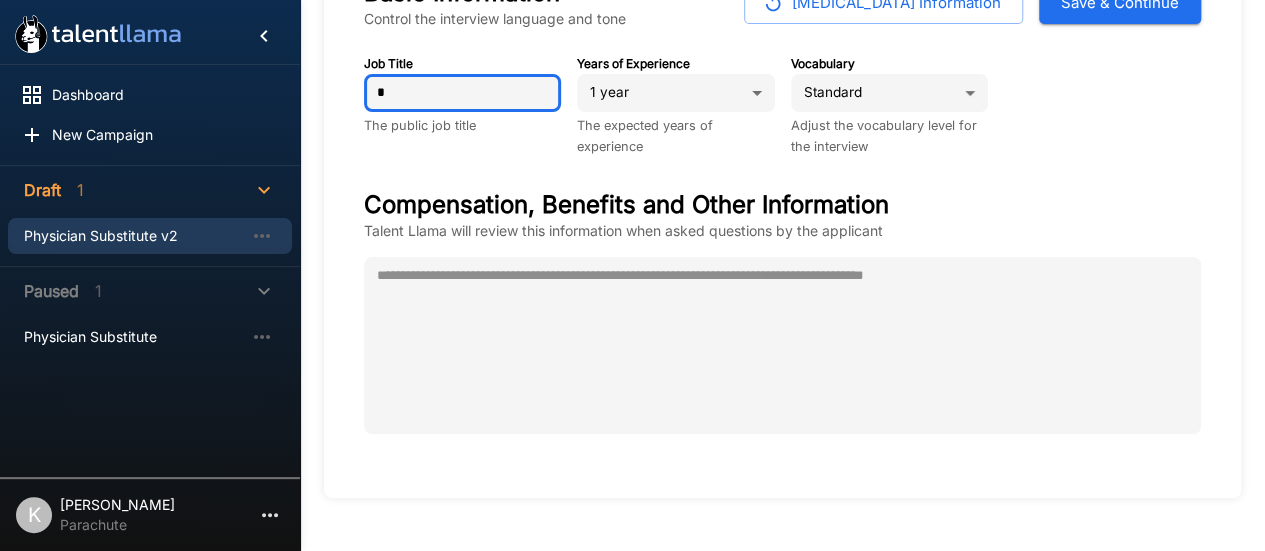 type on "**" 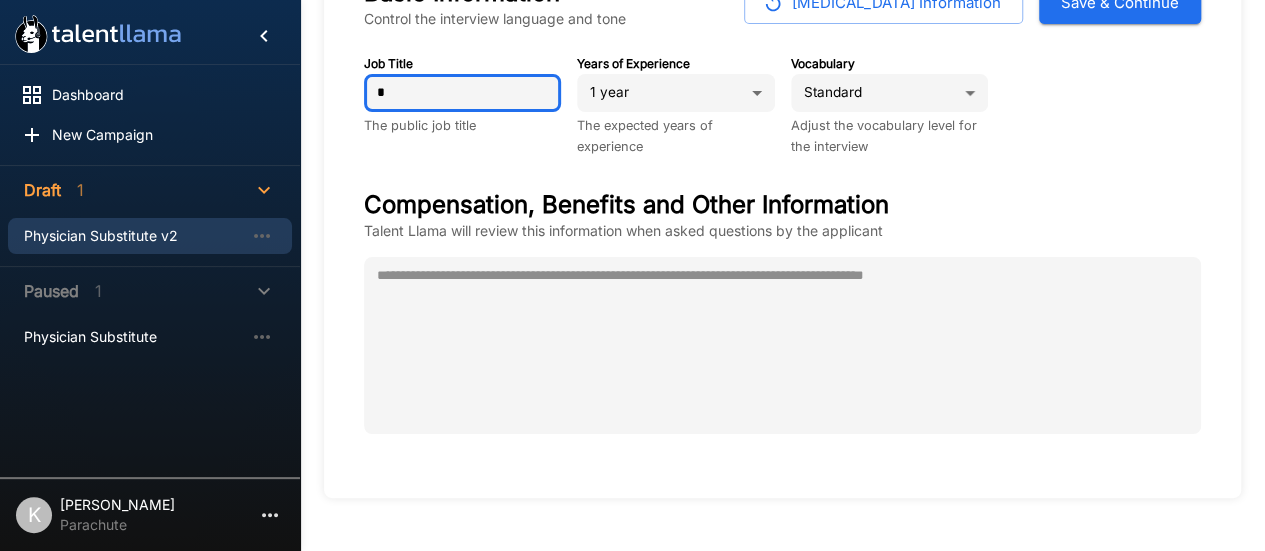 type on "*" 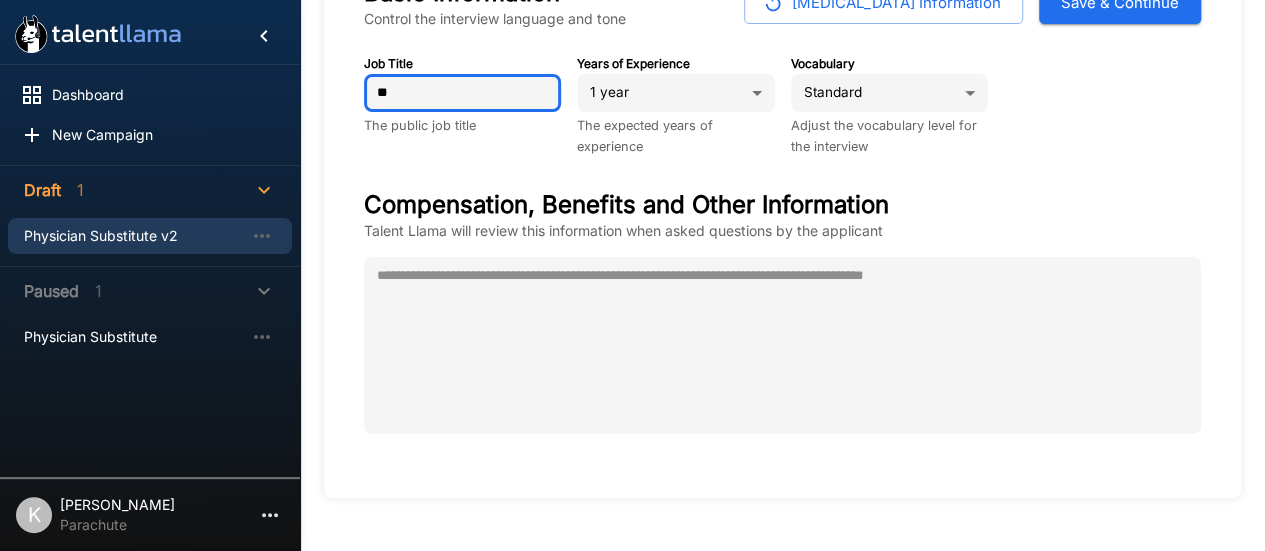 type on "***" 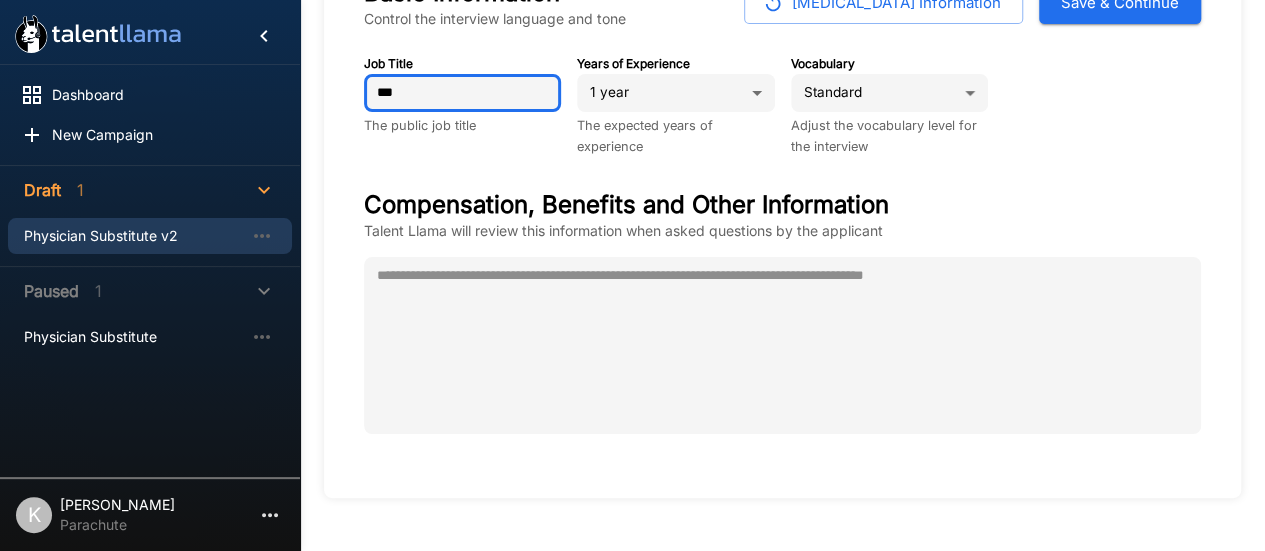 type on "*" 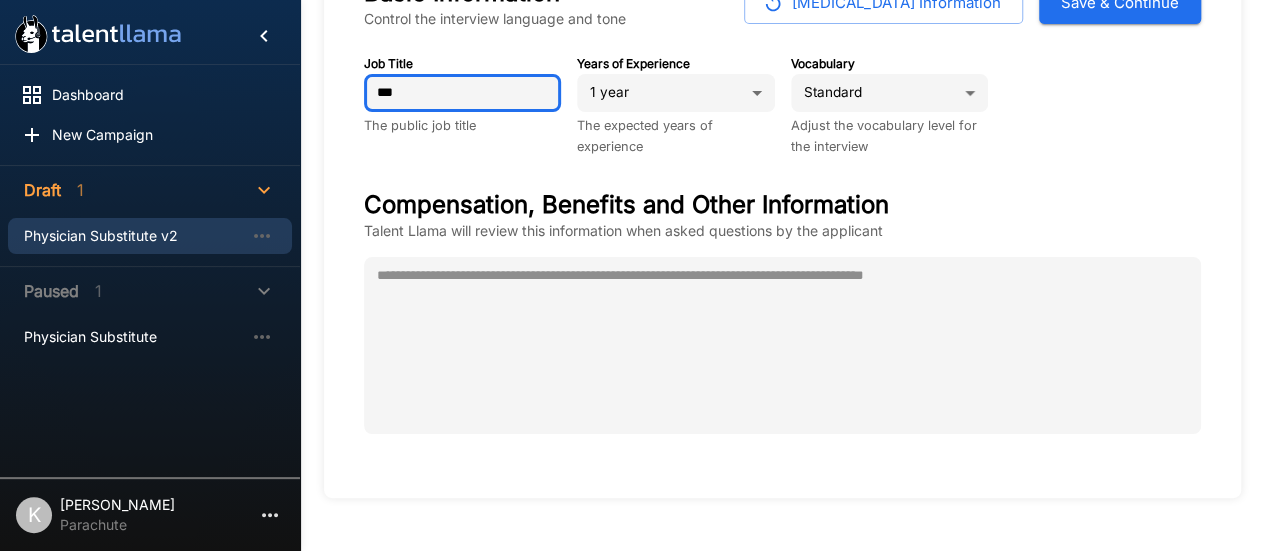 type on "***" 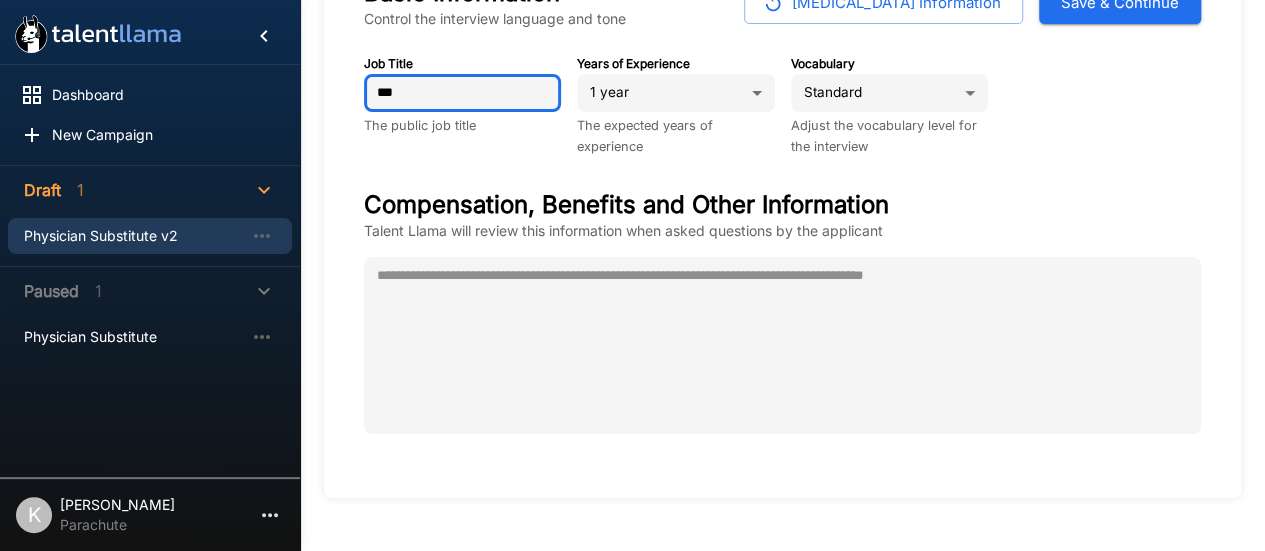 type on "*" 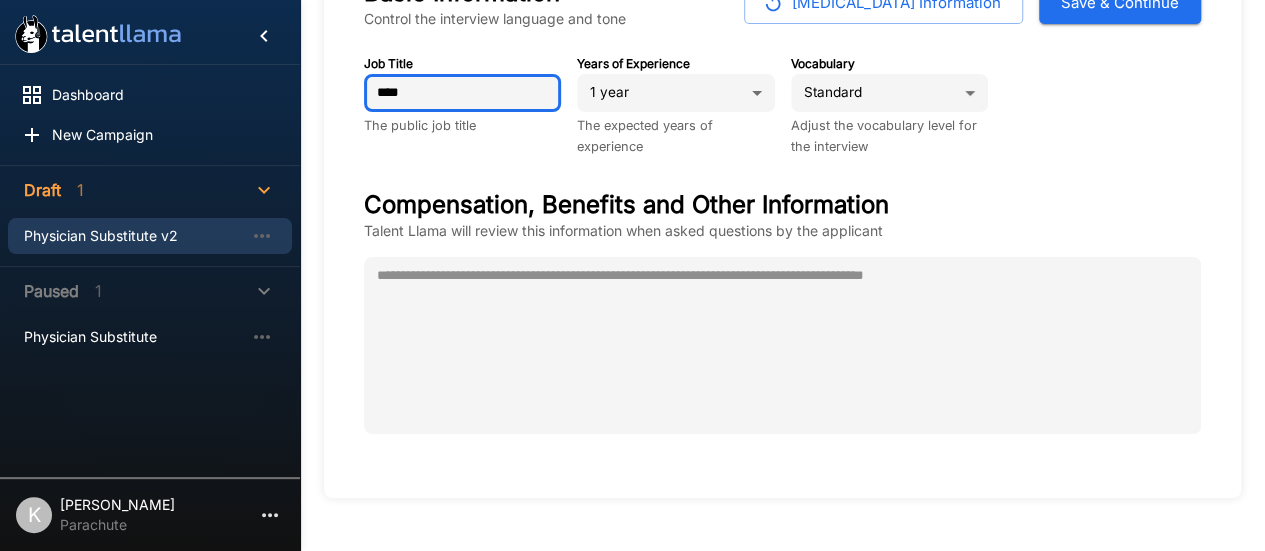 type on "*****" 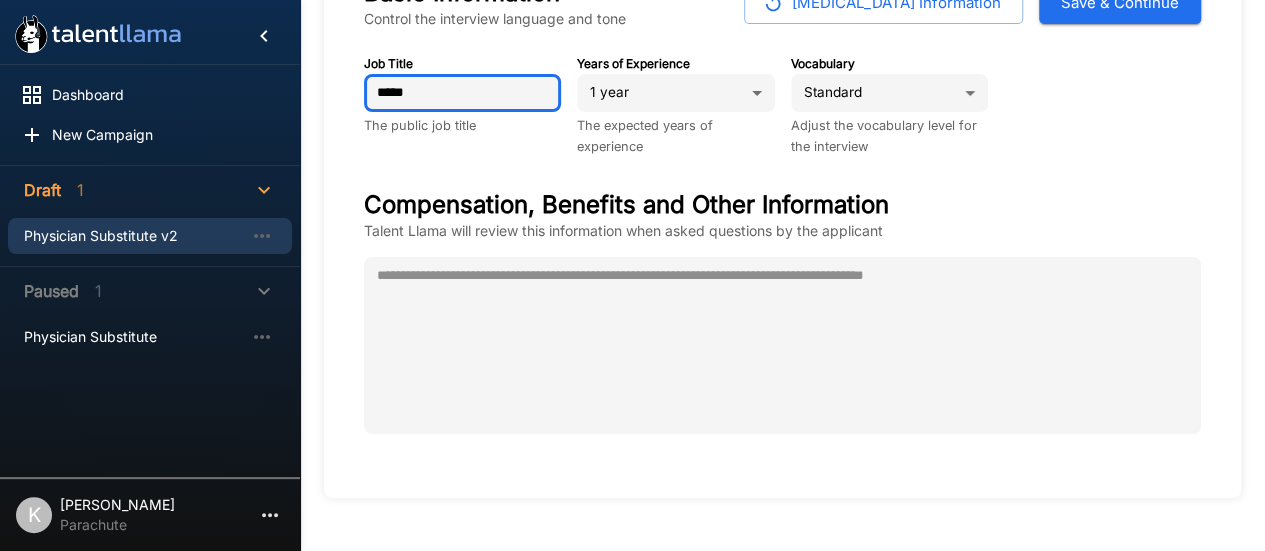 type on "*" 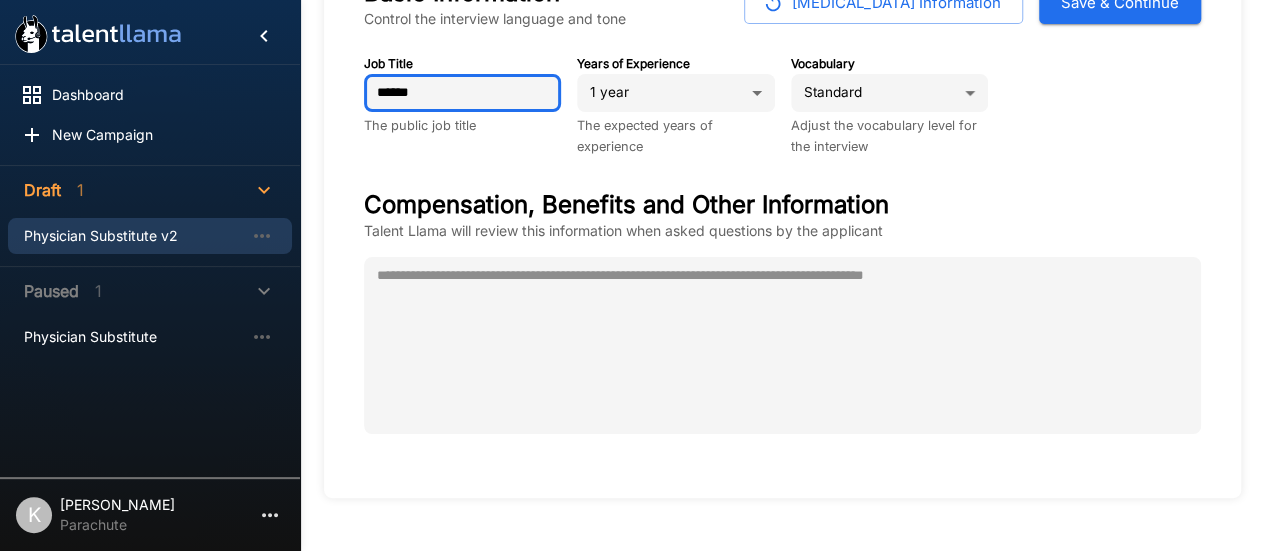 type on "*" 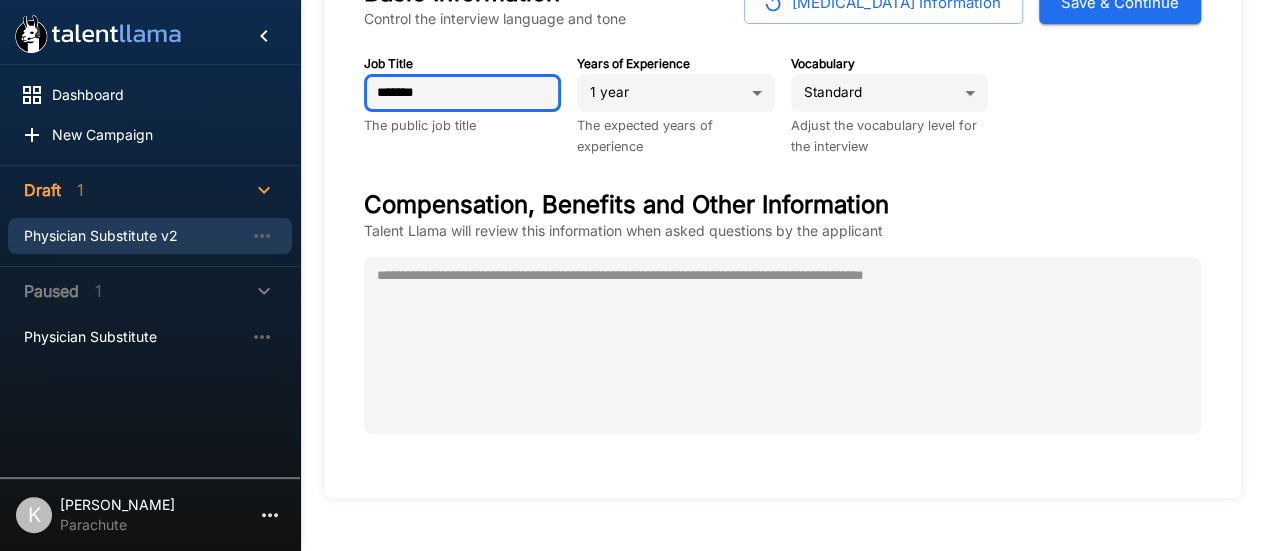type on "*" 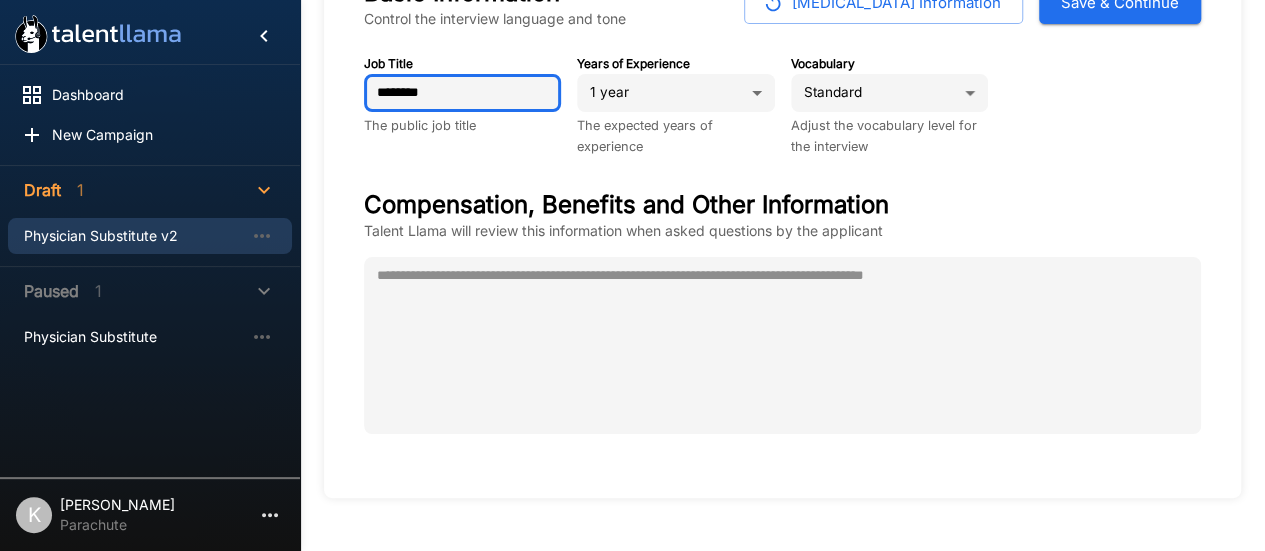 type on "*********" 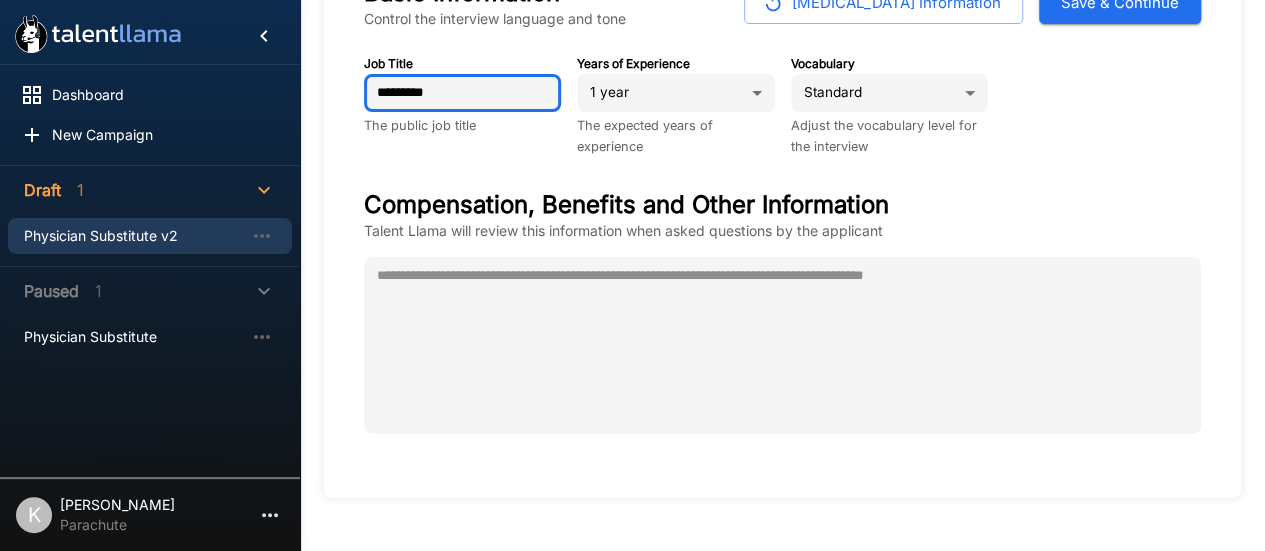 type on "**********" 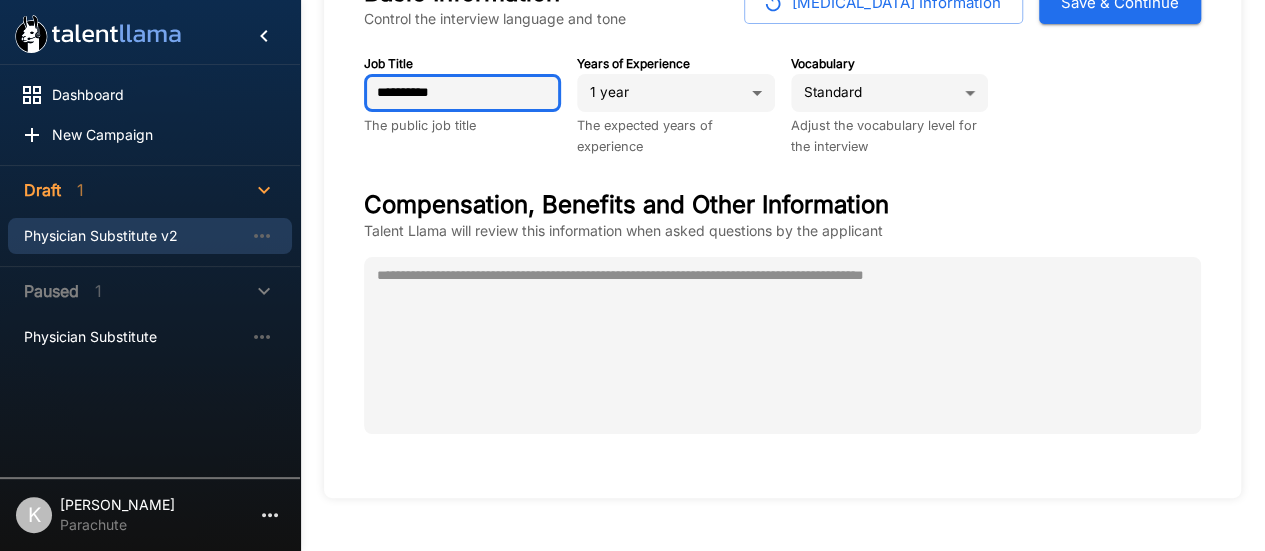 type on "**********" 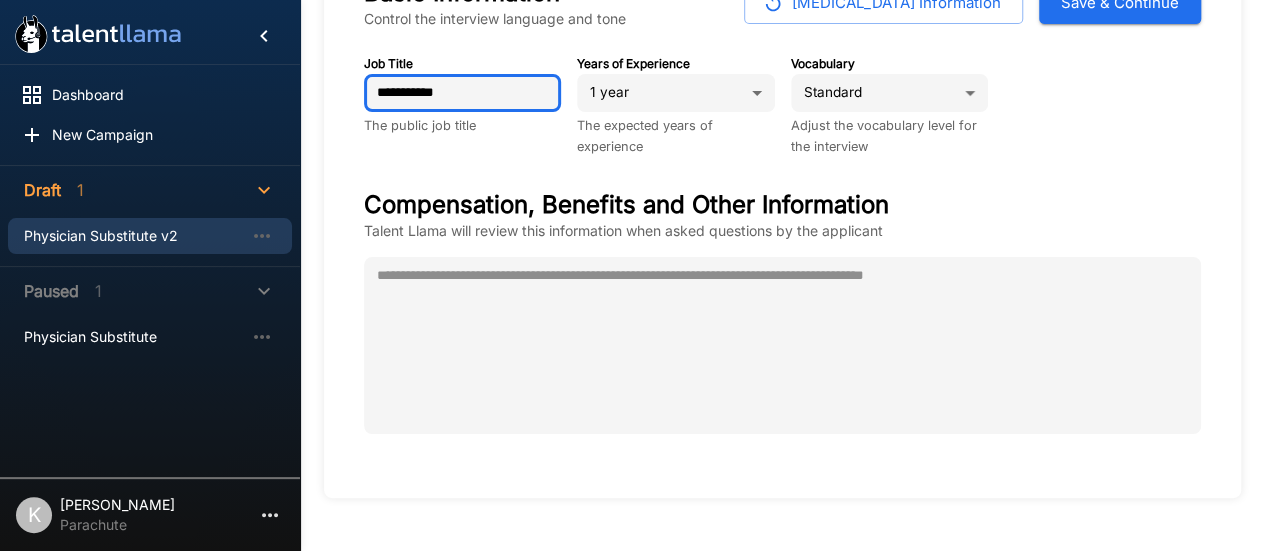 type on "**********" 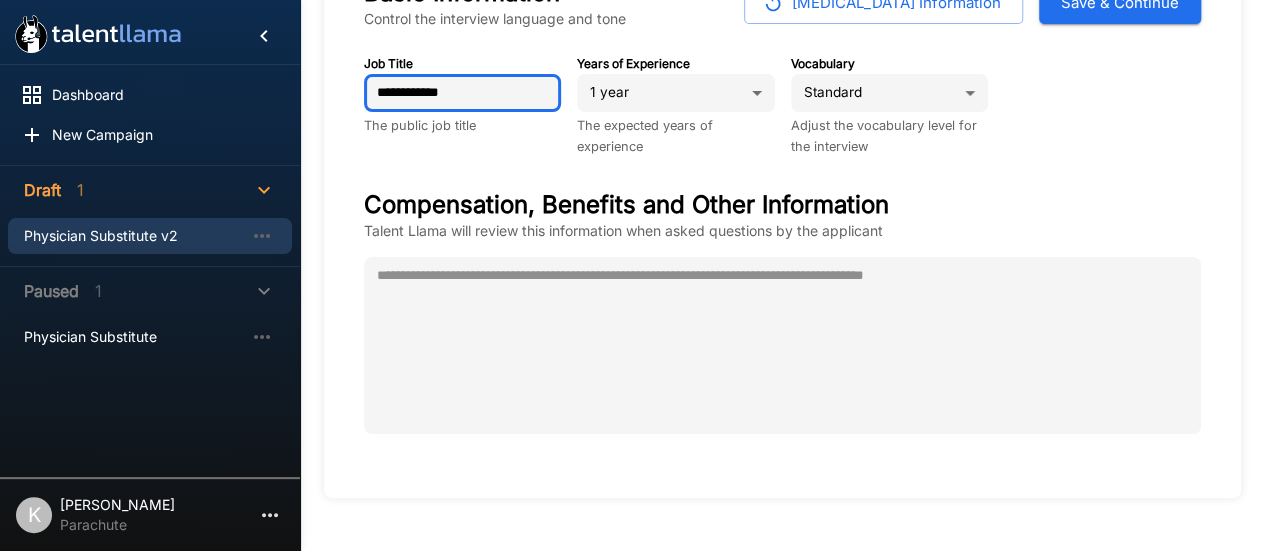 type on "*" 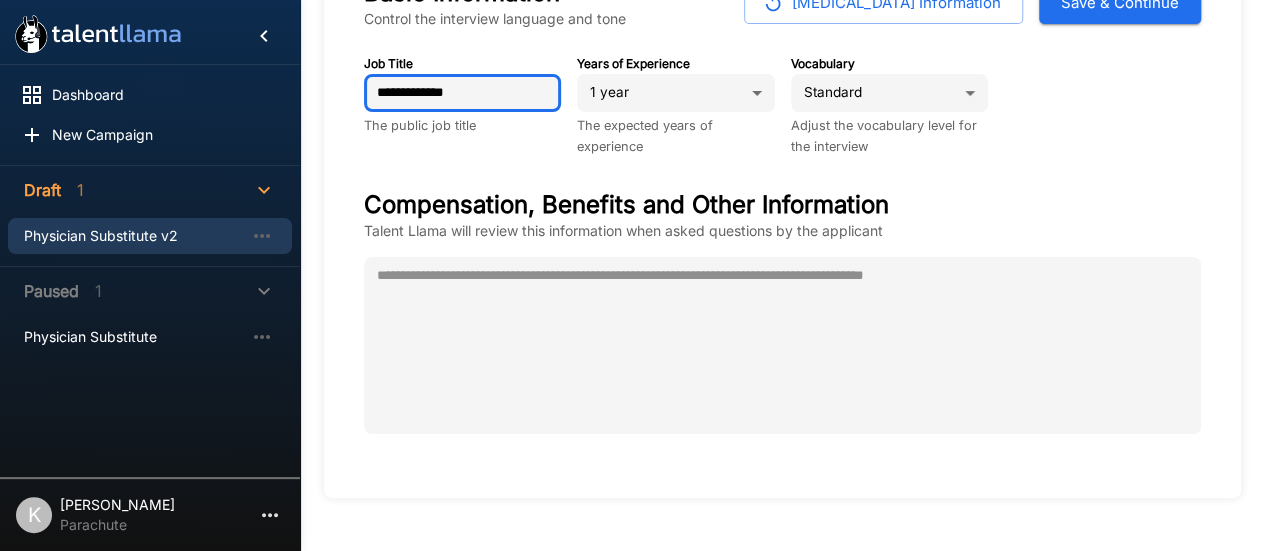 type on "**********" 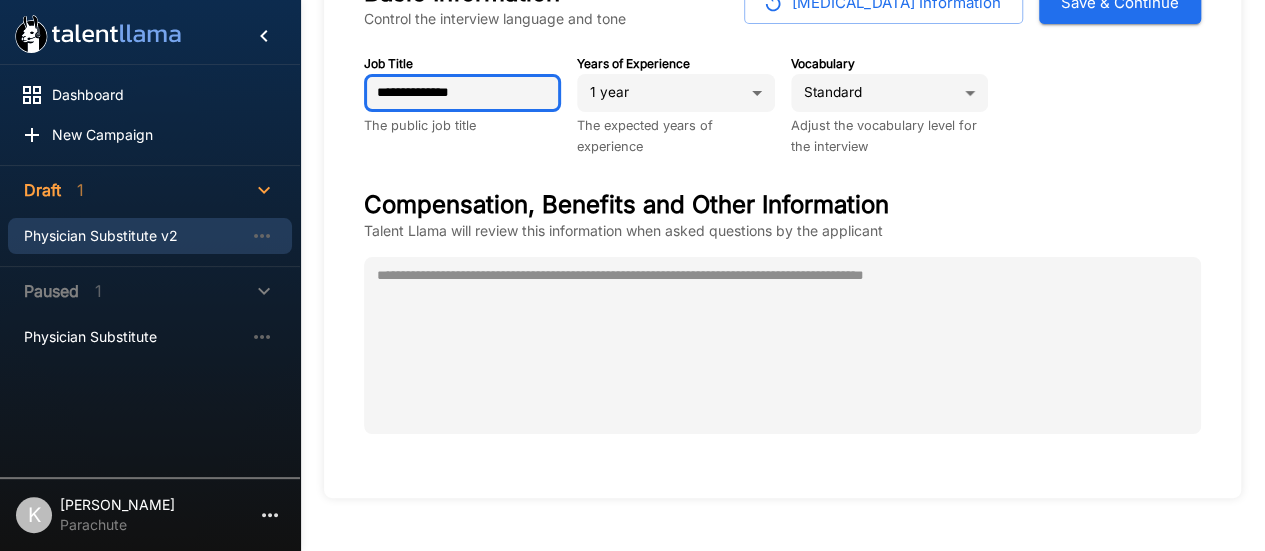 type on "**********" 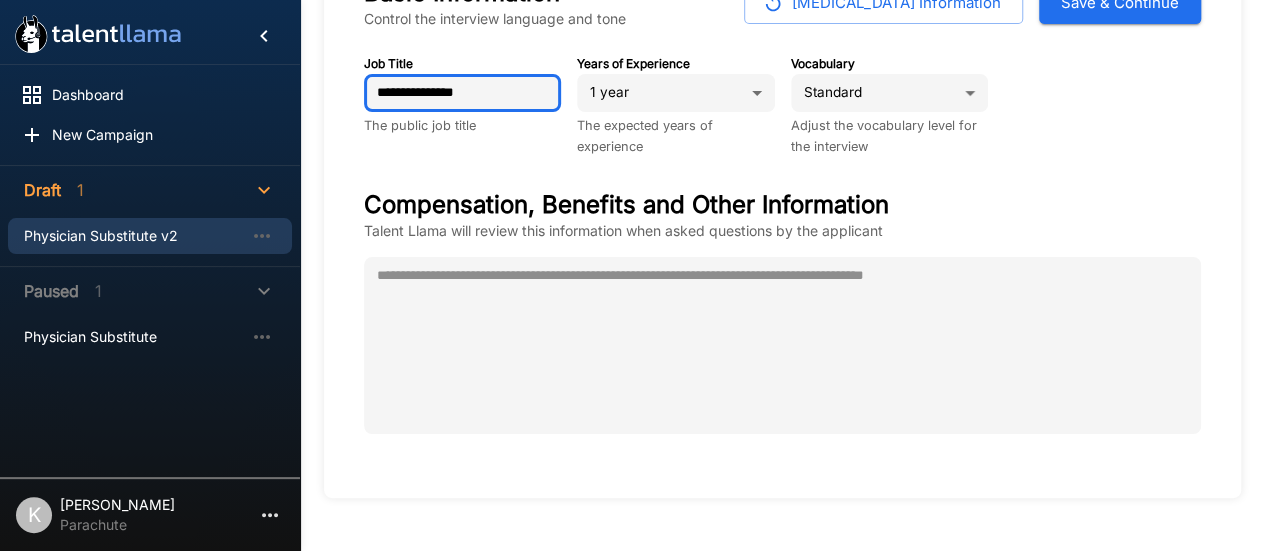 type on "**********" 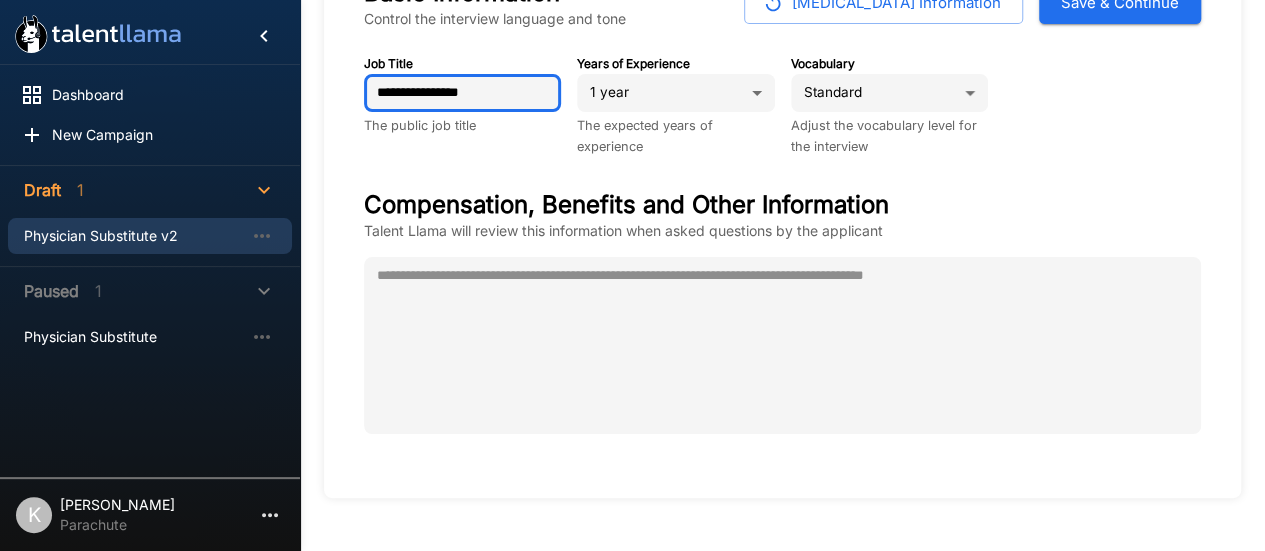 type on "**********" 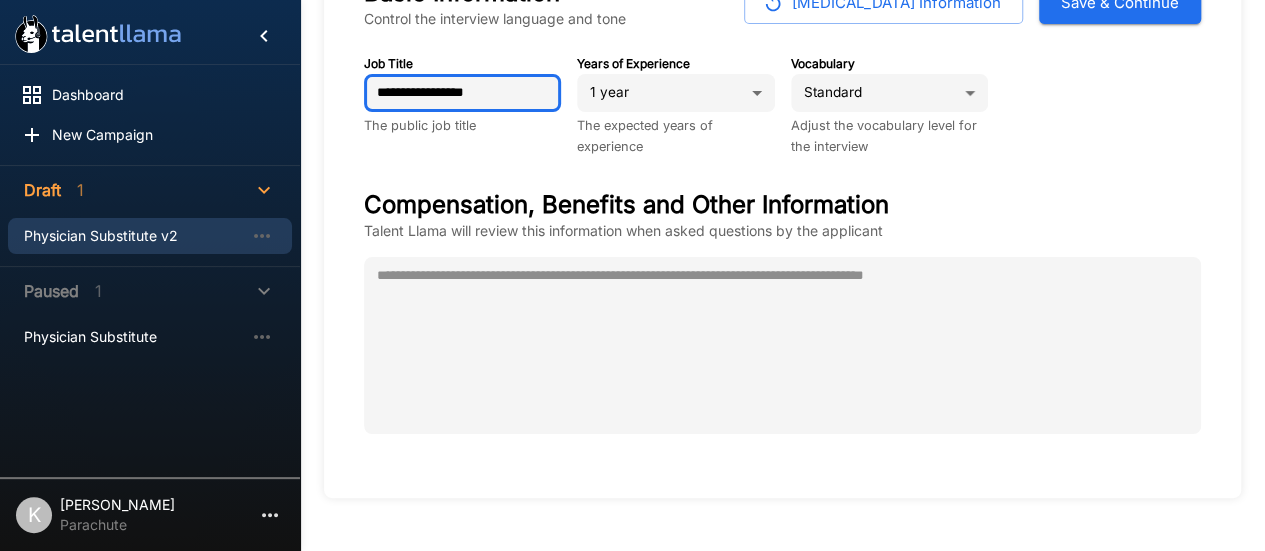 type on "**********" 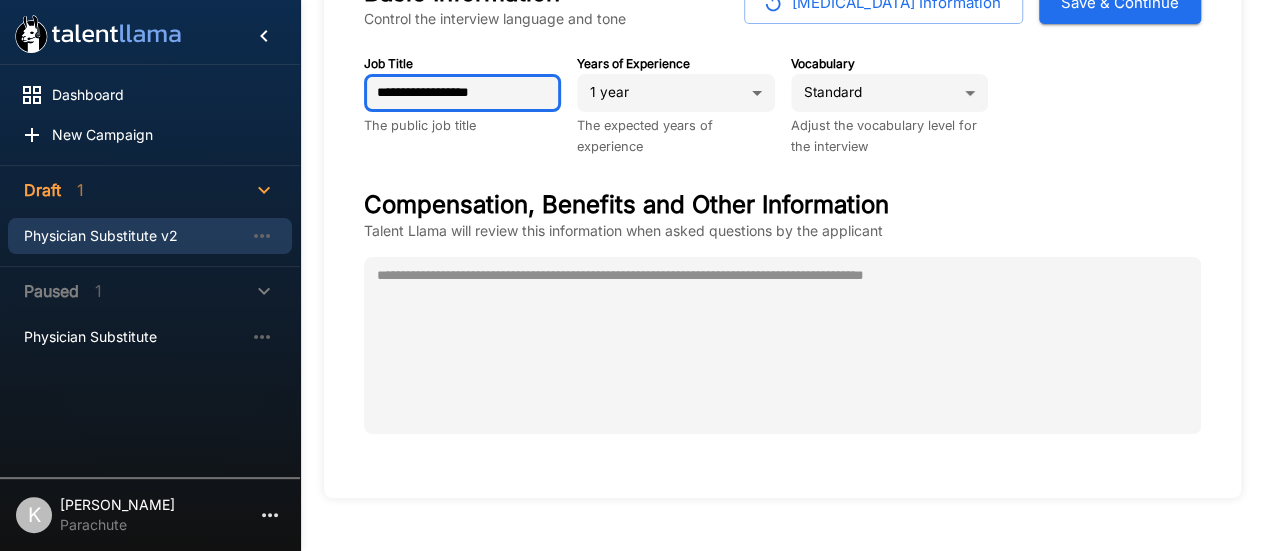 type on "**********" 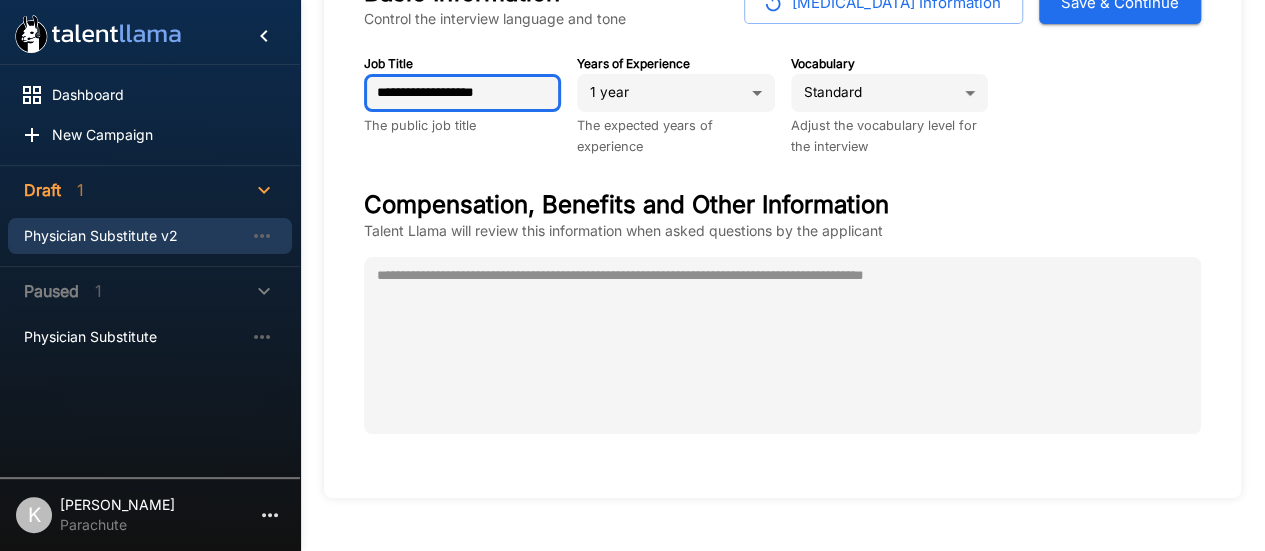 type on "**********" 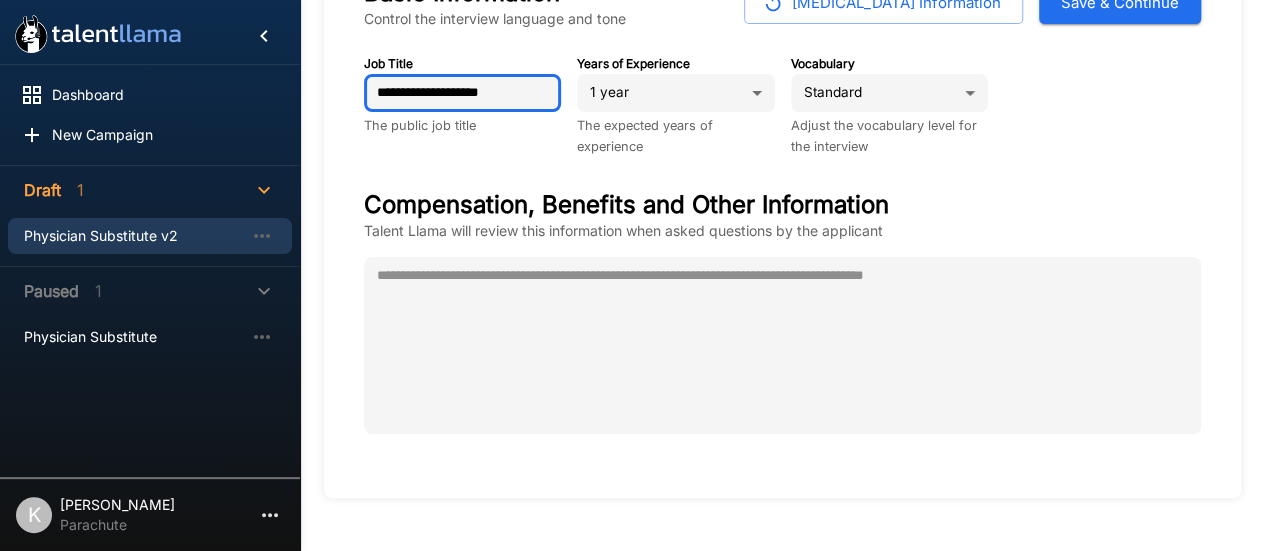 type on "**********" 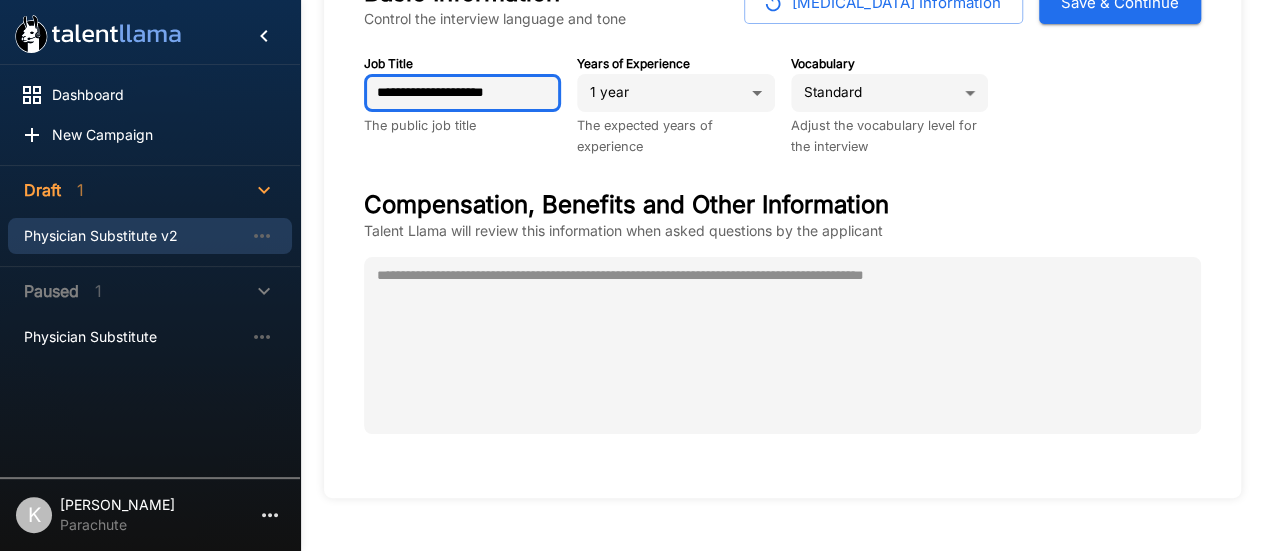 type on "**********" 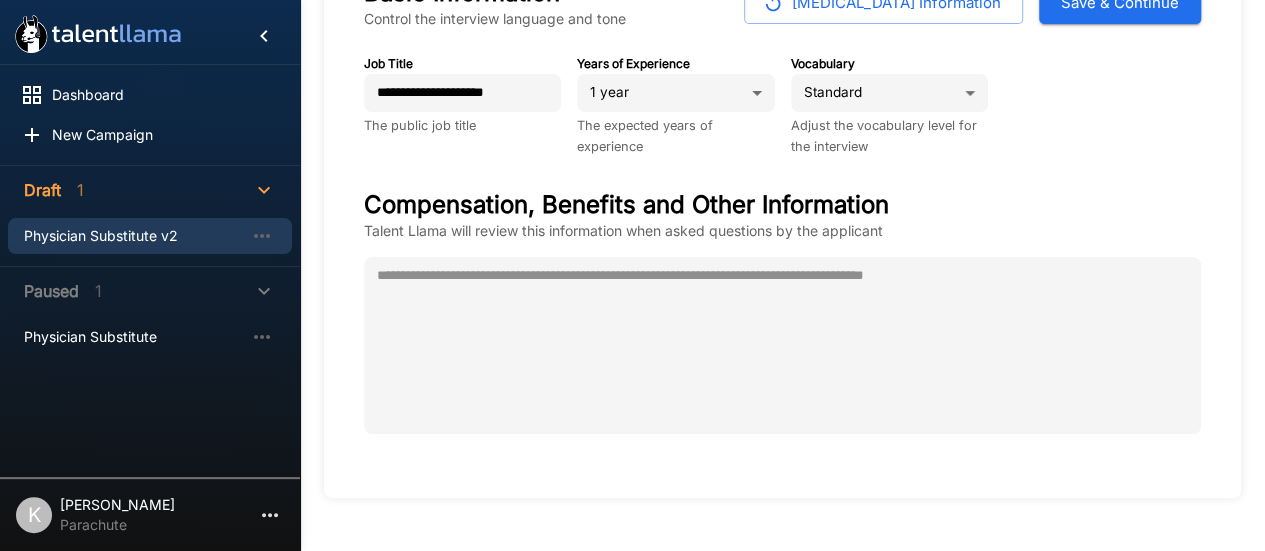 click on "**********" at bounding box center [454, 97] 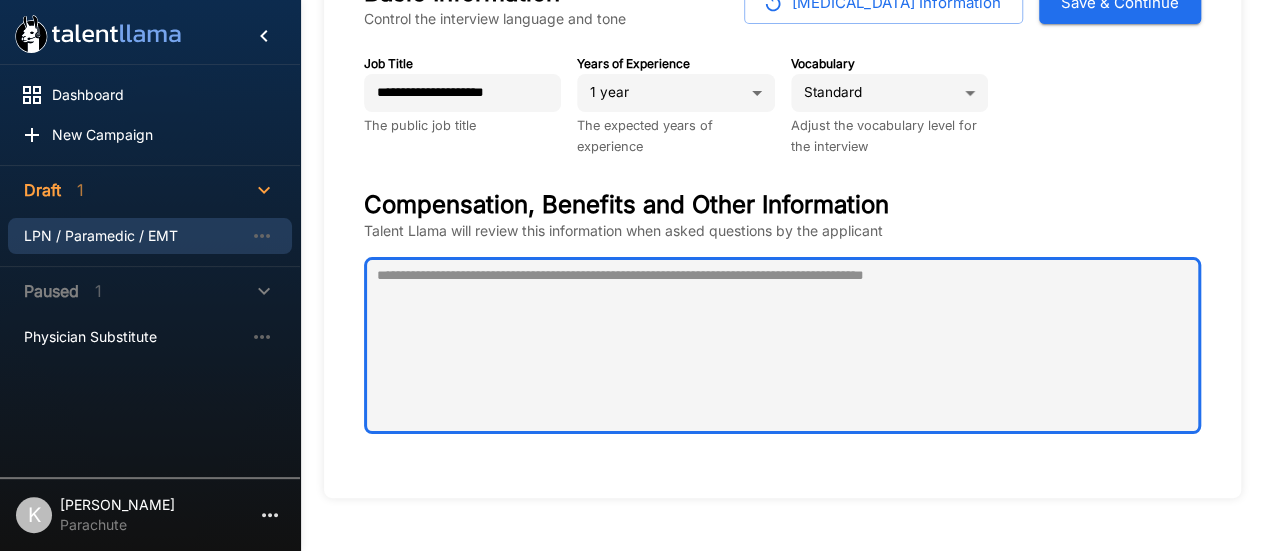 click at bounding box center [782, 345] 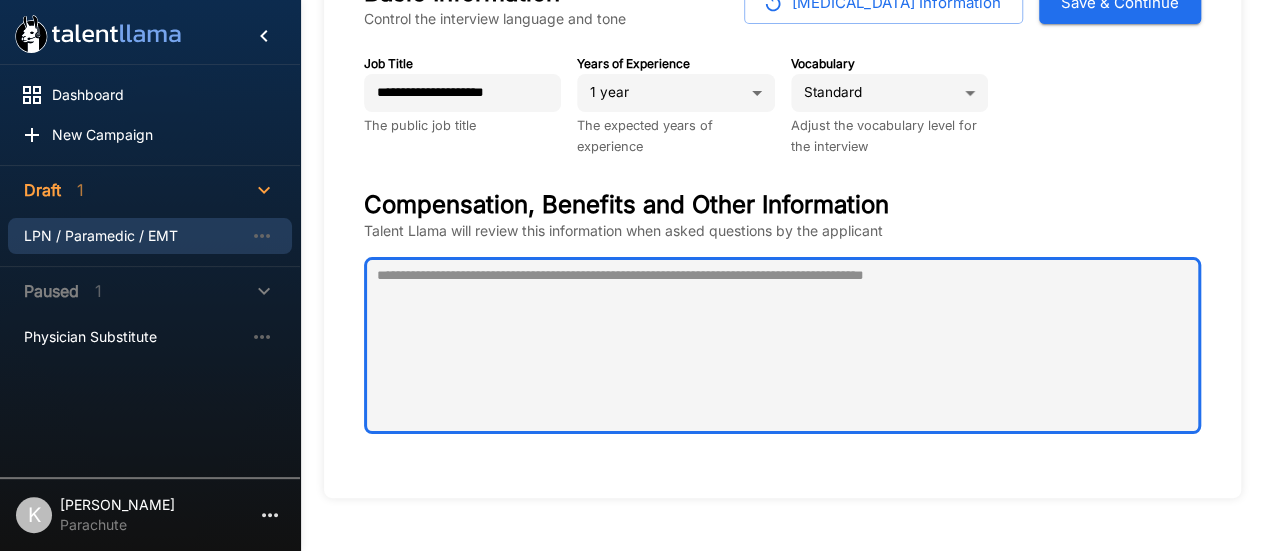 type on "*" 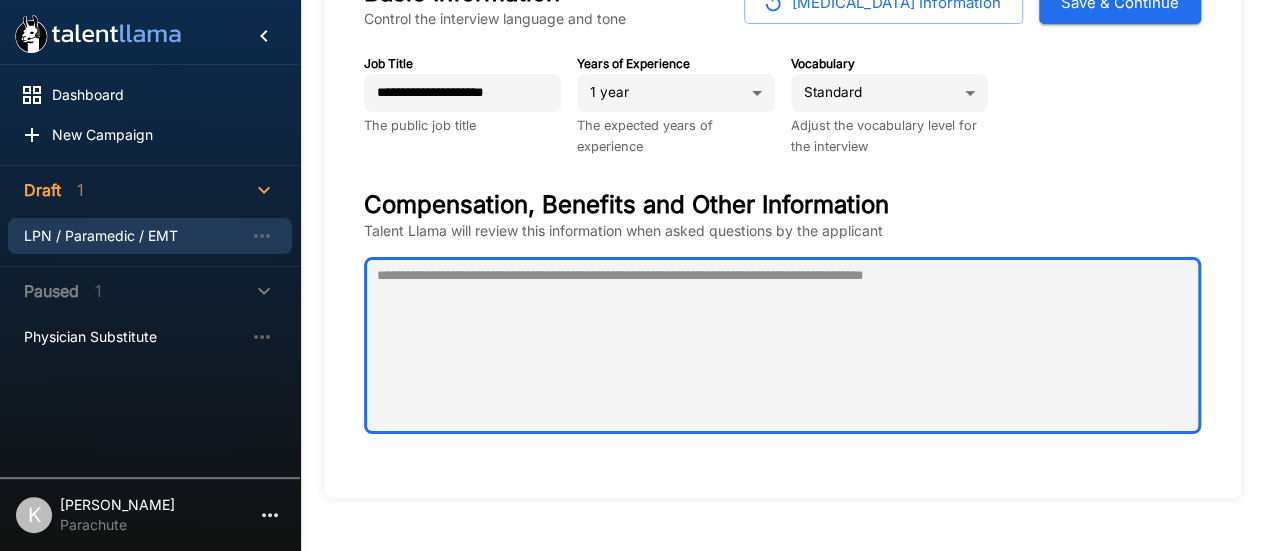 paste on "**********" 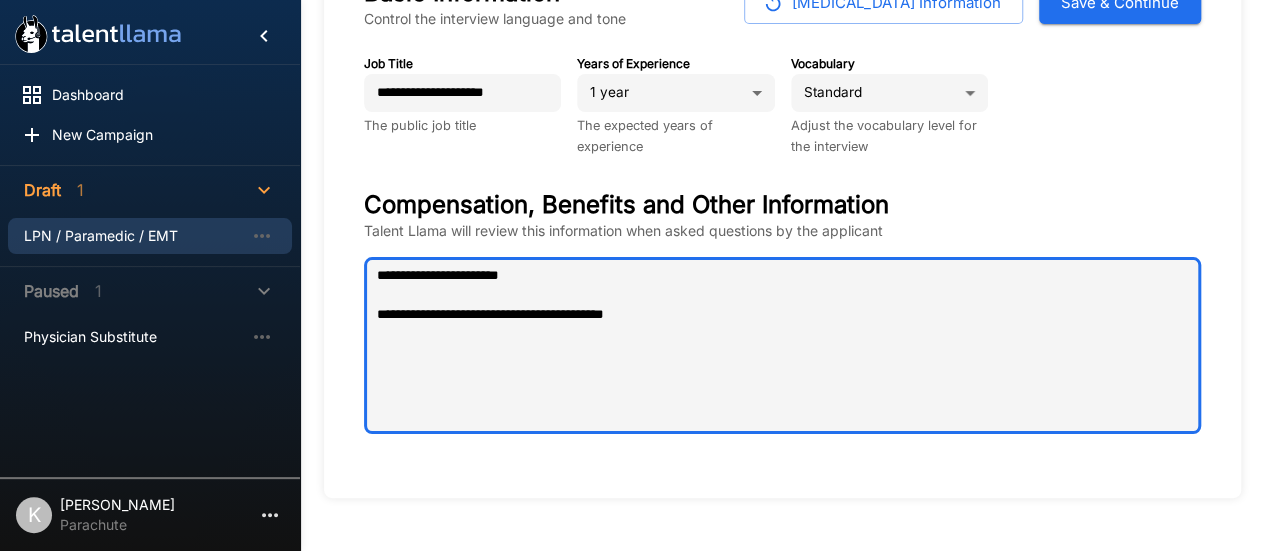 click on "**********" at bounding box center (782, 345) 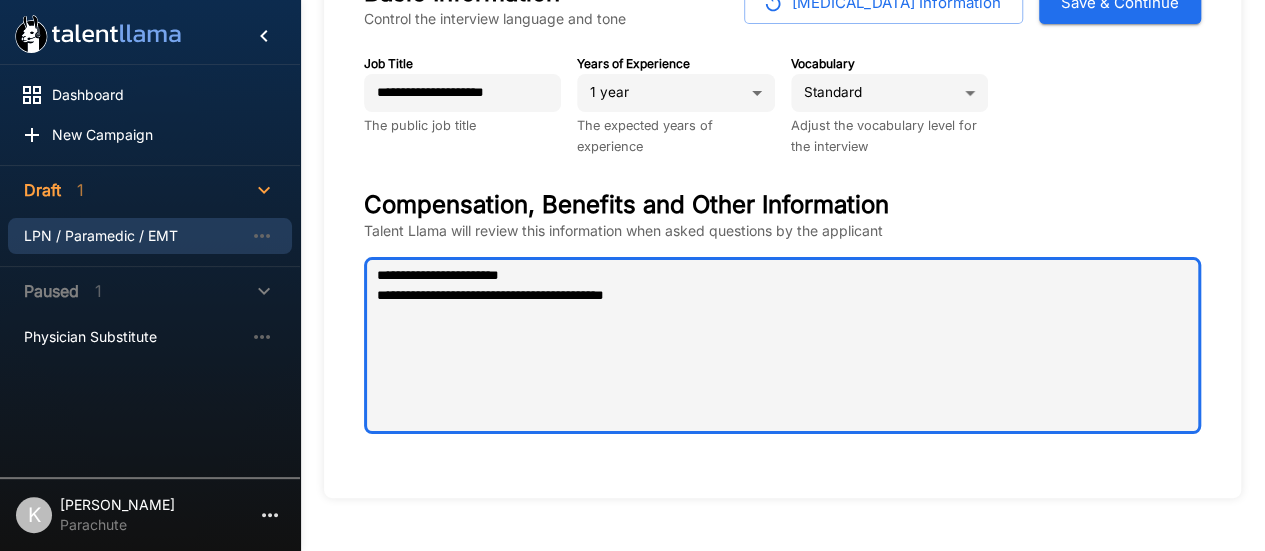 type on "**********" 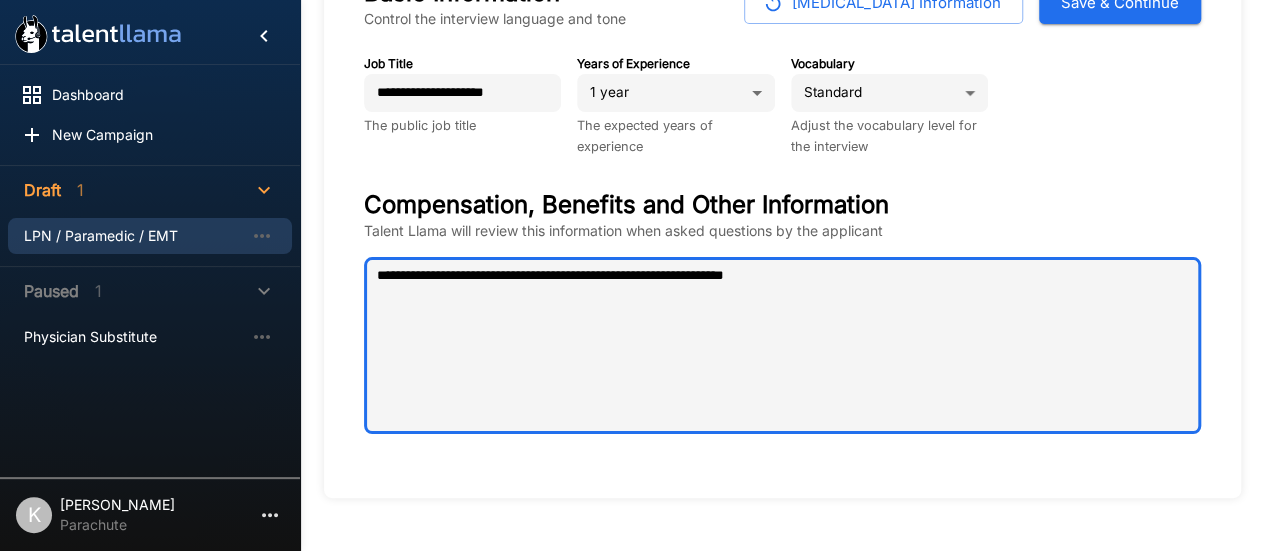 type on "*" 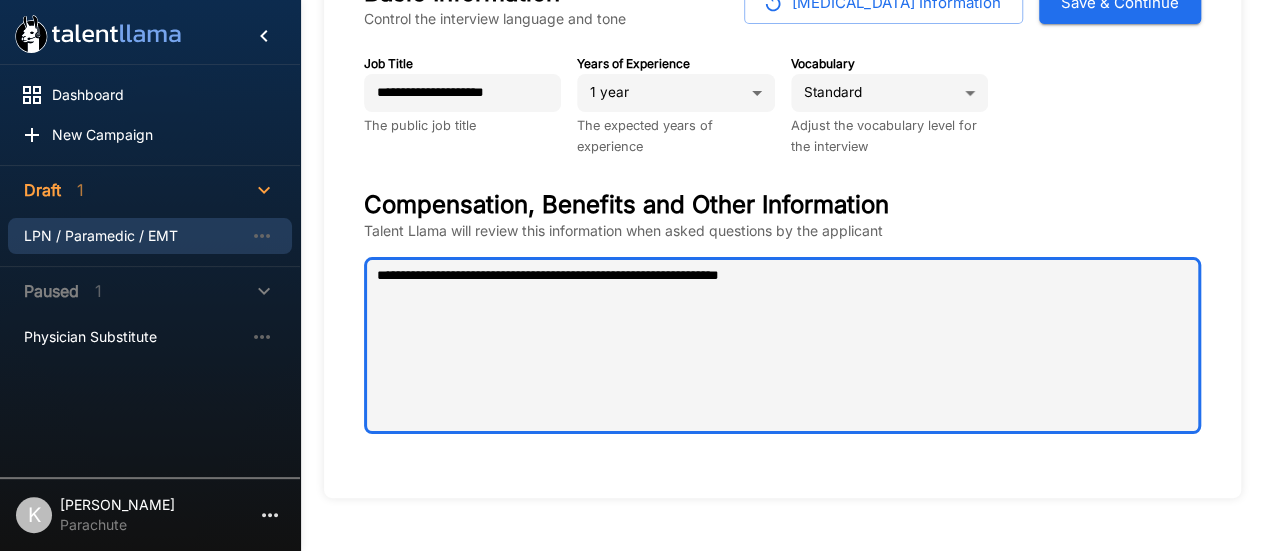 type on "**********" 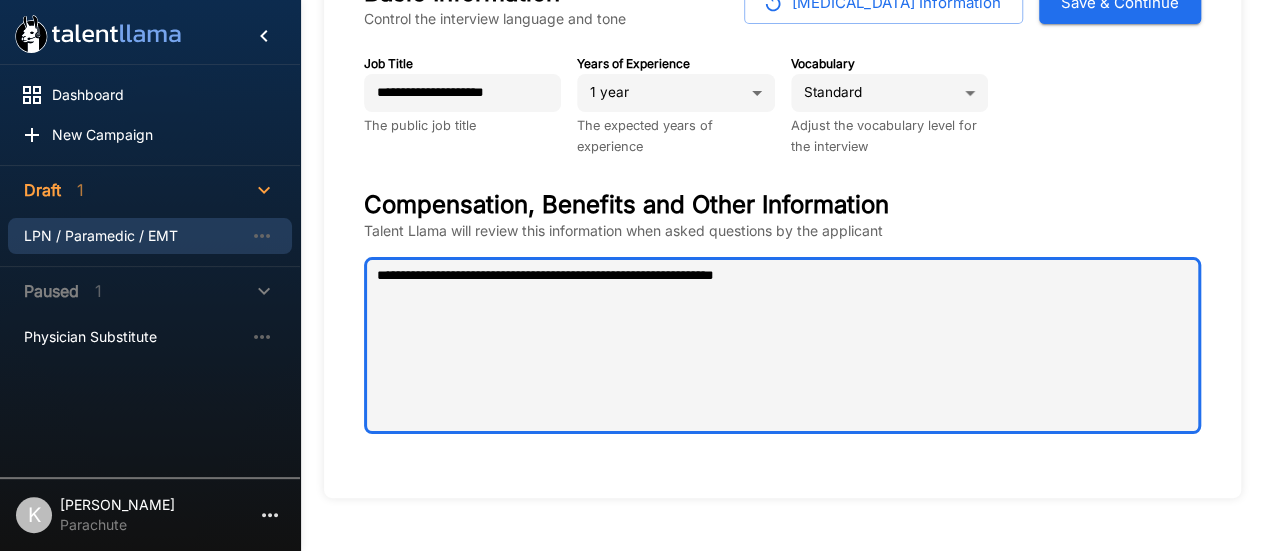 type on "**********" 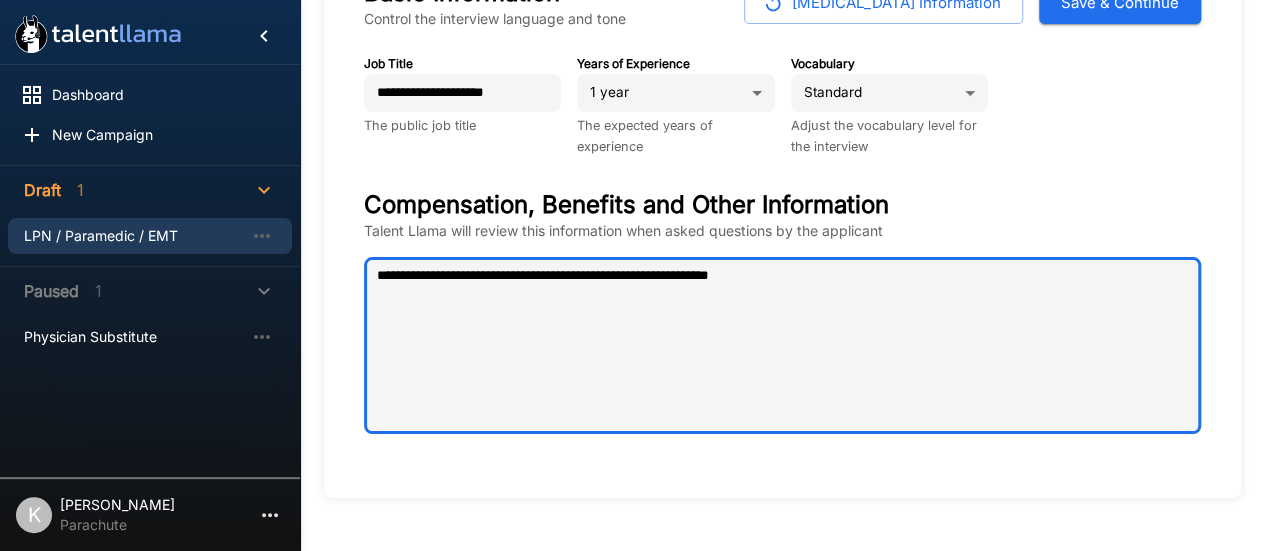 type on "**********" 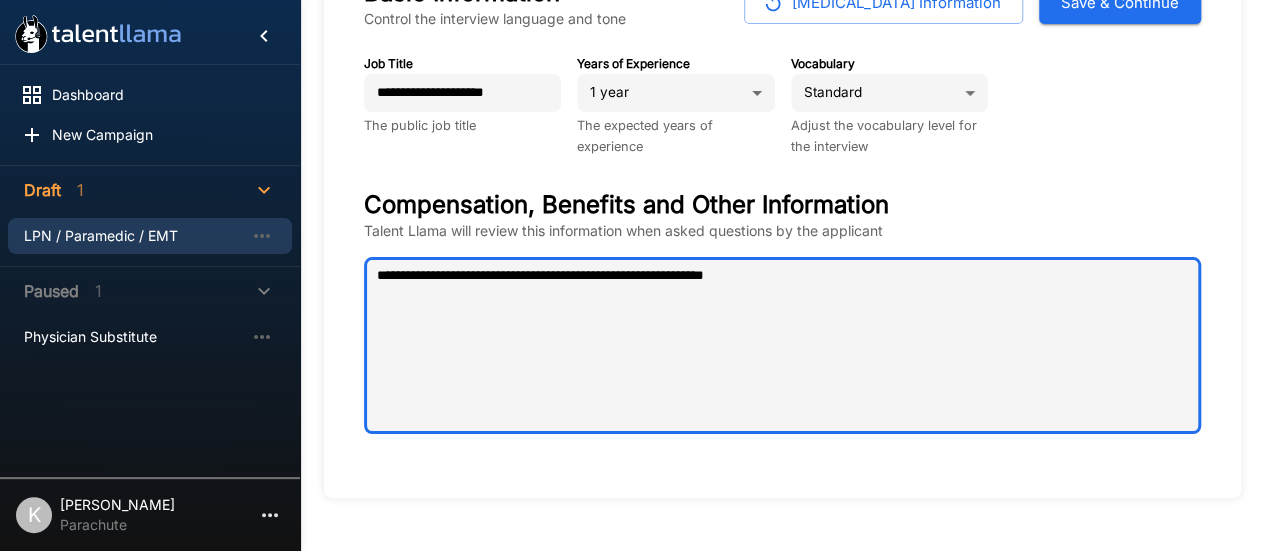 type on "**********" 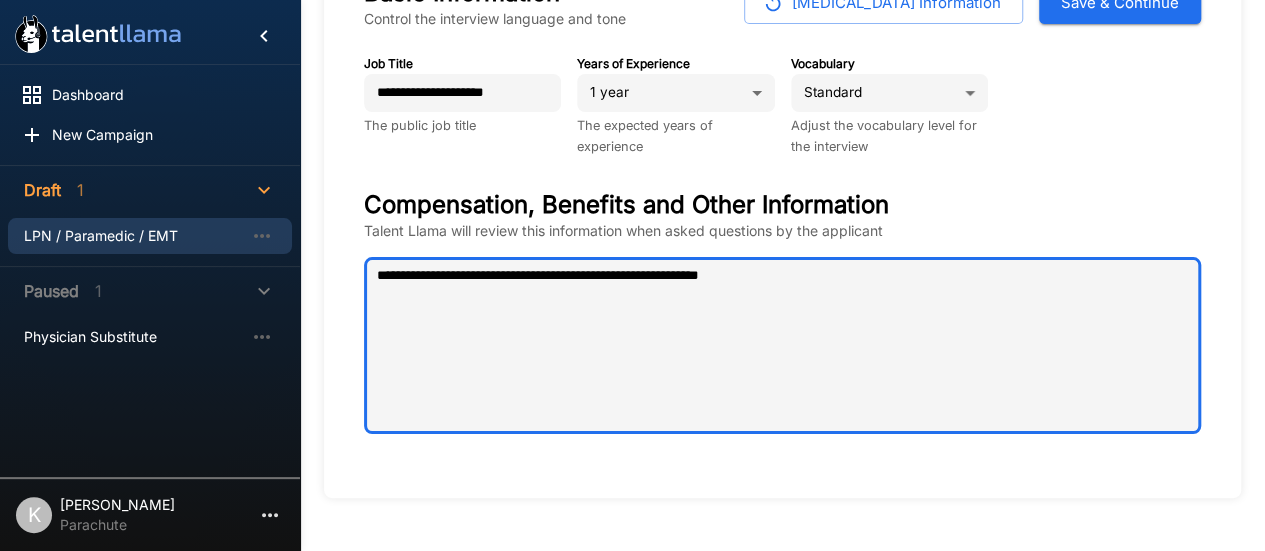 type on "**********" 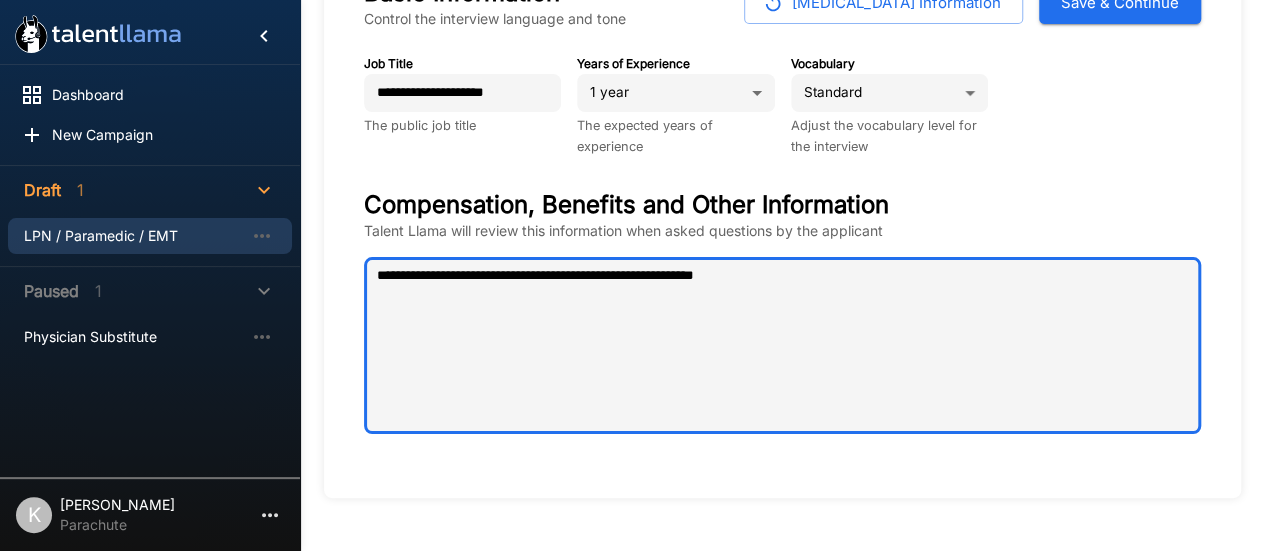type on "**********" 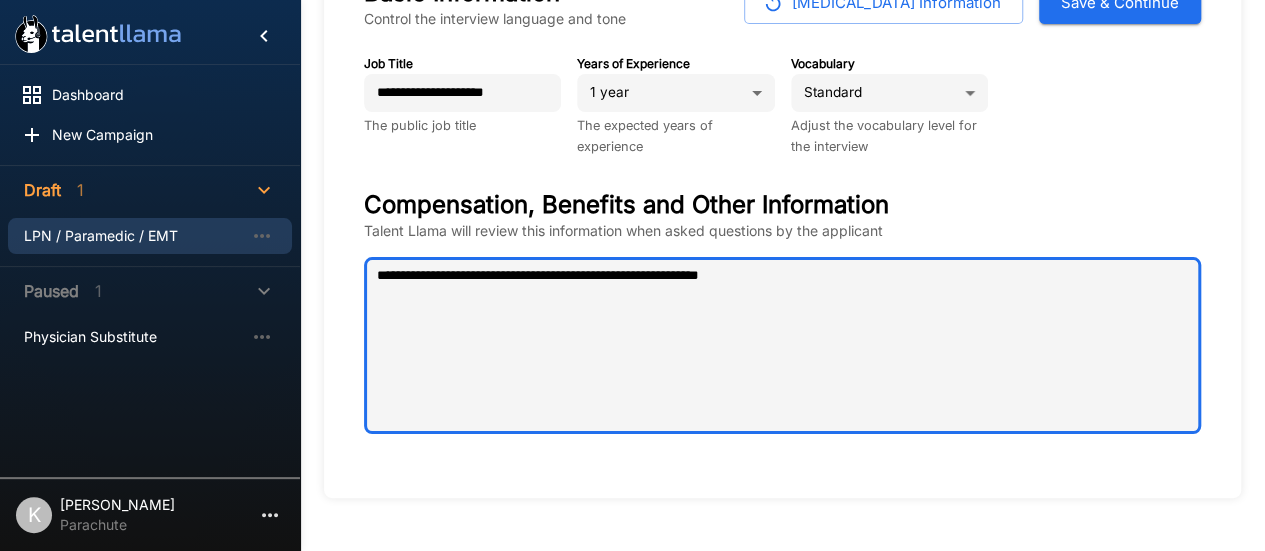 drag, startPoint x: 542, startPoint y: 277, endPoint x: 294, endPoint y: 247, distance: 249.80792 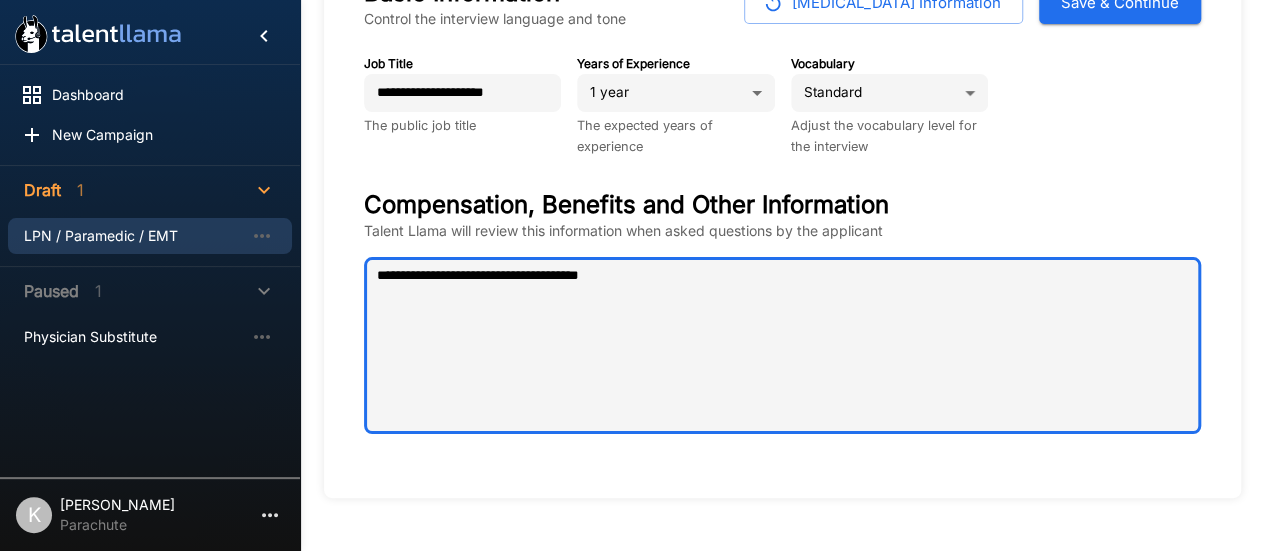 type on "*" 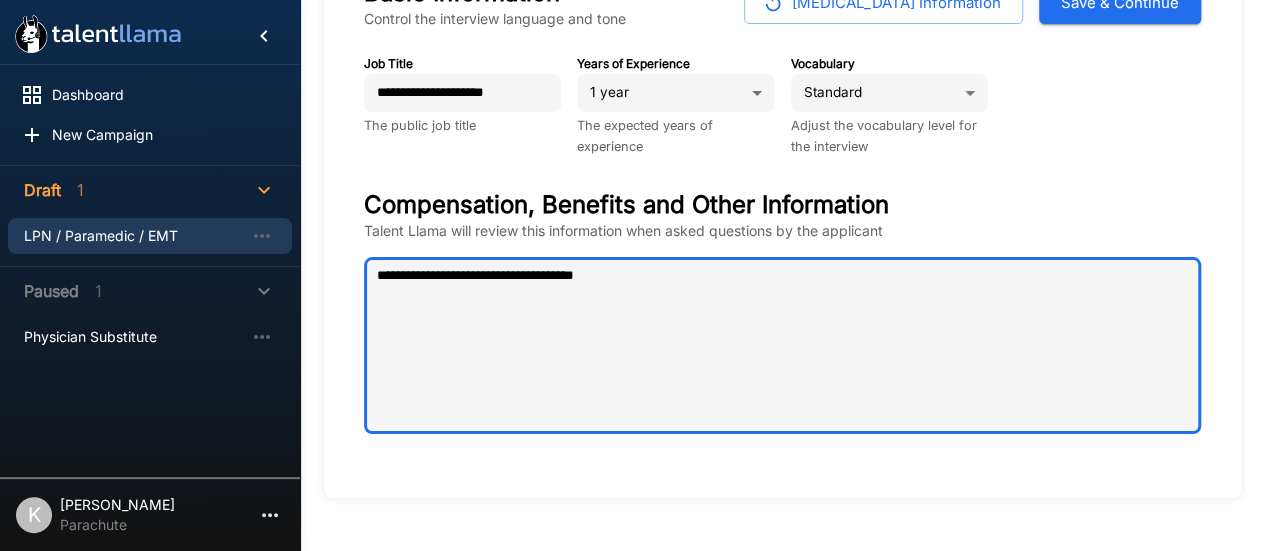 type on "**********" 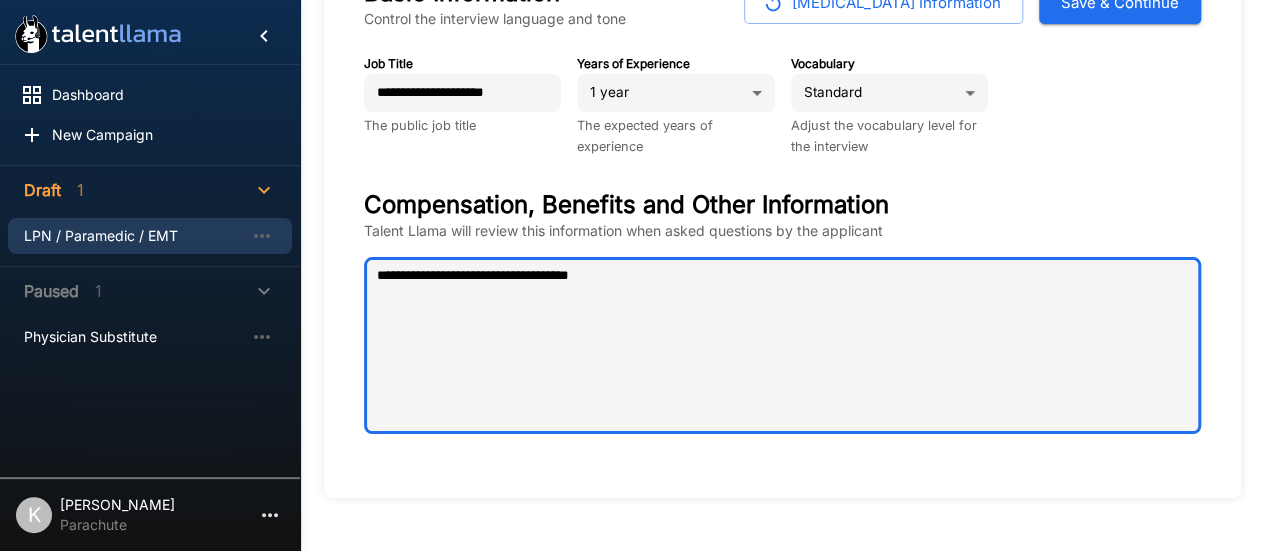 type on "**********" 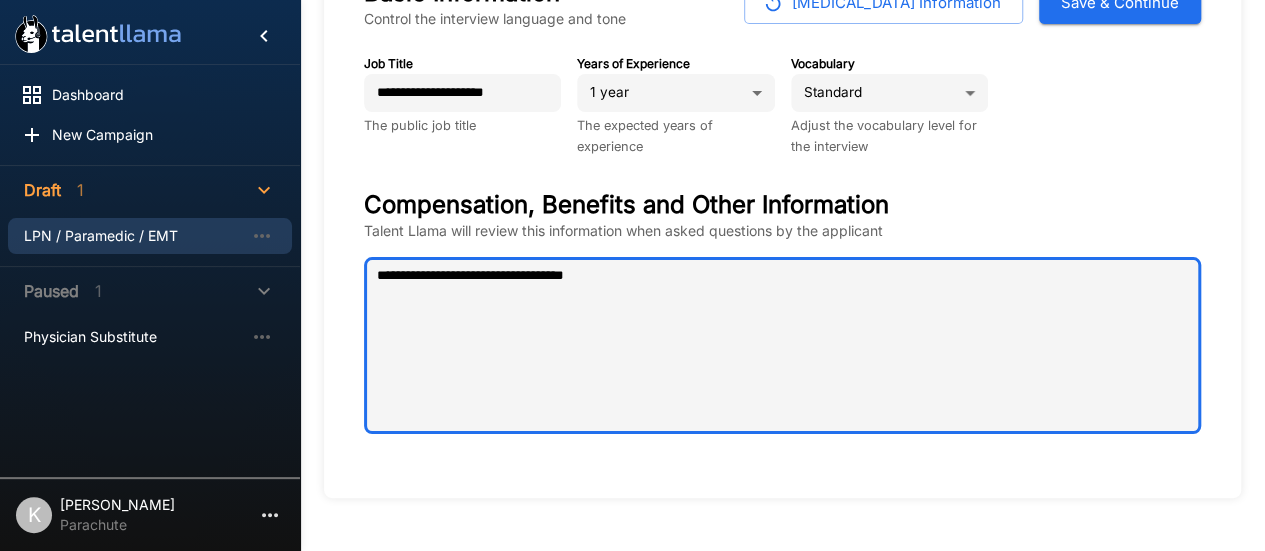 type on "**********" 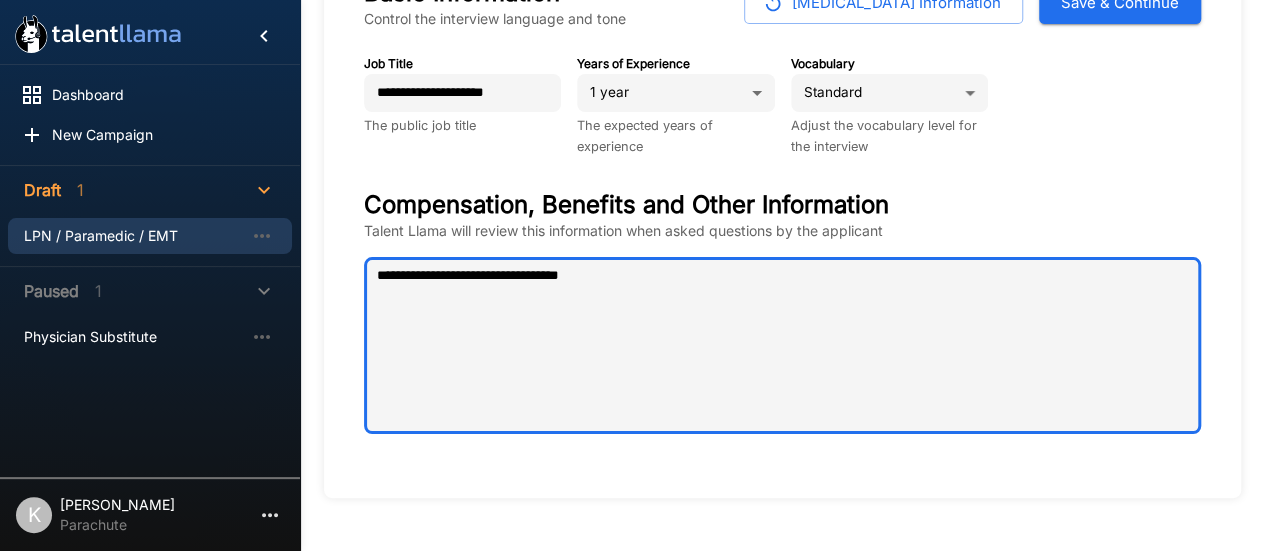 type on "**********" 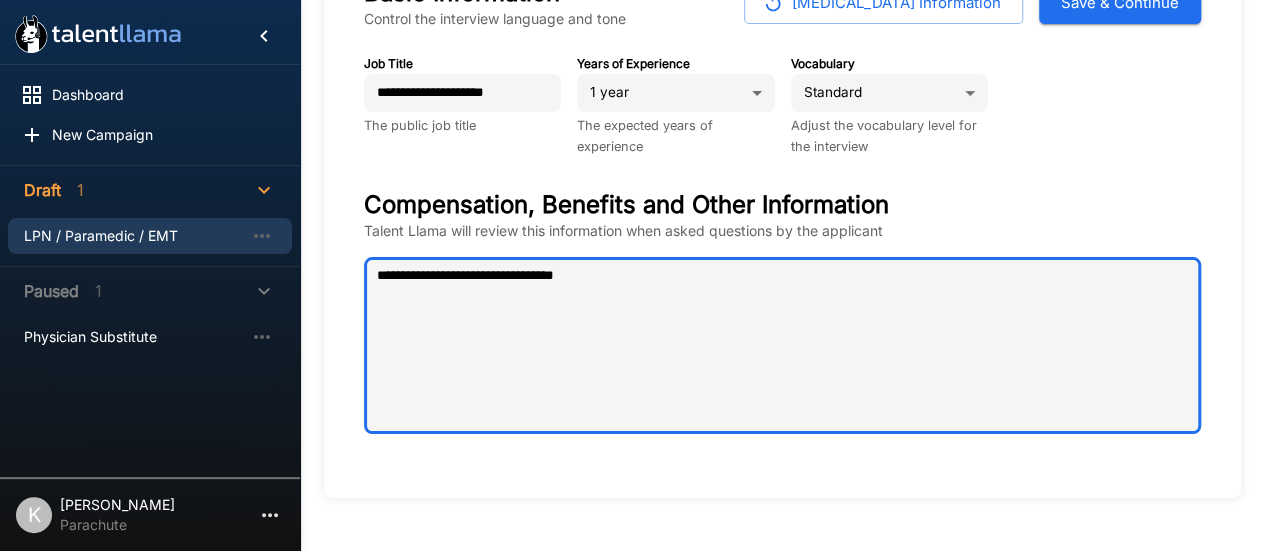 type on "**********" 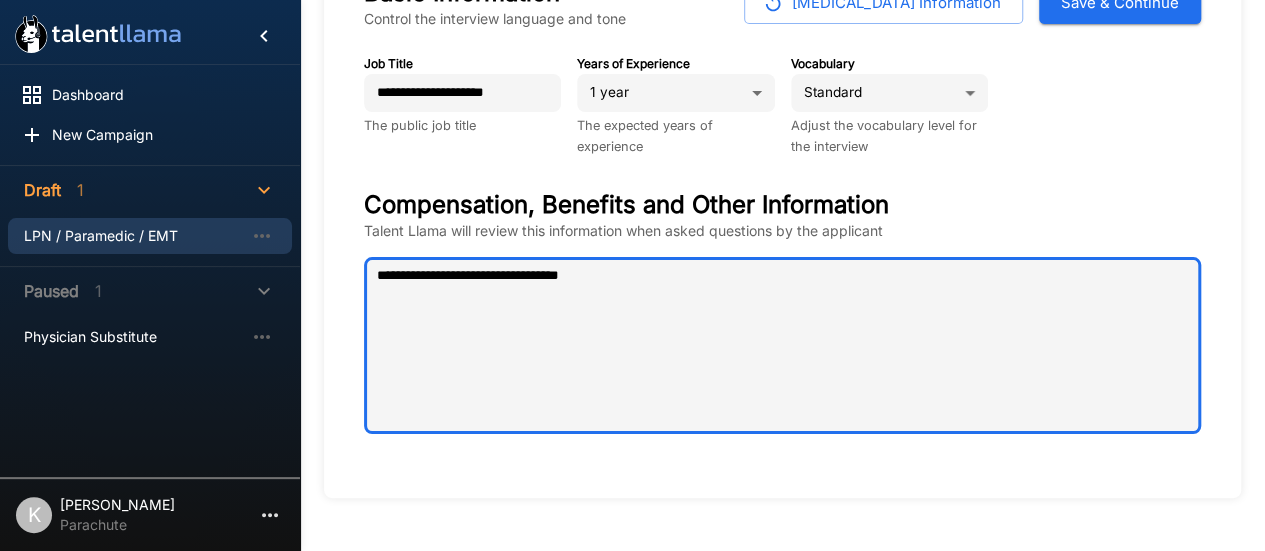 paste on "**********" 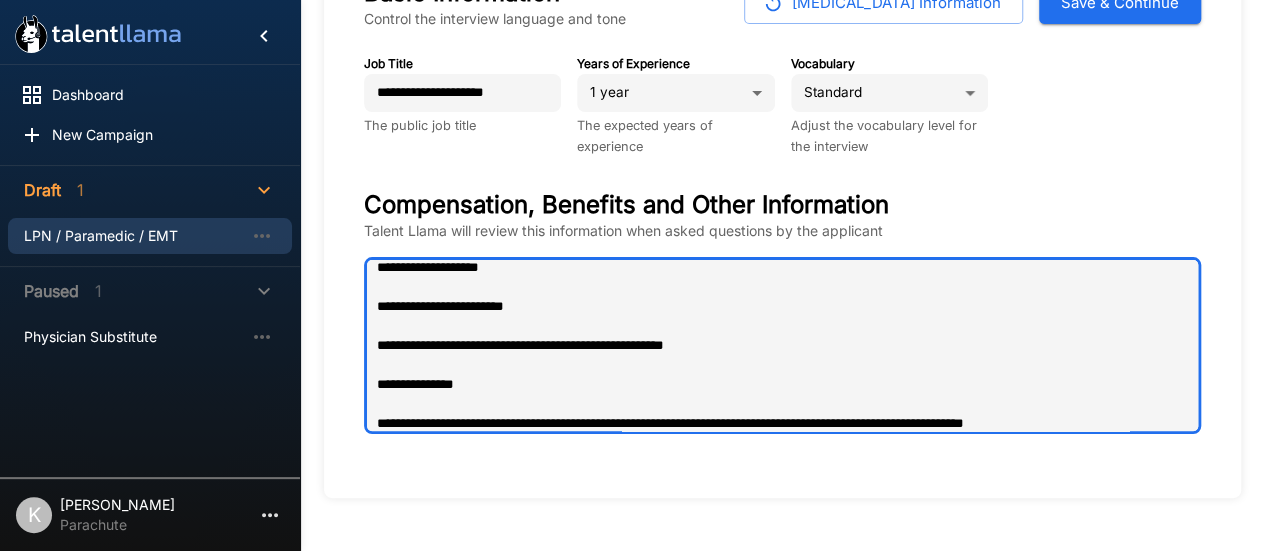 scroll, scrollTop: 0, scrollLeft: 0, axis: both 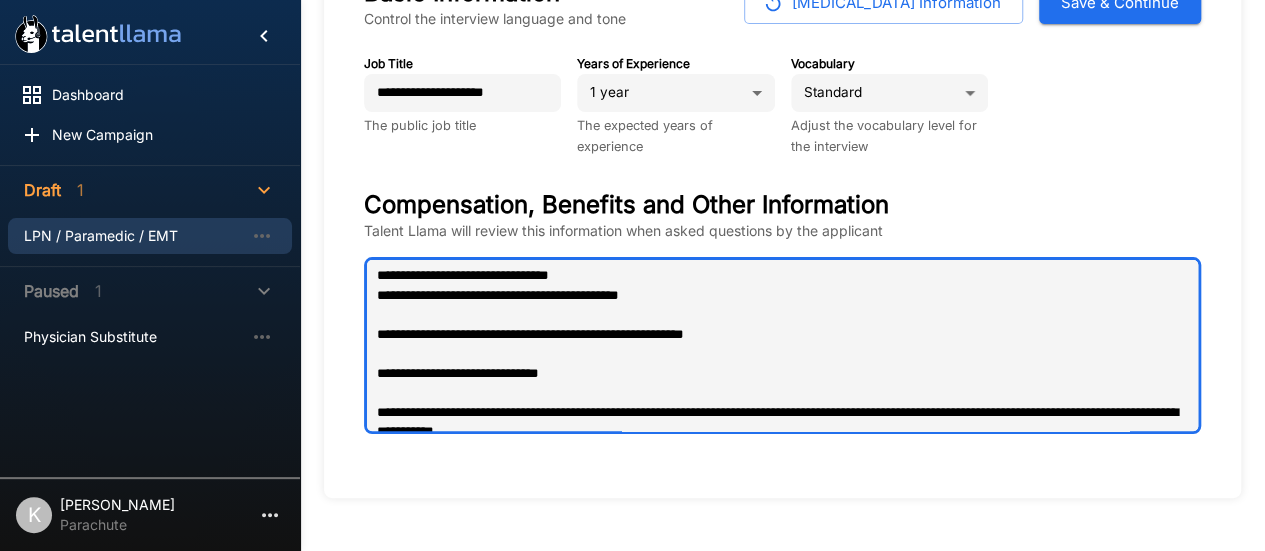 type on "*" 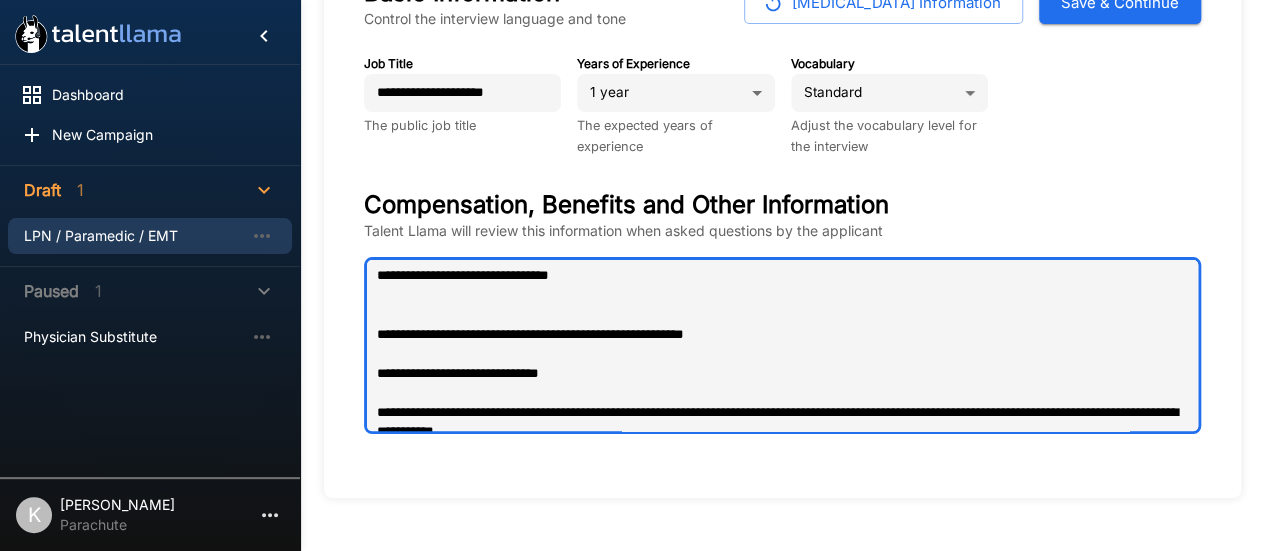 type on "**********" 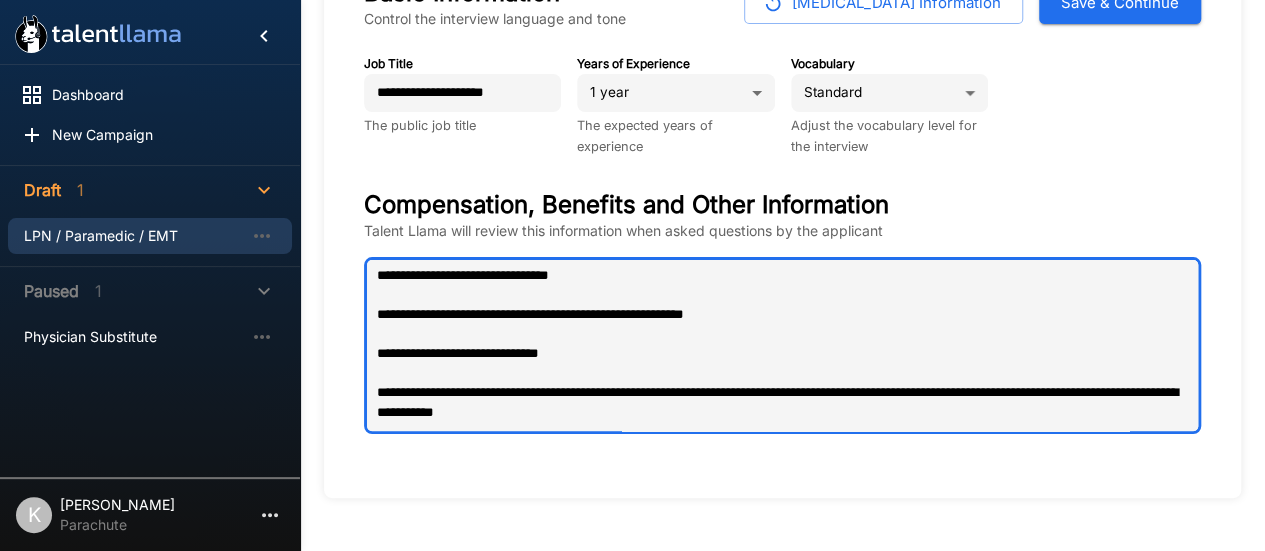 type on "**********" 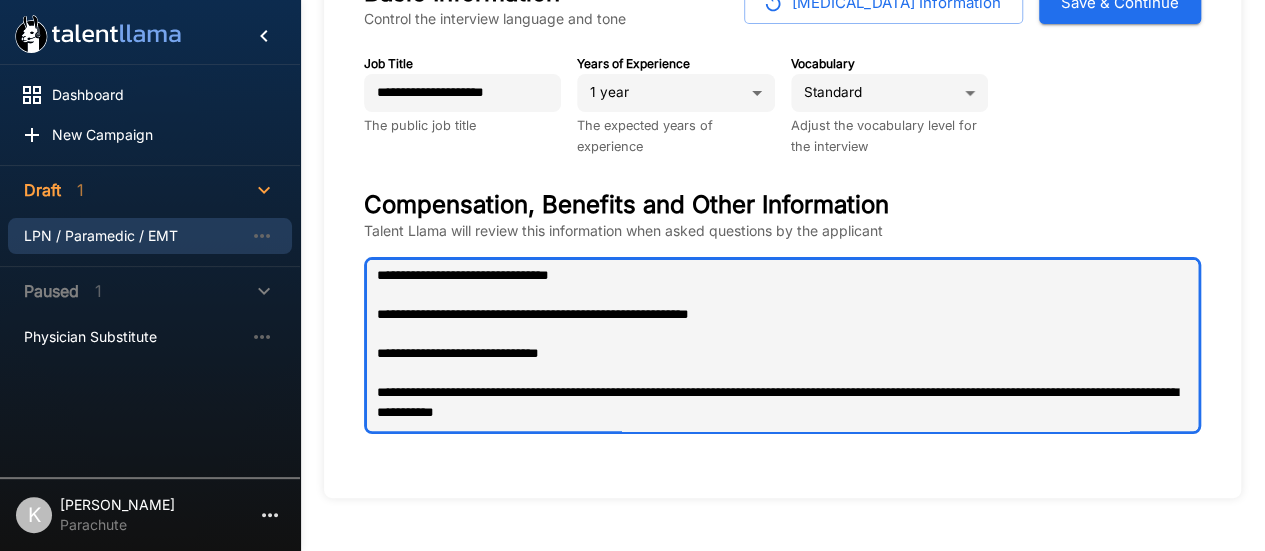 type on "**********" 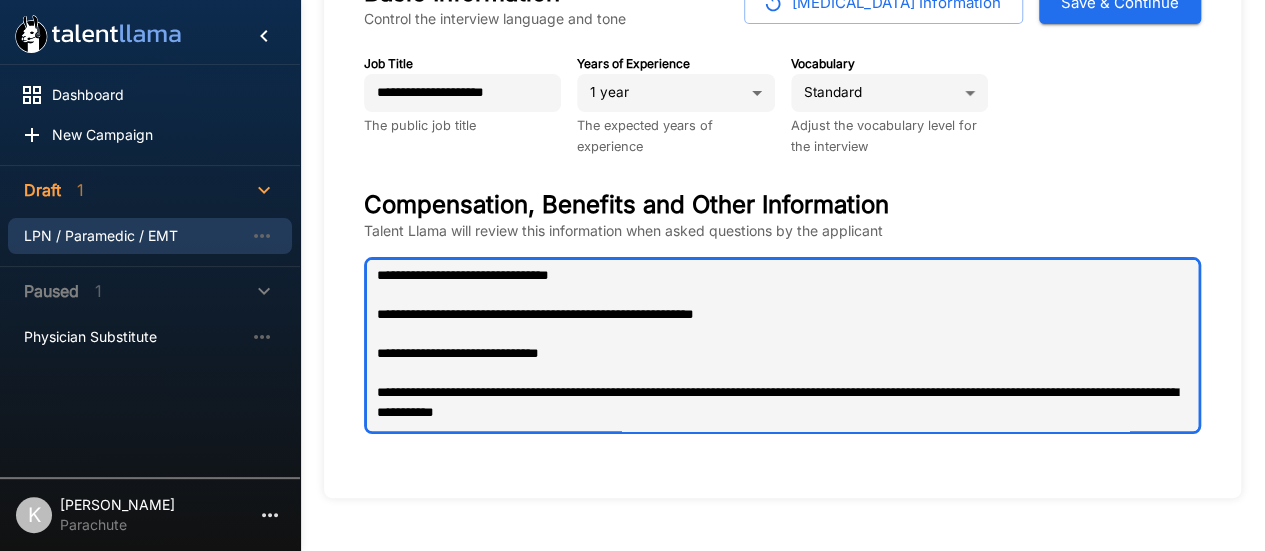 type on "**********" 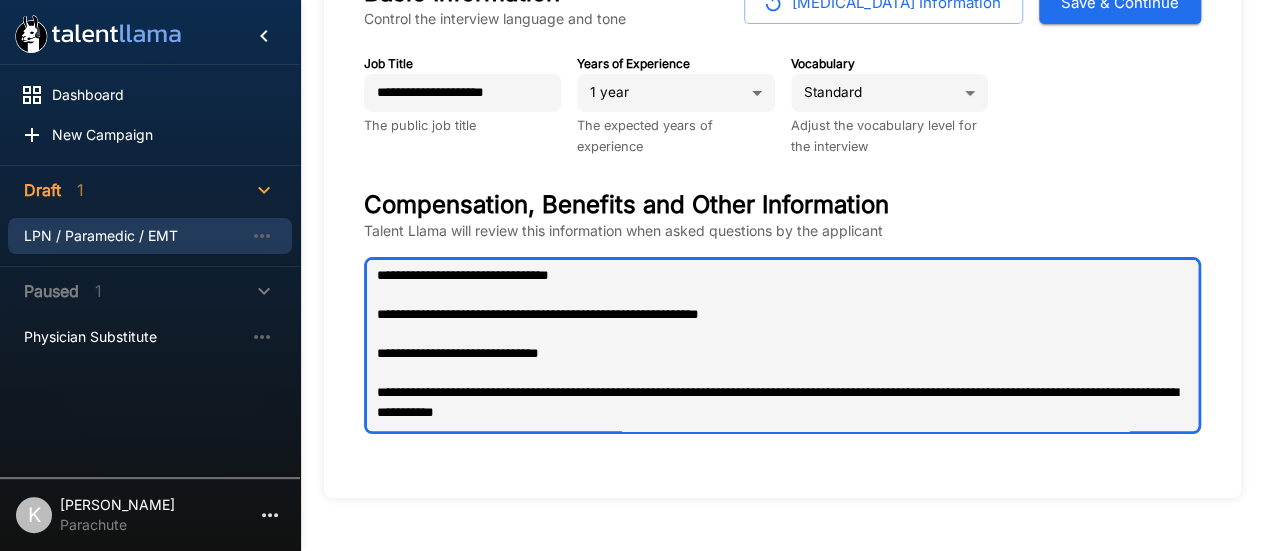 type on "**********" 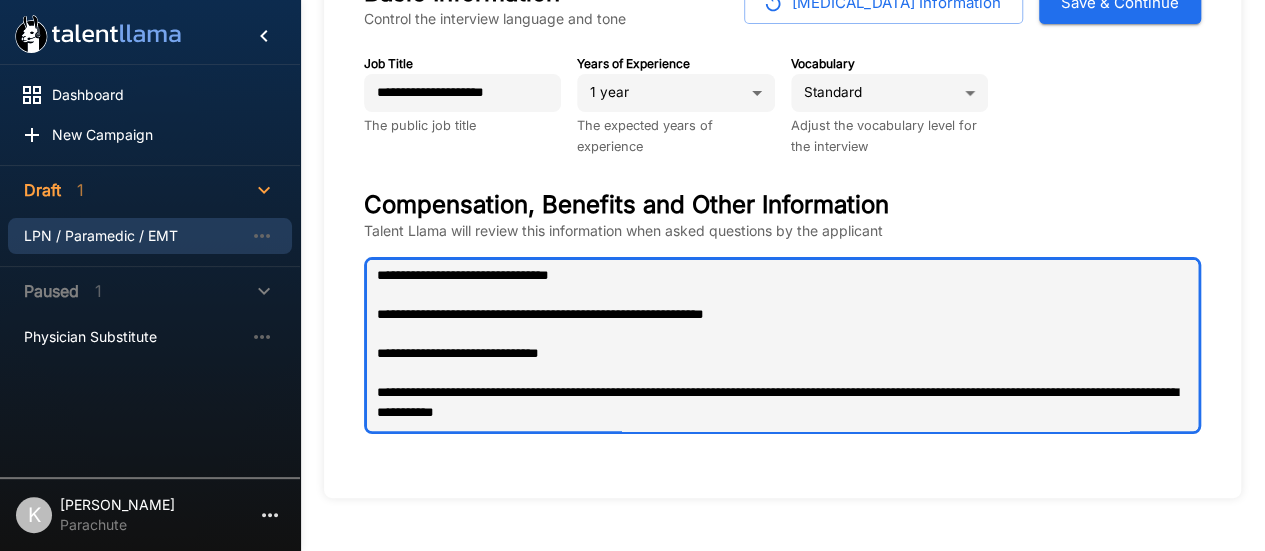 type on "**********" 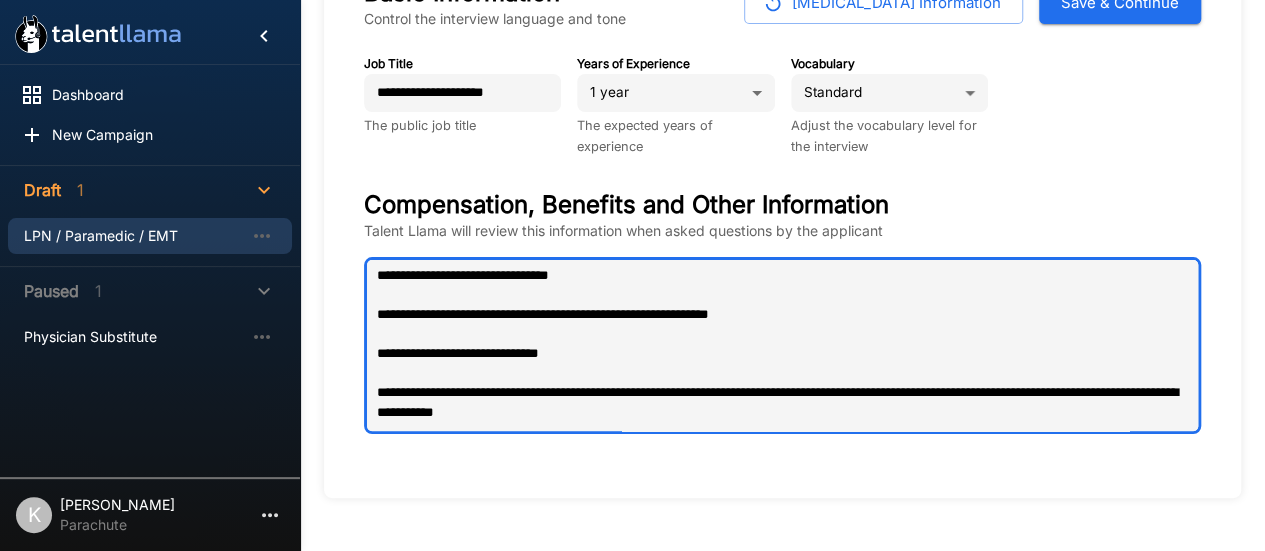 type on "**********" 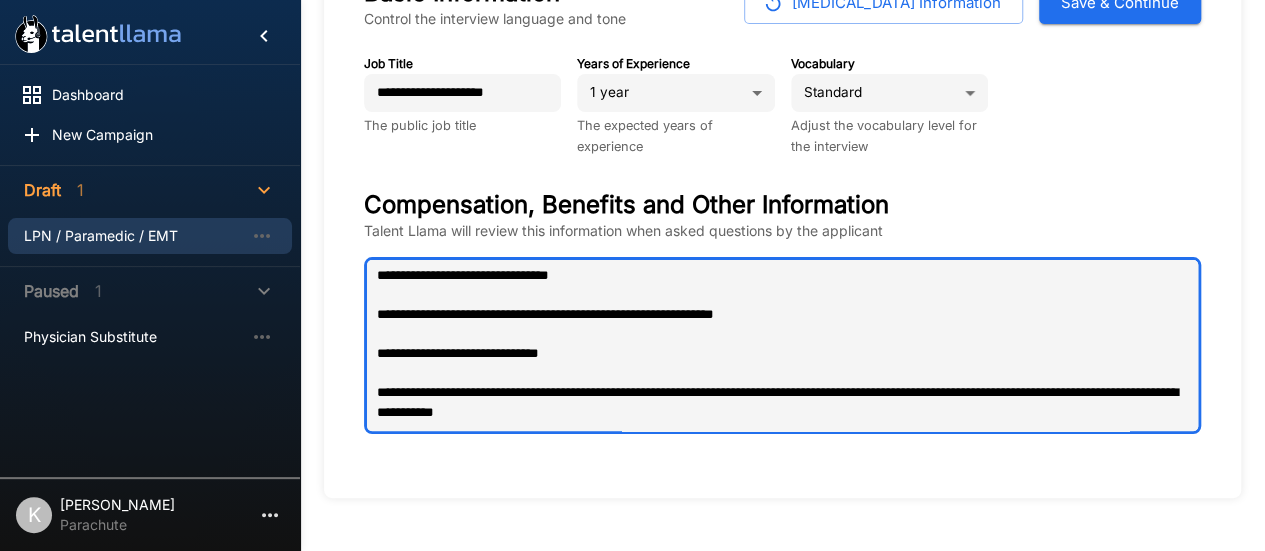type on "*" 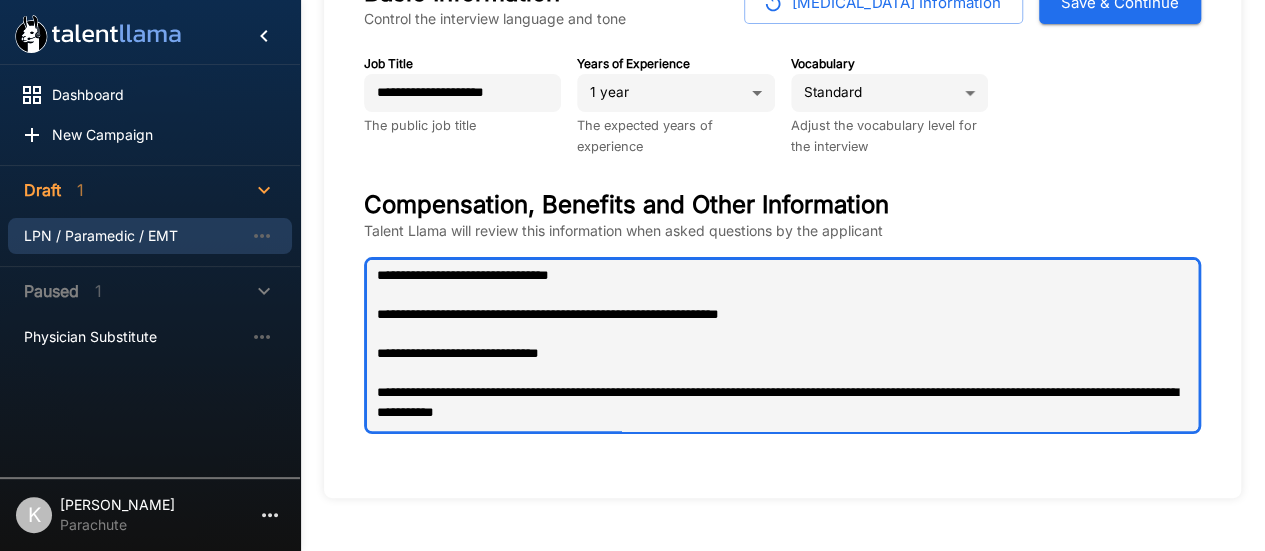 type on "**********" 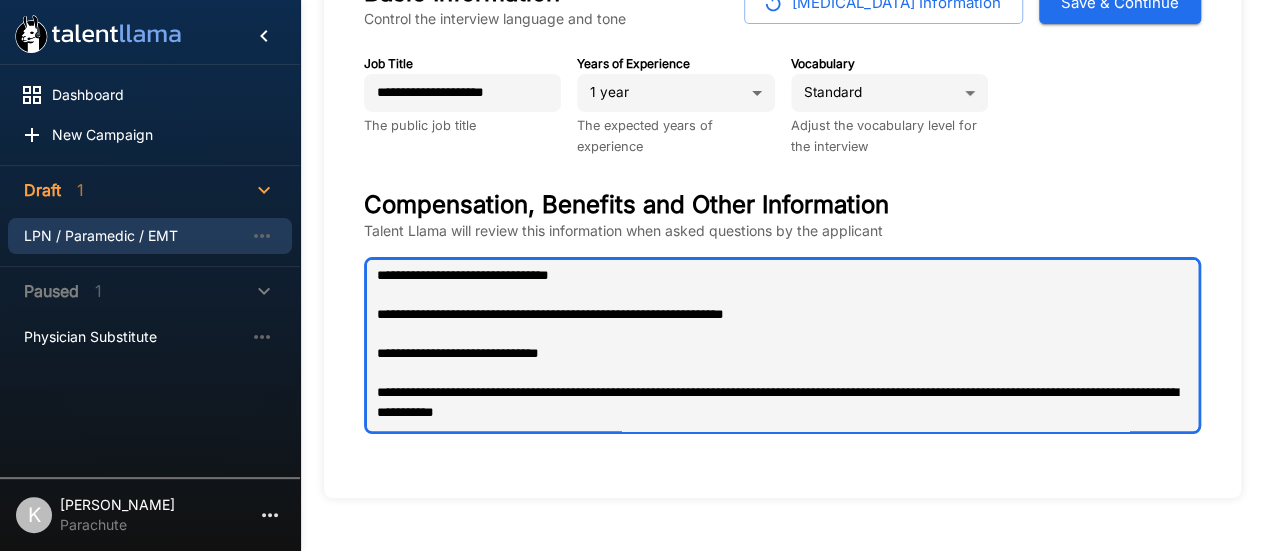 type on "**********" 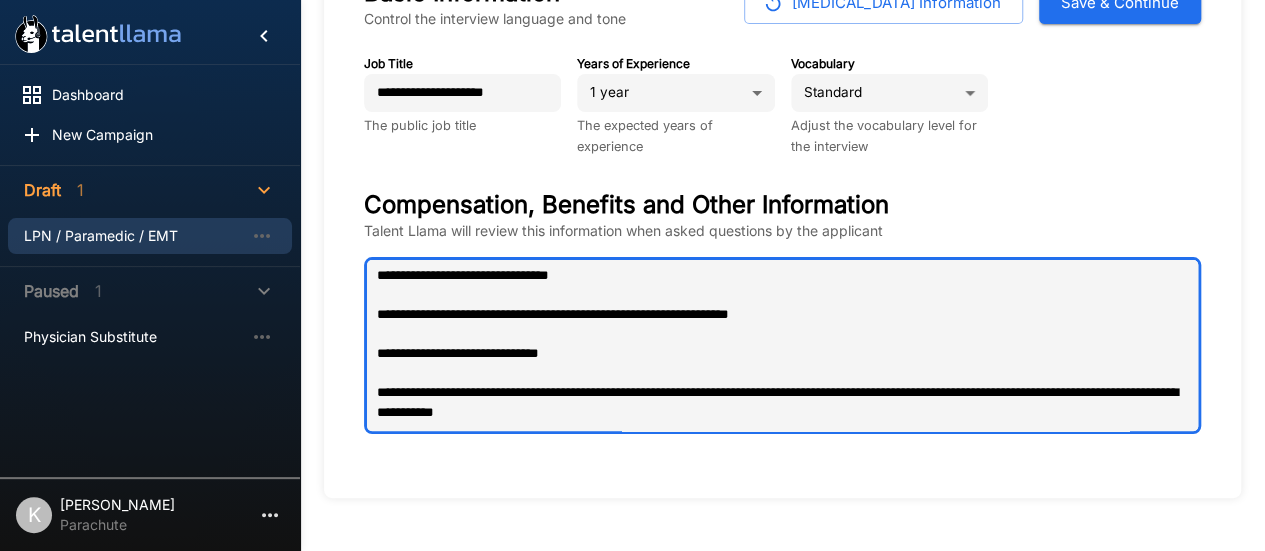 type on "**********" 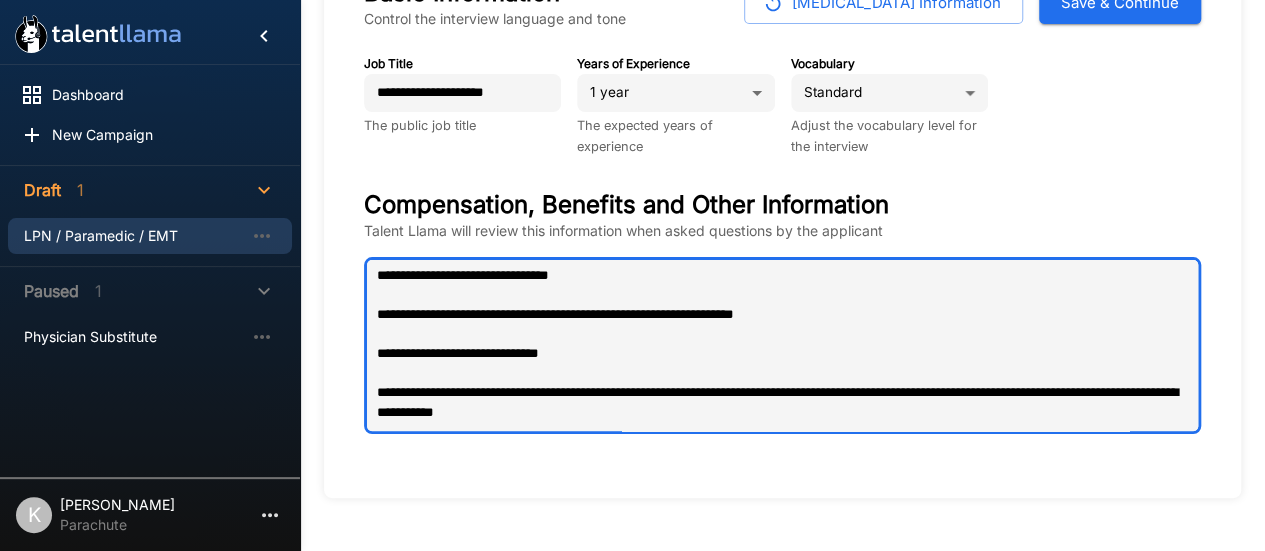 type on "*" 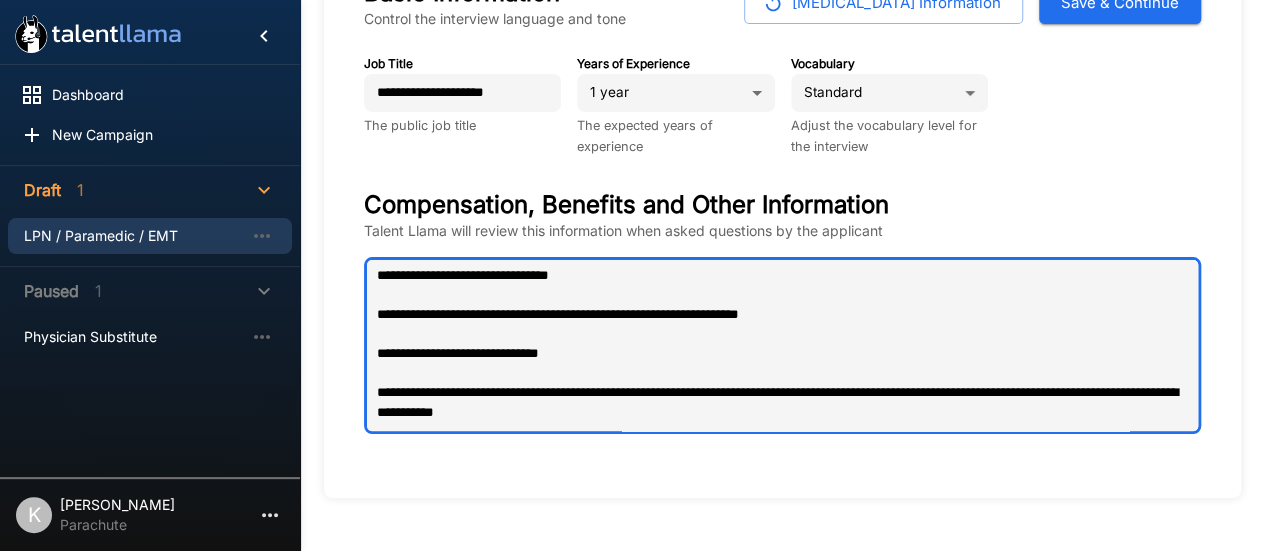type on "*" 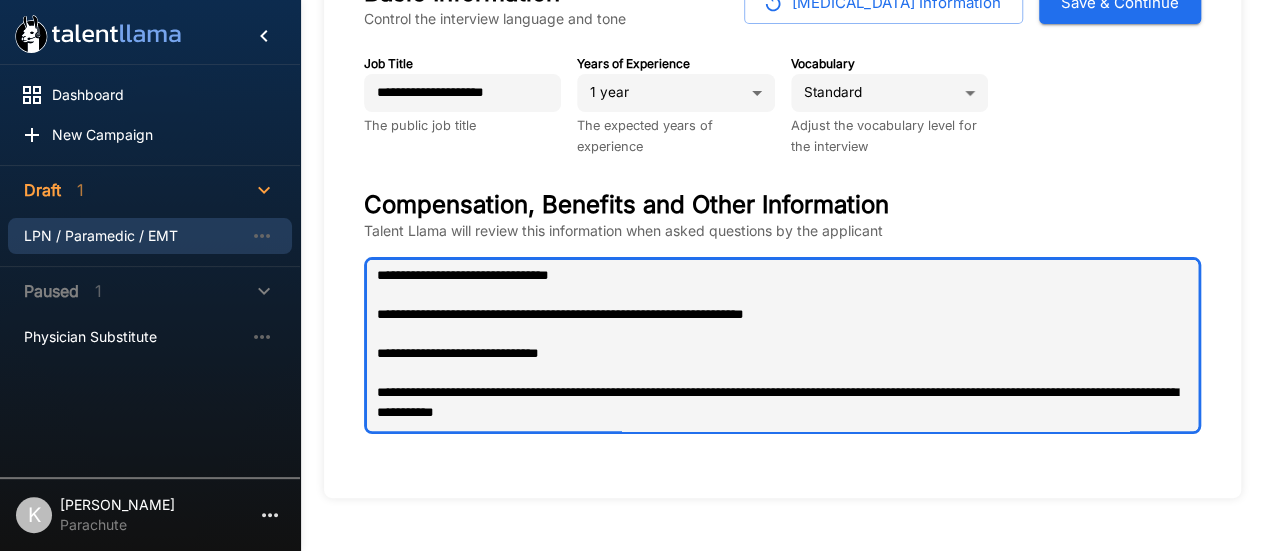 type on "*" 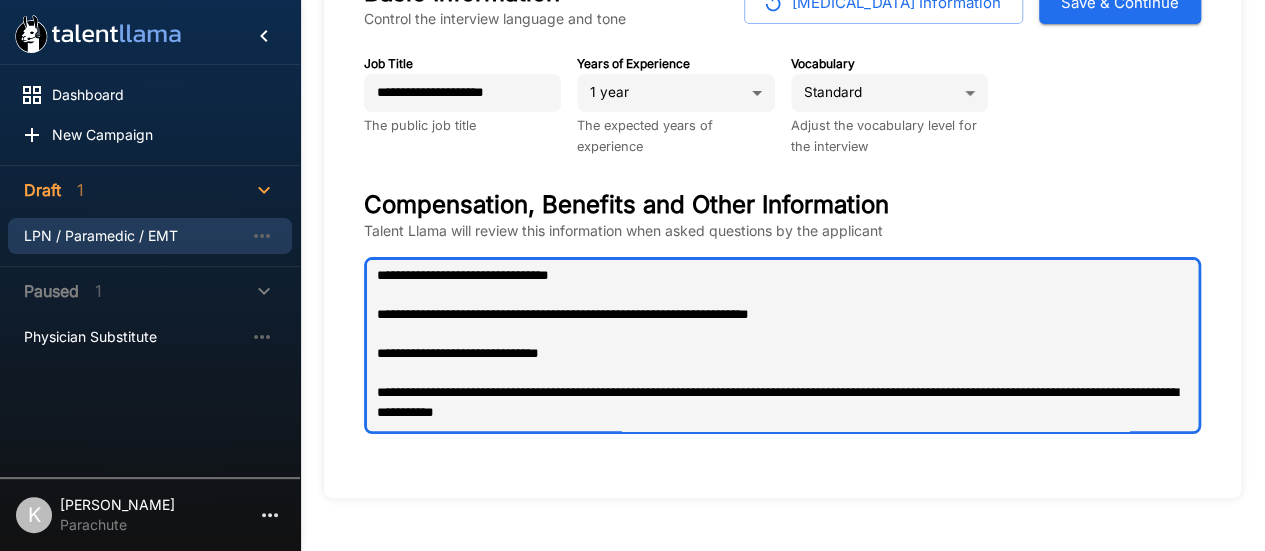 type on "**********" 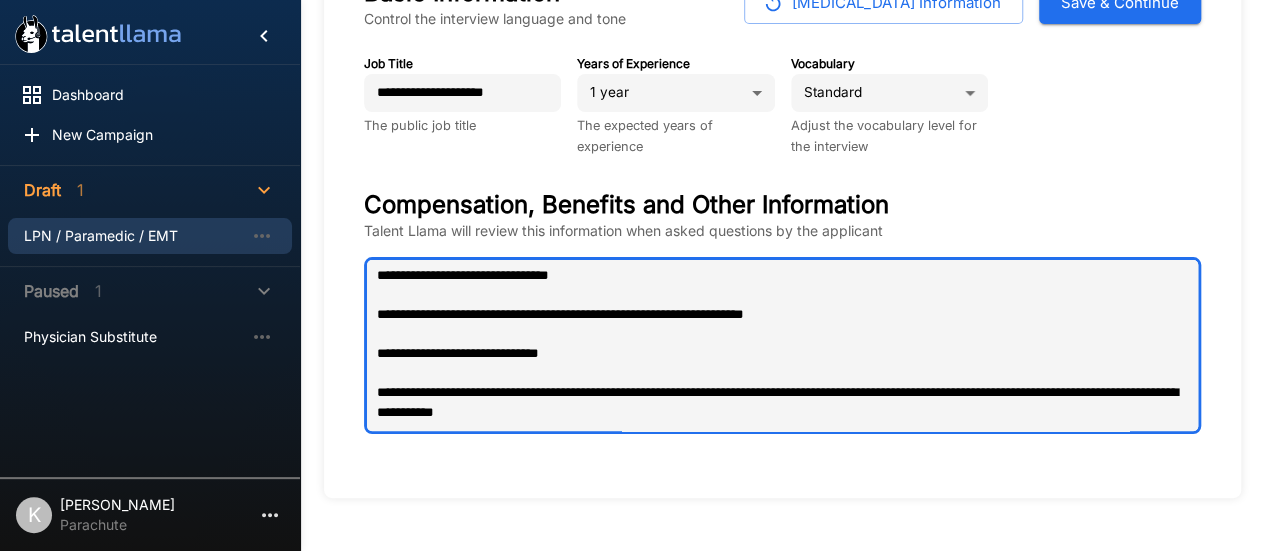 type on "**********" 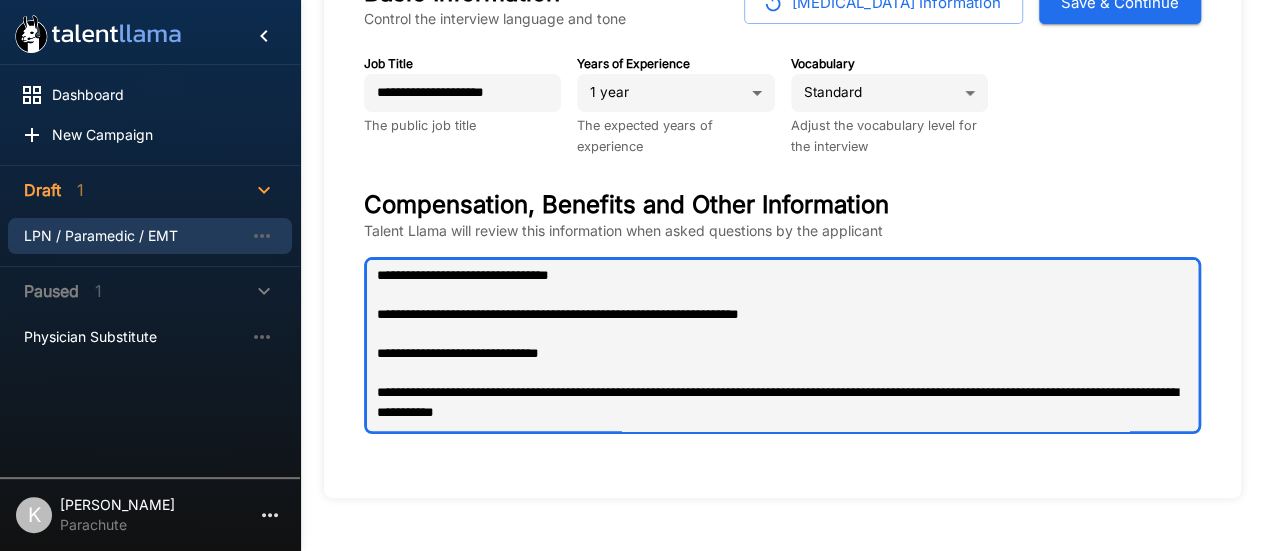 type on "**********" 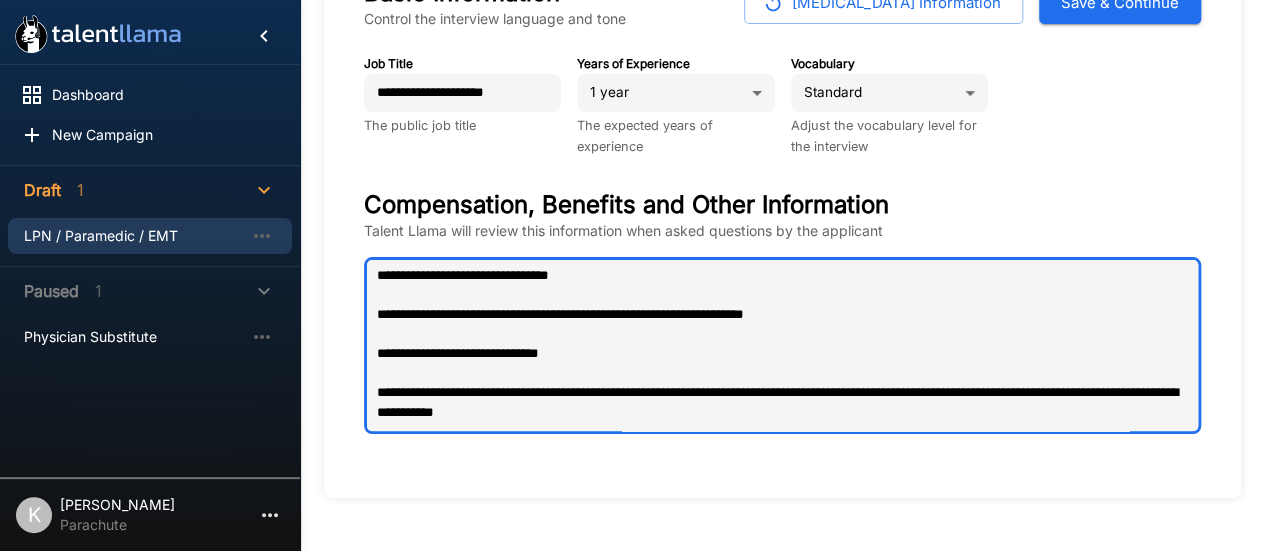 type on "**********" 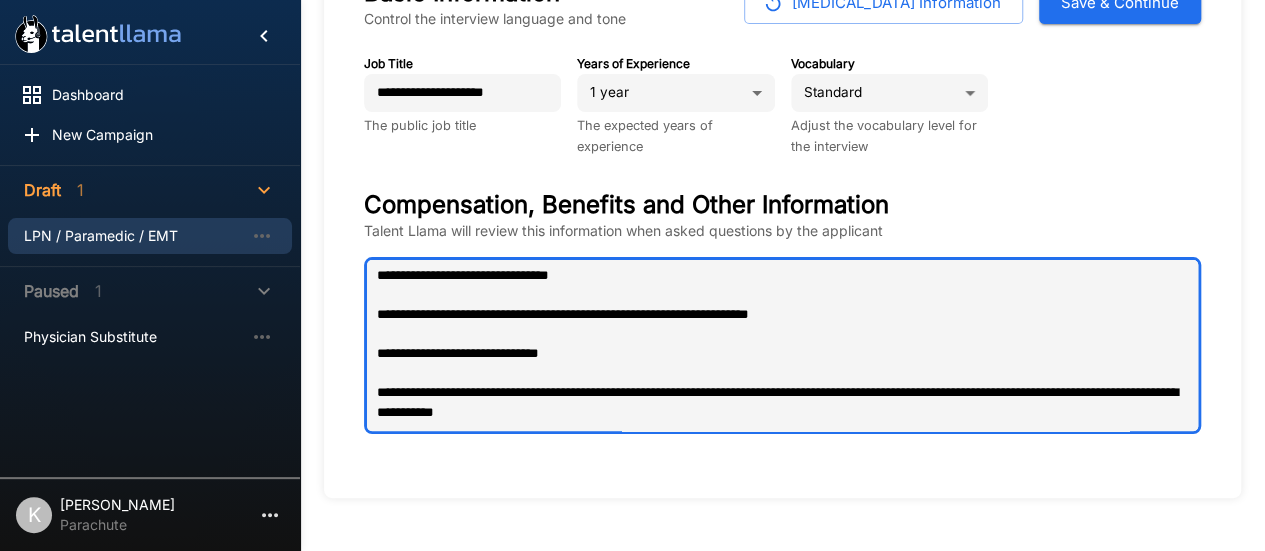 type on "**********" 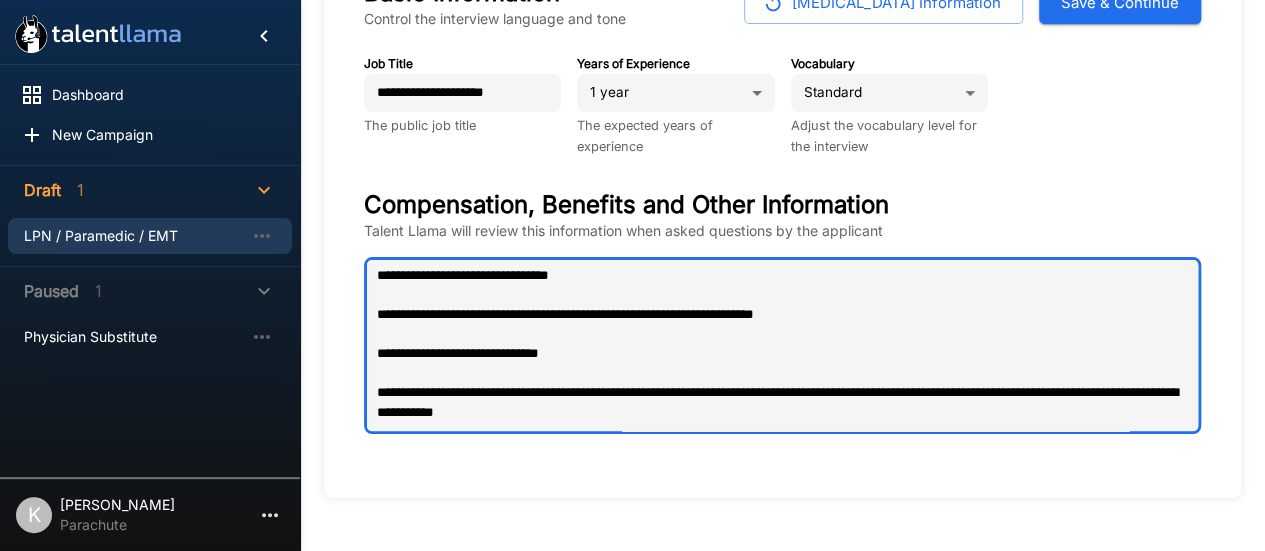 type on "*" 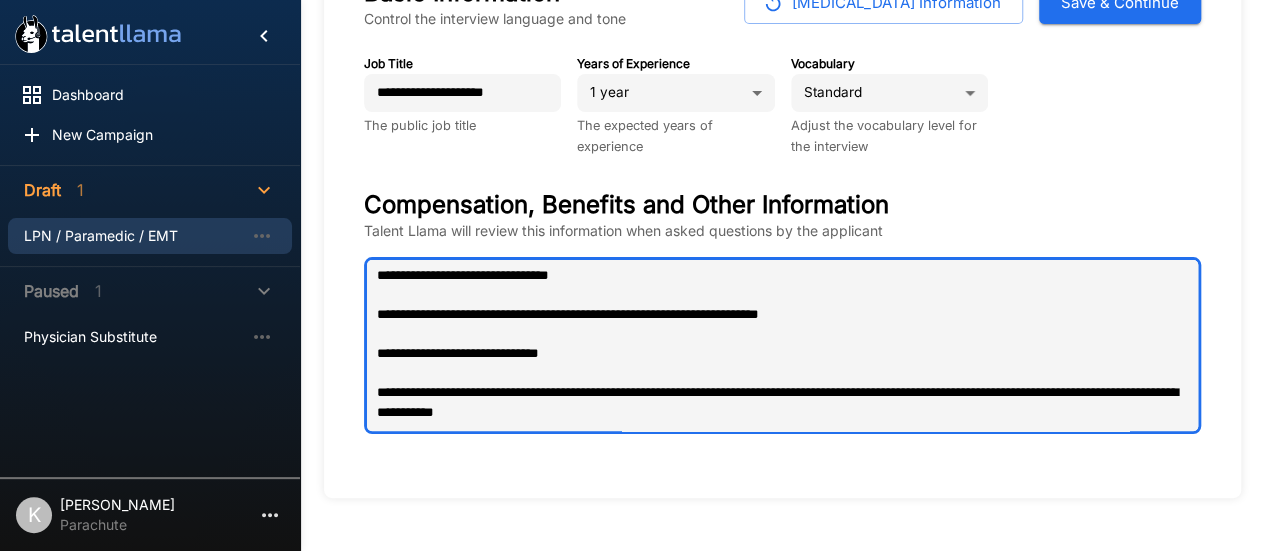 type on "*" 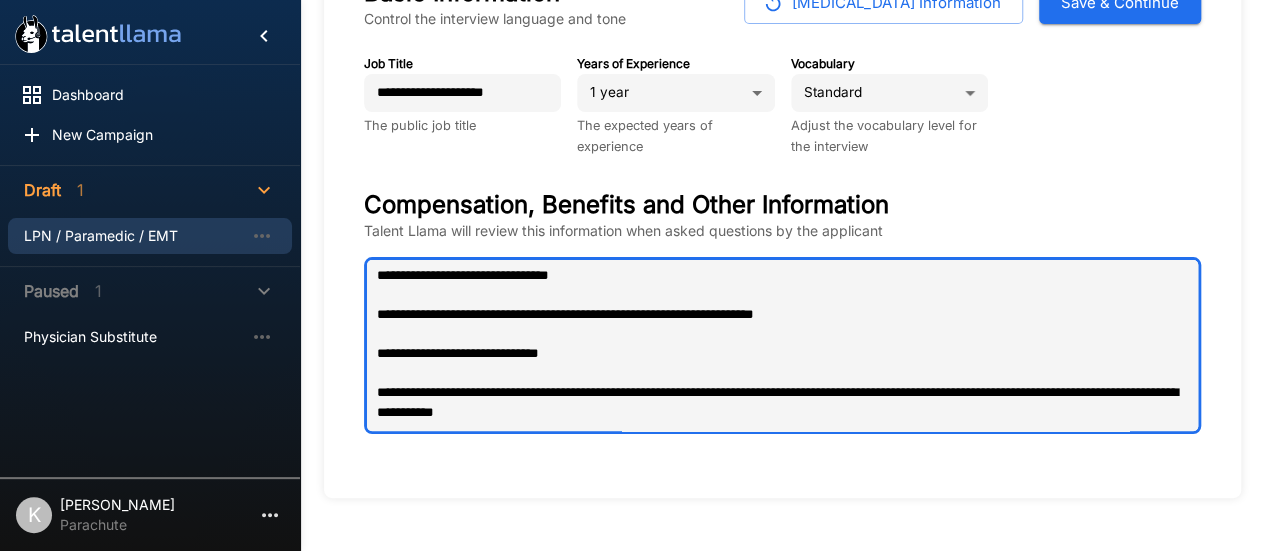 type on "**********" 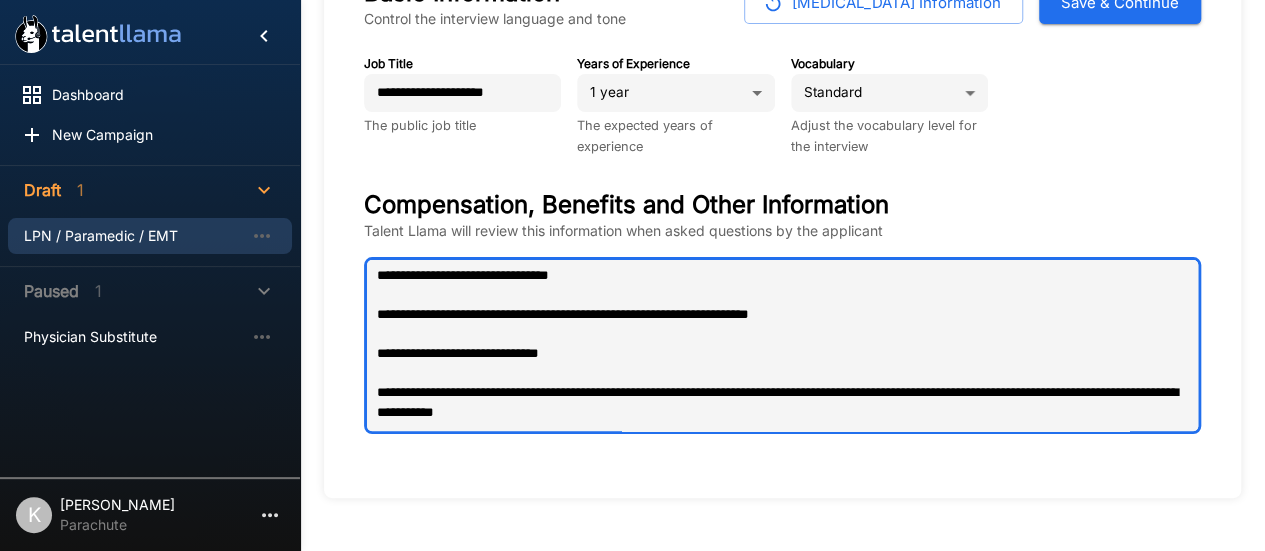 type on "**********" 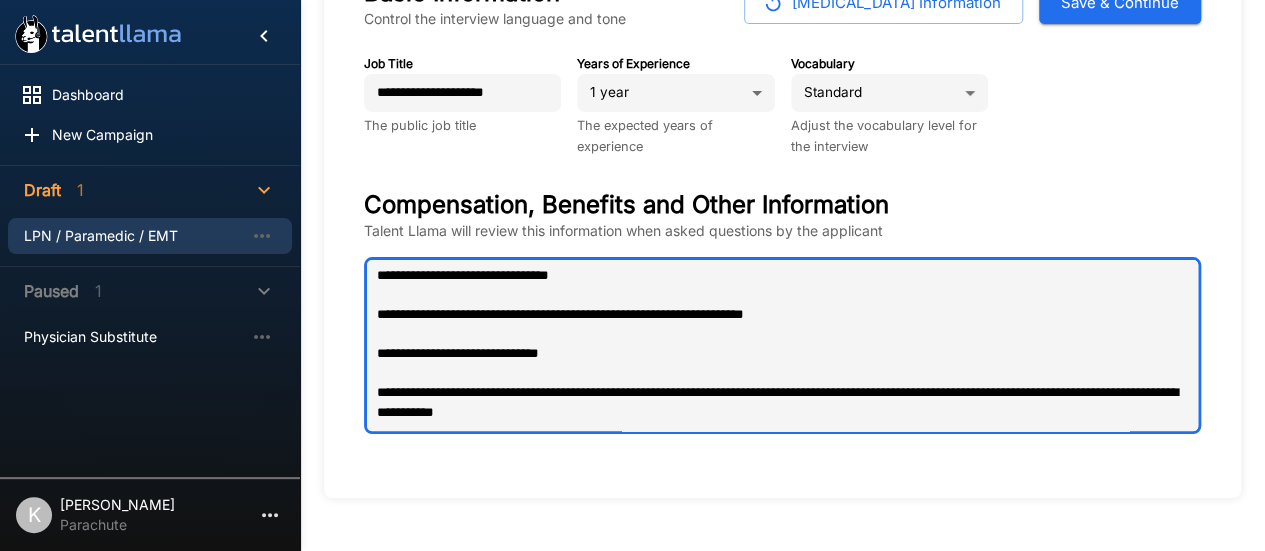 type on "**********" 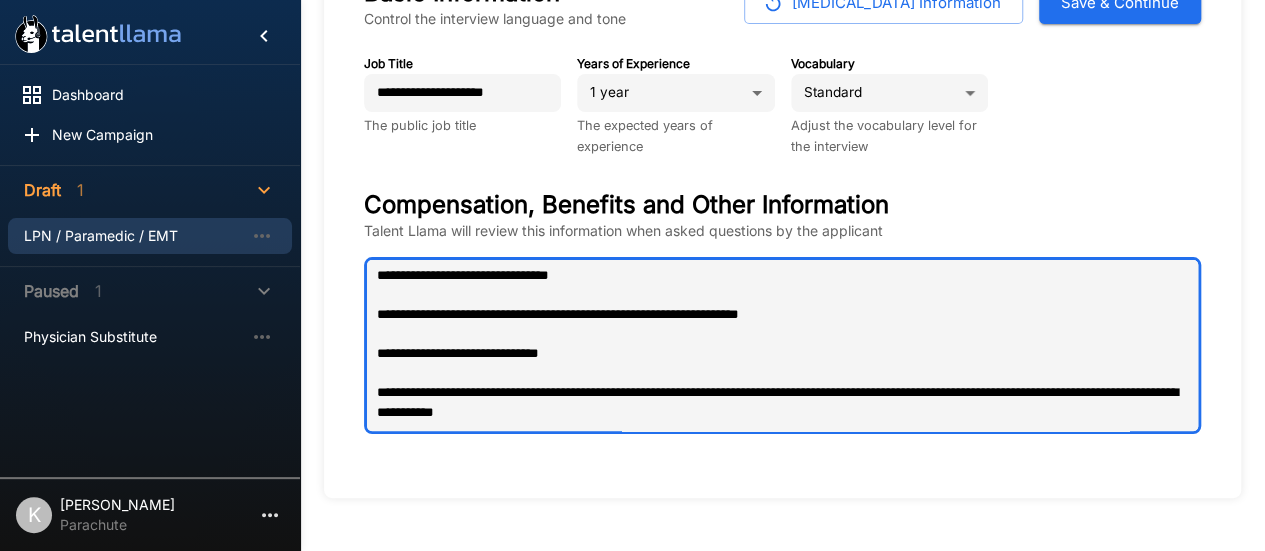 type on "**********" 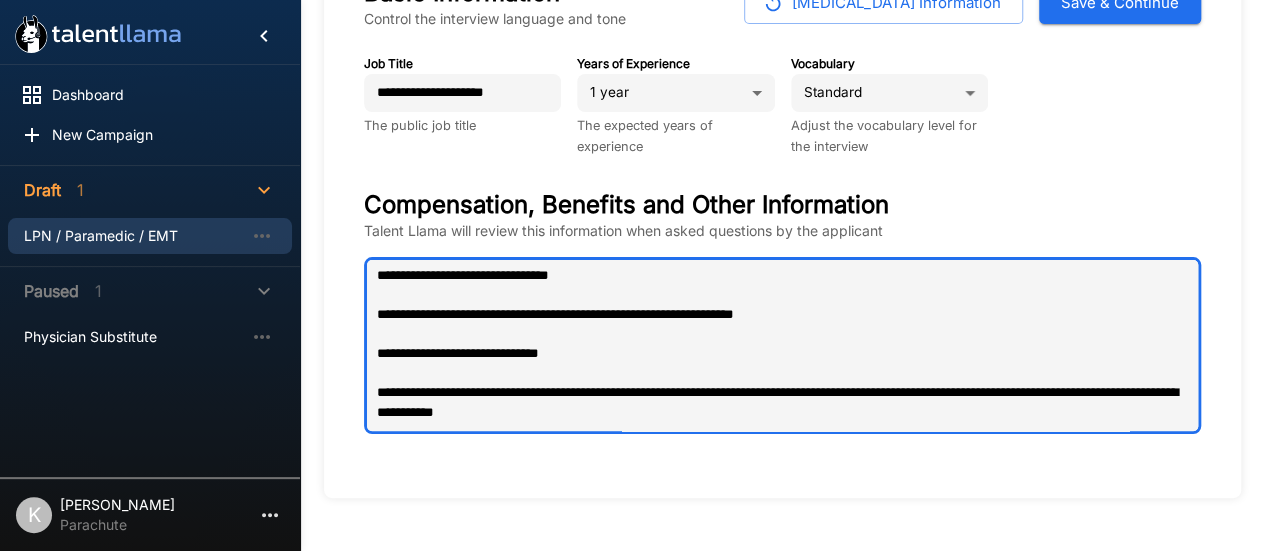 type on "**********" 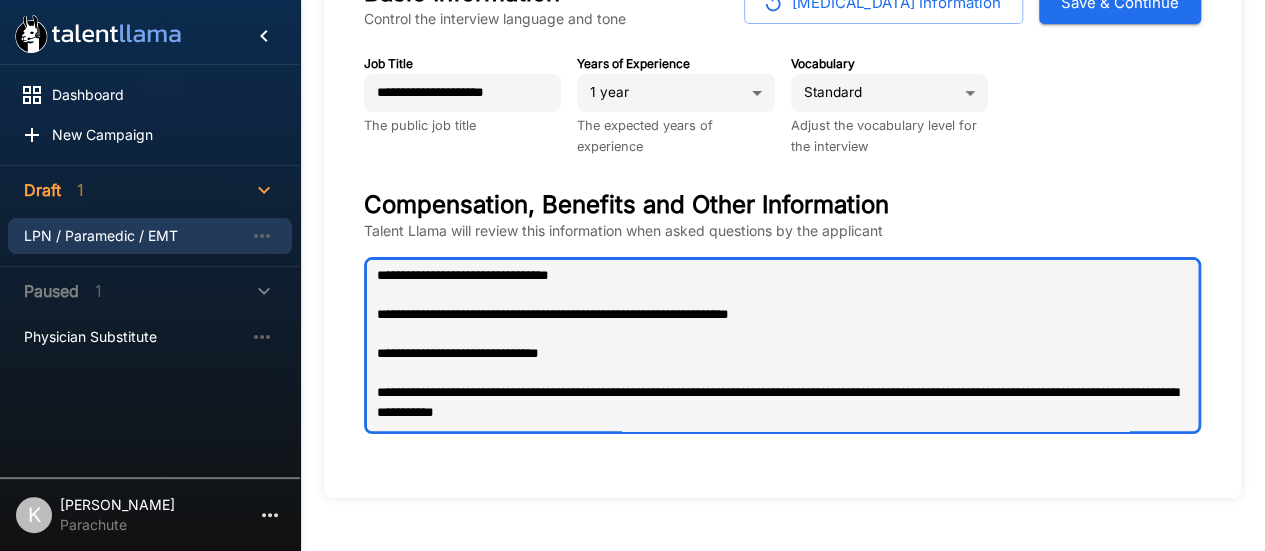 type on "**********" 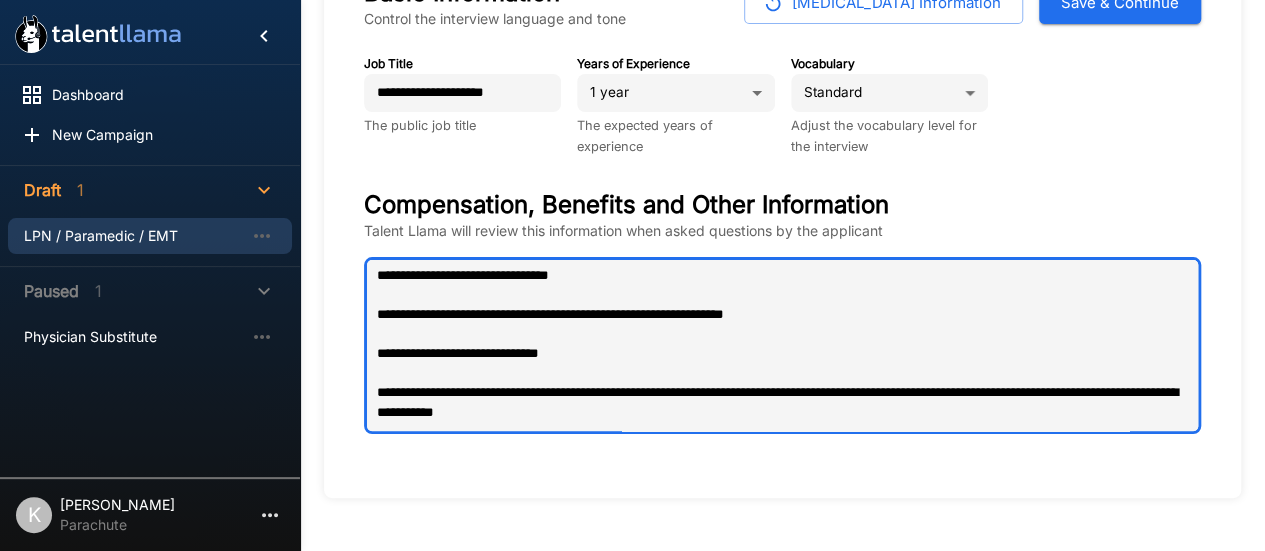 type on "**********" 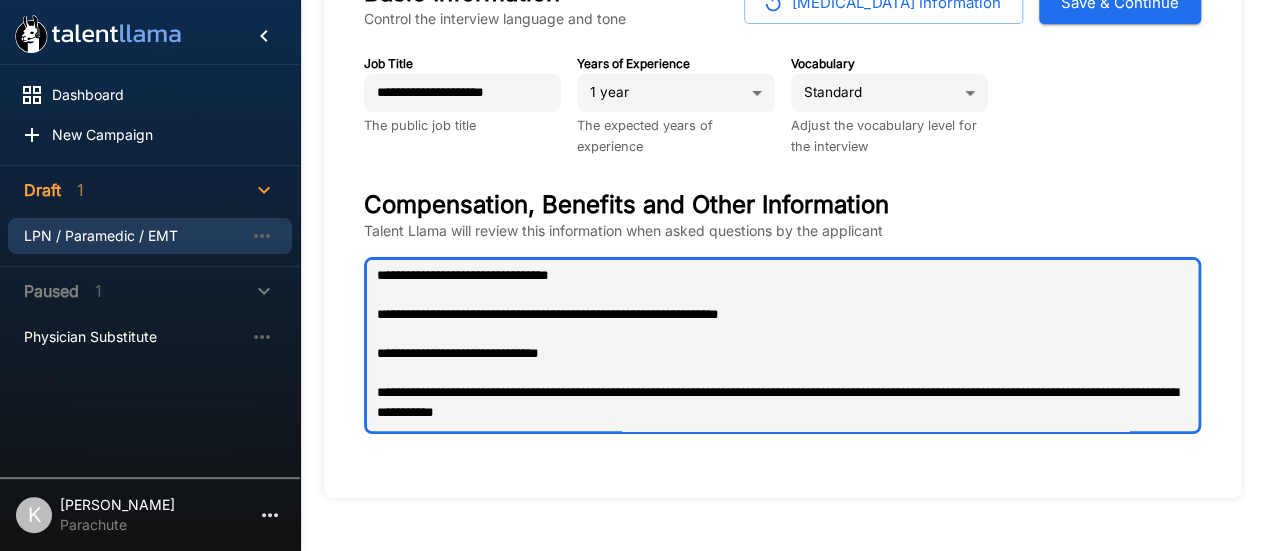 type on "**********" 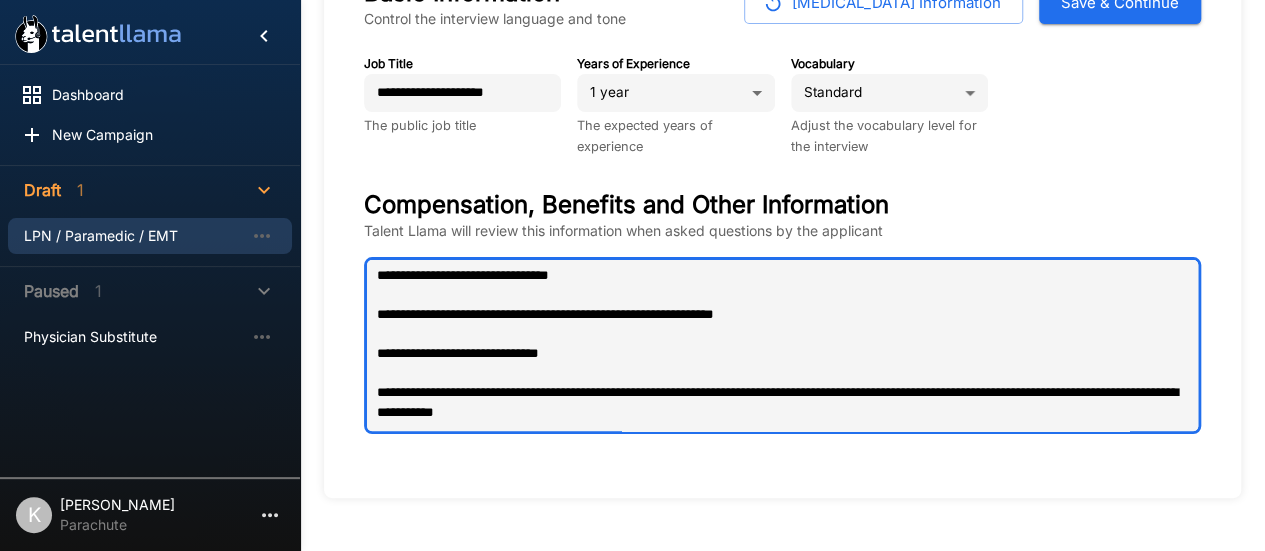 type on "**********" 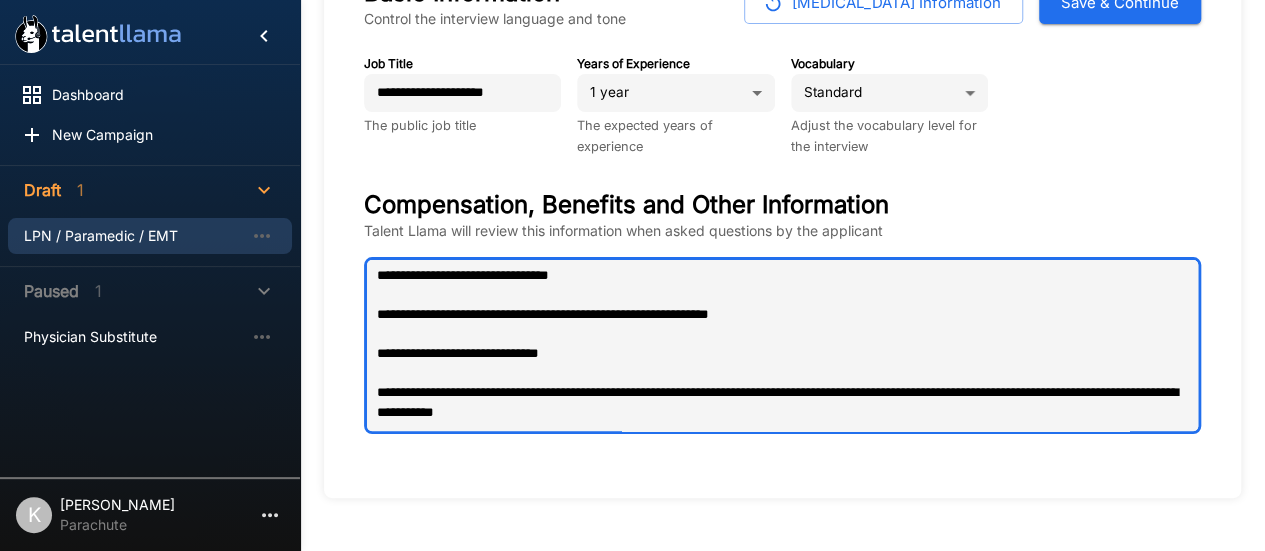 type on "**********" 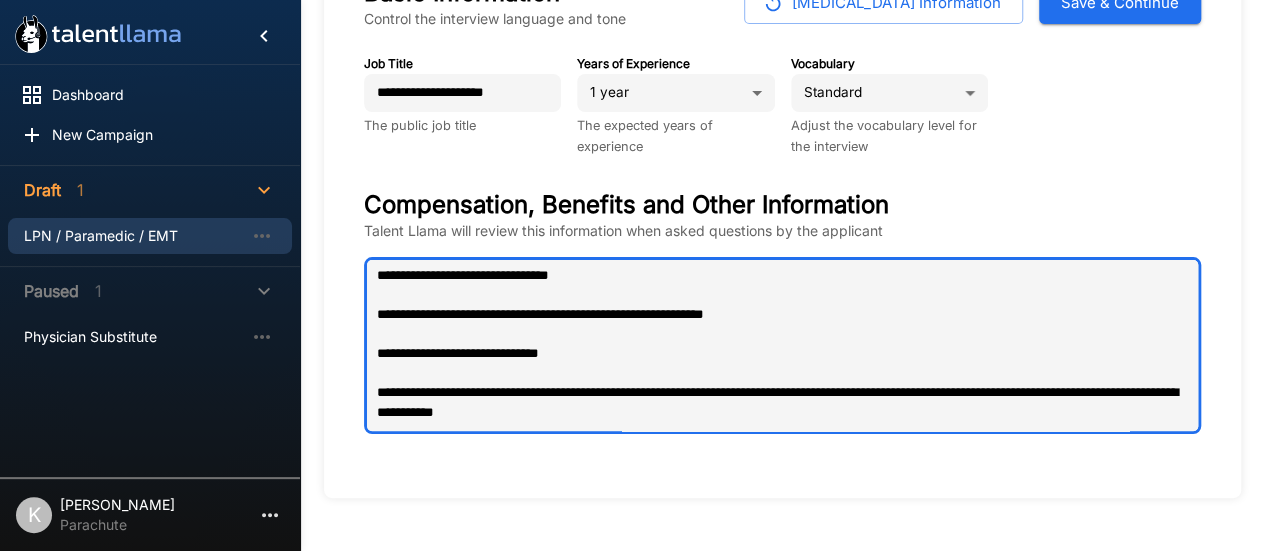 type on "**********" 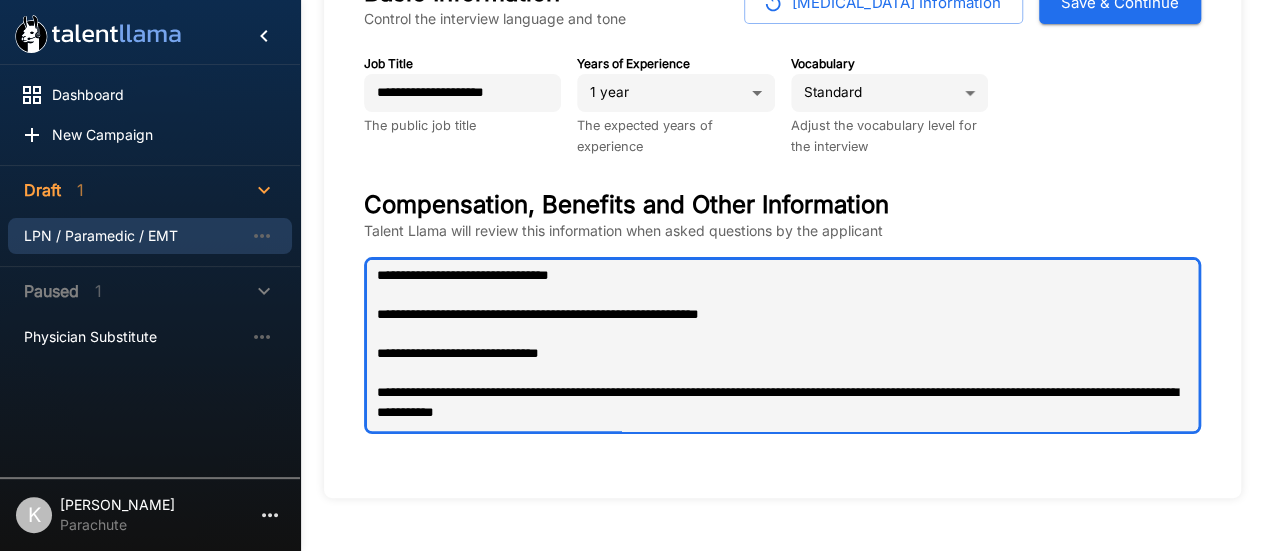 type on "**********" 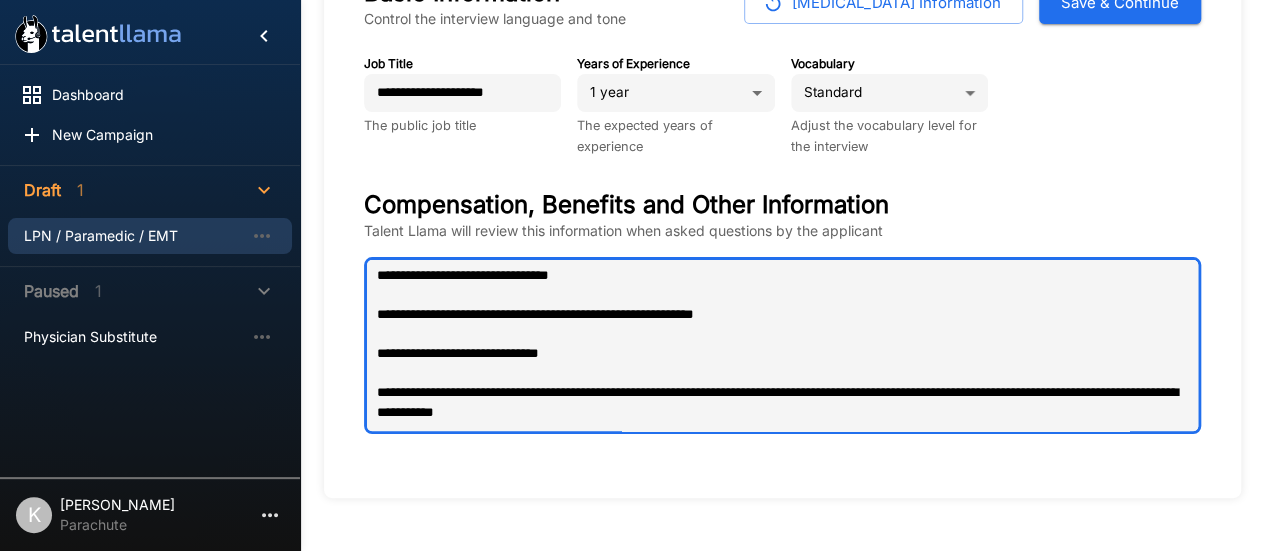 type on "**********" 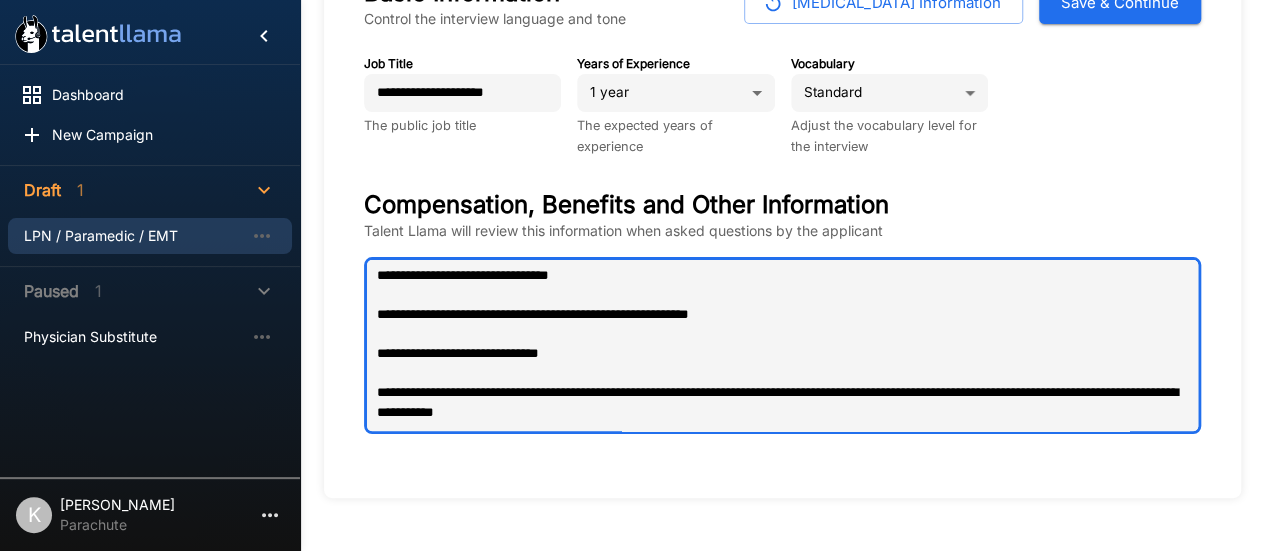 type on "**********" 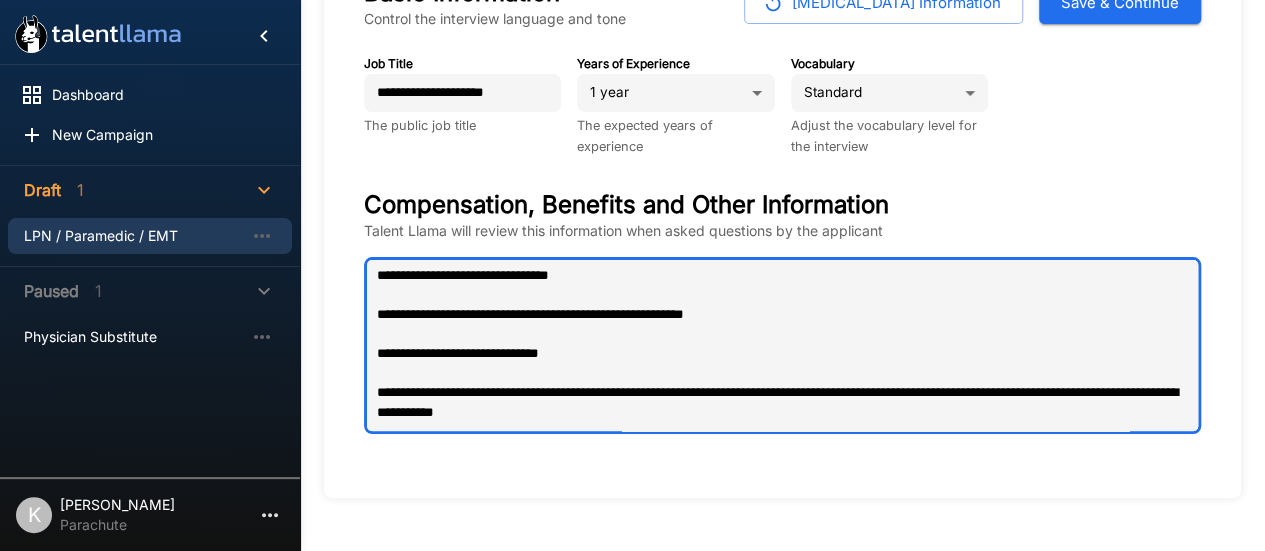 type on "**********" 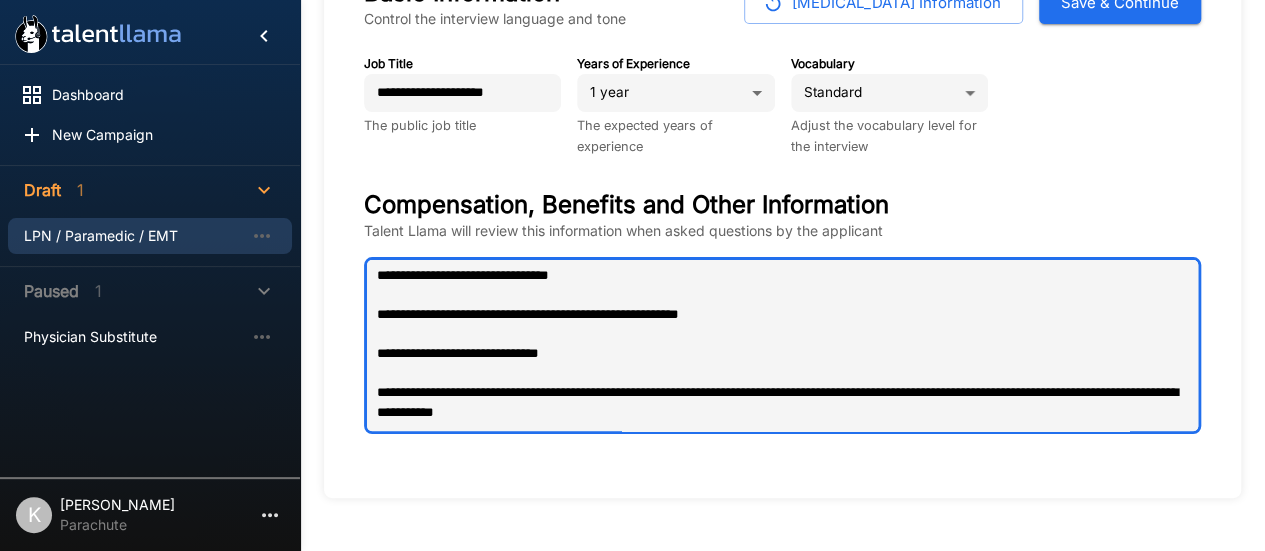 type on "**********" 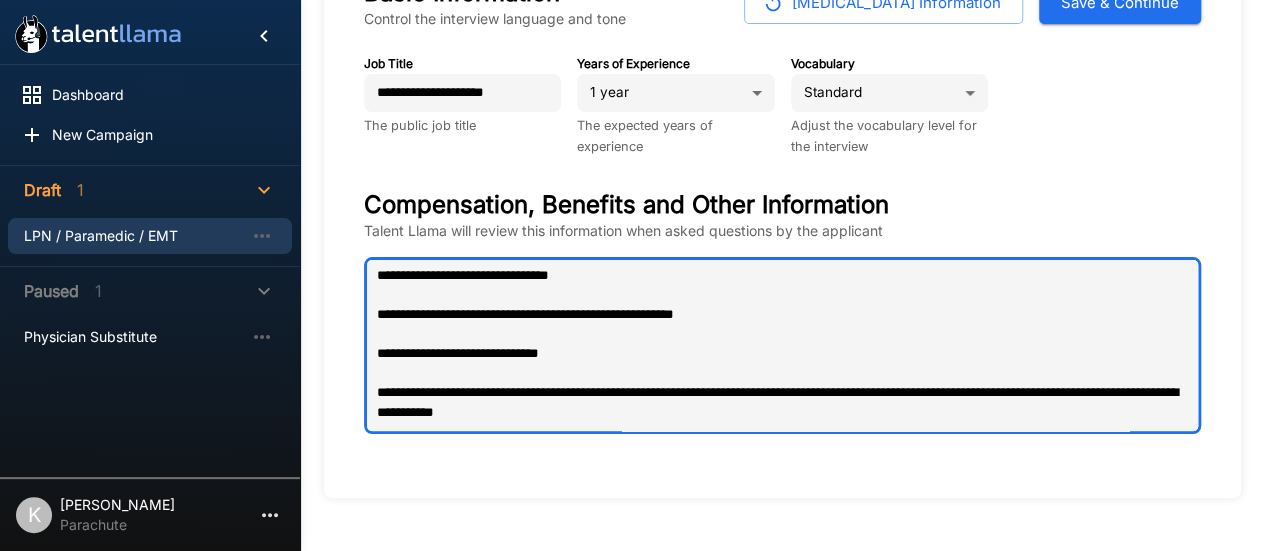 type on "**********" 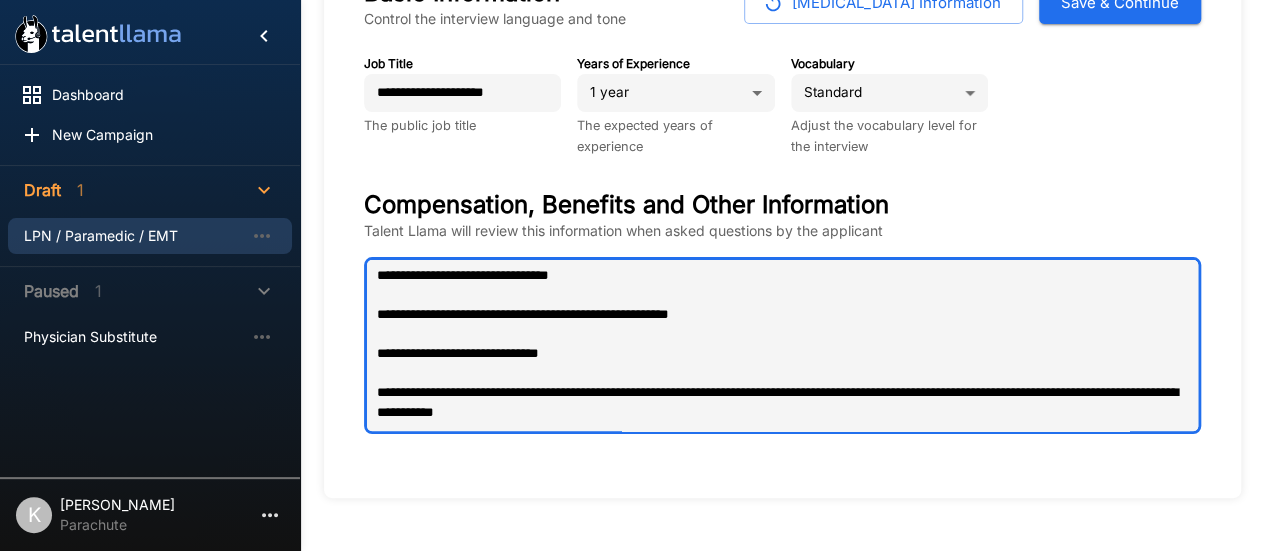 type on "*" 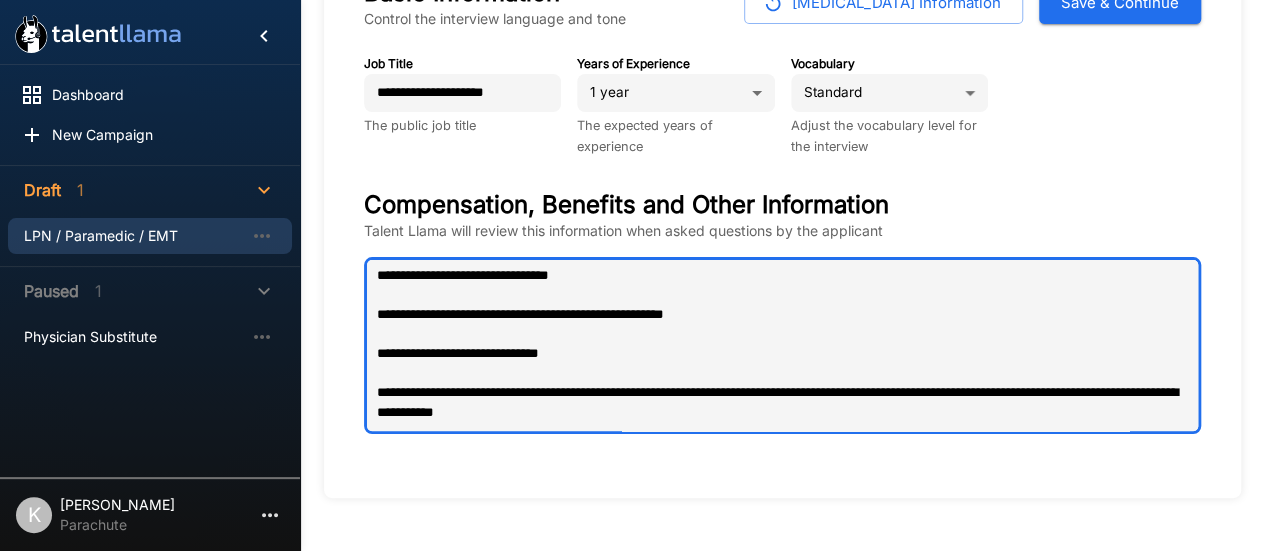 type on "**********" 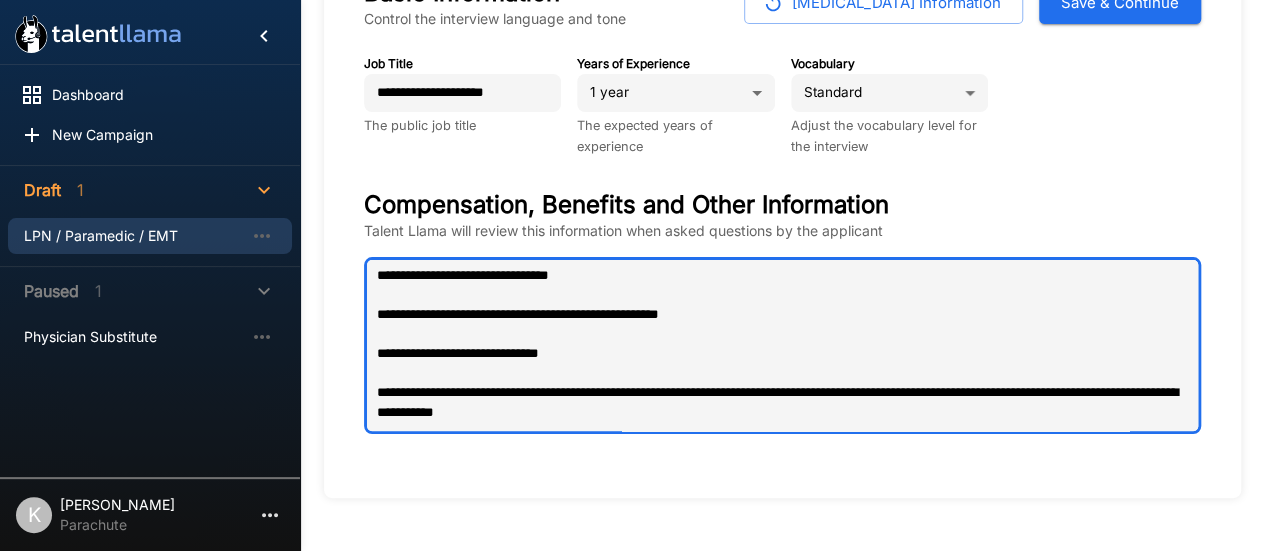 type on "**********" 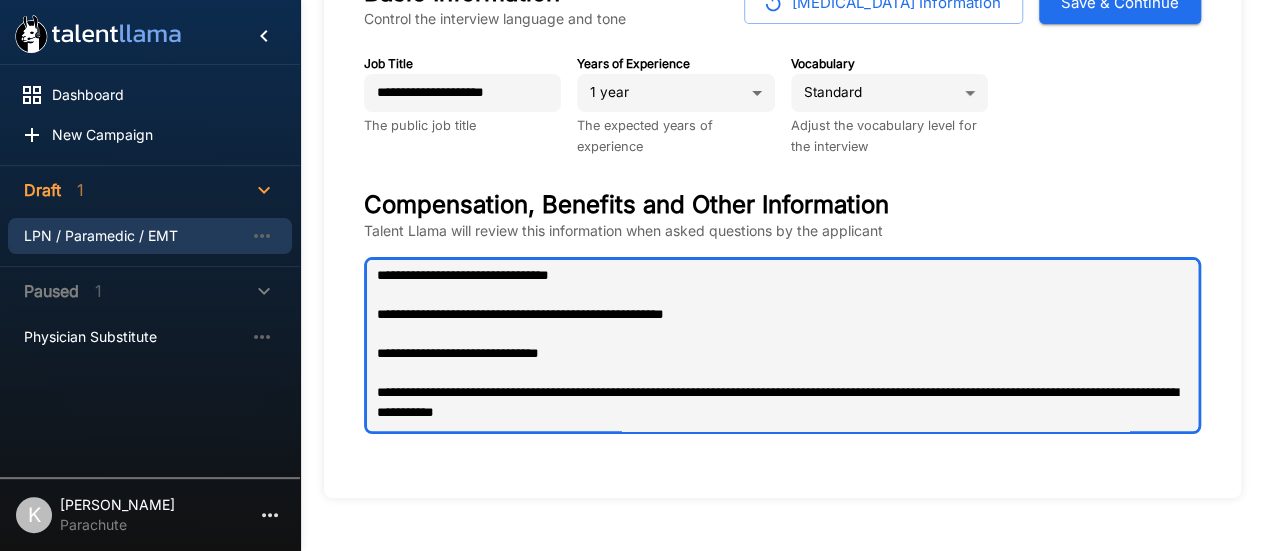 type on "*" 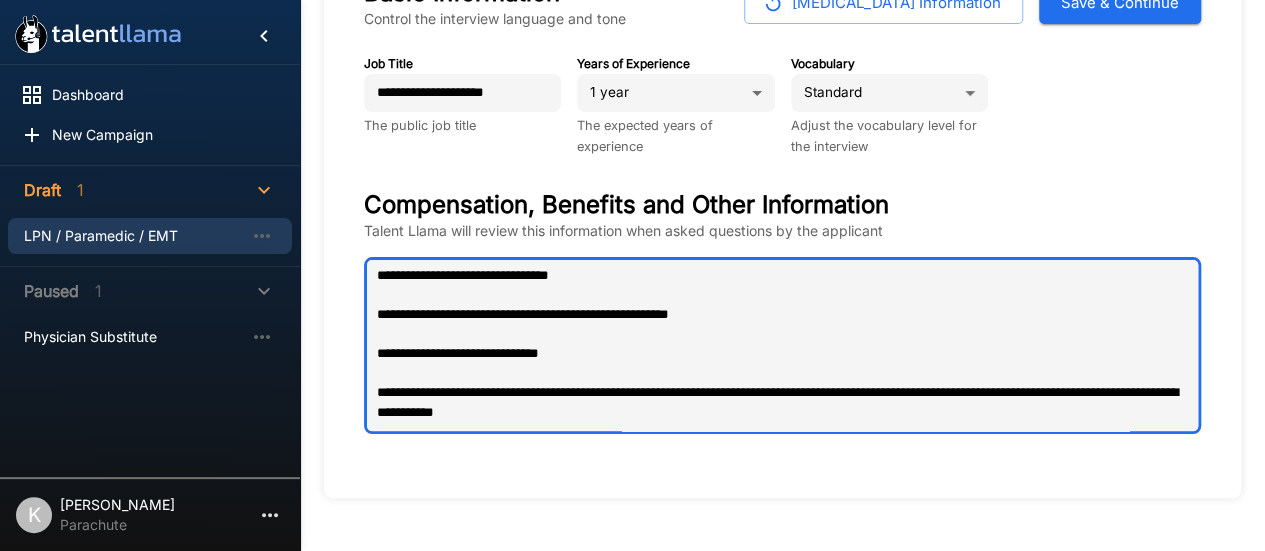 type on "**********" 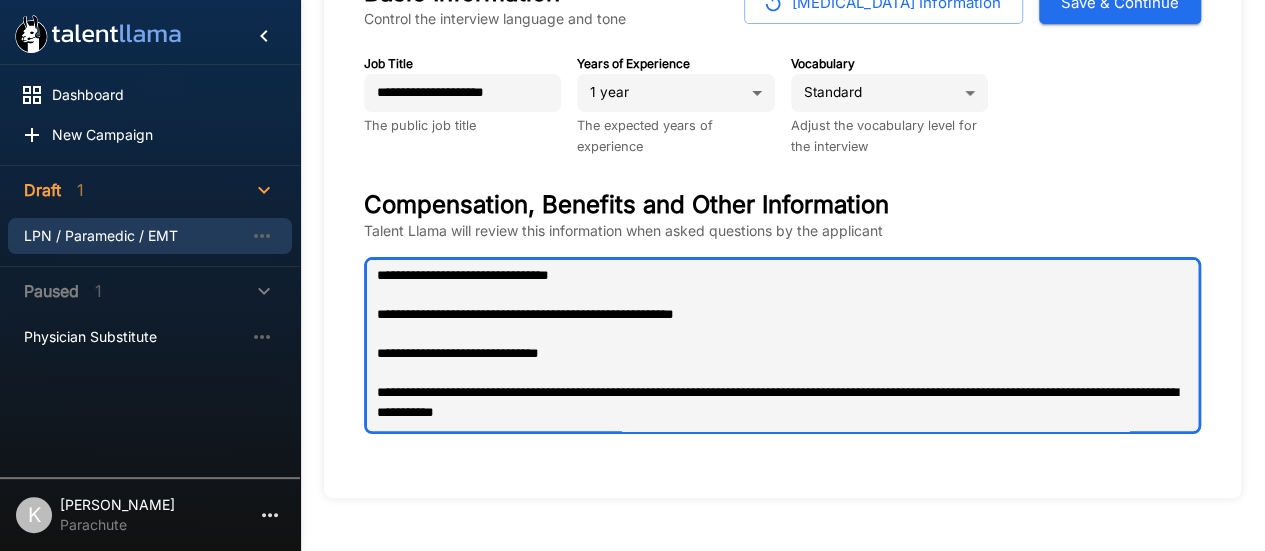type on "**********" 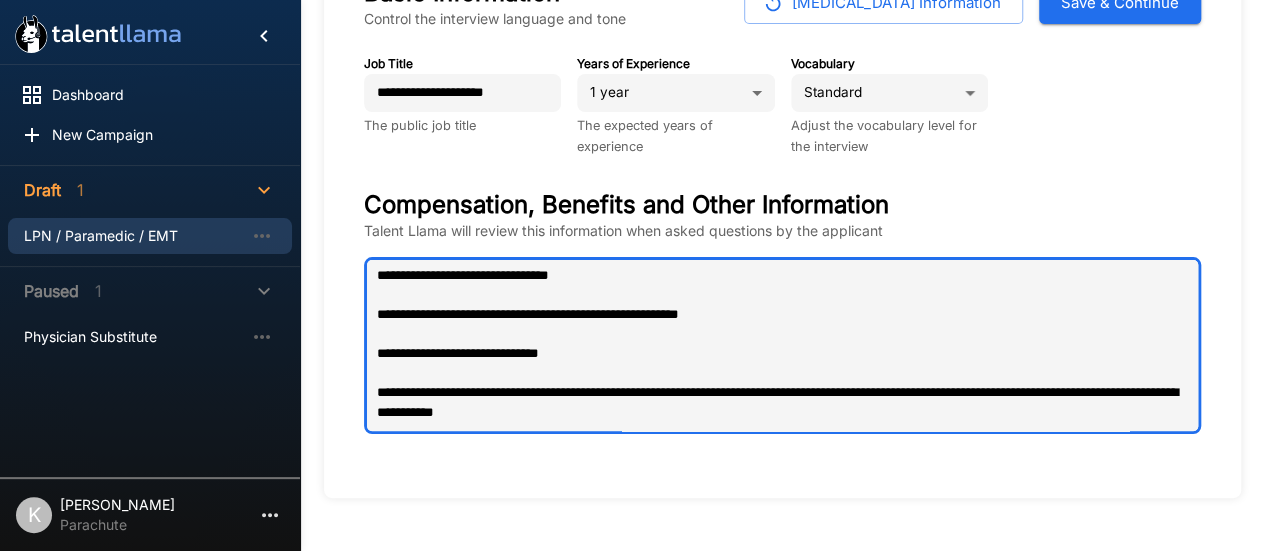 type on "**********" 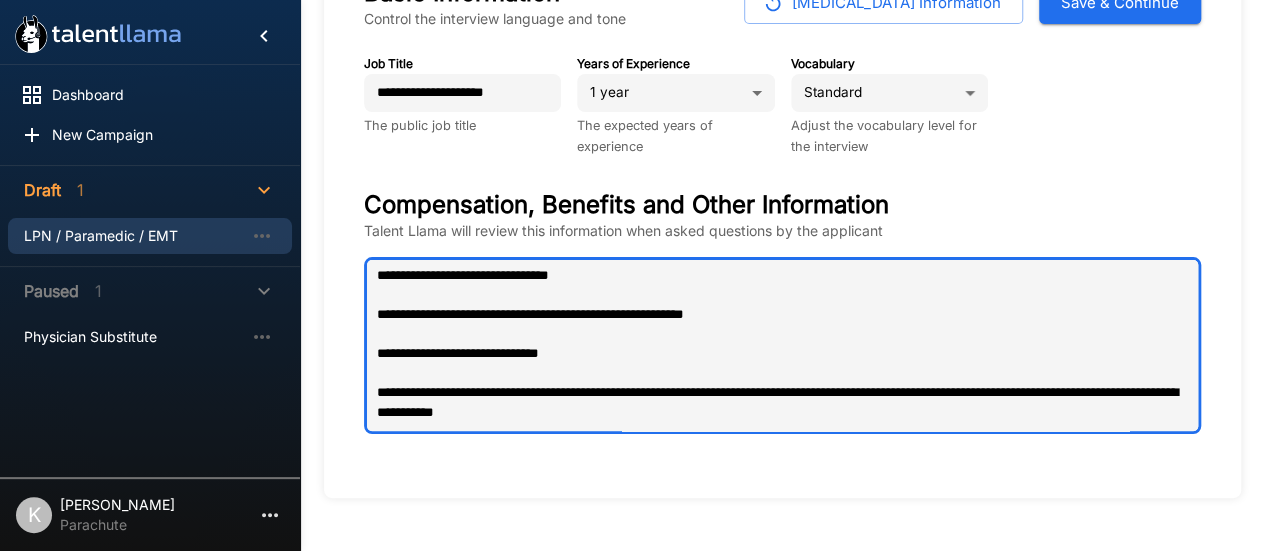 type on "*" 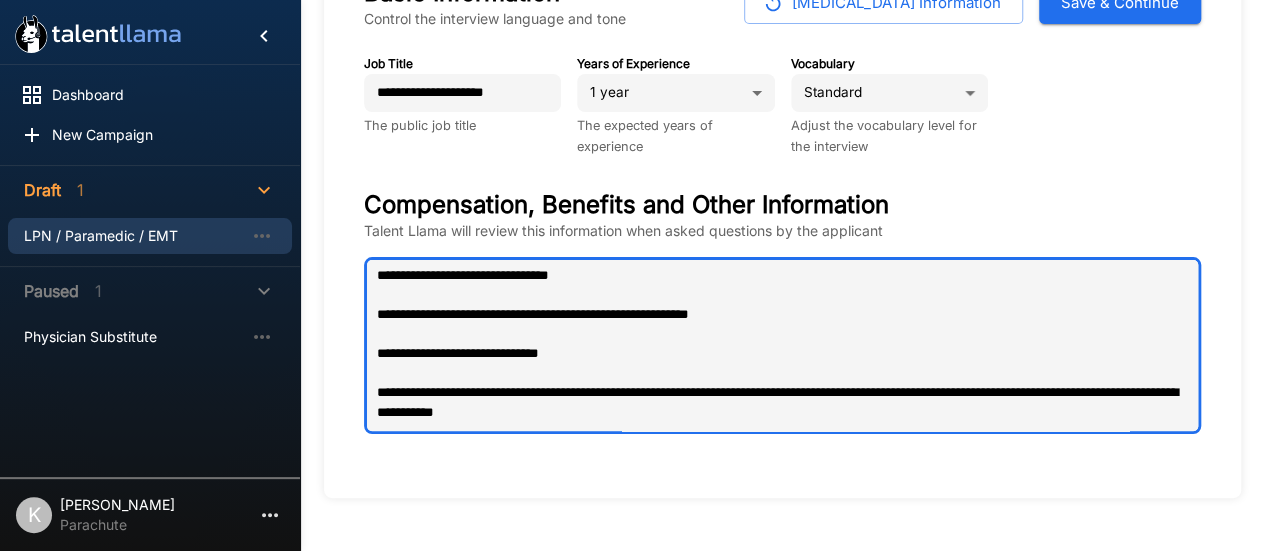 type on "**********" 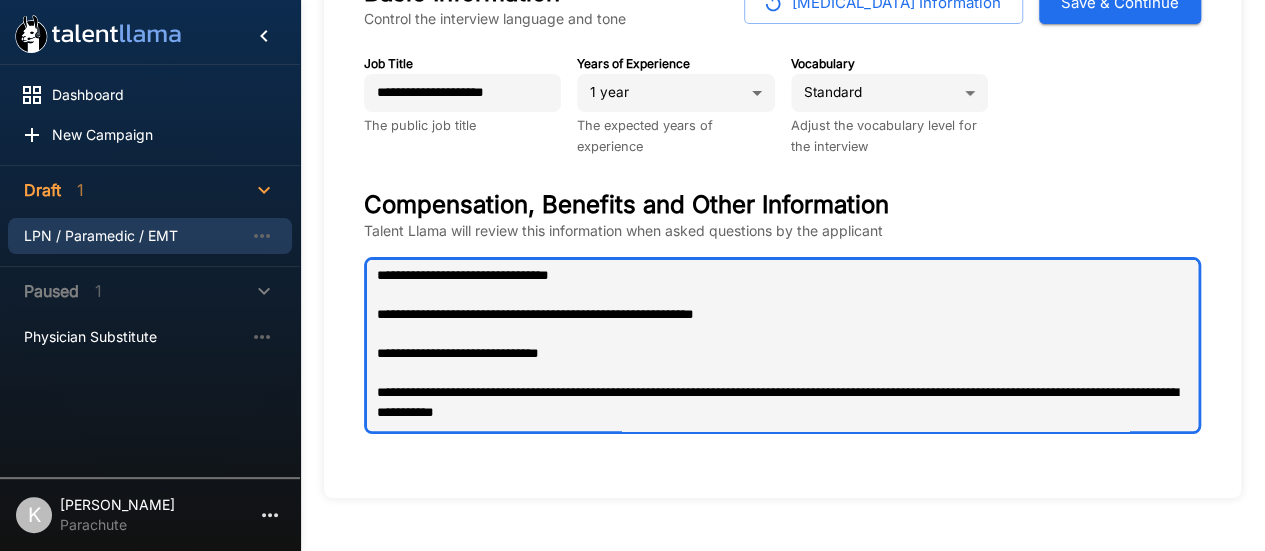 type on "**********" 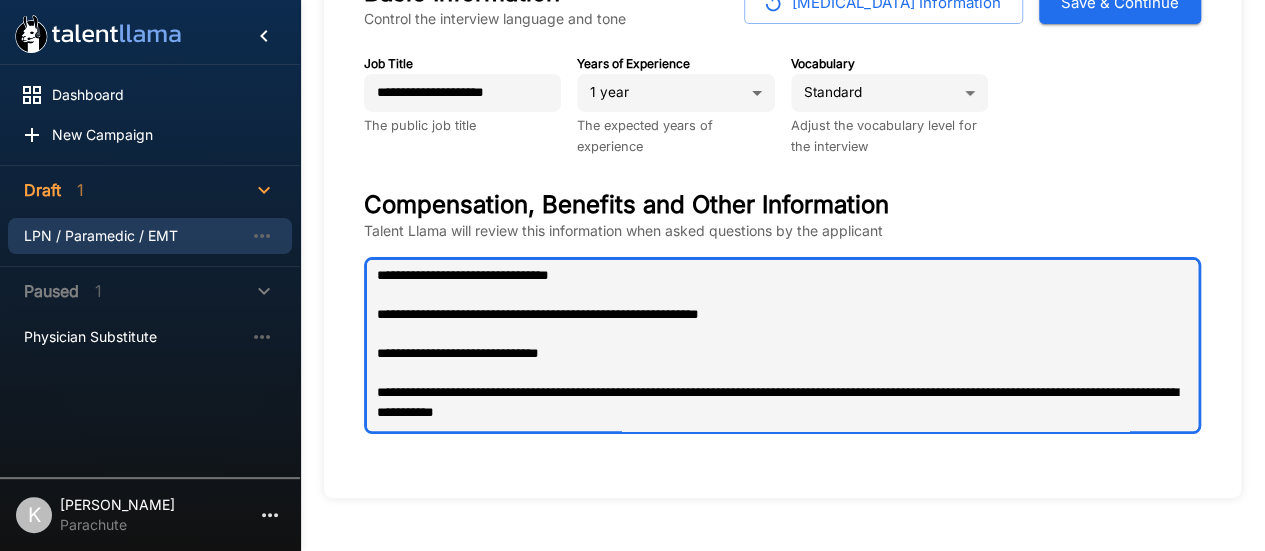 type 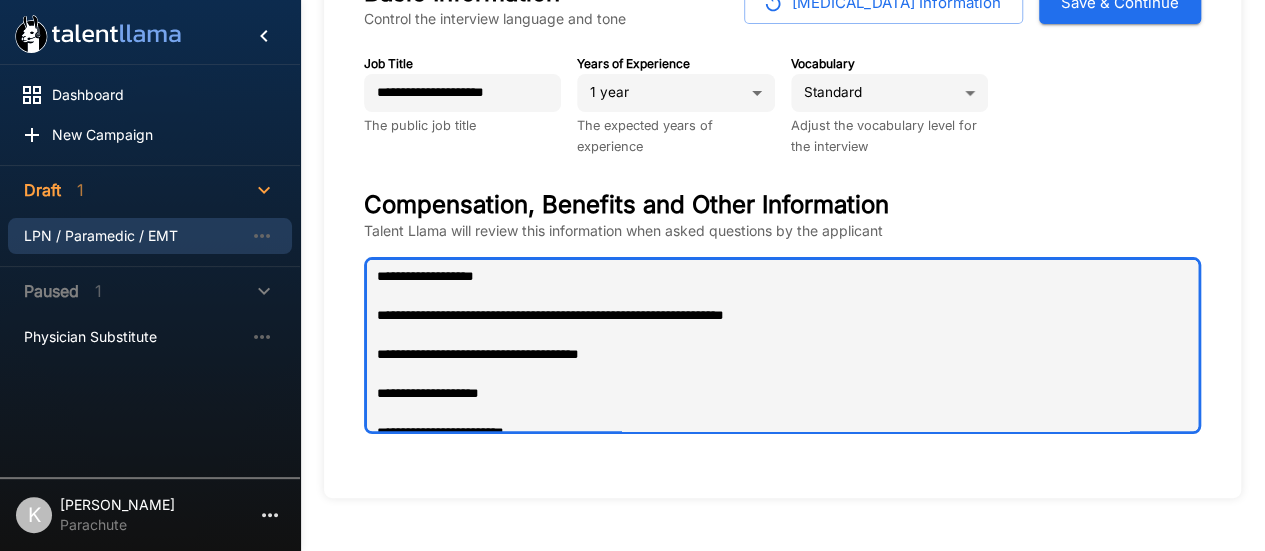 scroll, scrollTop: 120, scrollLeft: 0, axis: vertical 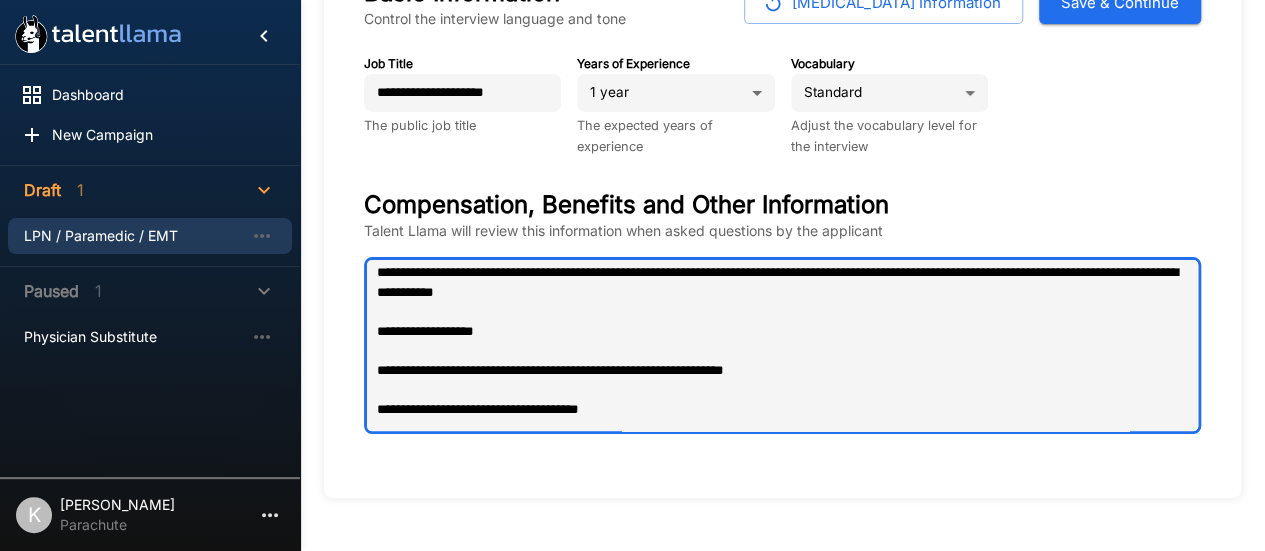 drag, startPoint x: 640, startPoint y: 407, endPoint x: 361, endPoint y: 280, distance: 306.54526 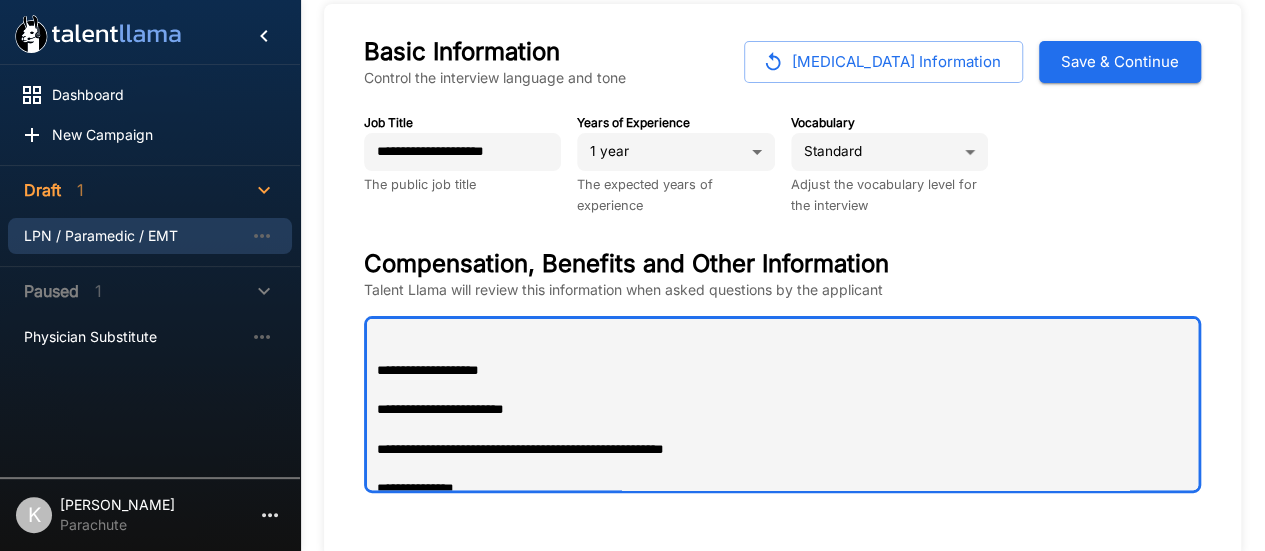 scroll, scrollTop: 101, scrollLeft: 0, axis: vertical 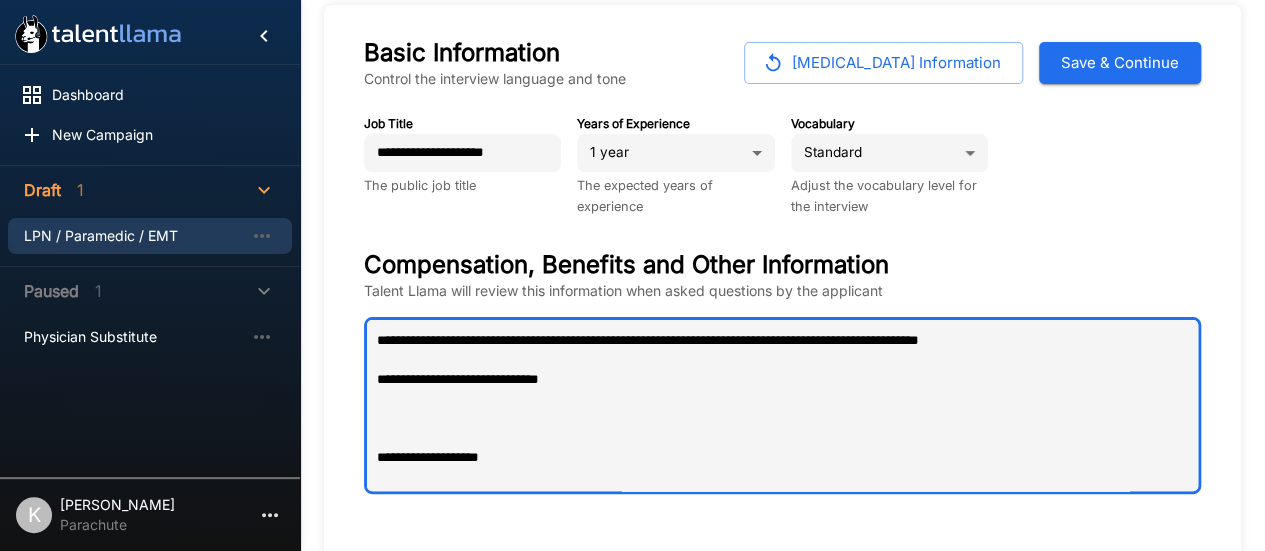drag, startPoint x: 592, startPoint y: 387, endPoint x: 365, endPoint y: 381, distance: 227.07928 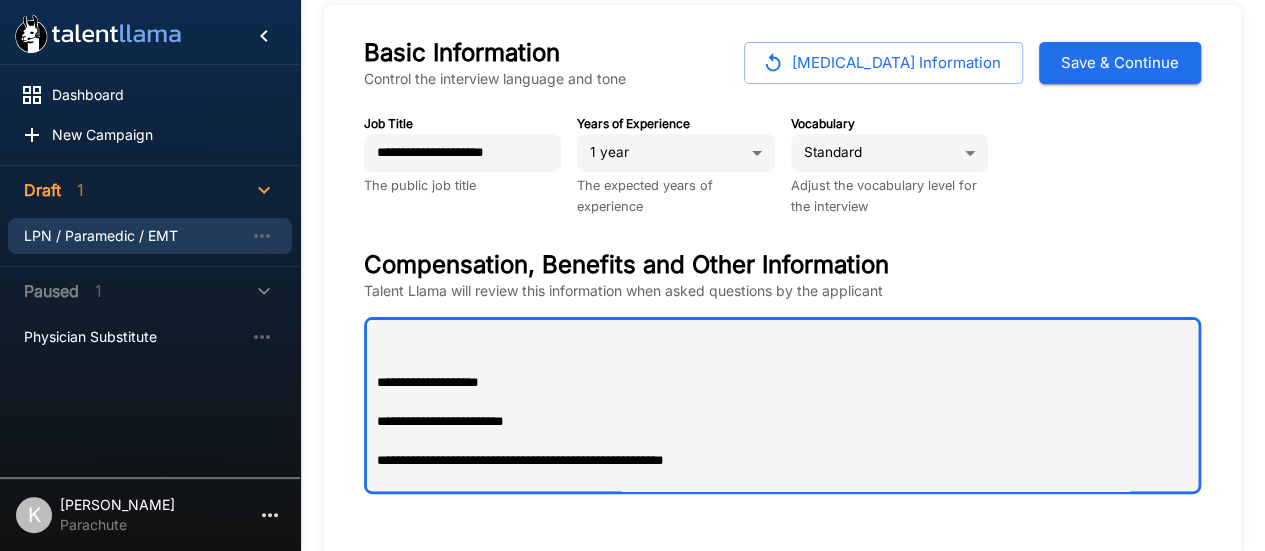 scroll, scrollTop: 72, scrollLeft: 0, axis: vertical 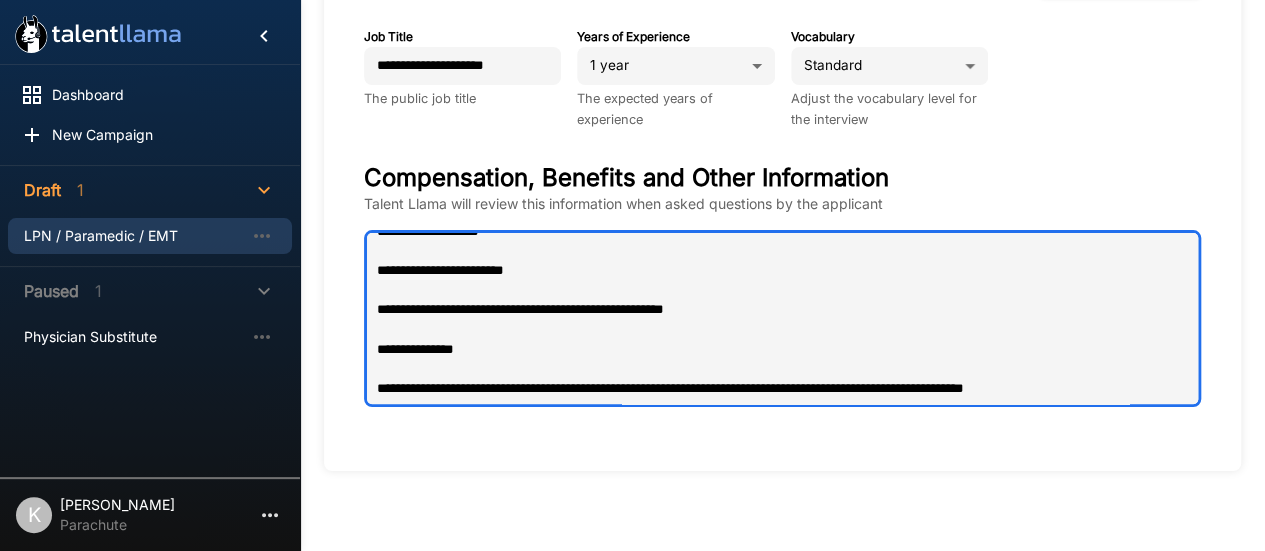drag, startPoint x: 381, startPoint y: 404, endPoint x: 1003, endPoint y: 581, distance: 646.6939 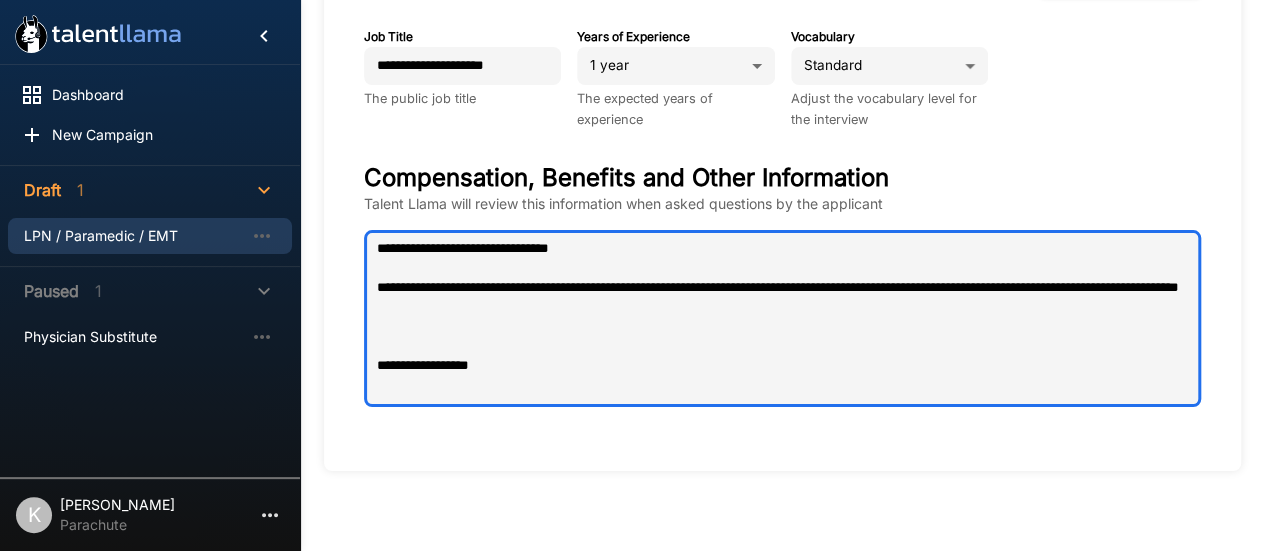 scroll, scrollTop: 0, scrollLeft: 0, axis: both 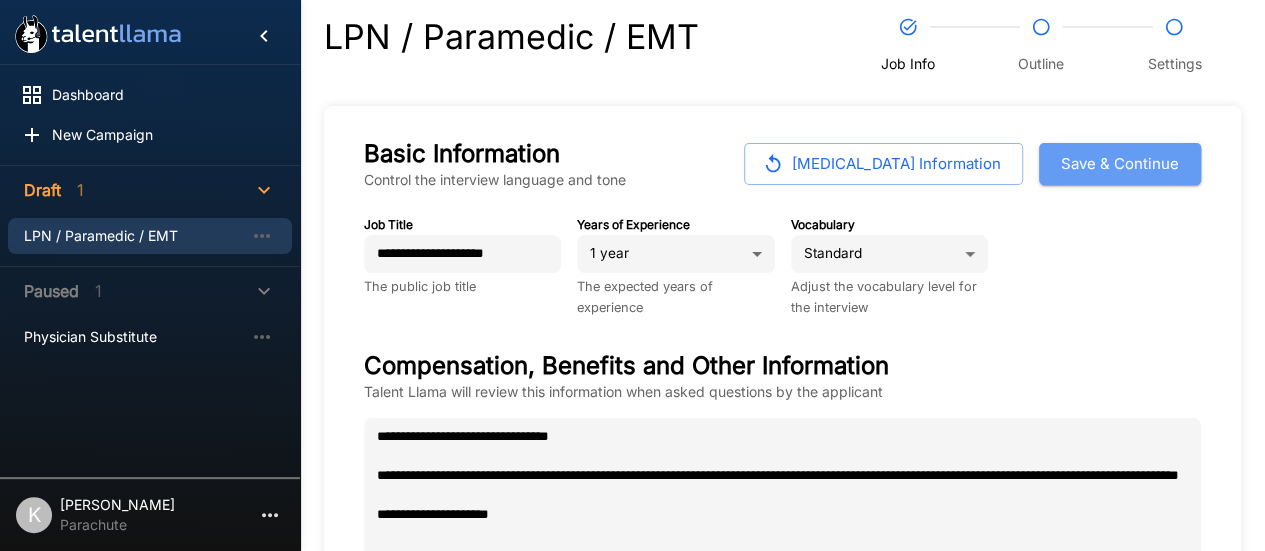click on "Save & Continue" at bounding box center [1120, 164] 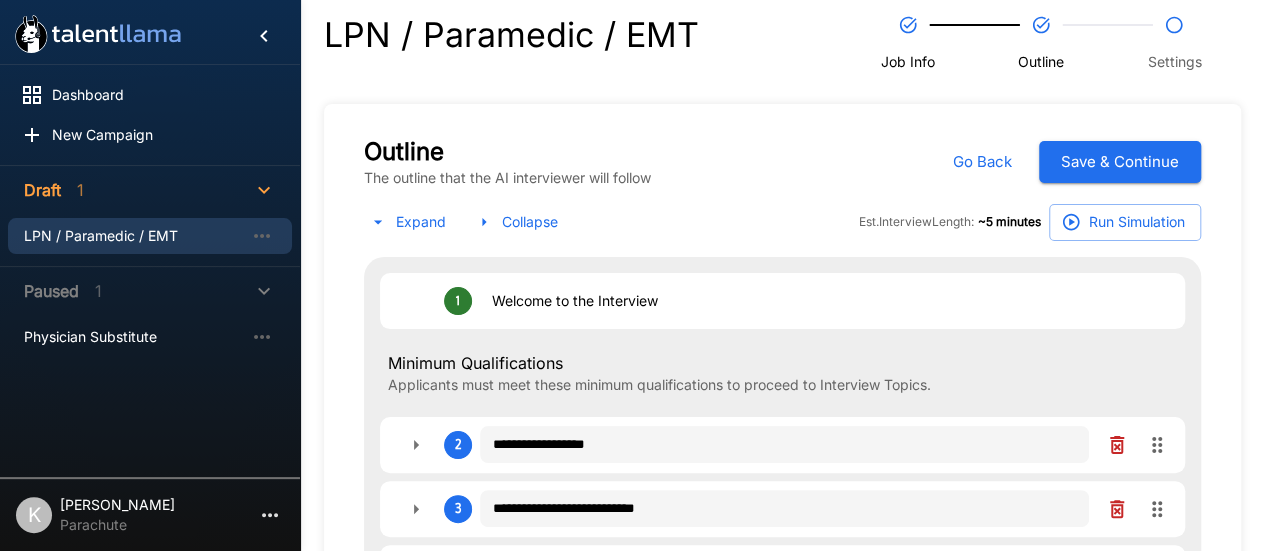 scroll, scrollTop: 1, scrollLeft: 0, axis: vertical 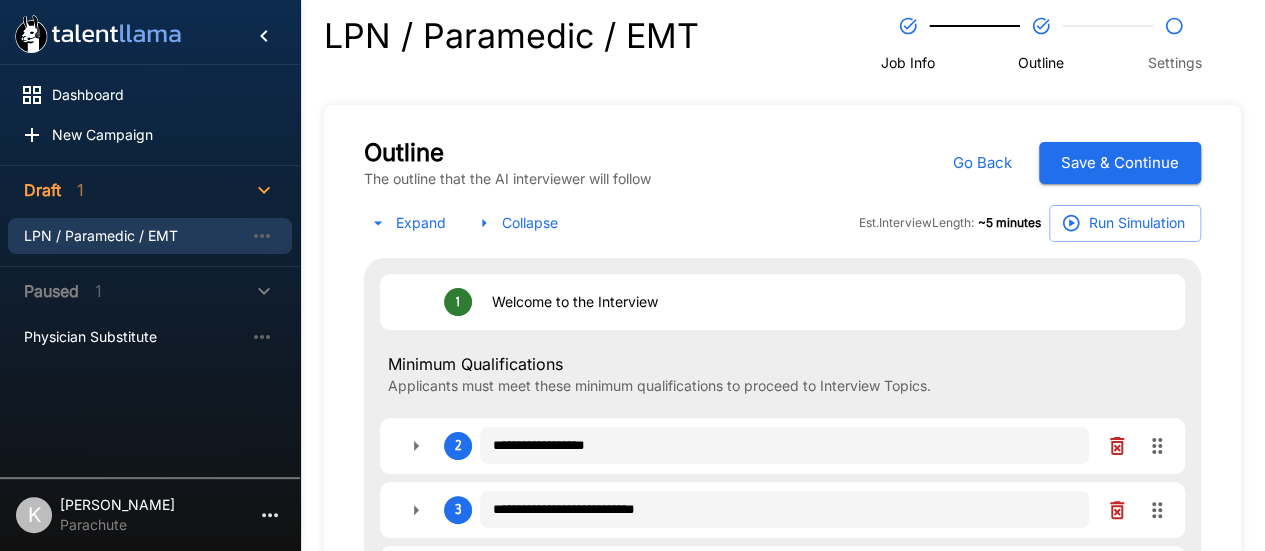 click on "**********" at bounding box center [782, 776] 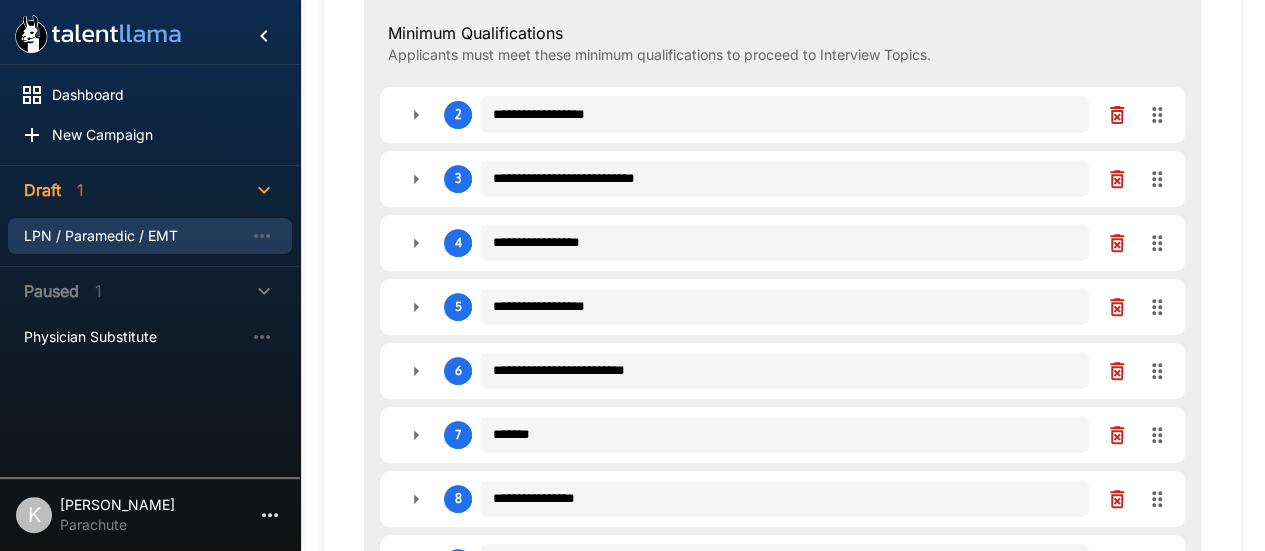 scroll, scrollTop: 350, scrollLeft: 0, axis: vertical 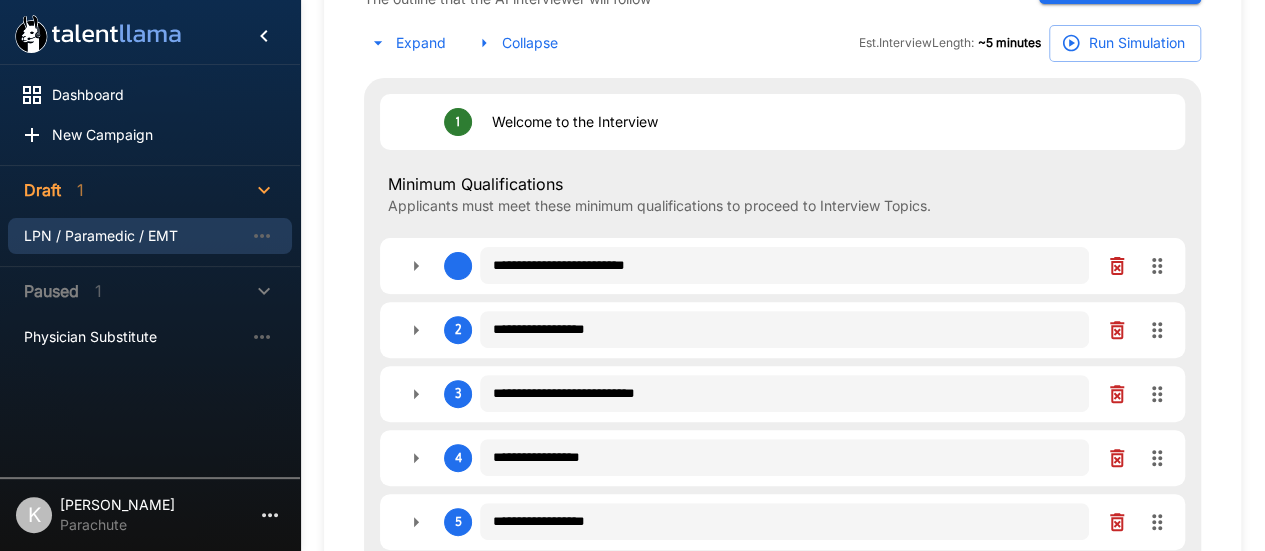 drag, startPoint x: 1156, startPoint y: 347, endPoint x: 1128, endPoint y: 232, distance: 118.35962 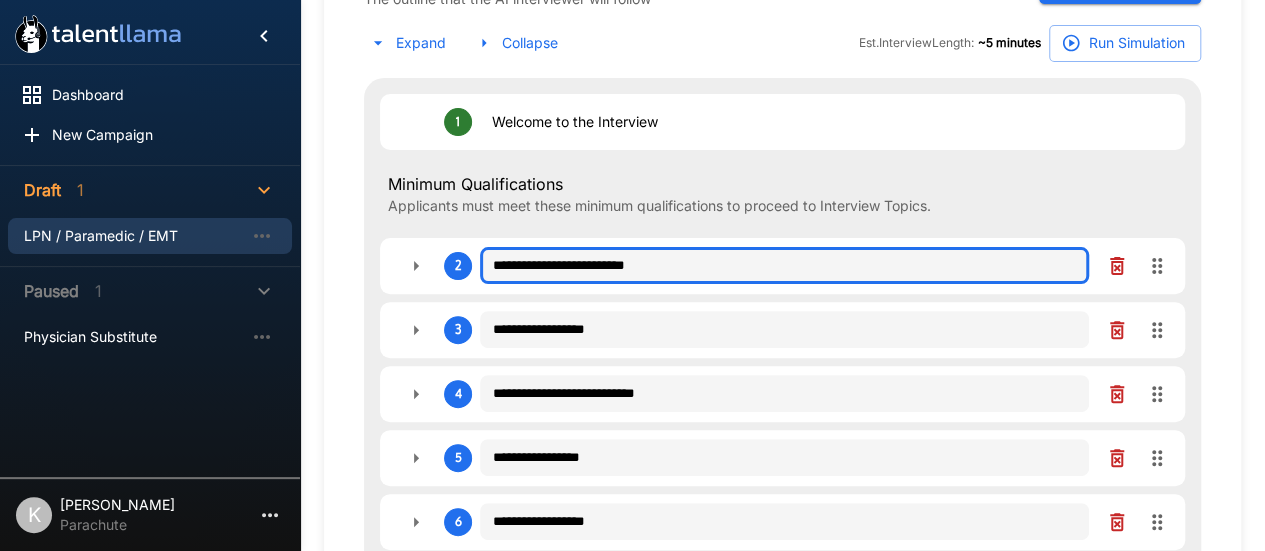 click on "**********" at bounding box center [784, 266] 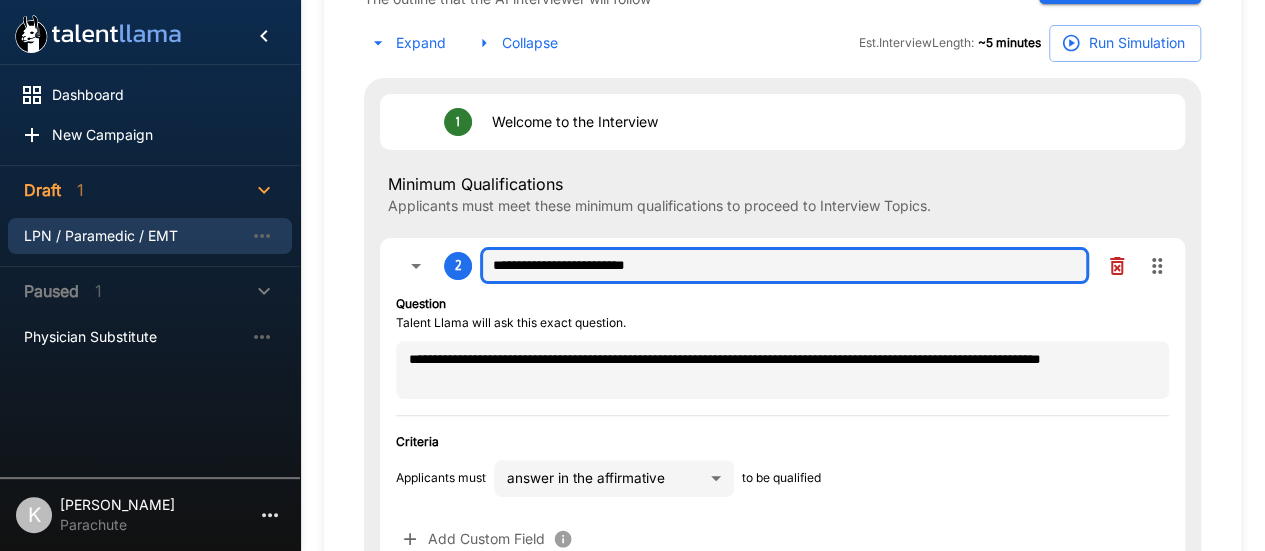 scroll, scrollTop: 231, scrollLeft: 0, axis: vertical 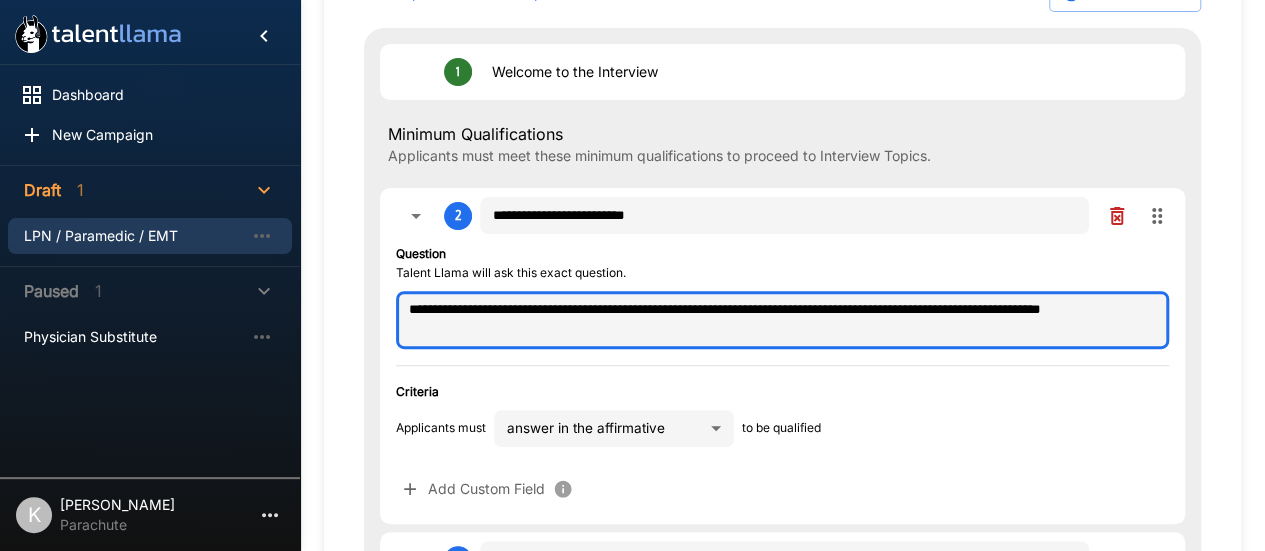 drag, startPoint x: 479, startPoint y: 331, endPoint x: 339, endPoint y: 268, distance: 153.52199 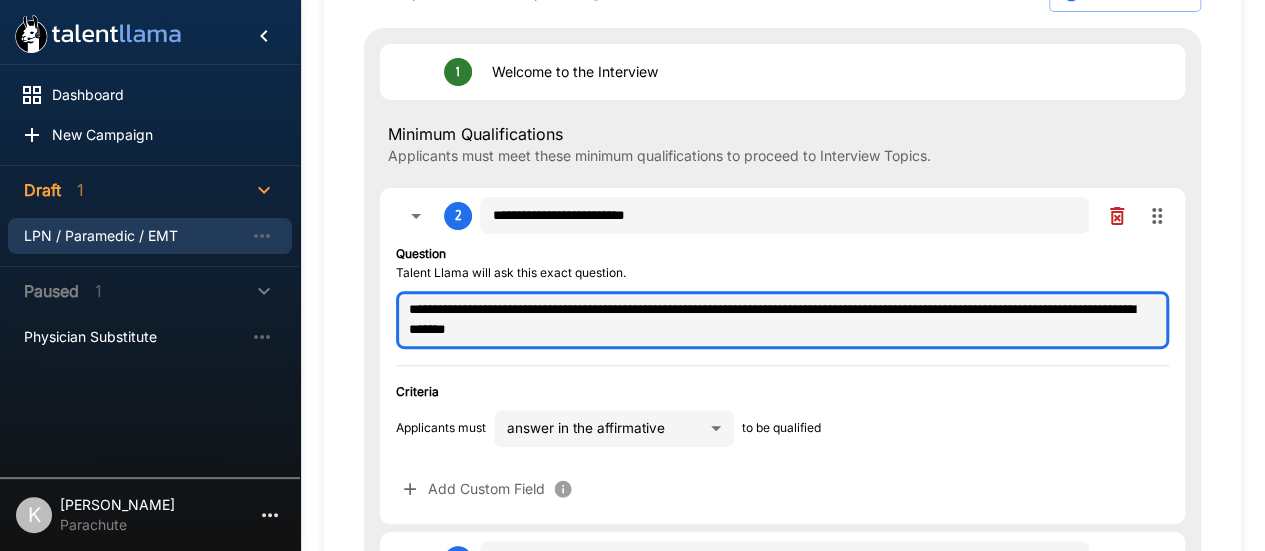 scroll, scrollTop: 319, scrollLeft: 0, axis: vertical 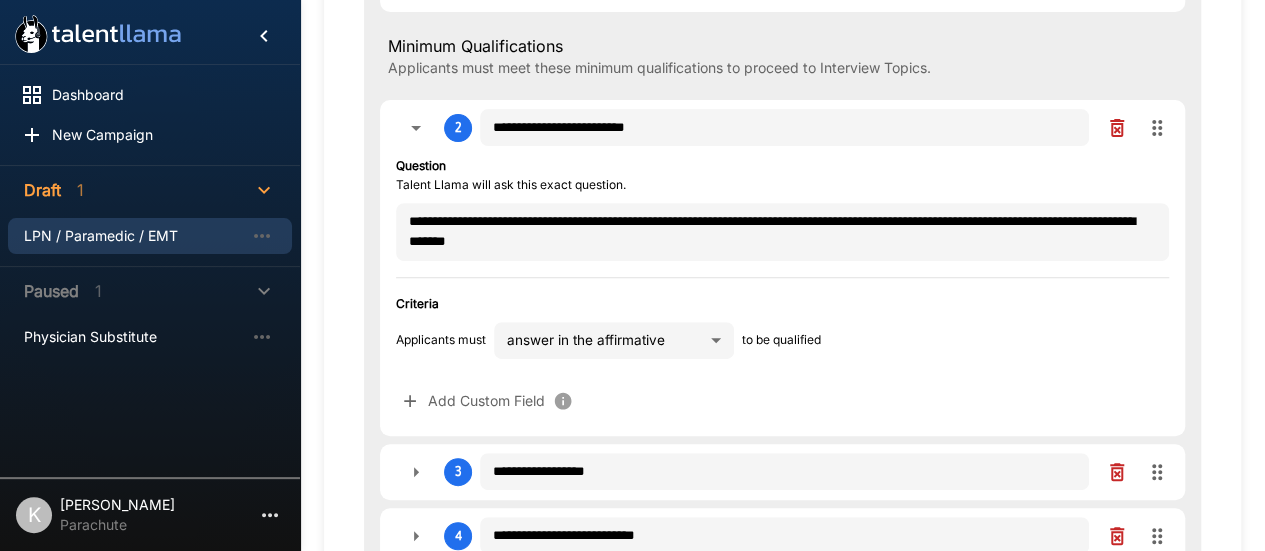 click on "**********" at bounding box center (632, -44) 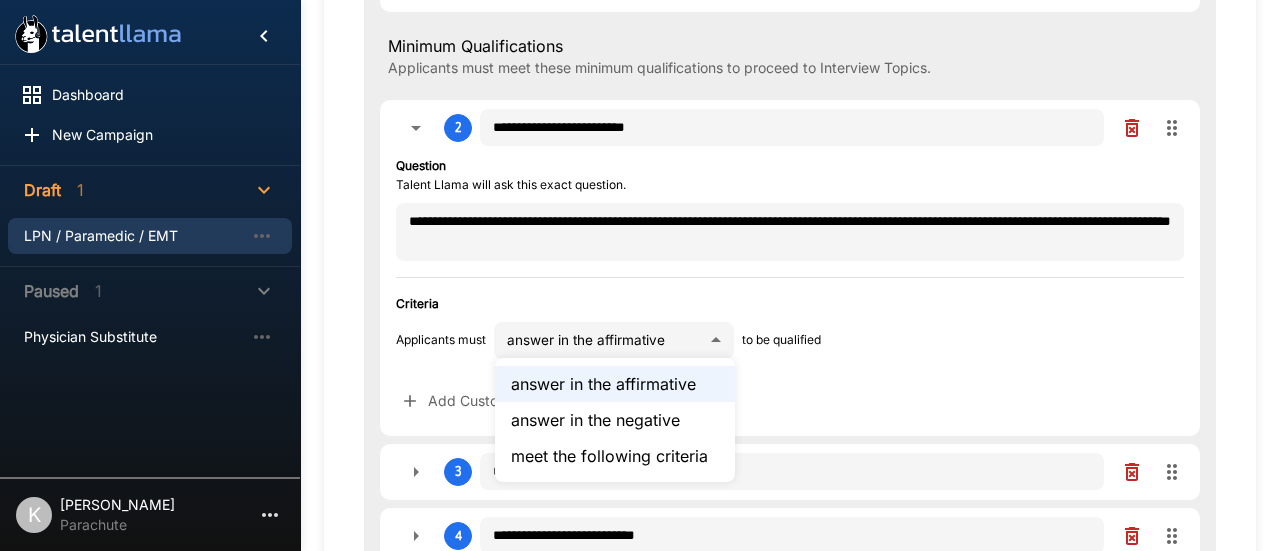 click at bounding box center (640, 275) 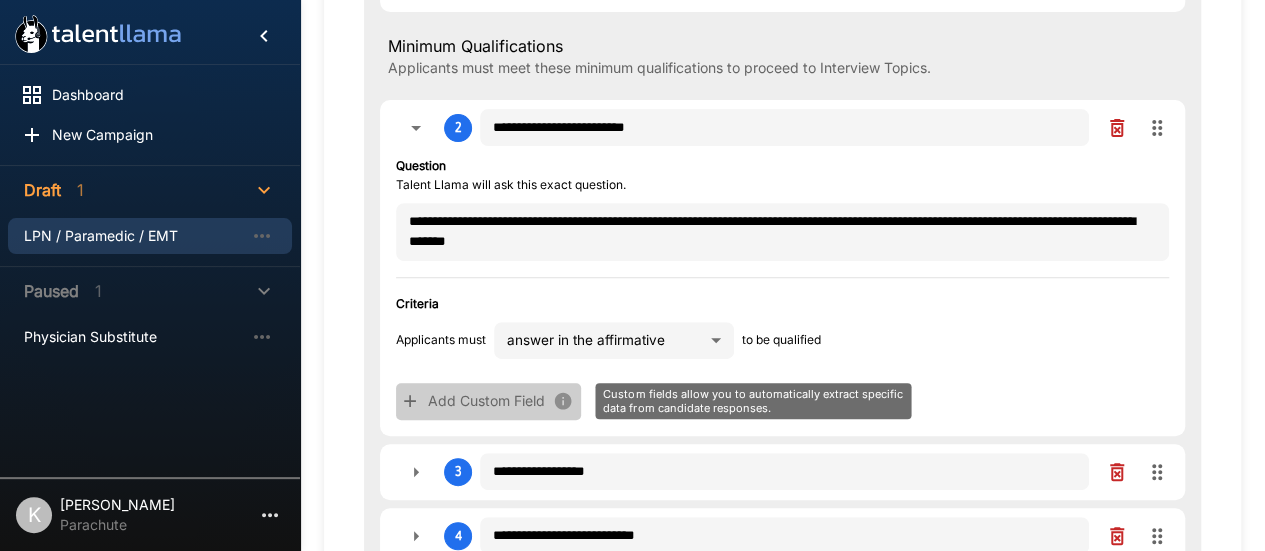 click on "Add Custom Field" at bounding box center (488, 401) 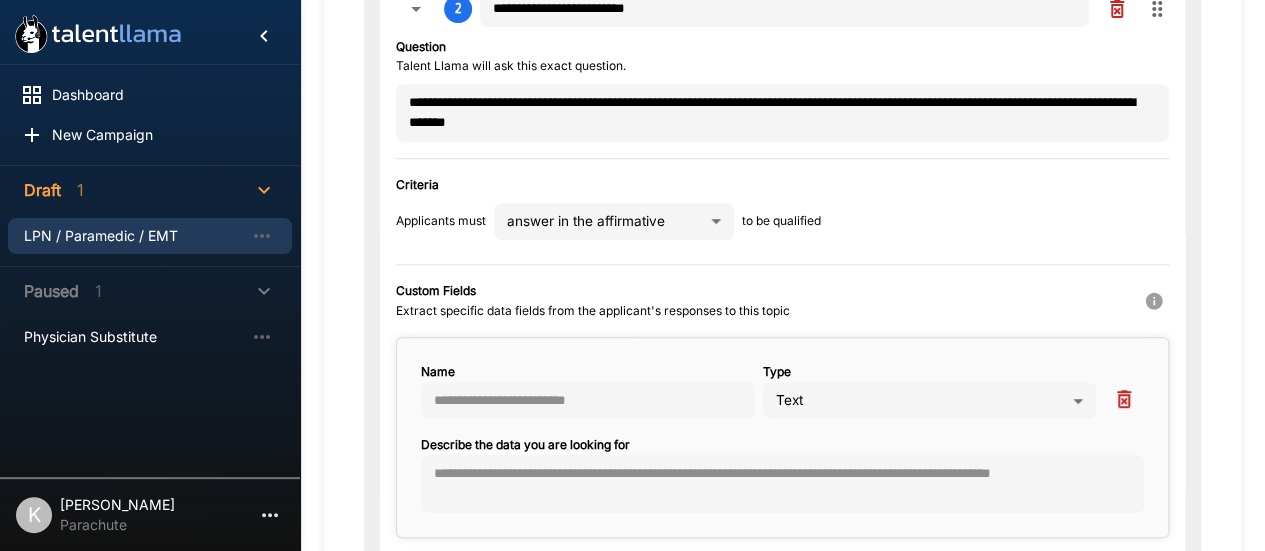 scroll, scrollTop: 451, scrollLeft: 0, axis: vertical 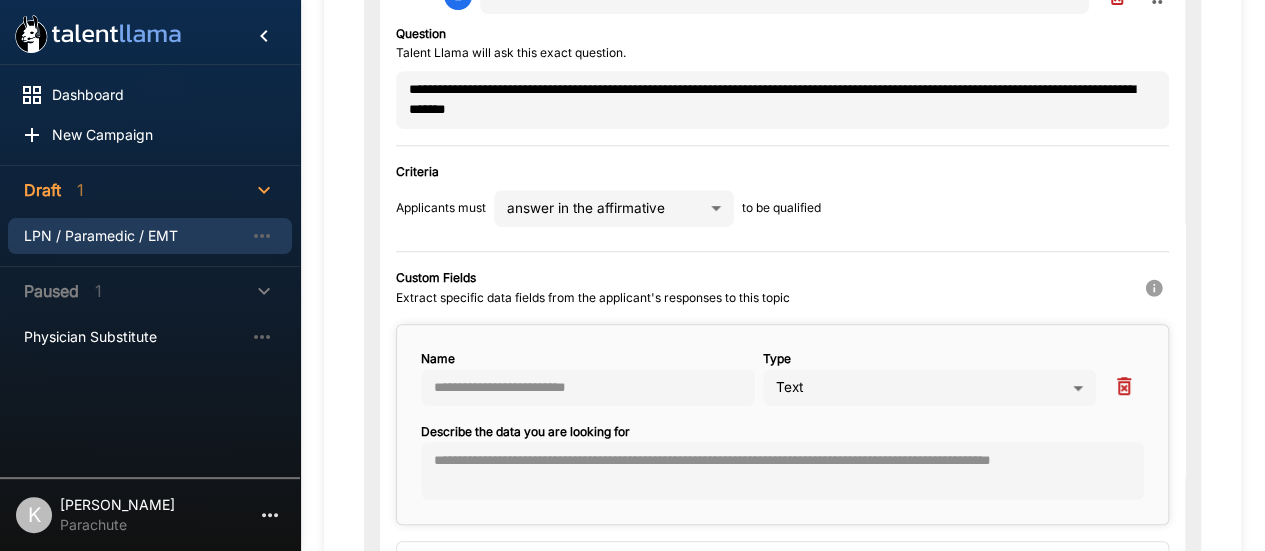 click 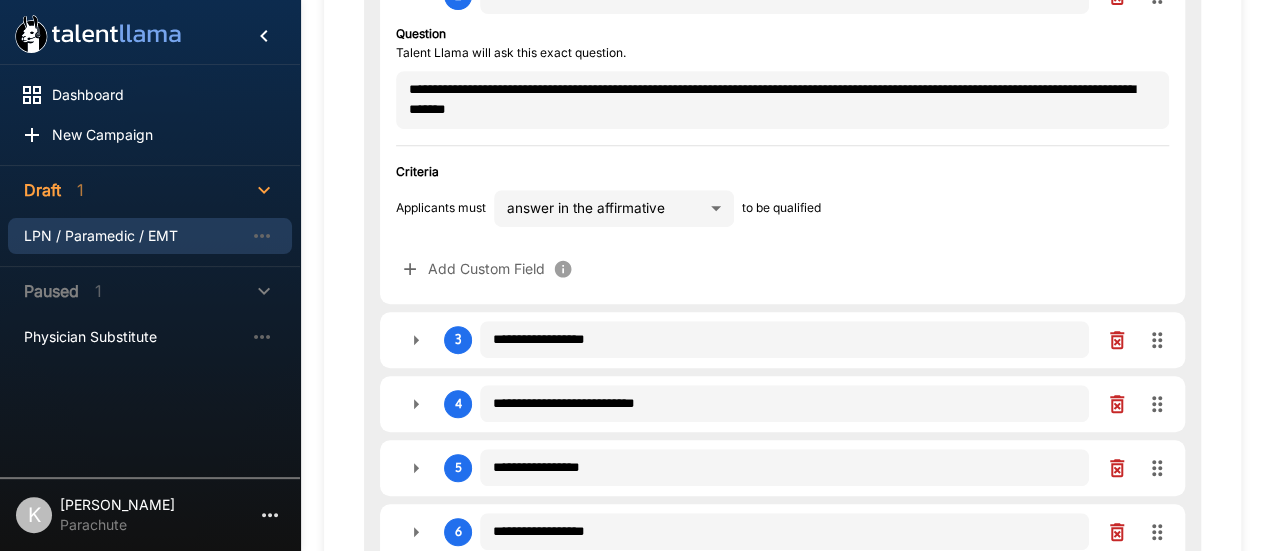 click on "**********" at bounding box center [632, -176] 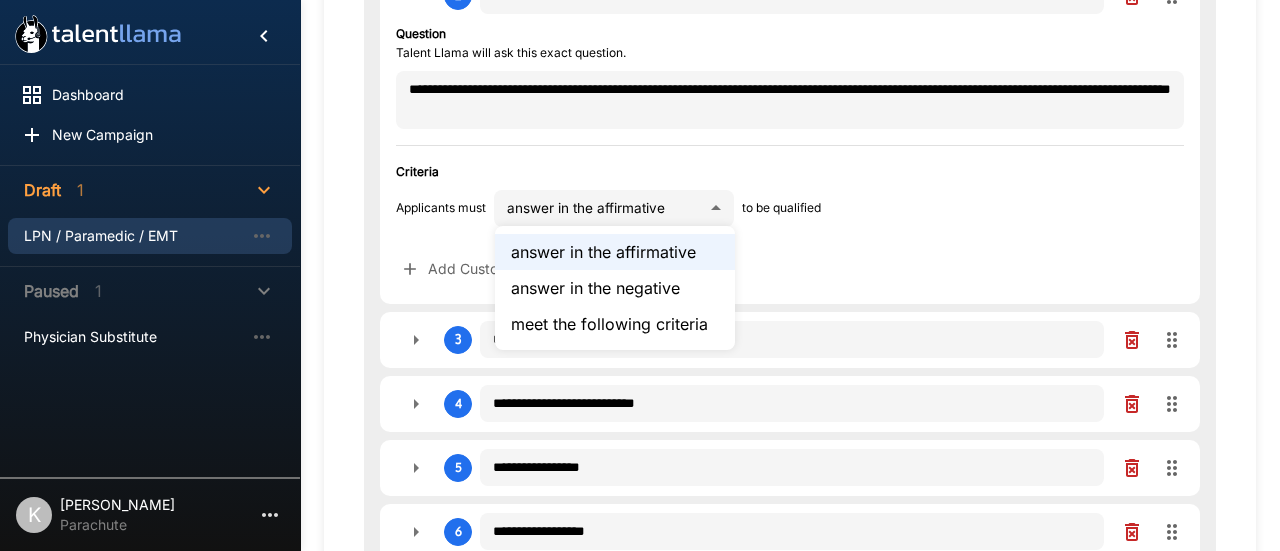 click at bounding box center [640, 275] 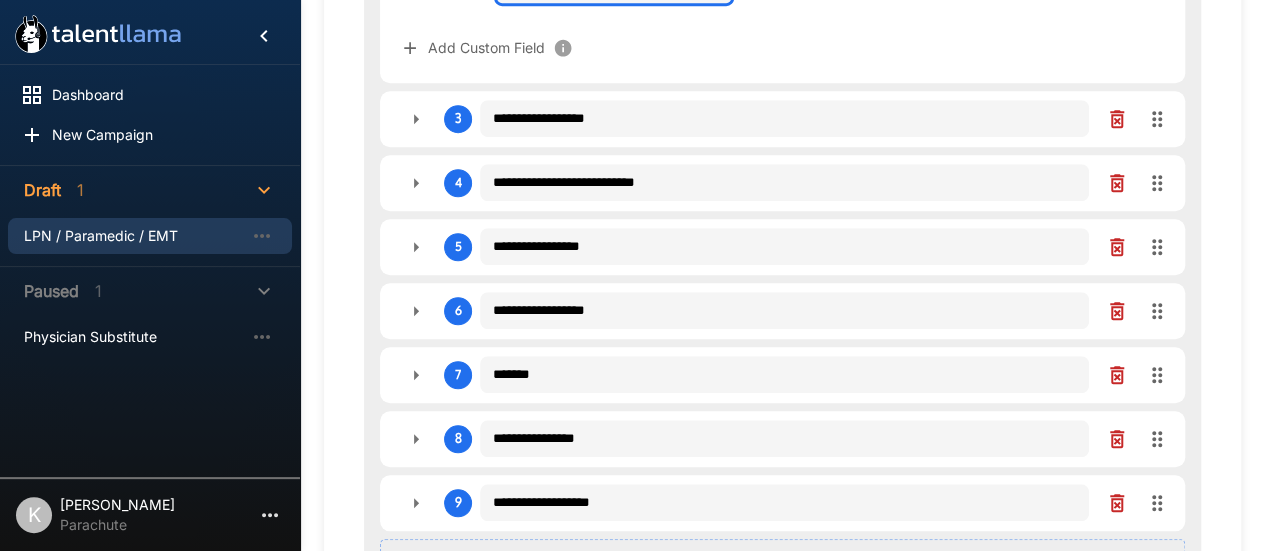 scroll, scrollTop: 671, scrollLeft: 0, axis: vertical 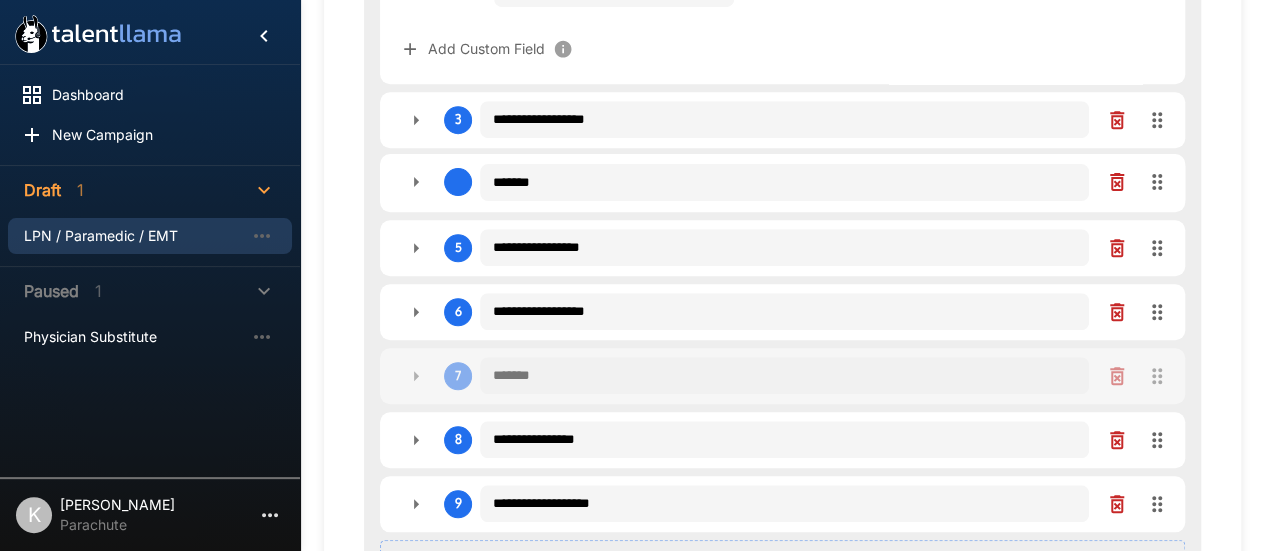 drag, startPoint x: 1152, startPoint y: 370, endPoint x: 1115, endPoint y: 195, distance: 178.86867 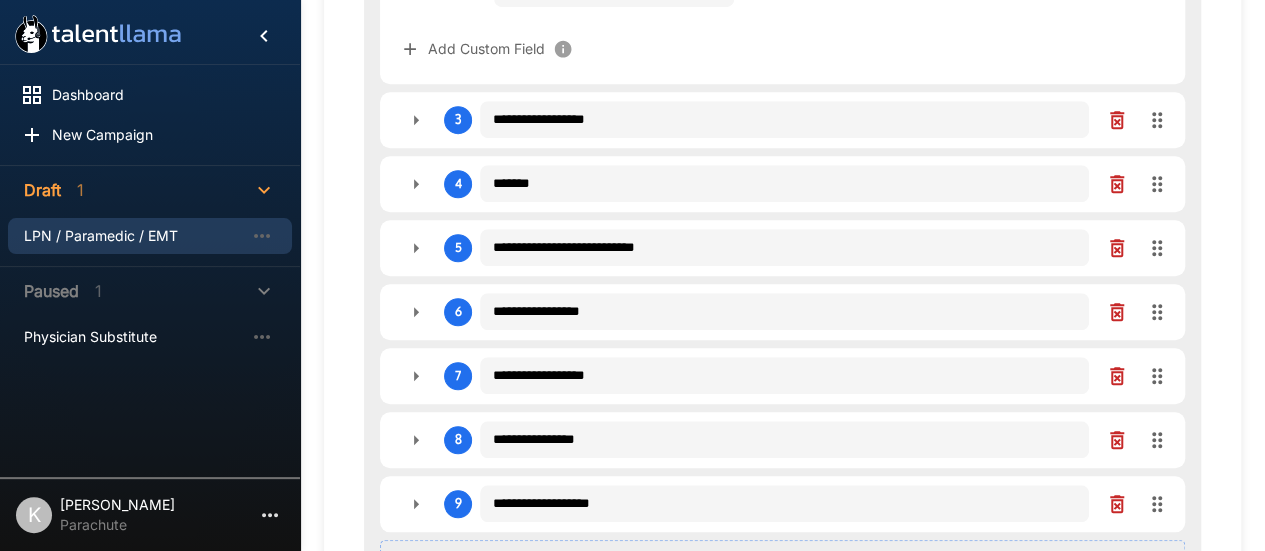 drag, startPoint x: 1115, startPoint y: 195, endPoint x: 1101, endPoint y: 146, distance: 50.96077 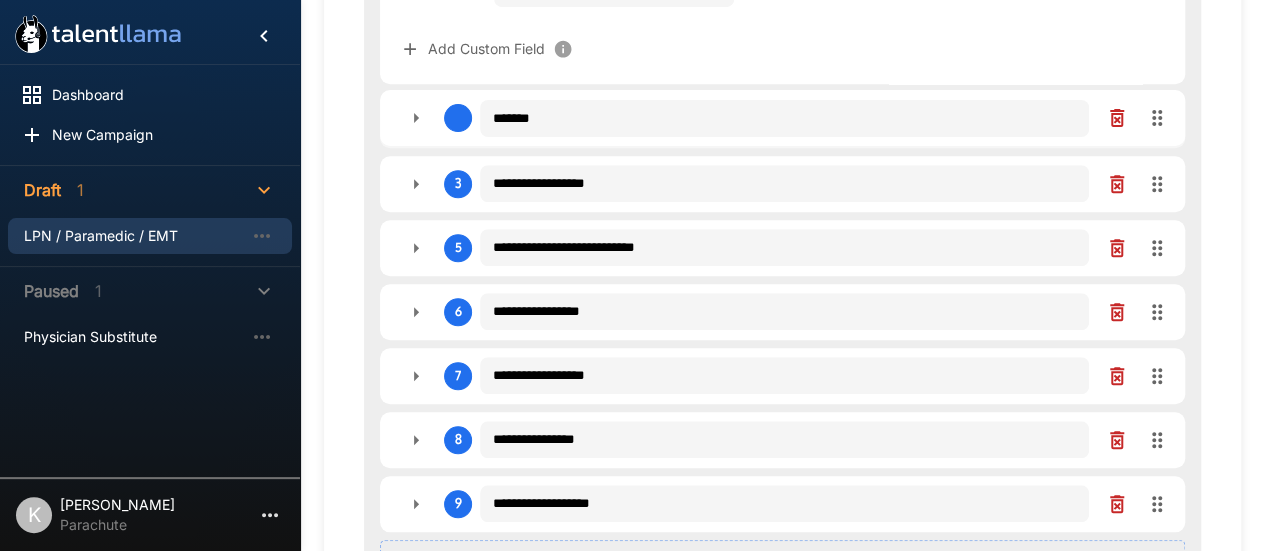 drag, startPoint x: 1163, startPoint y: 191, endPoint x: 1157, endPoint y: 119, distance: 72.249565 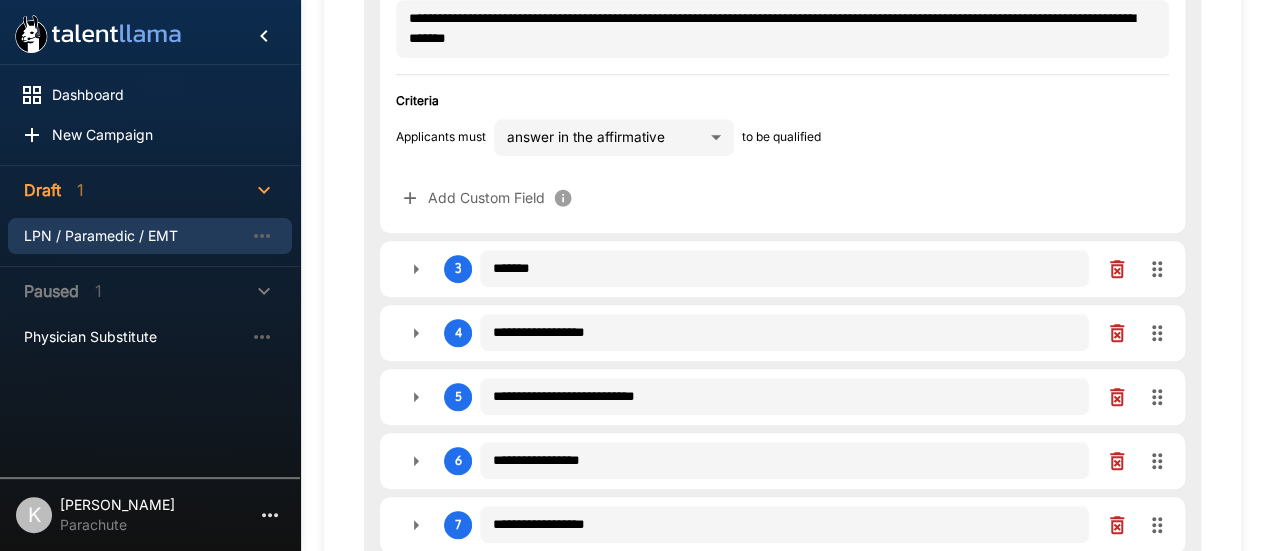 scroll, scrollTop: 488, scrollLeft: 0, axis: vertical 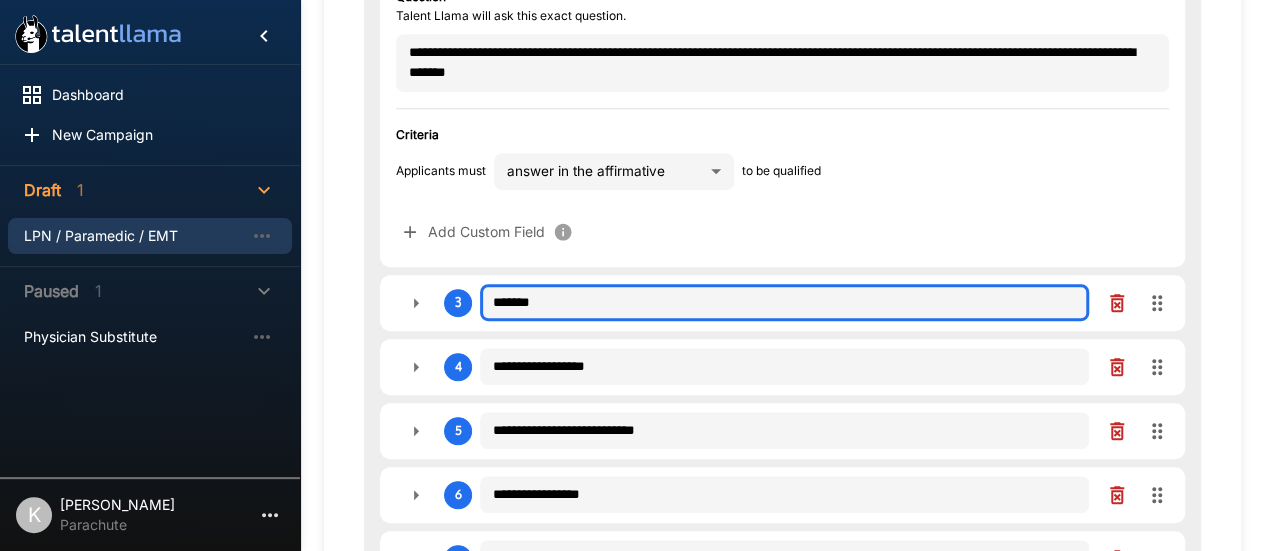 click on "*******" at bounding box center (784, 303) 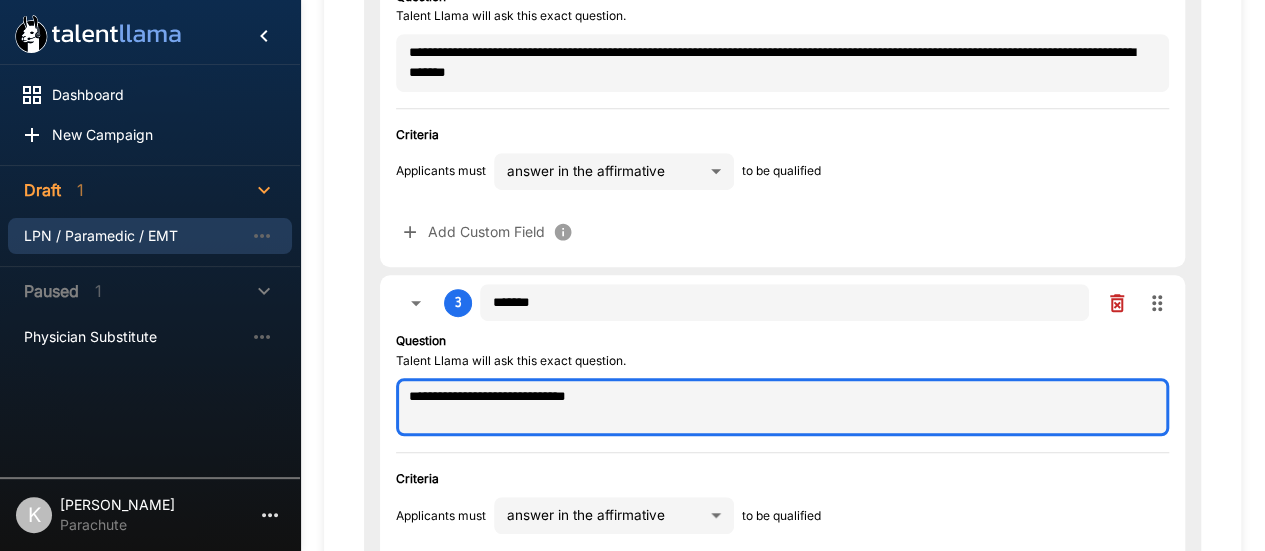 drag, startPoint x: 622, startPoint y: 408, endPoint x: 344, endPoint y: 395, distance: 278.3038 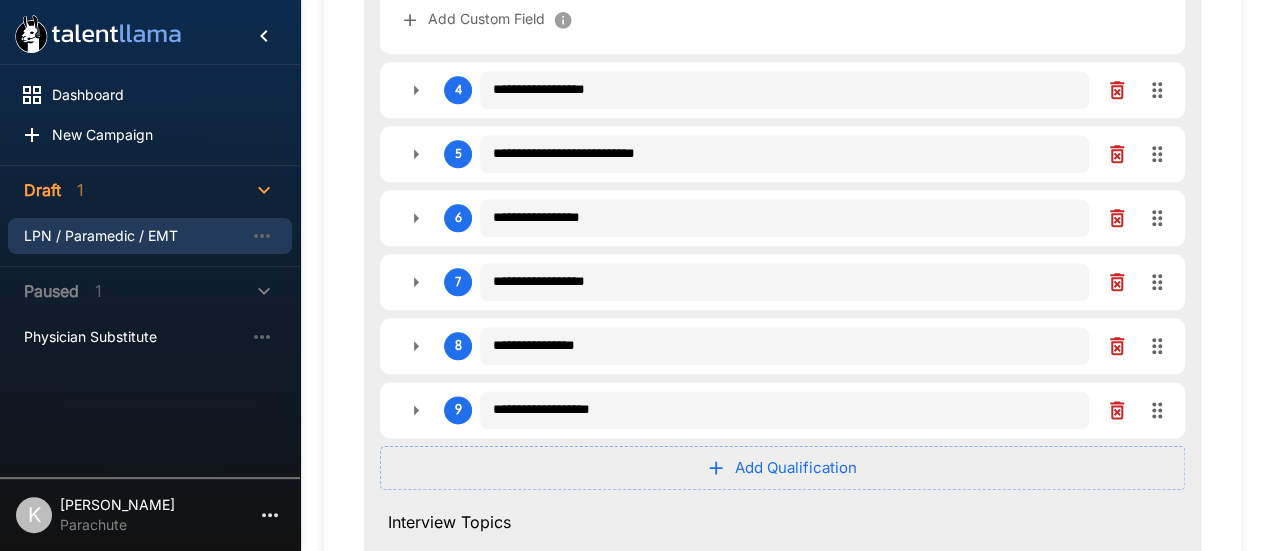 scroll, scrollTop: 1016, scrollLeft: 0, axis: vertical 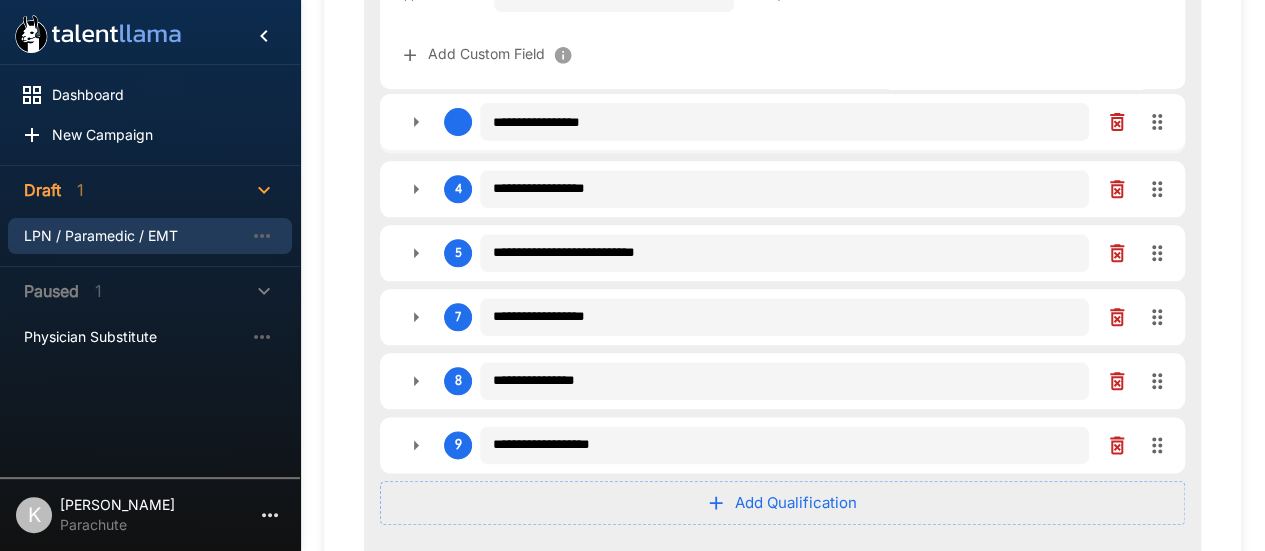 drag, startPoint x: 1161, startPoint y: 251, endPoint x: 1127, endPoint y: 125, distance: 130.5067 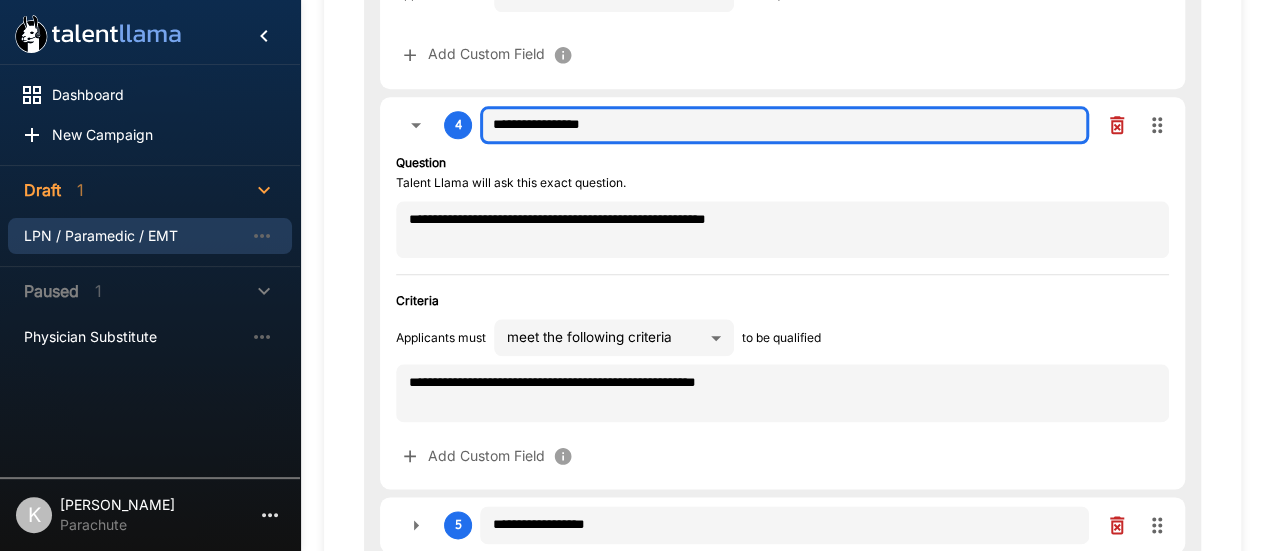 click on "**********" at bounding box center (784, 125) 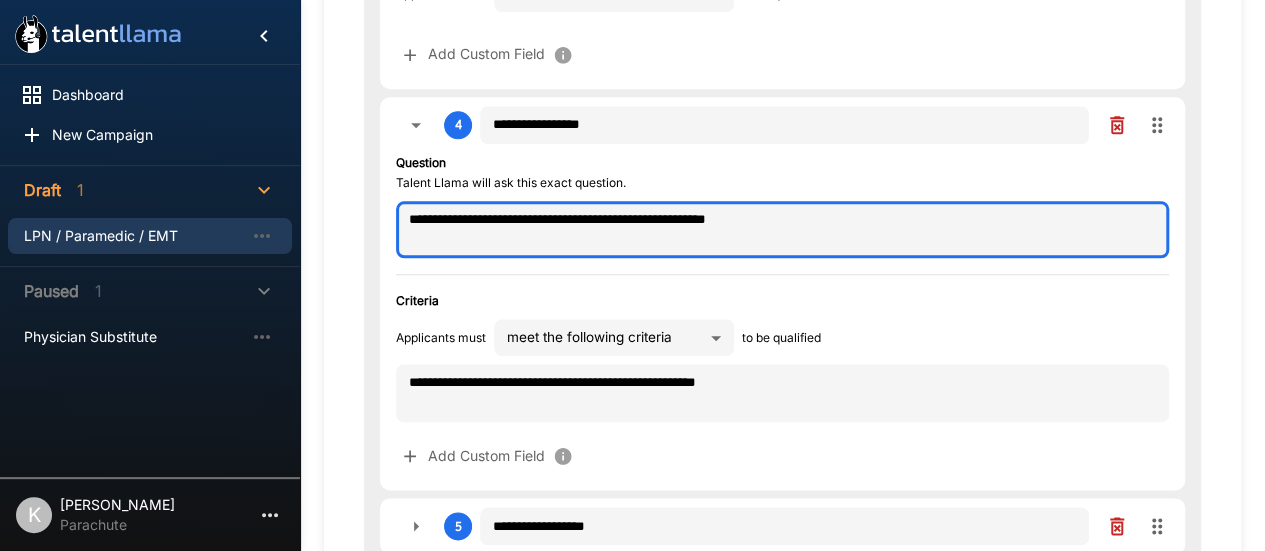 drag, startPoint x: 844, startPoint y: 218, endPoint x: 322, endPoint y: 249, distance: 522.9197 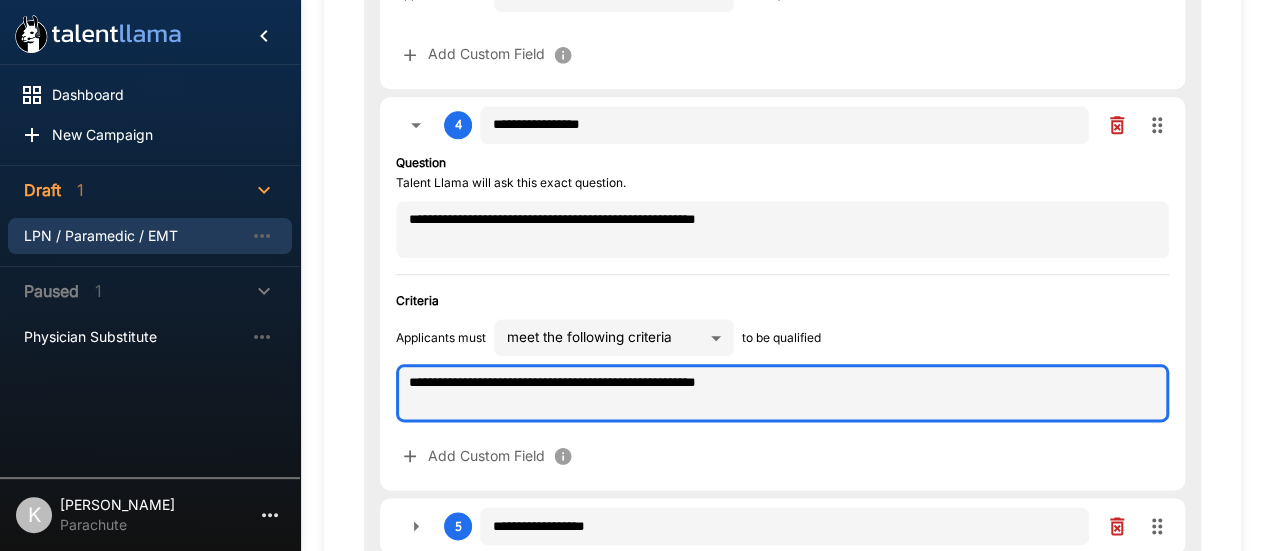 click on "**********" at bounding box center [782, 392] 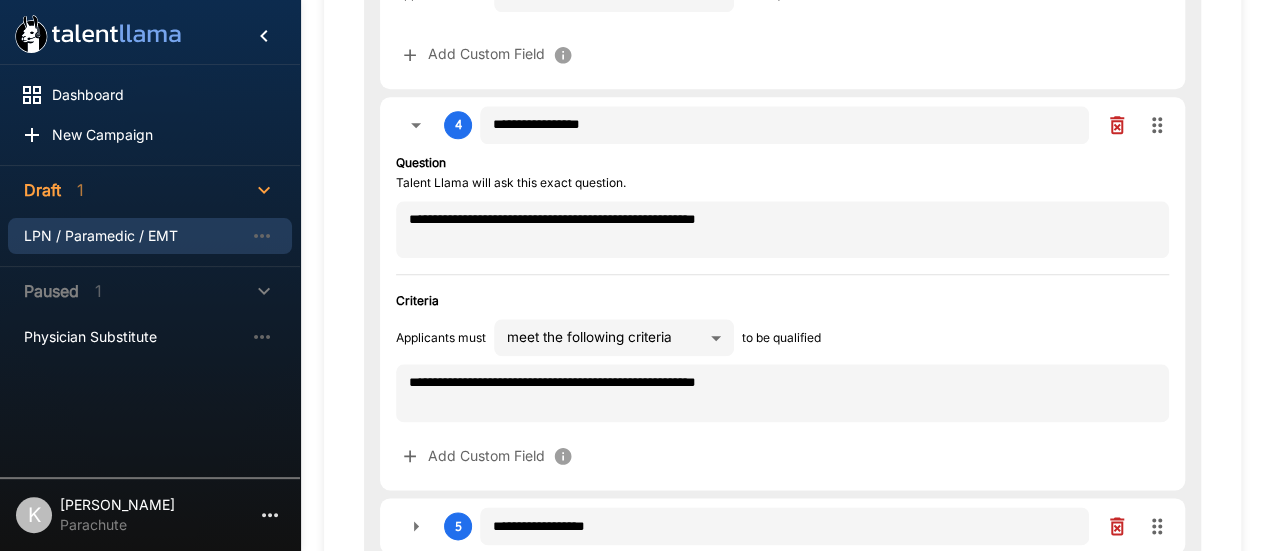 click on "**********" at bounding box center [632, -735] 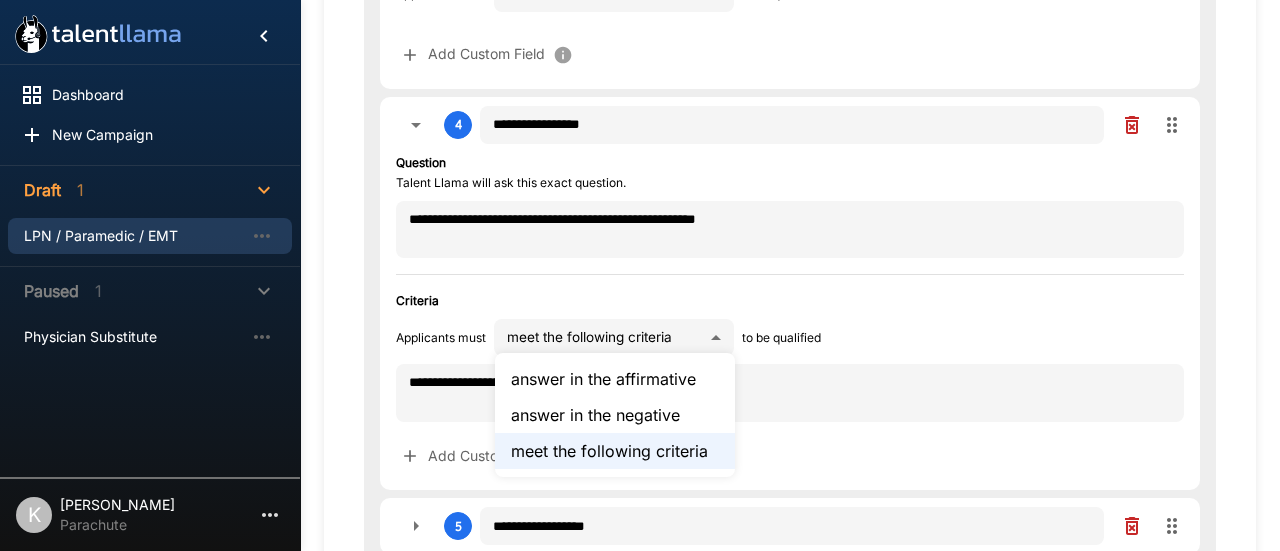 click at bounding box center [640, 275] 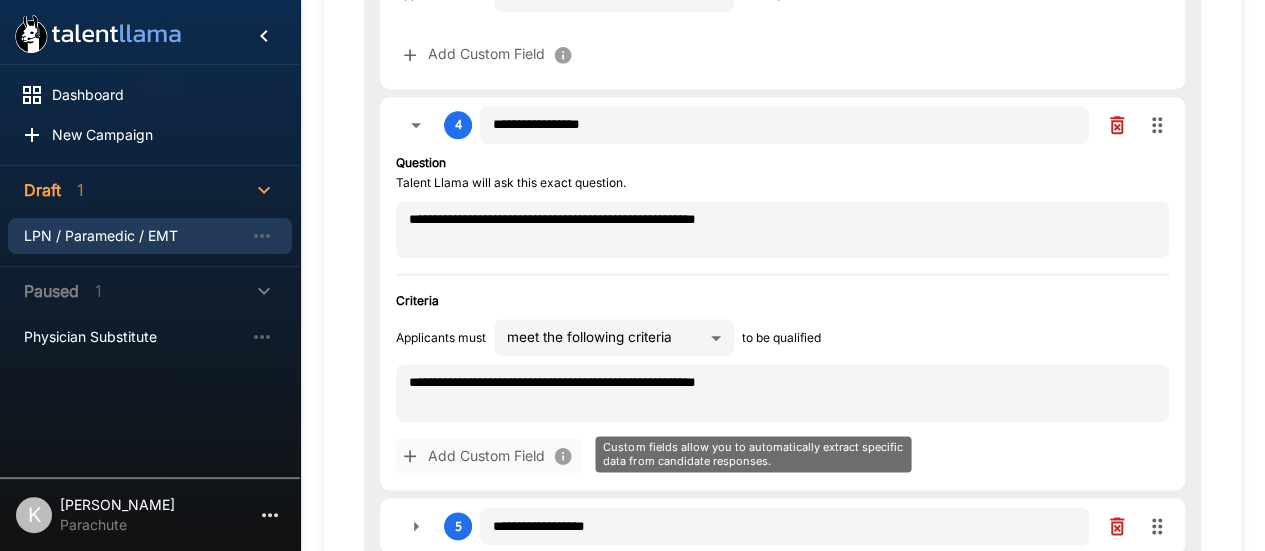 click on "Add Custom Field" at bounding box center (488, 456) 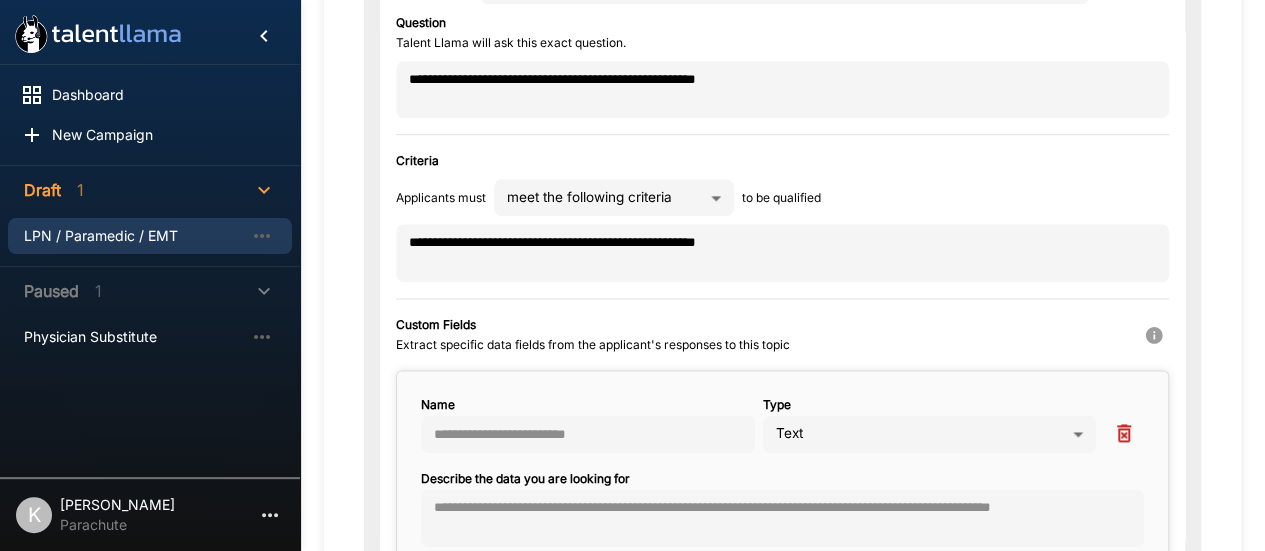 scroll, scrollTop: 1158, scrollLeft: 0, axis: vertical 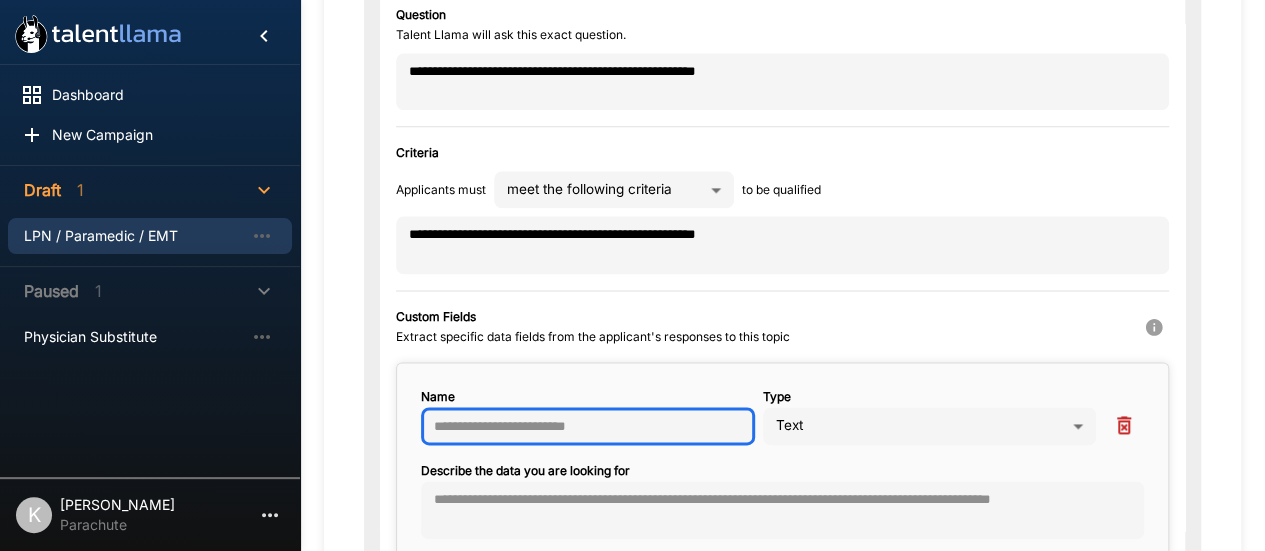 click at bounding box center (588, 426) 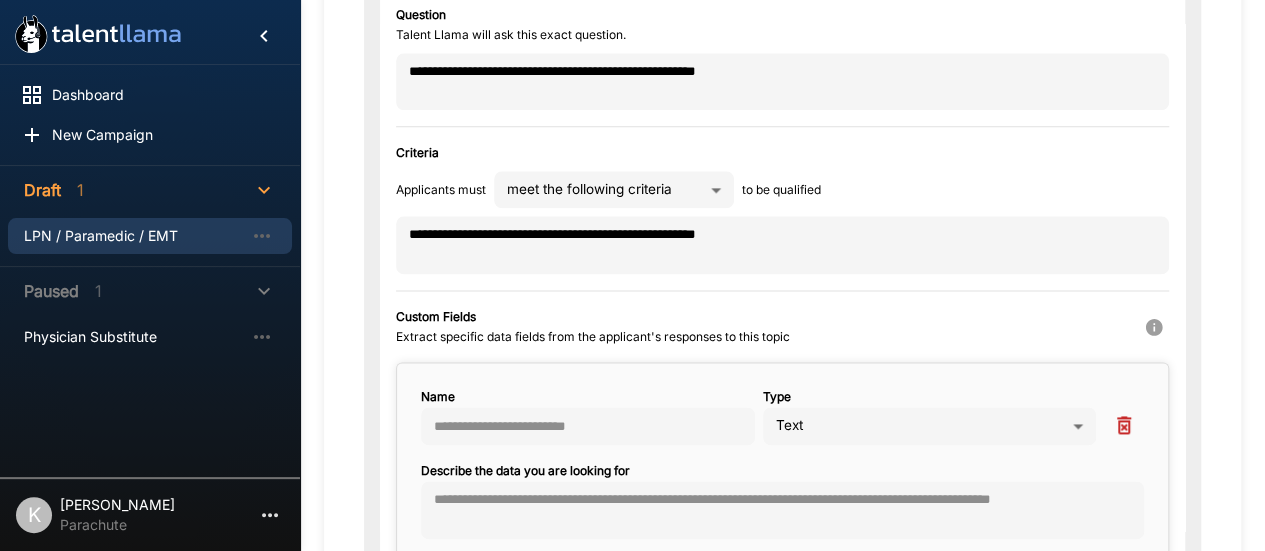 click on "**********" at bounding box center (632, -883) 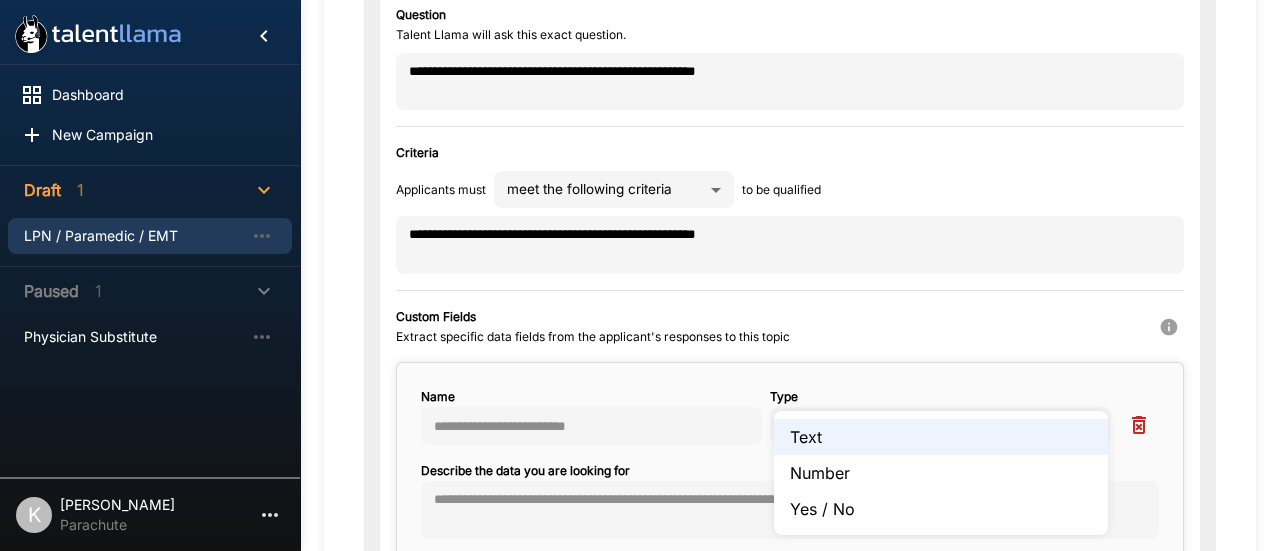 click on "Text Number Yes / No" at bounding box center [941, 473] 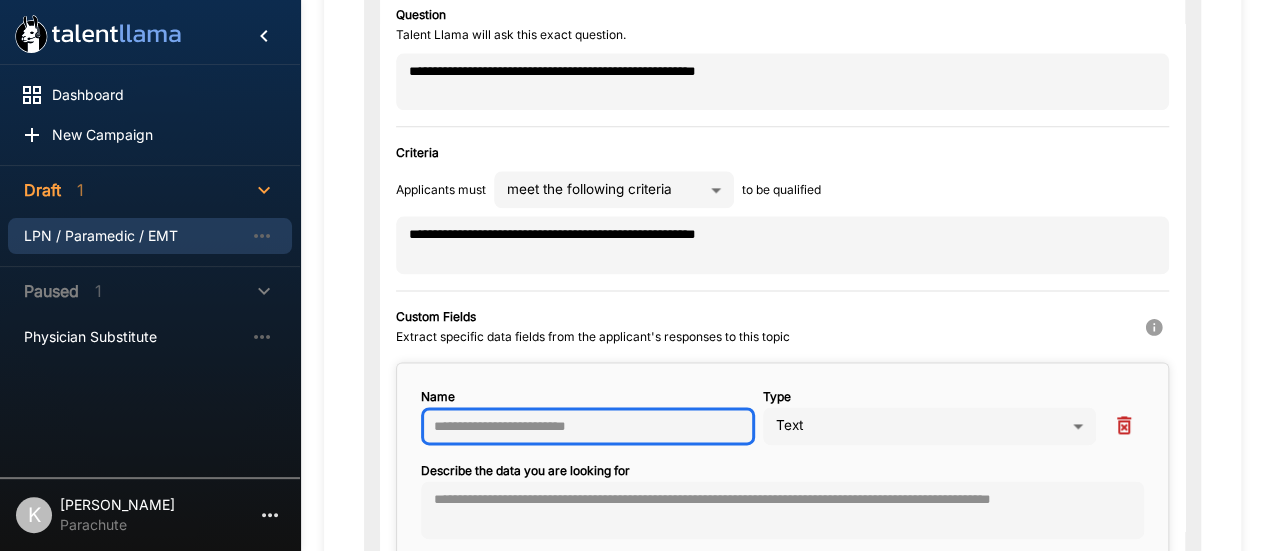 click at bounding box center (588, 426) 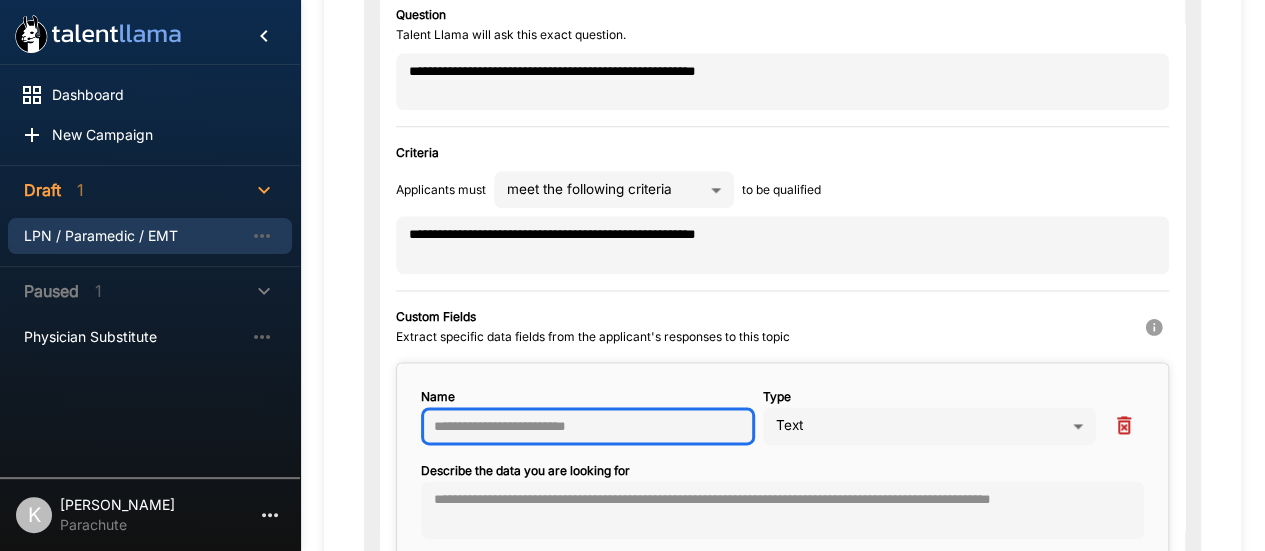click at bounding box center [588, 426] 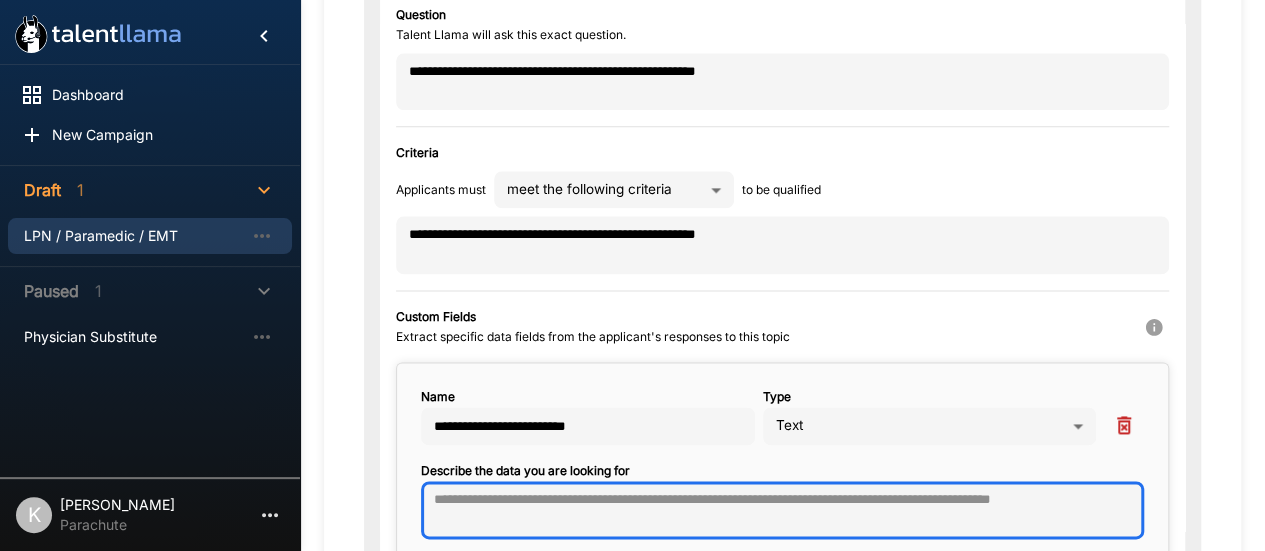 click at bounding box center [782, 510] 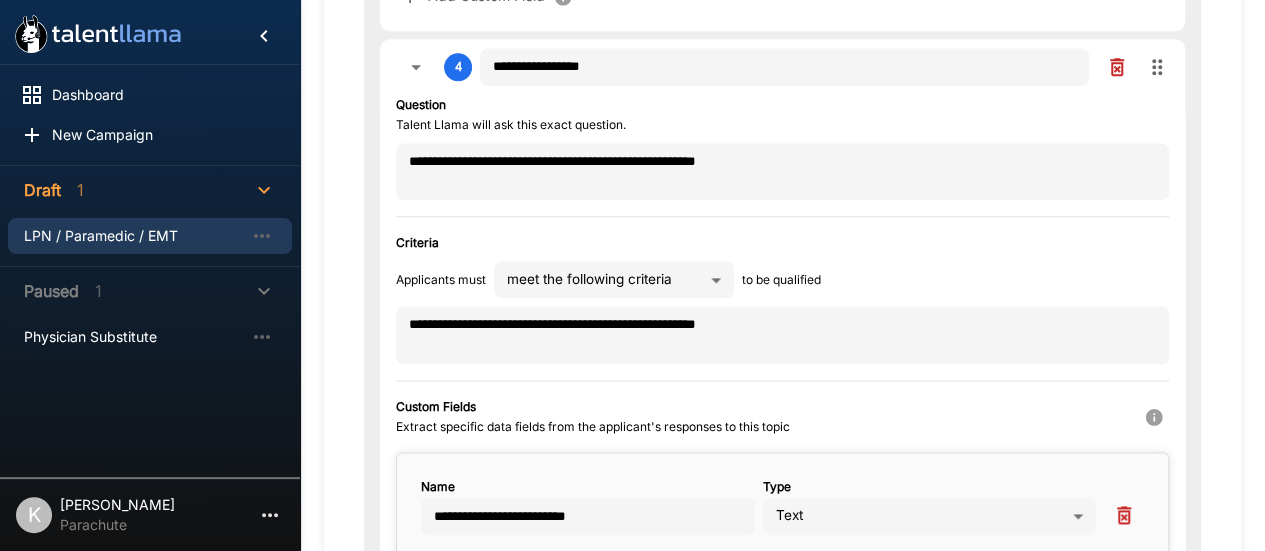 scroll, scrollTop: 1069, scrollLeft: 0, axis: vertical 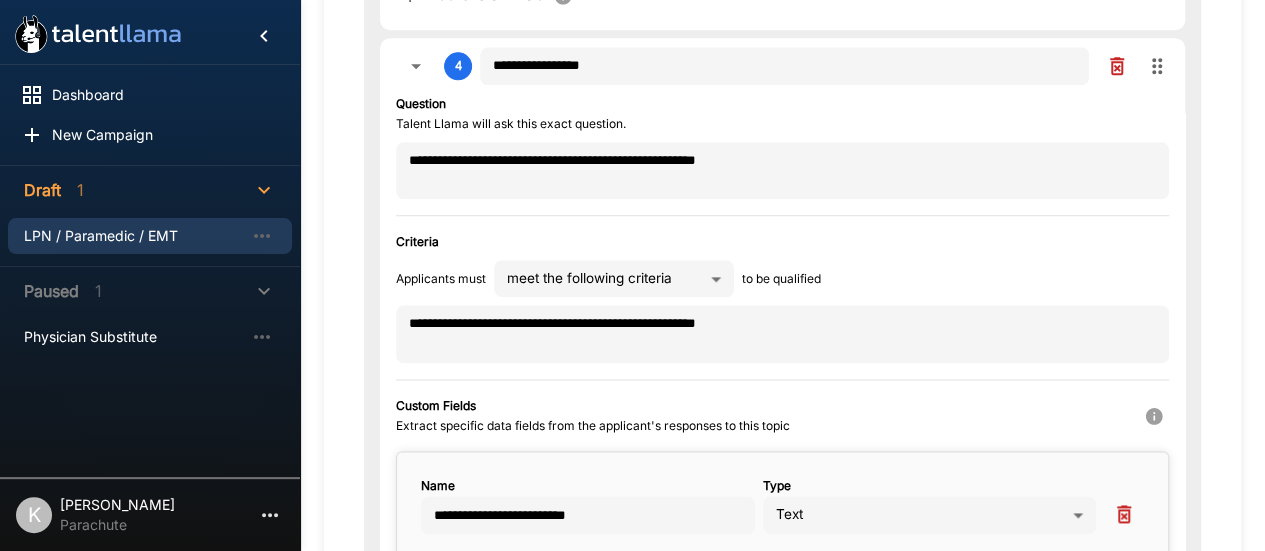 click on "**********" at bounding box center (632, -794) 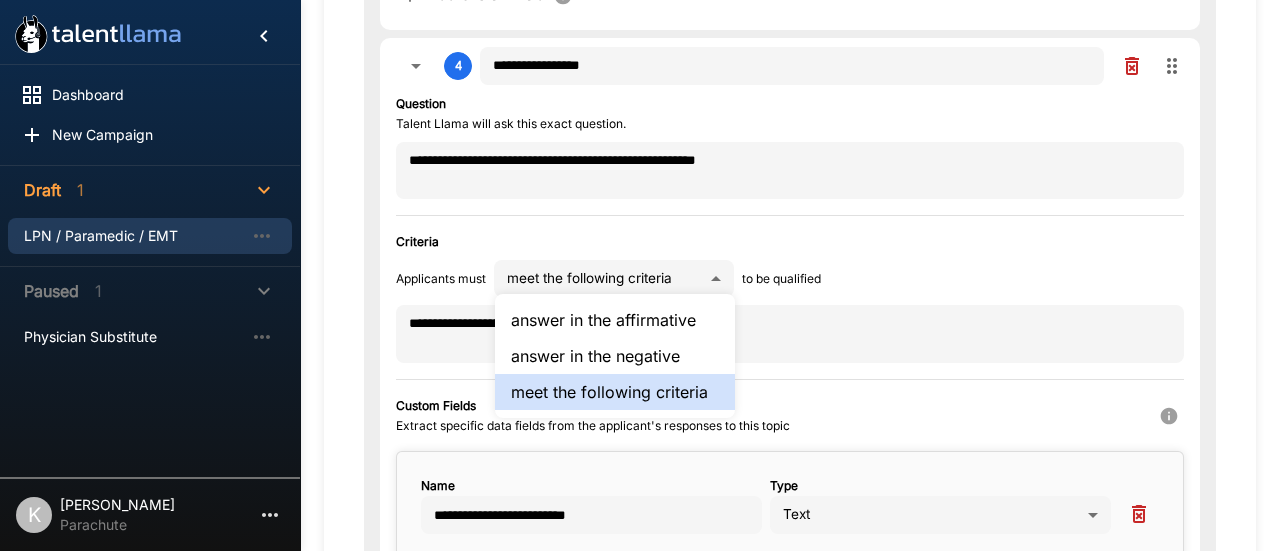 click at bounding box center (640, 275) 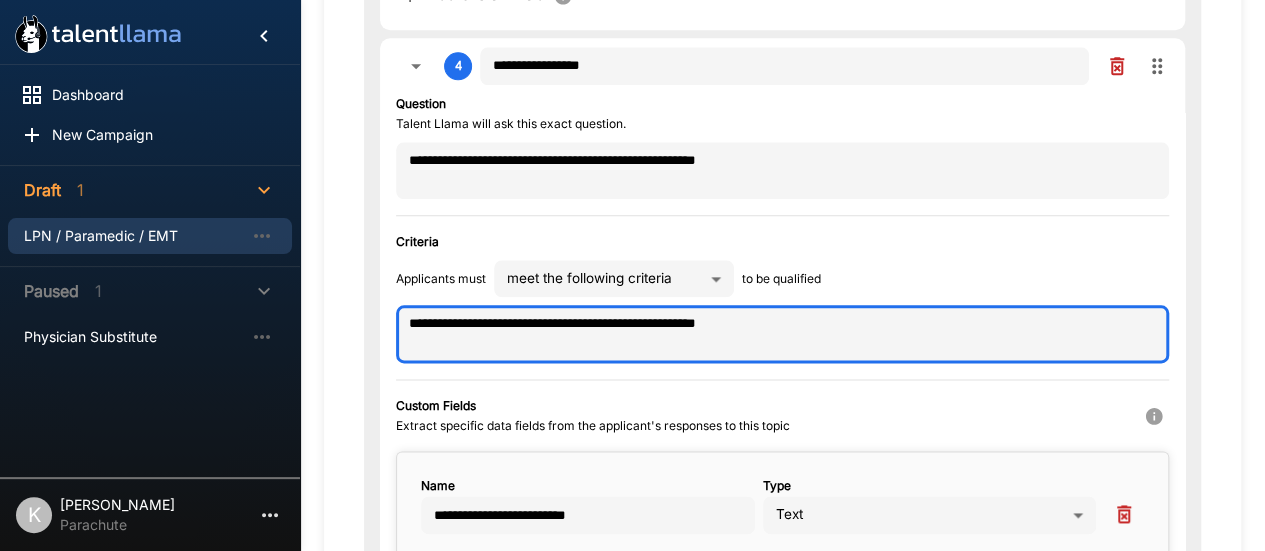 click on "**********" at bounding box center [782, 333] 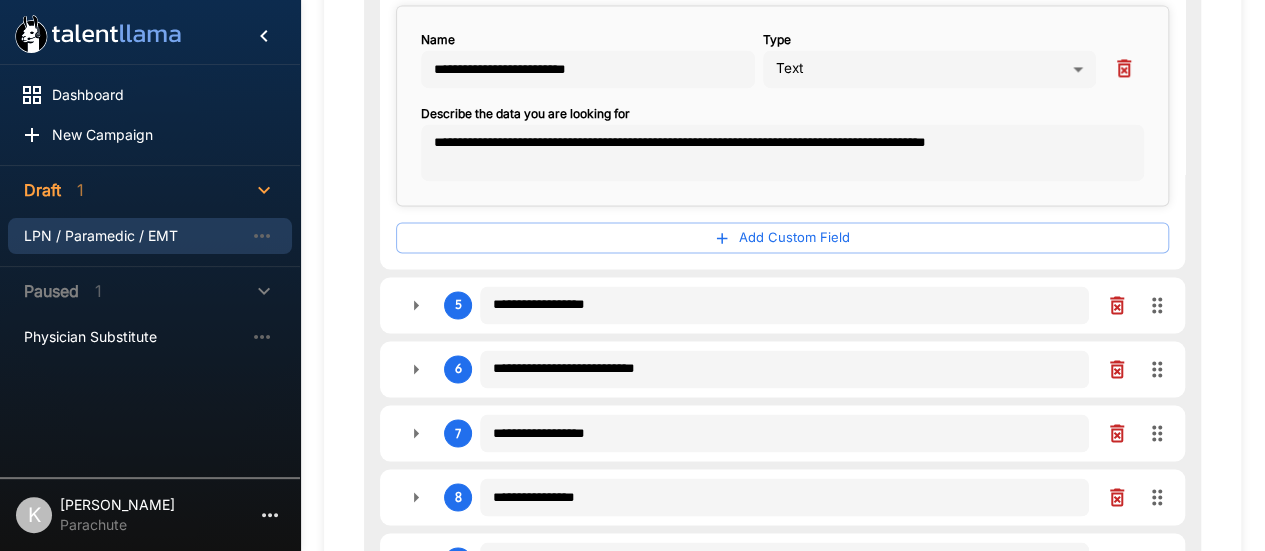 scroll, scrollTop: 1525, scrollLeft: 0, axis: vertical 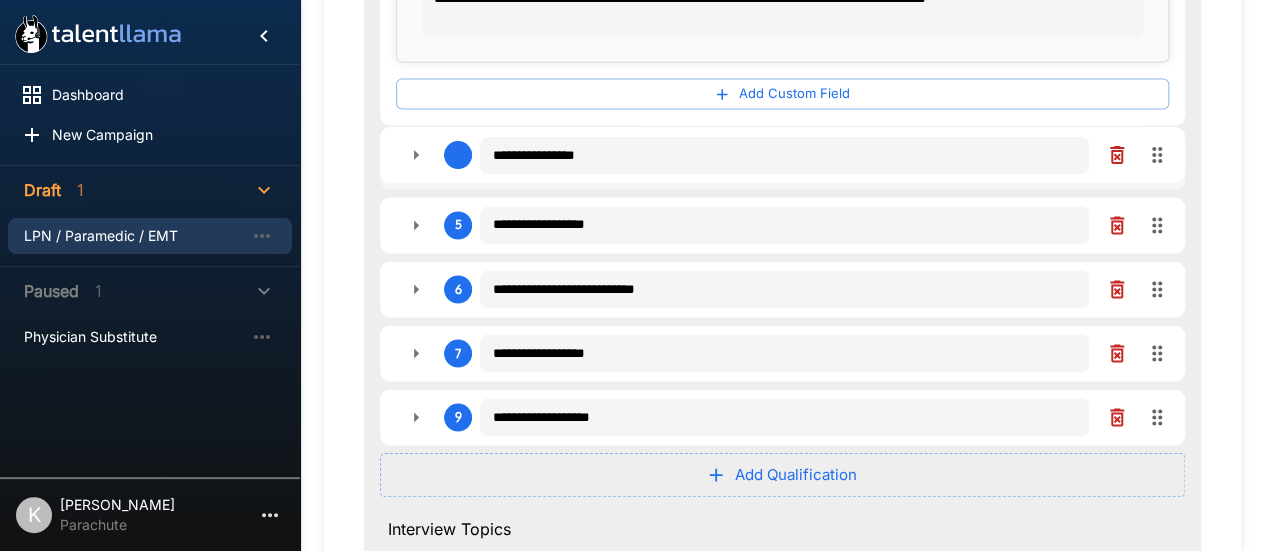 drag, startPoint x: 1152, startPoint y: 347, endPoint x: 1145, endPoint y: 170, distance: 177.13837 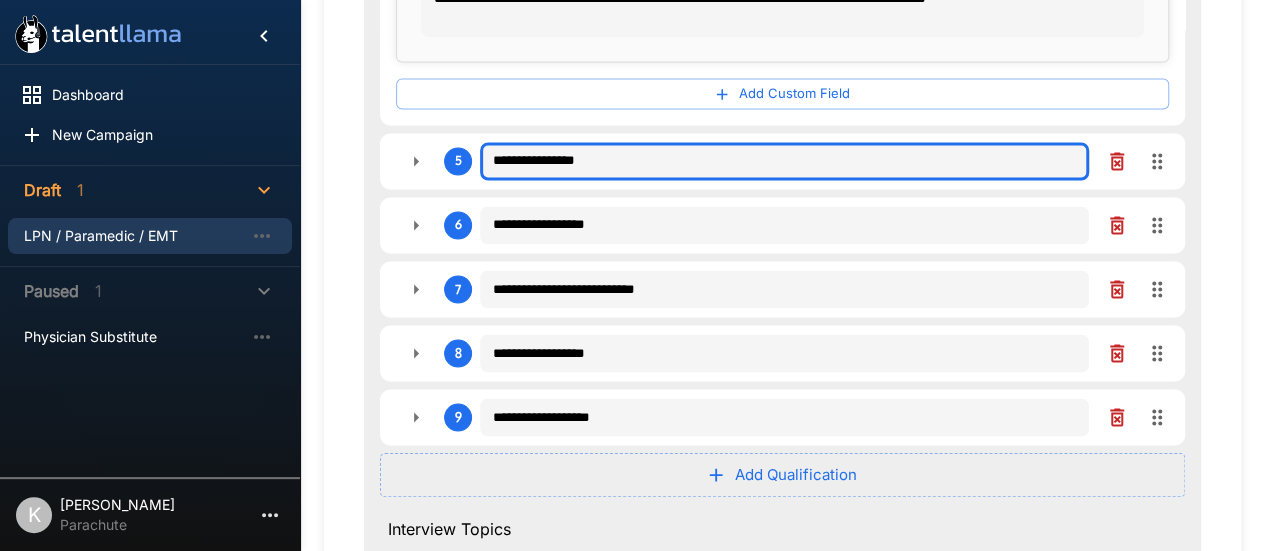 click on "**********" at bounding box center [784, 161] 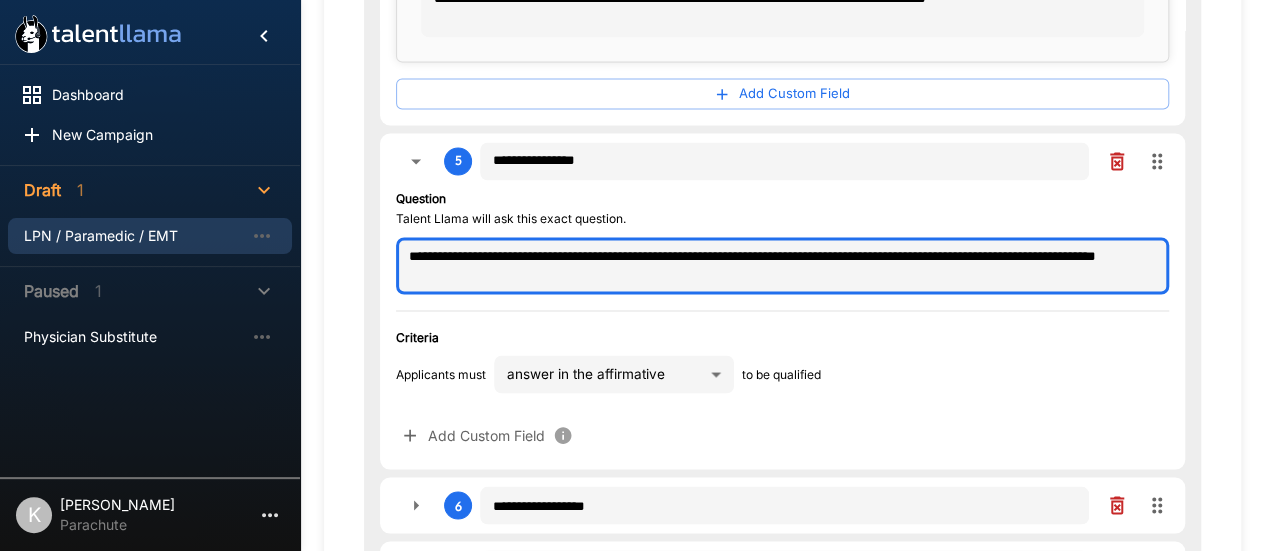 drag, startPoint x: 586, startPoint y: 274, endPoint x: 290, endPoint y: 231, distance: 299.107 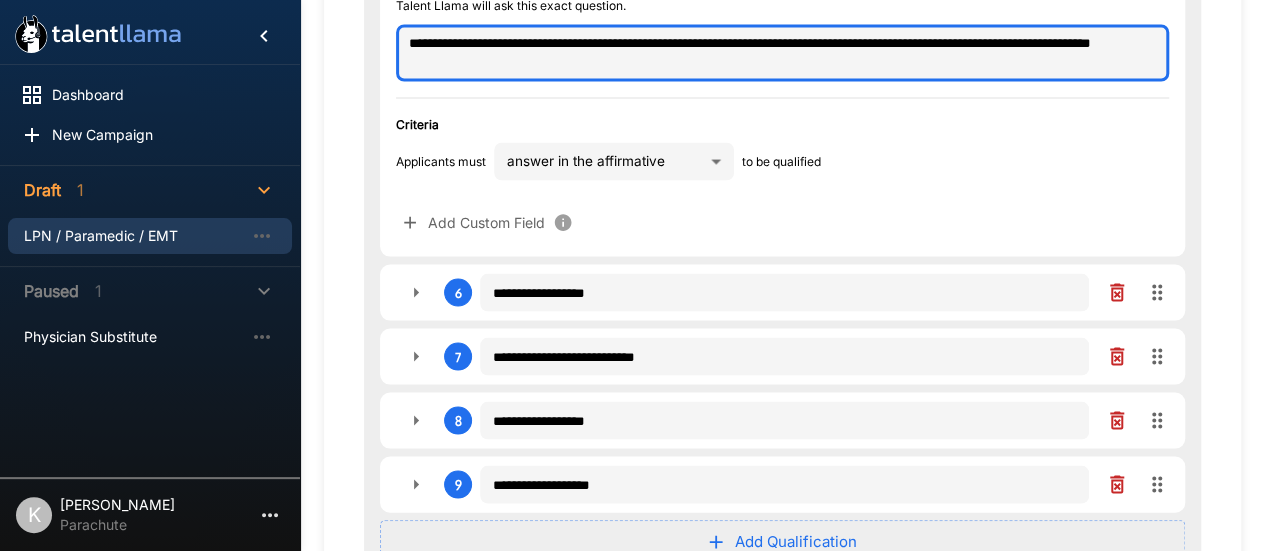scroll, scrollTop: 1885, scrollLeft: 0, axis: vertical 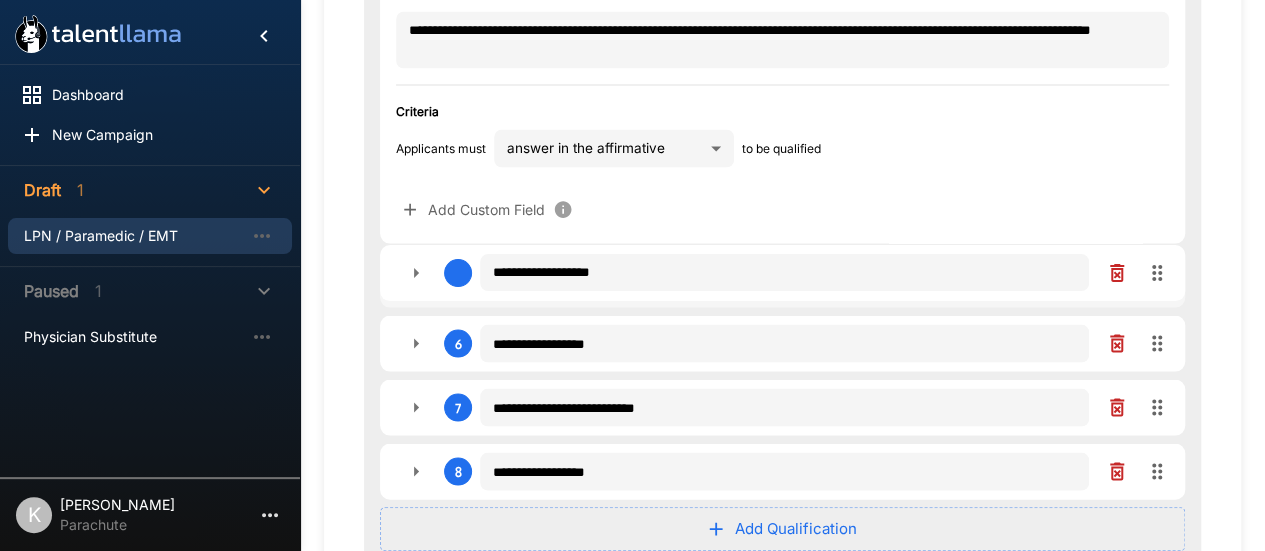 drag, startPoint x: 1154, startPoint y: 463, endPoint x: 1126, endPoint y: 279, distance: 186.11824 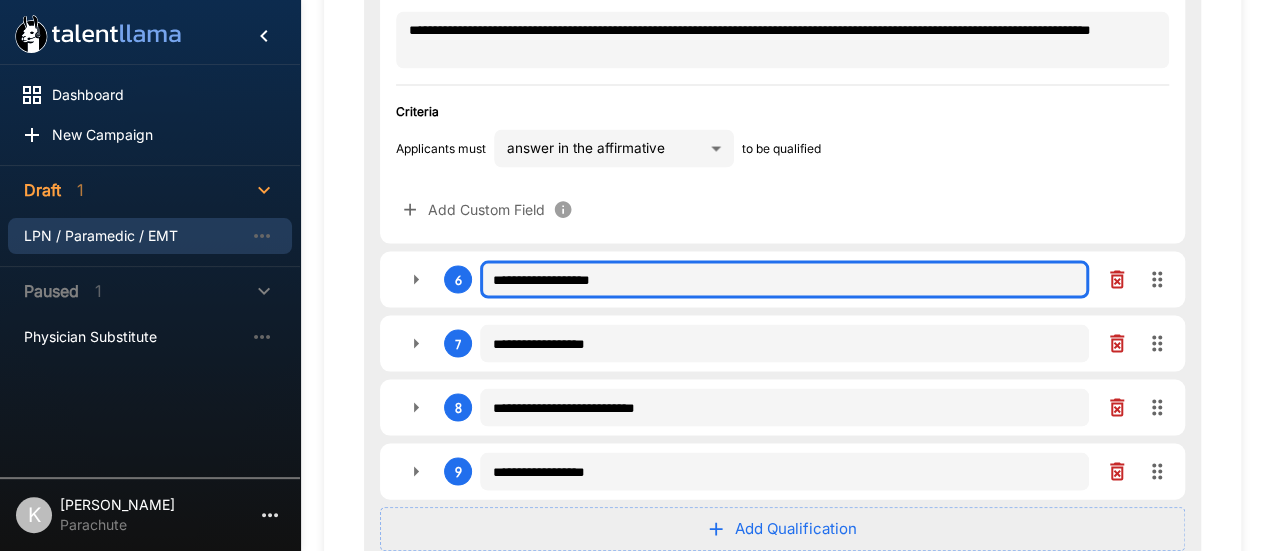 click on "**********" at bounding box center (784, 279) 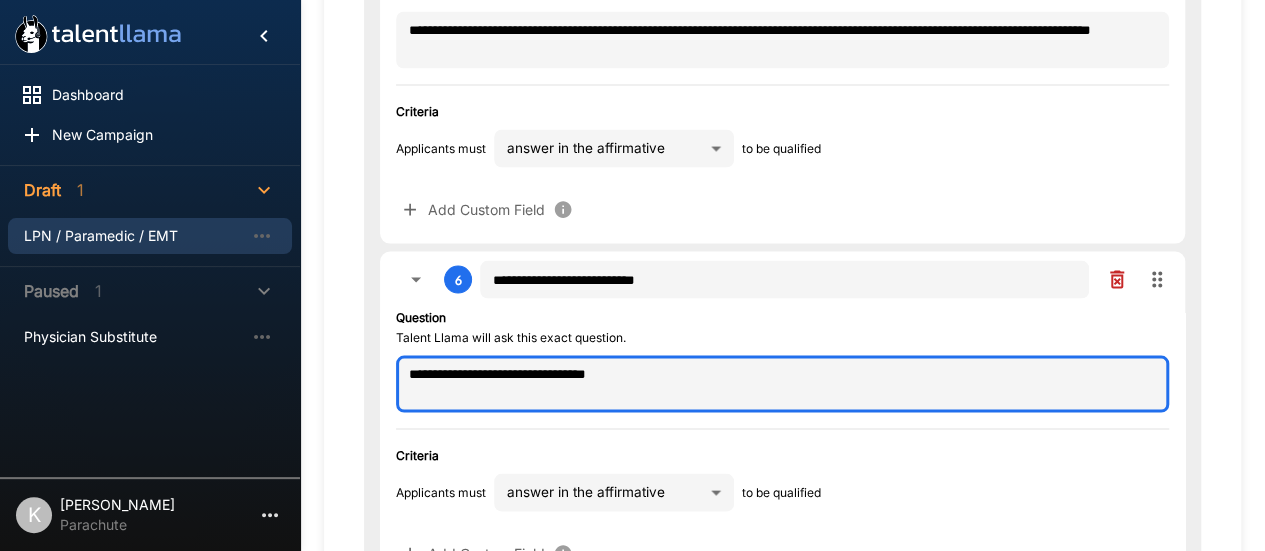 drag, startPoint x: 673, startPoint y: 370, endPoint x: 356, endPoint y: 351, distance: 317.56888 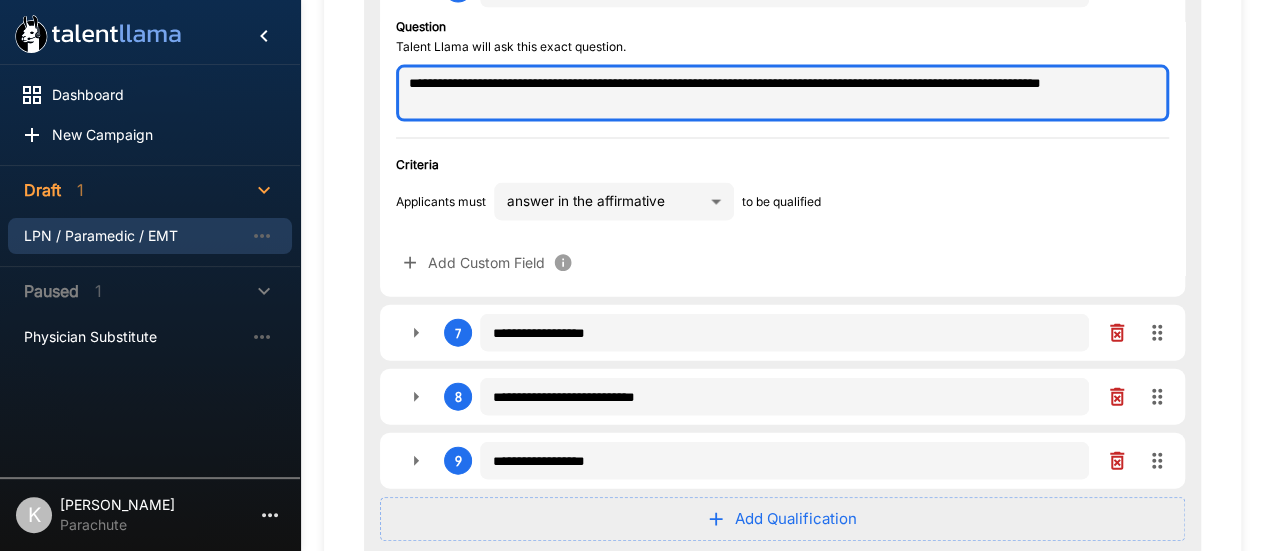 scroll, scrollTop: 2173, scrollLeft: 0, axis: vertical 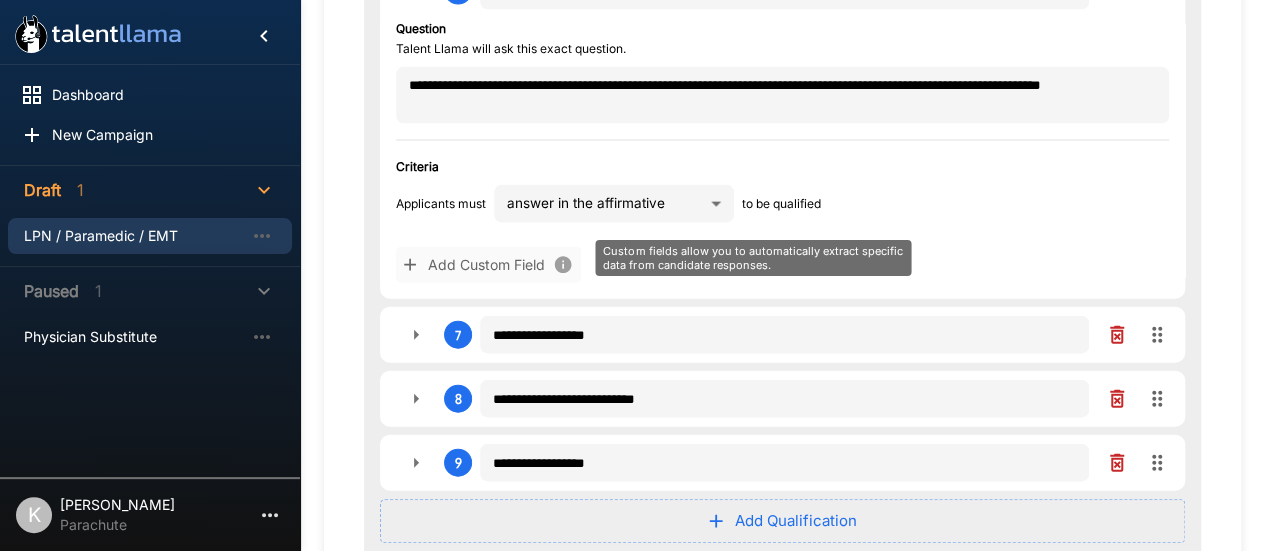 click on "Add Custom Field" at bounding box center [488, 265] 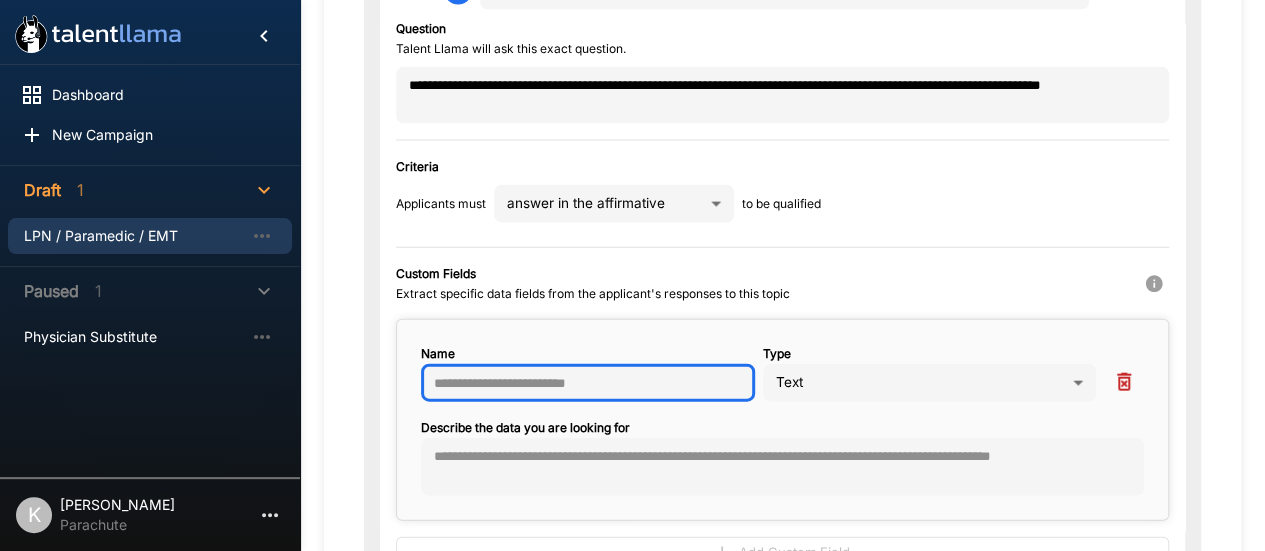 click at bounding box center [588, 383] 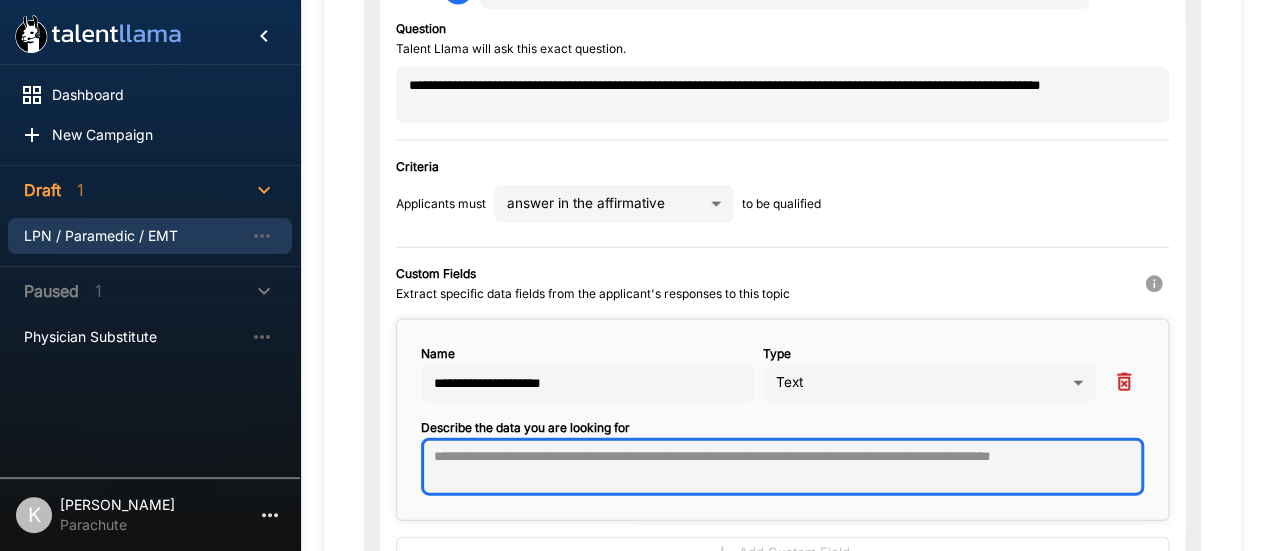 click at bounding box center [782, 467] 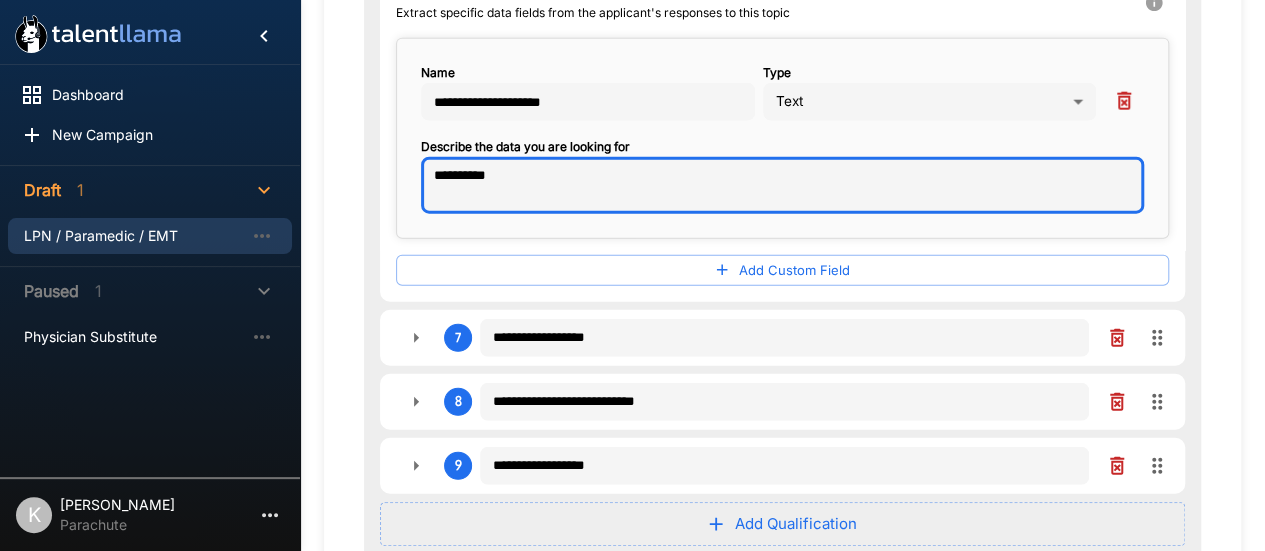 scroll, scrollTop: 2456, scrollLeft: 0, axis: vertical 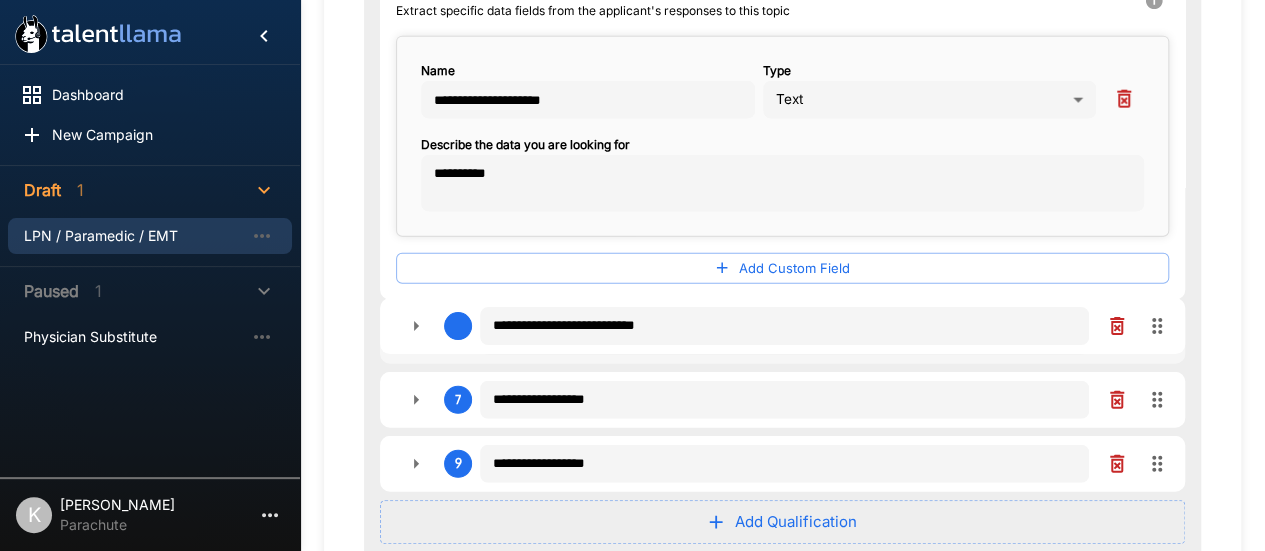 drag, startPoint x: 1156, startPoint y: 393, endPoint x: 1135, endPoint y: 287, distance: 108.060165 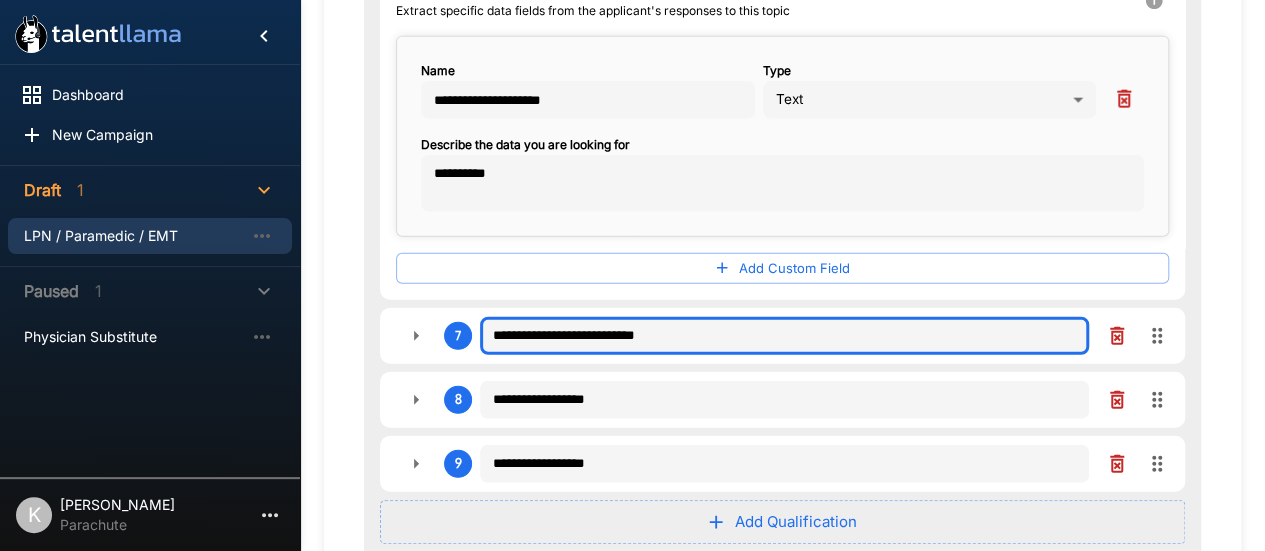 click on "**********" at bounding box center [784, 336] 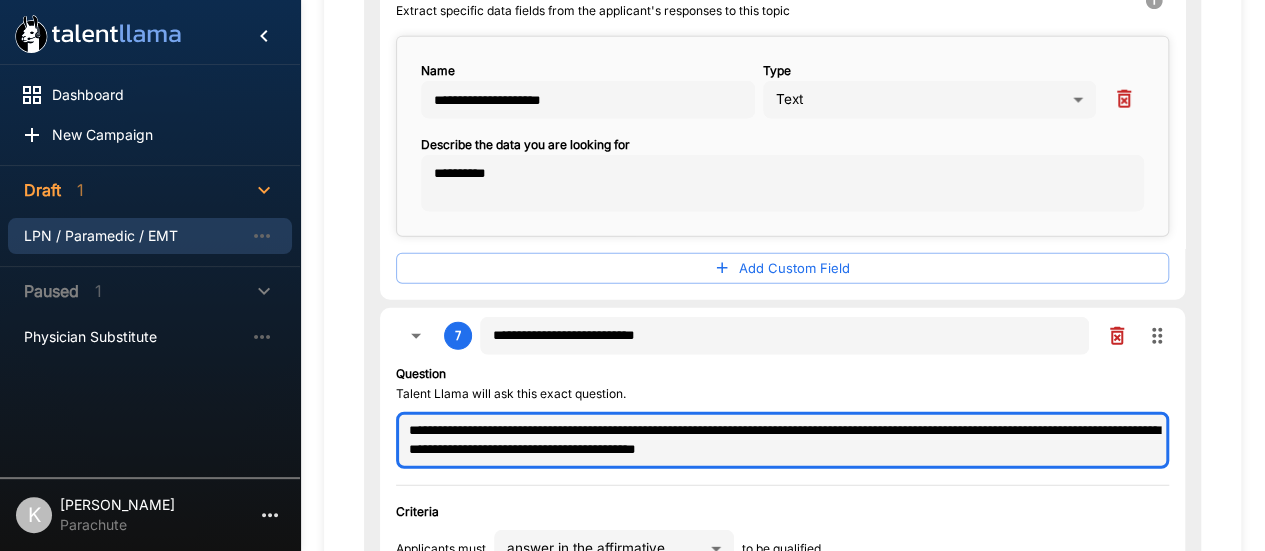 drag, startPoint x: 920, startPoint y: 436, endPoint x: 330, endPoint y: 385, distance: 592.20013 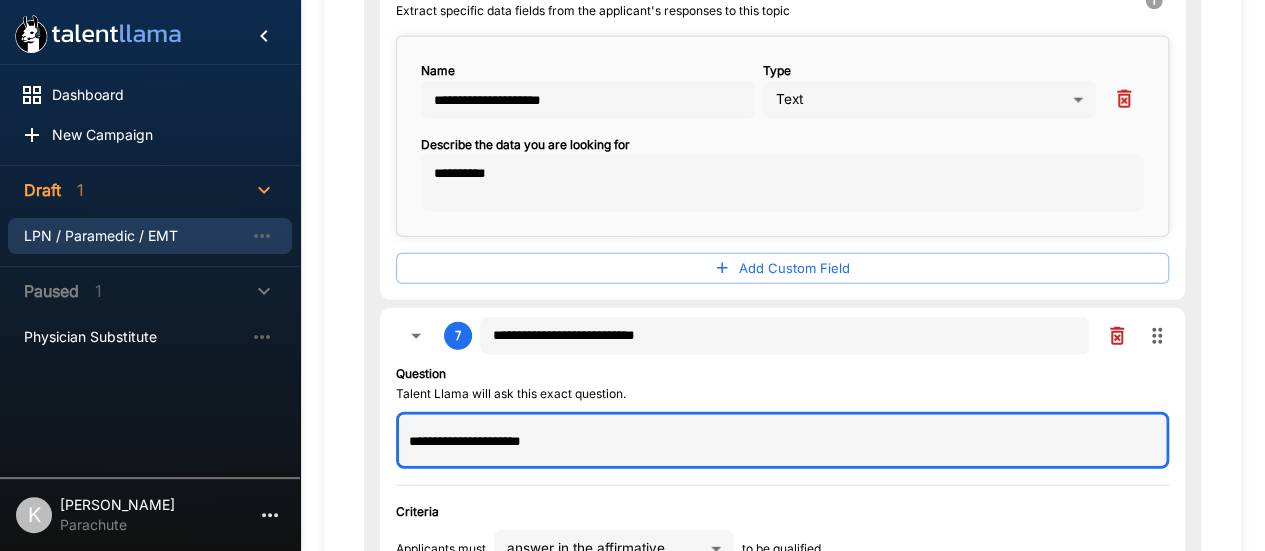 scroll, scrollTop: 0, scrollLeft: 0, axis: both 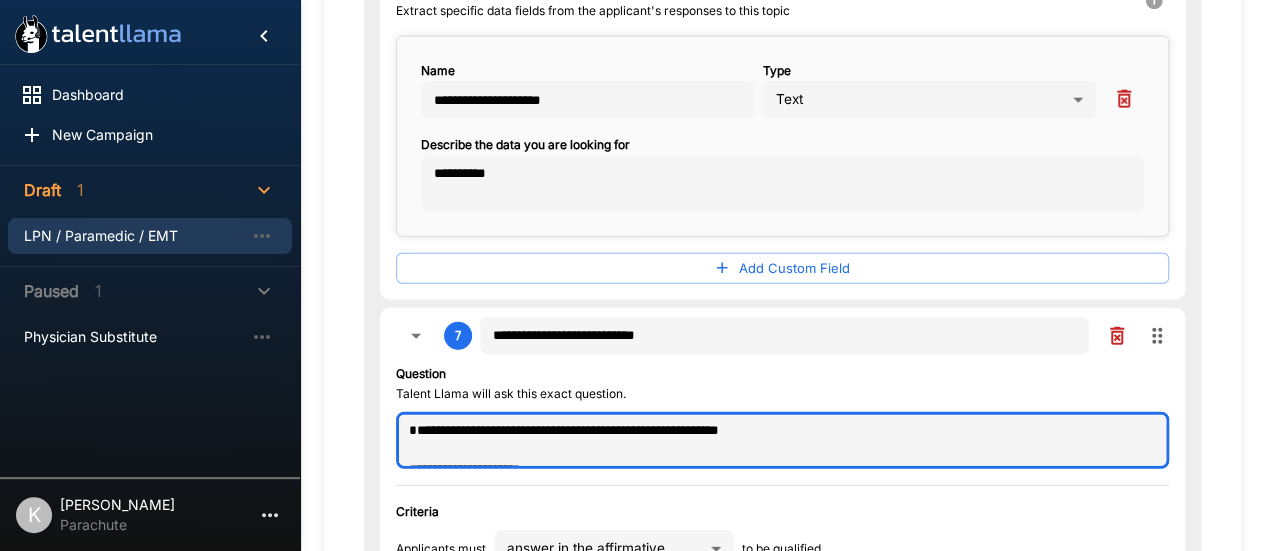 click on "**********" at bounding box center (782, 440) 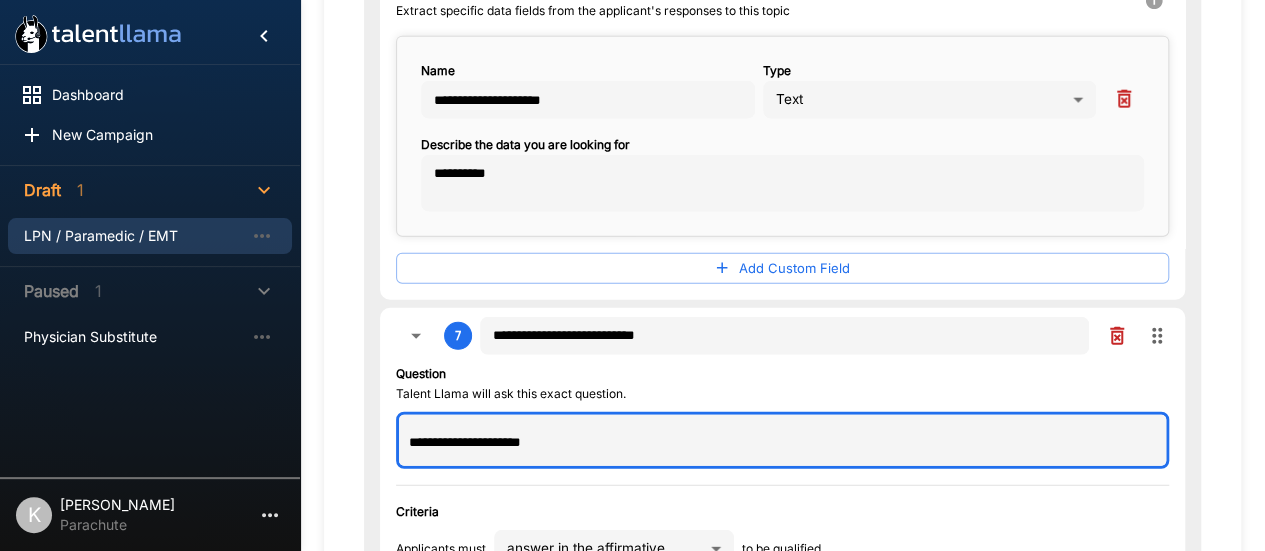 scroll, scrollTop: 32, scrollLeft: 0, axis: vertical 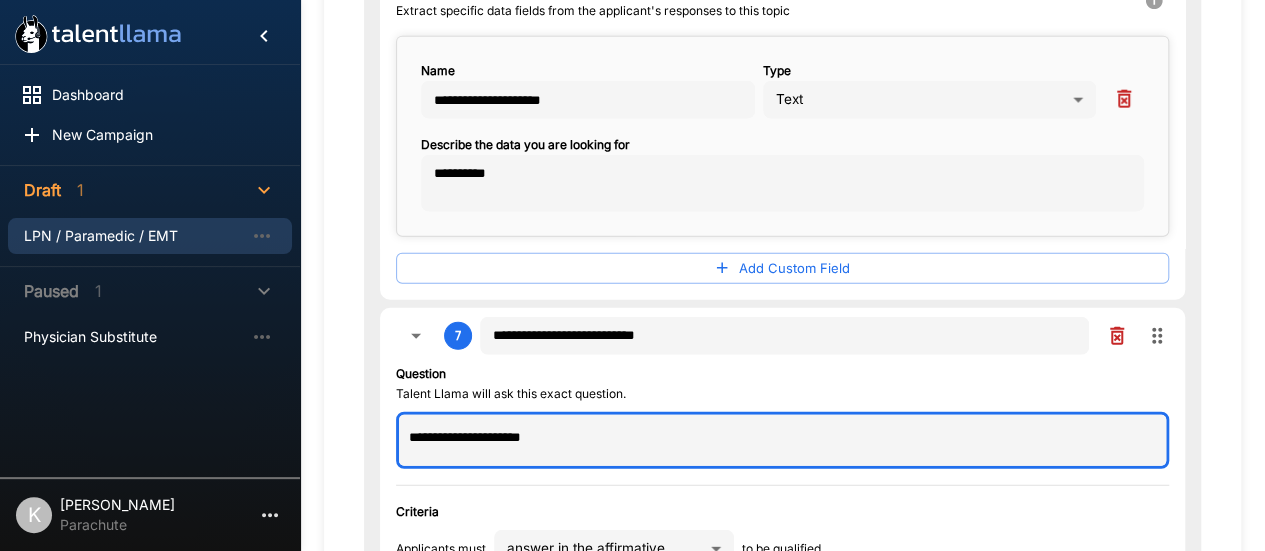 click on "**********" at bounding box center [782, 440] 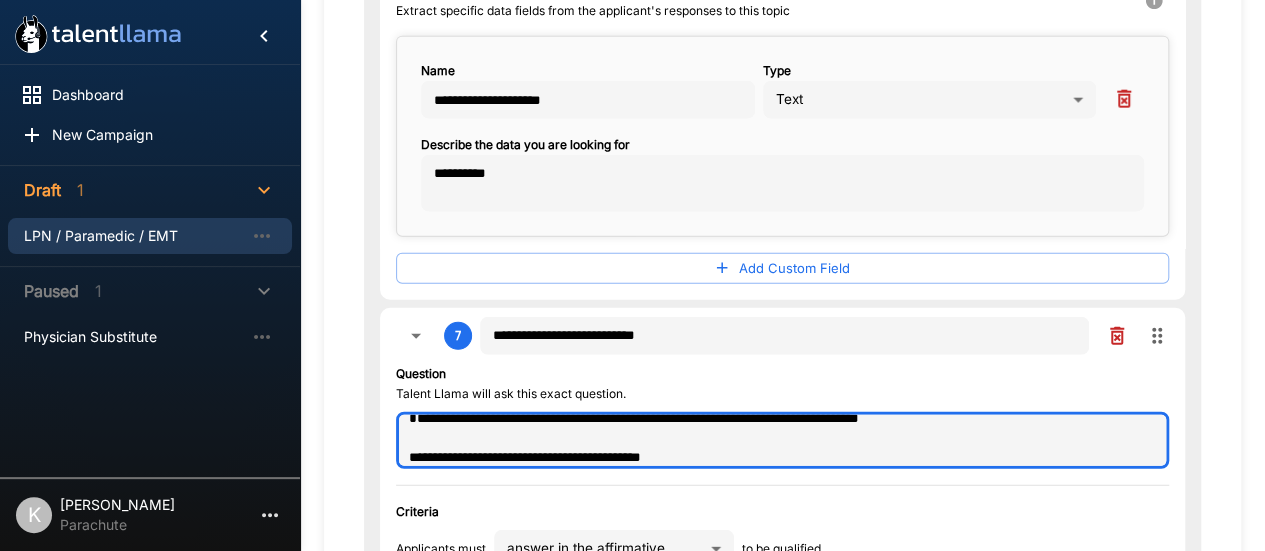 scroll, scrollTop: 0, scrollLeft: 0, axis: both 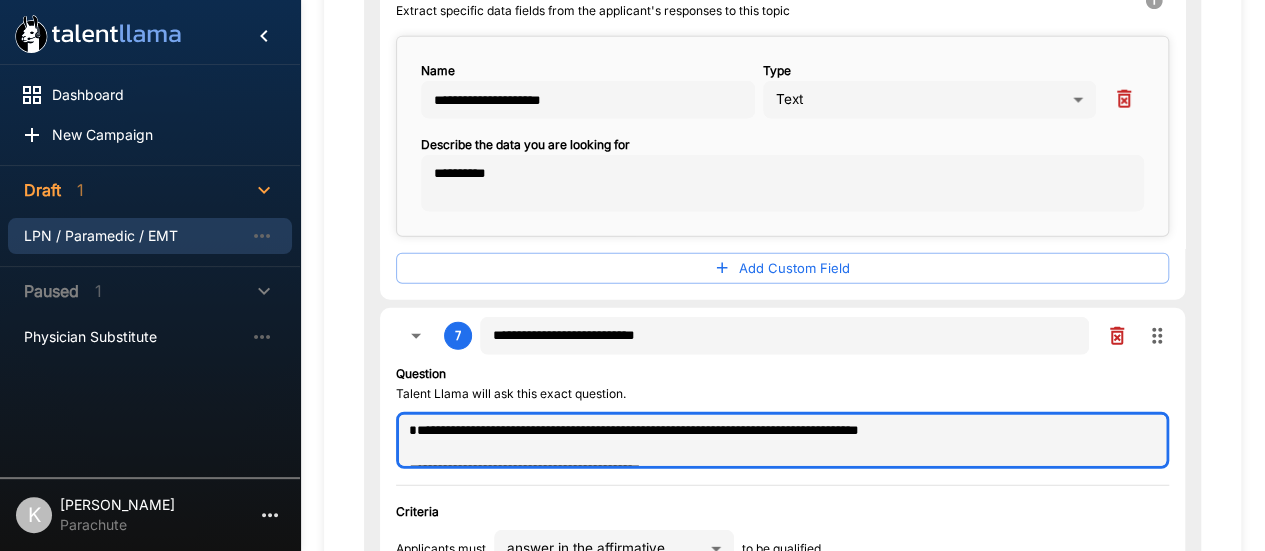 click on "**********" at bounding box center (782, 440) 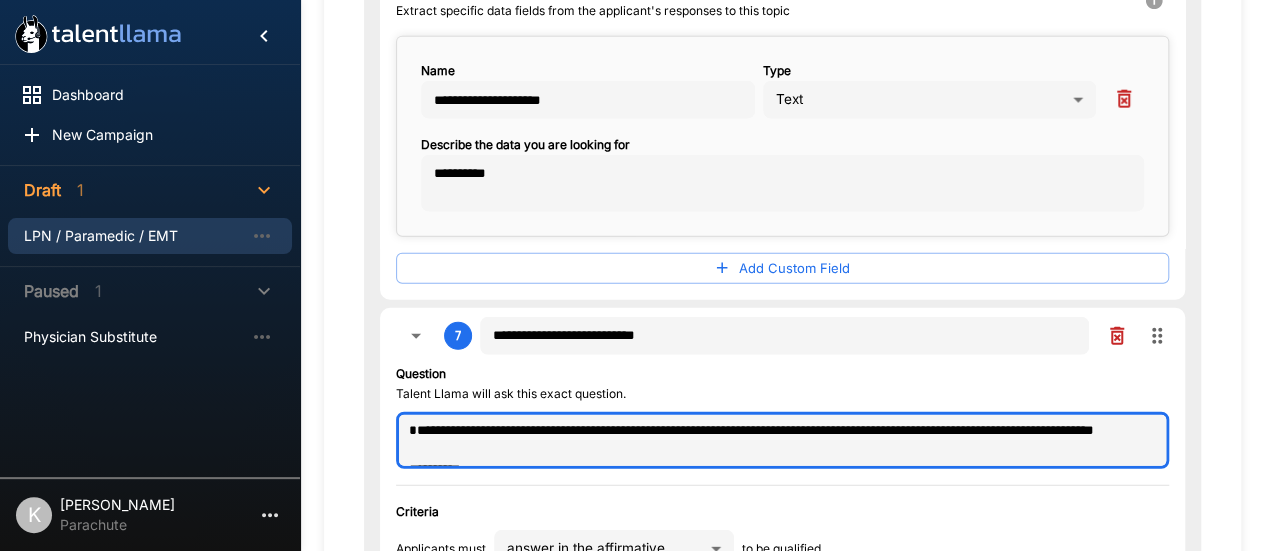click on "**********" at bounding box center (782, 440) 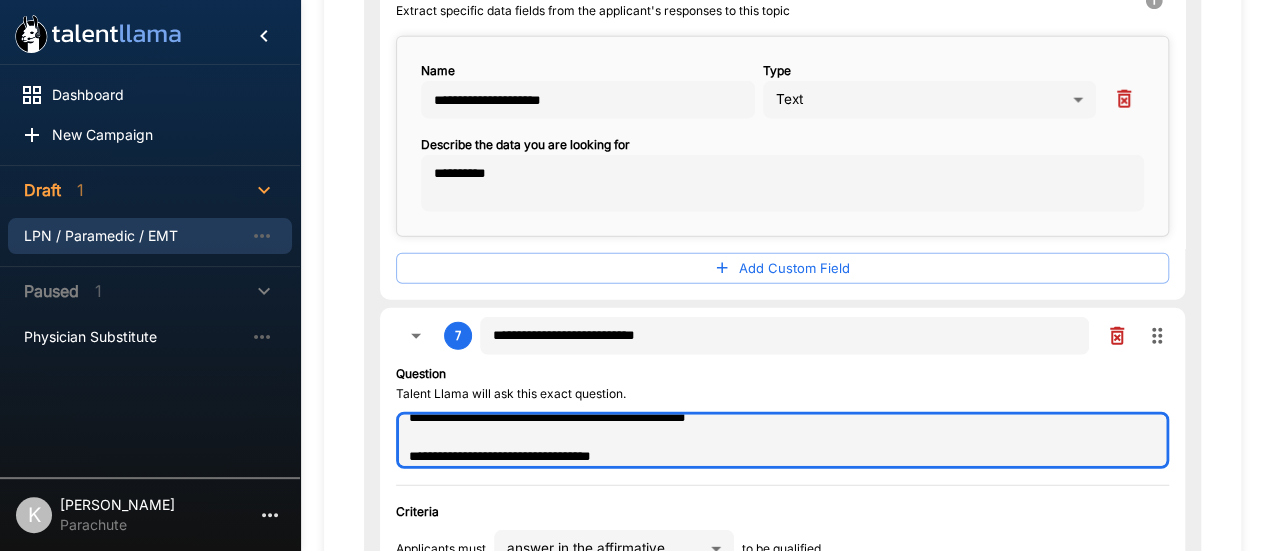 scroll, scrollTop: 33, scrollLeft: 0, axis: vertical 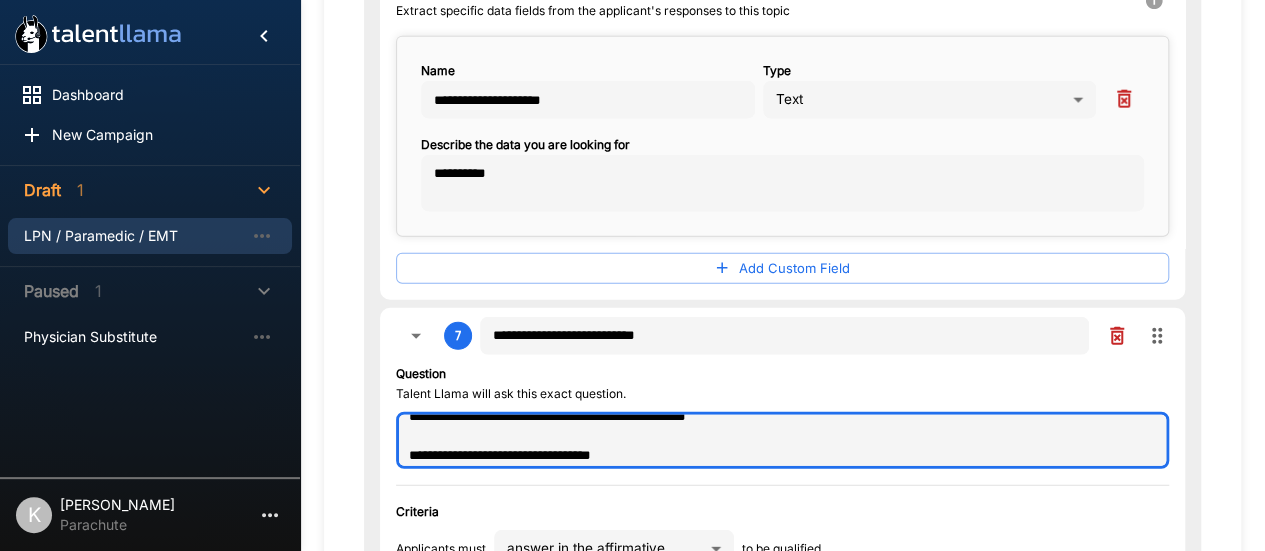 click on "**********" at bounding box center [782, 440] 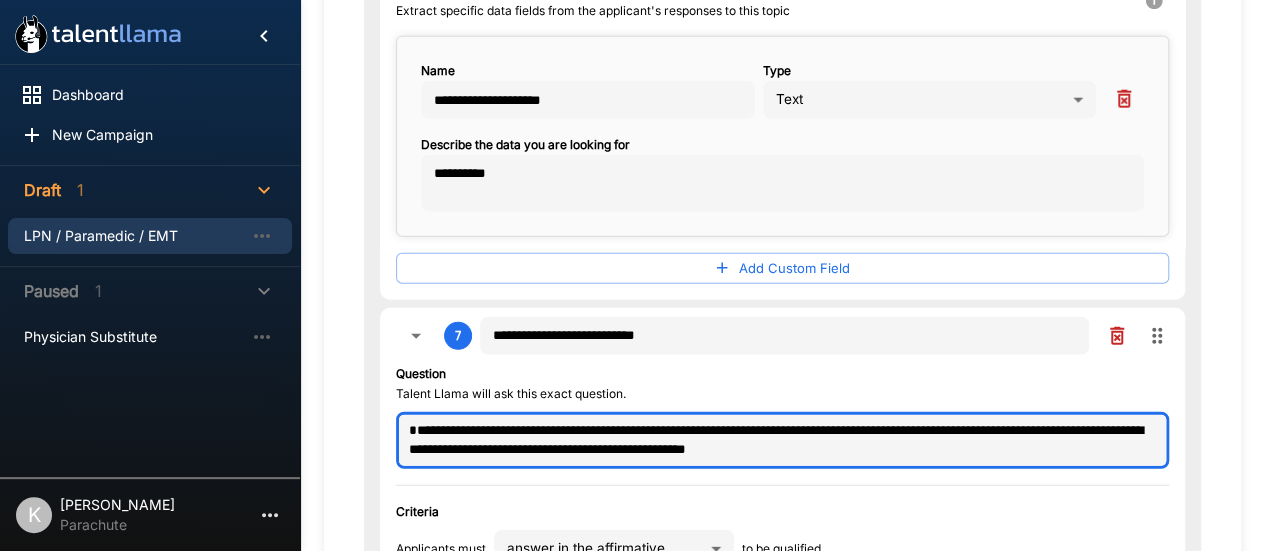 click on "**********" at bounding box center [782, 440] 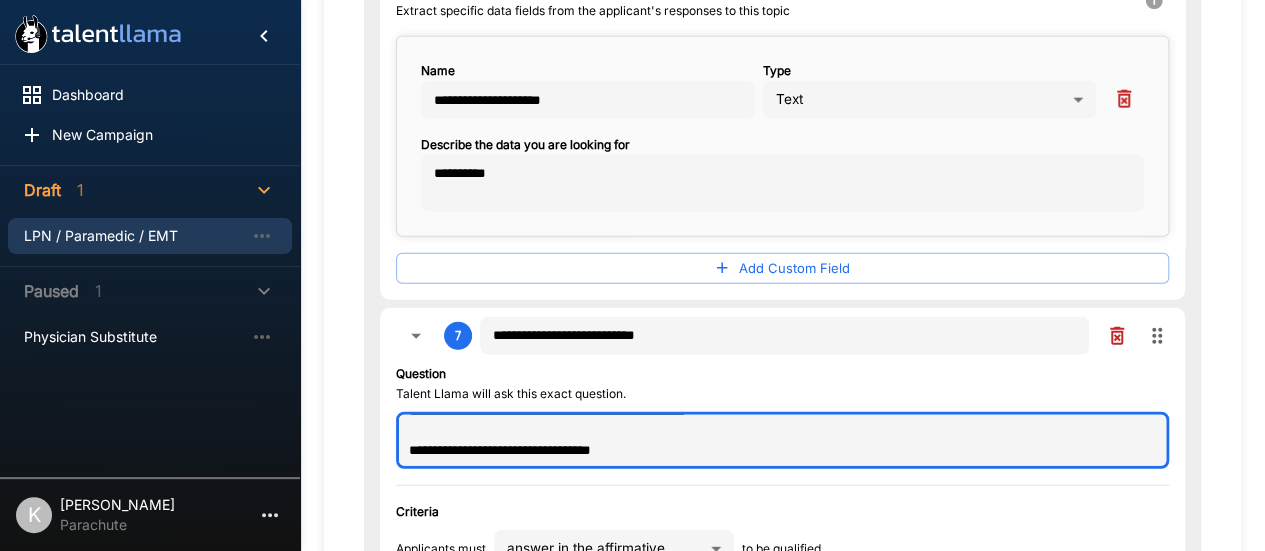 drag, startPoint x: 640, startPoint y: 447, endPoint x: 403, endPoint y: 452, distance: 237.05273 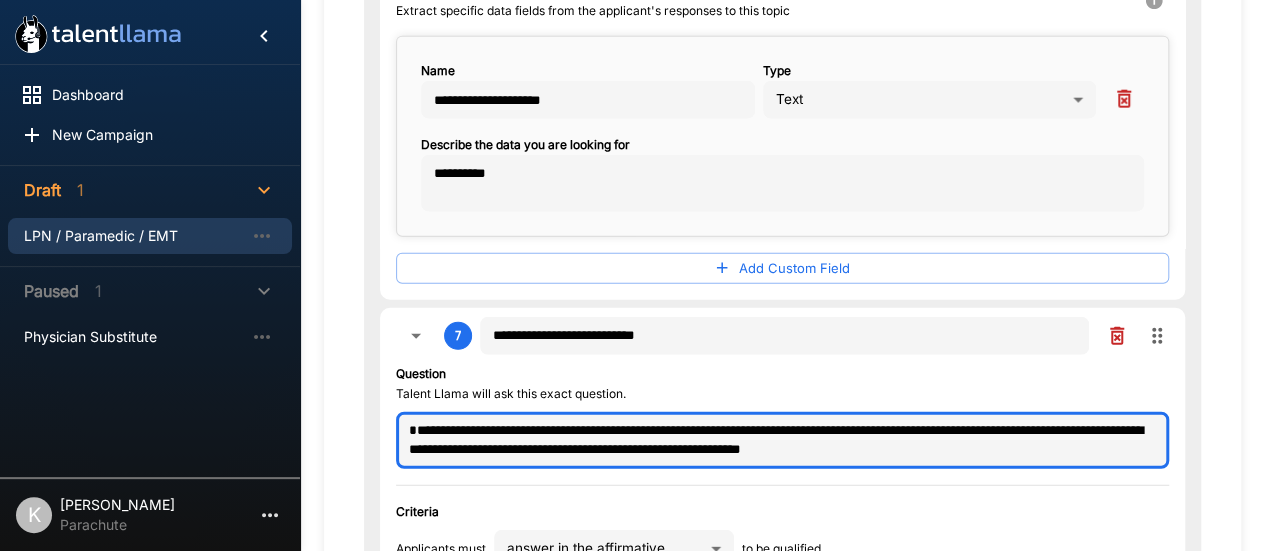 scroll, scrollTop: 0, scrollLeft: 0, axis: both 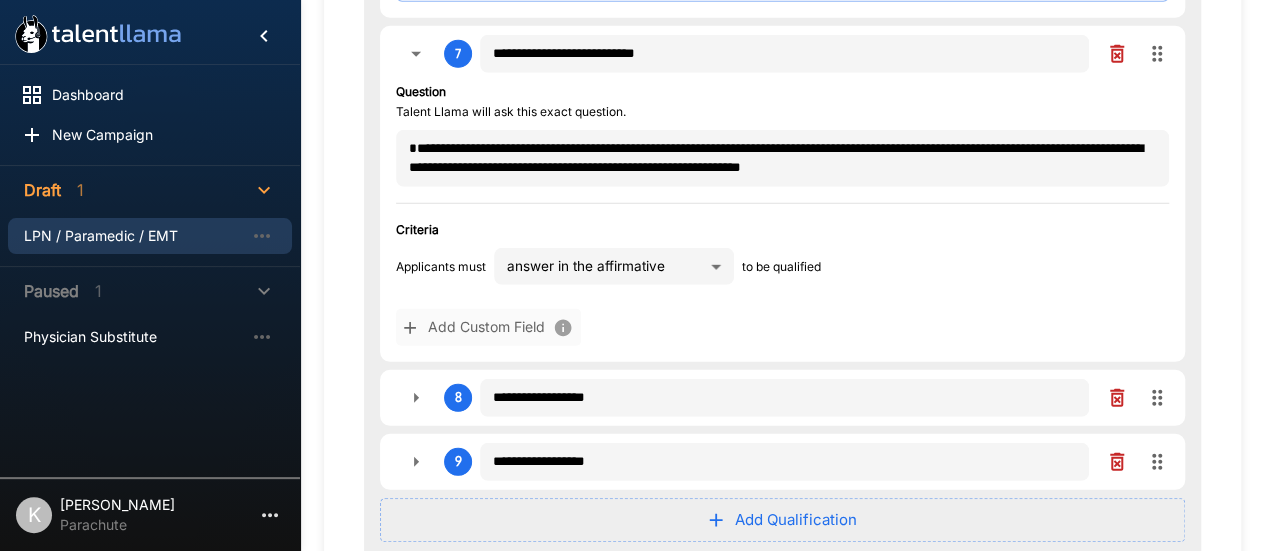 click on "Add Custom Field" at bounding box center (488, 327) 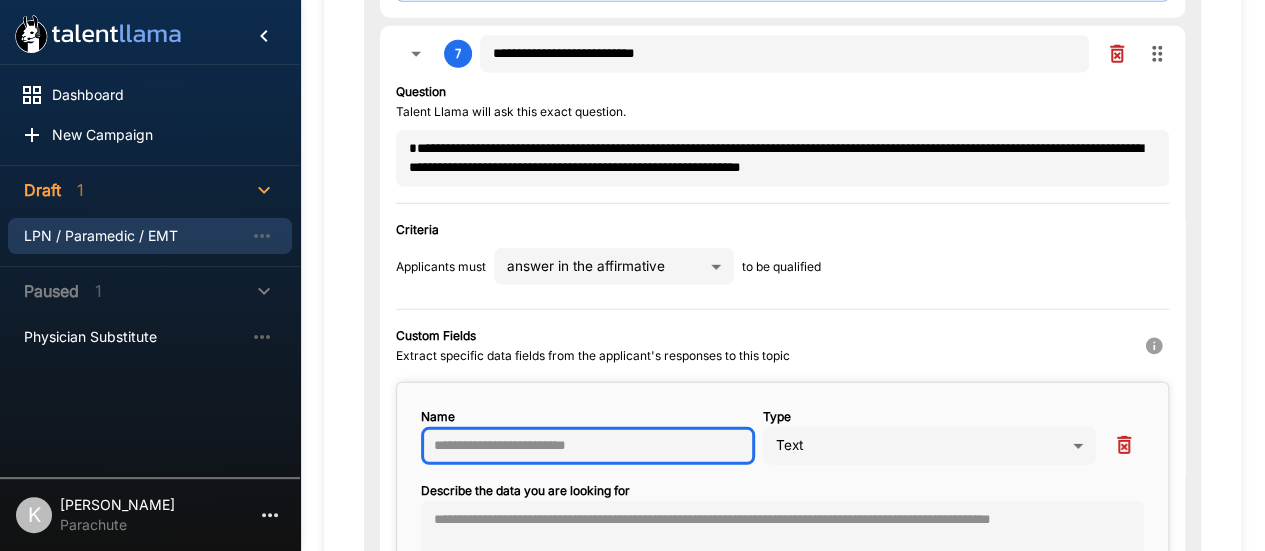 click at bounding box center (588, 446) 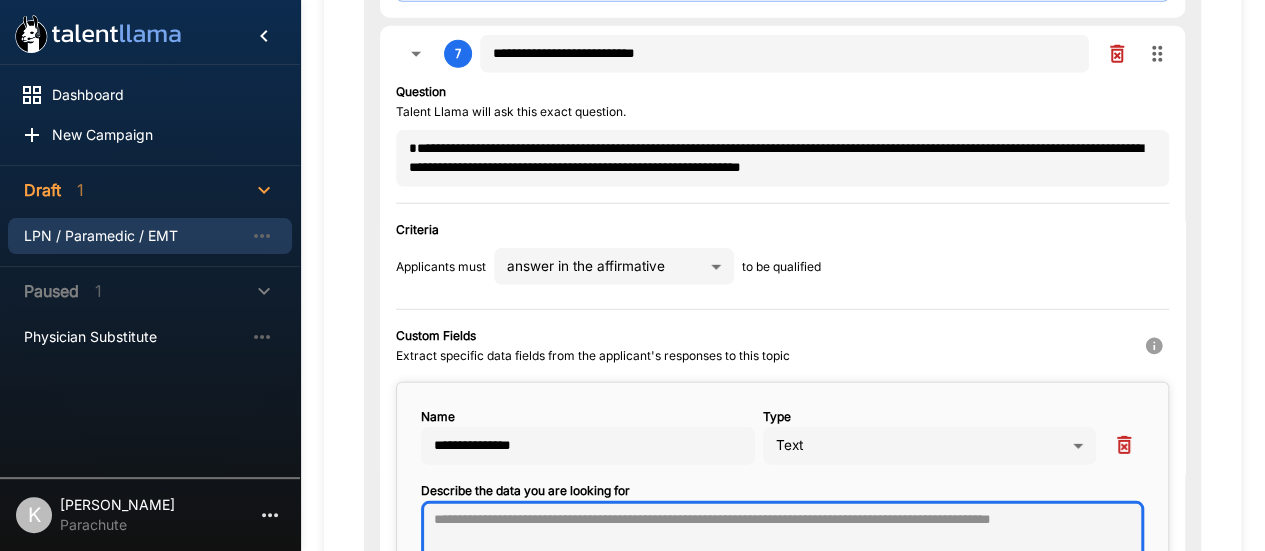 click at bounding box center (782, 530) 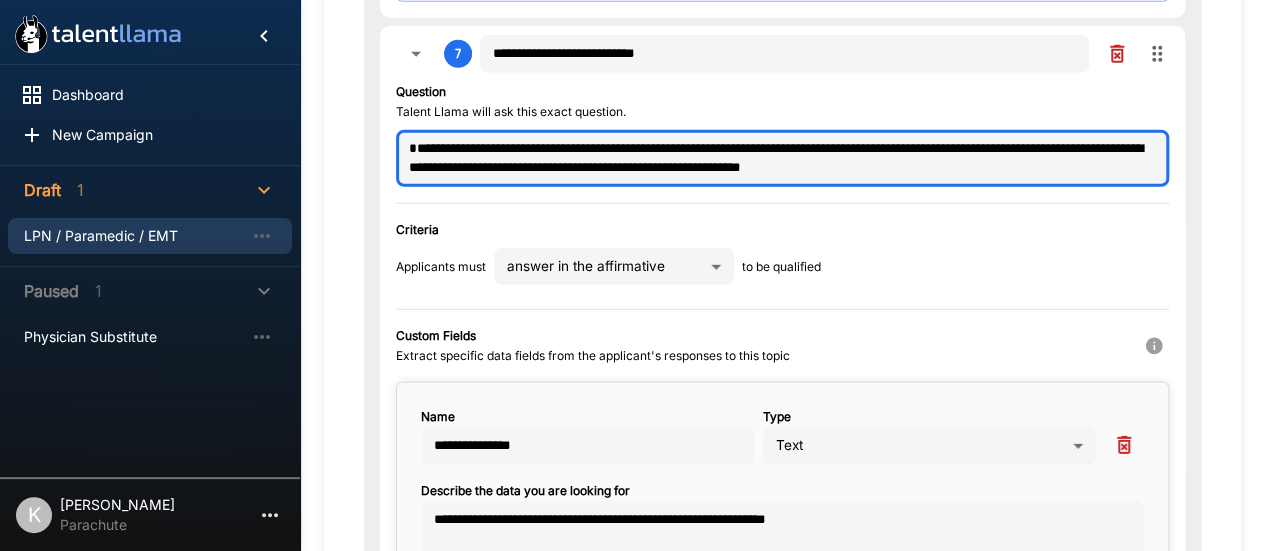click on "**********" at bounding box center (782, 158) 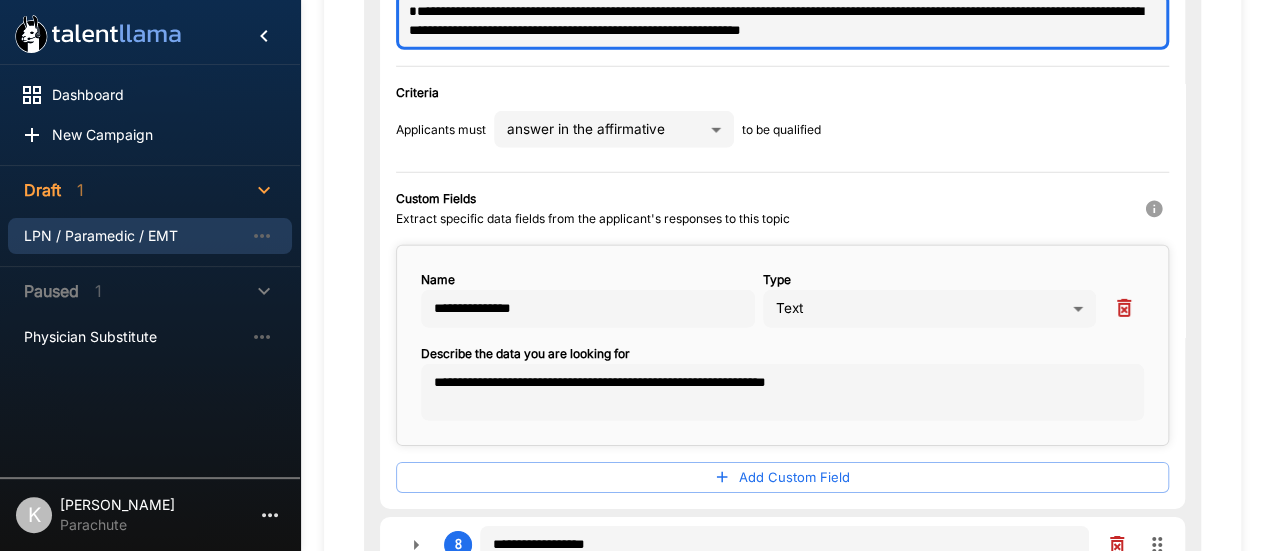 scroll, scrollTop: 2876, scrollLeft: 0, axis: vertical 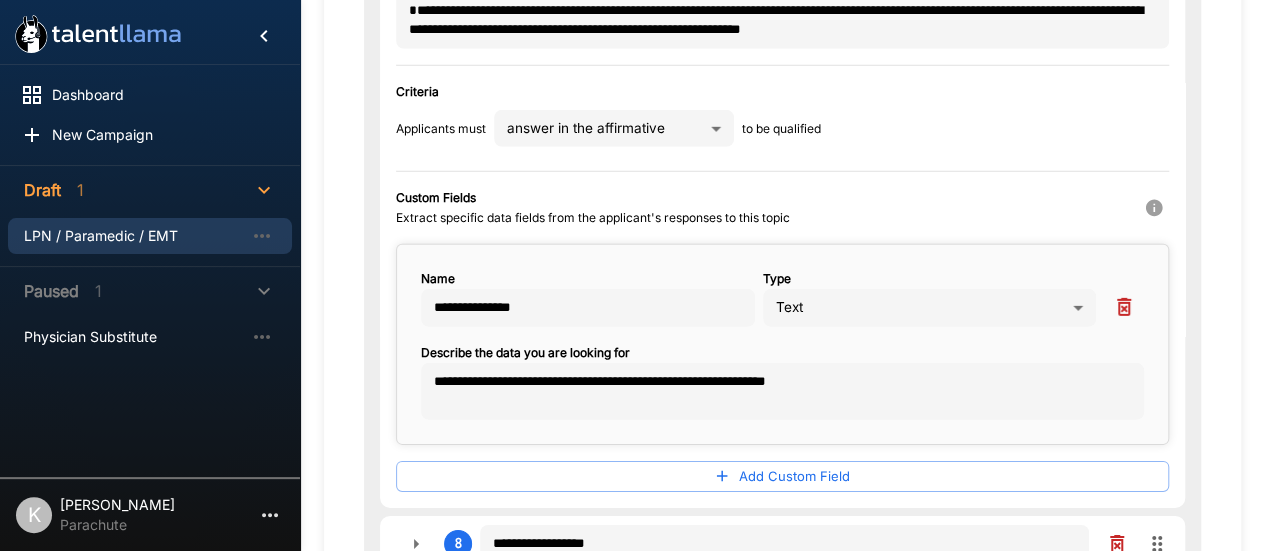 click 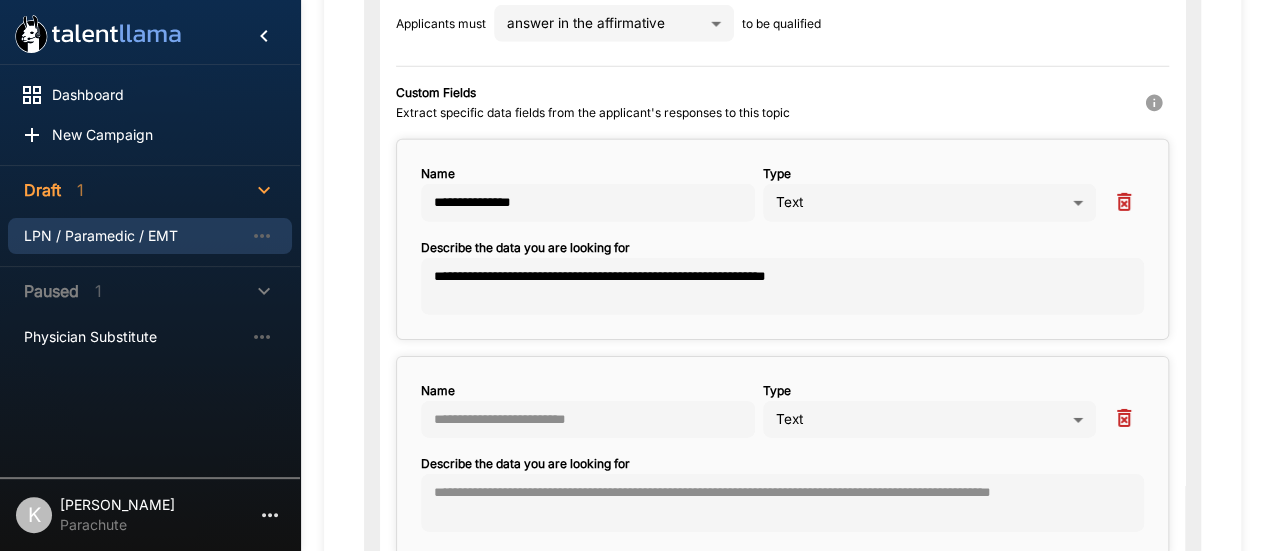 scroll, scrollTop: 2982, scrollLeft: 0, axis: vertical 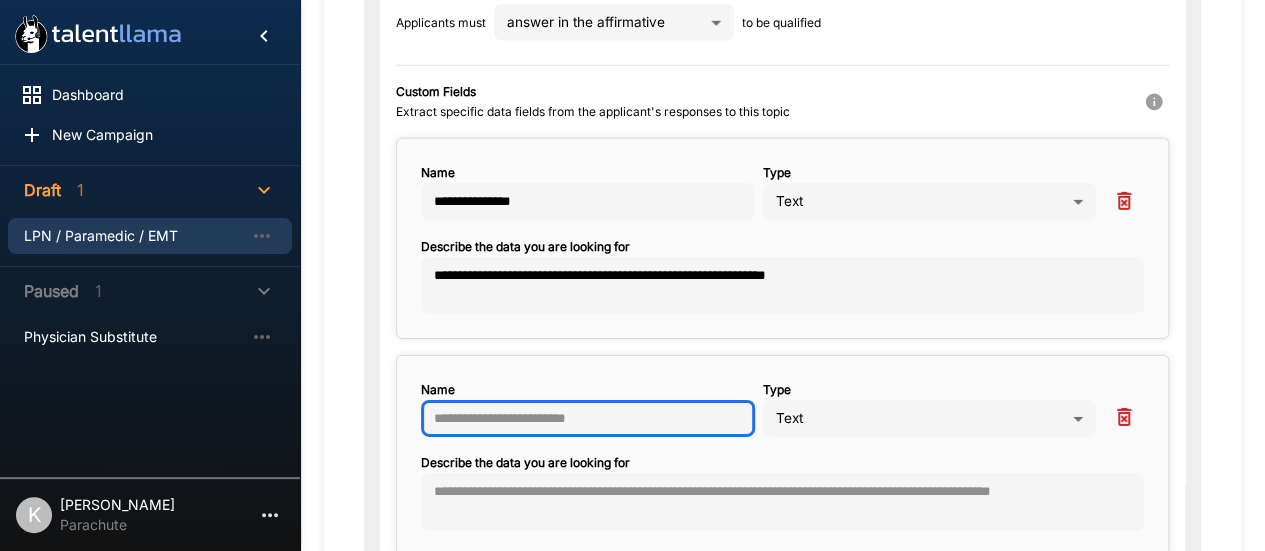 click at bounding box center (588, 419) 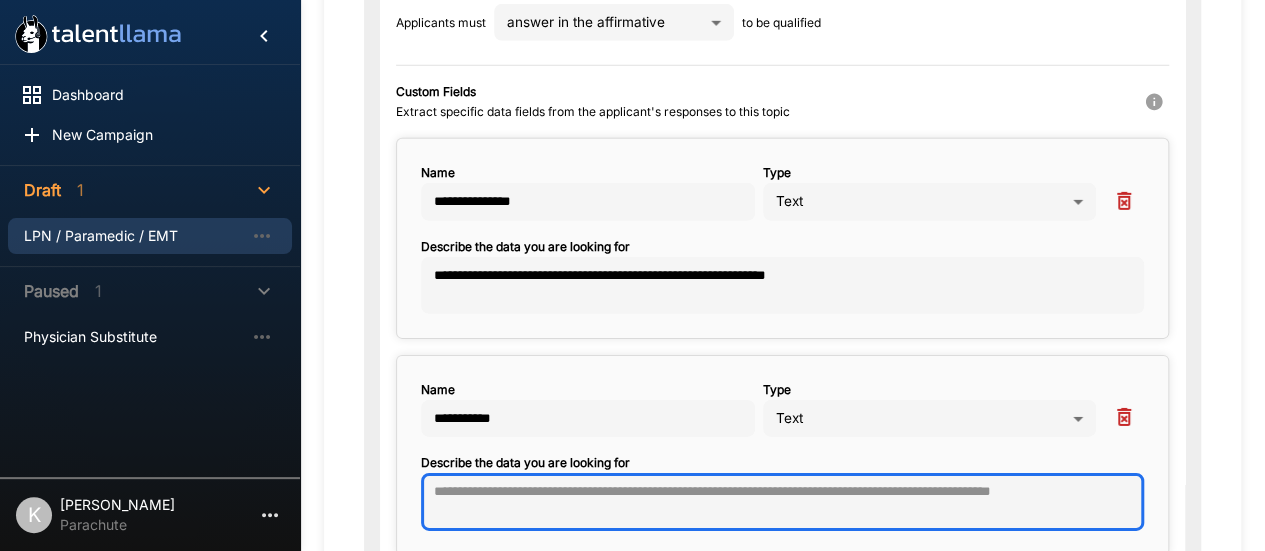 click at bounding box center [782, 502] 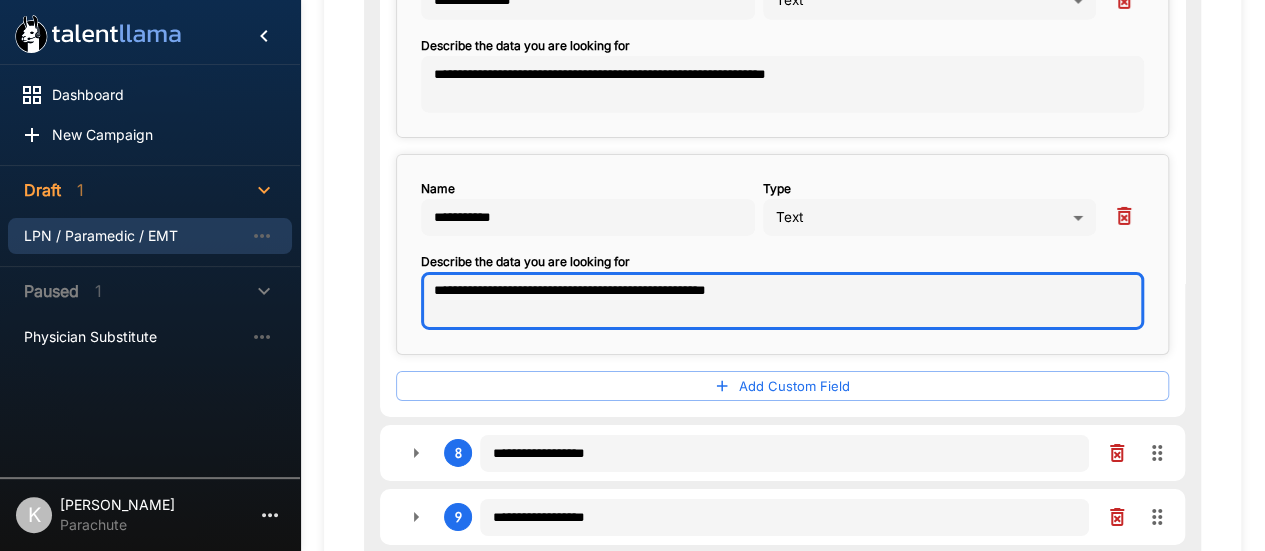 scroll, scrollTop: 3225, scrollLeft: 0, axis: vertical 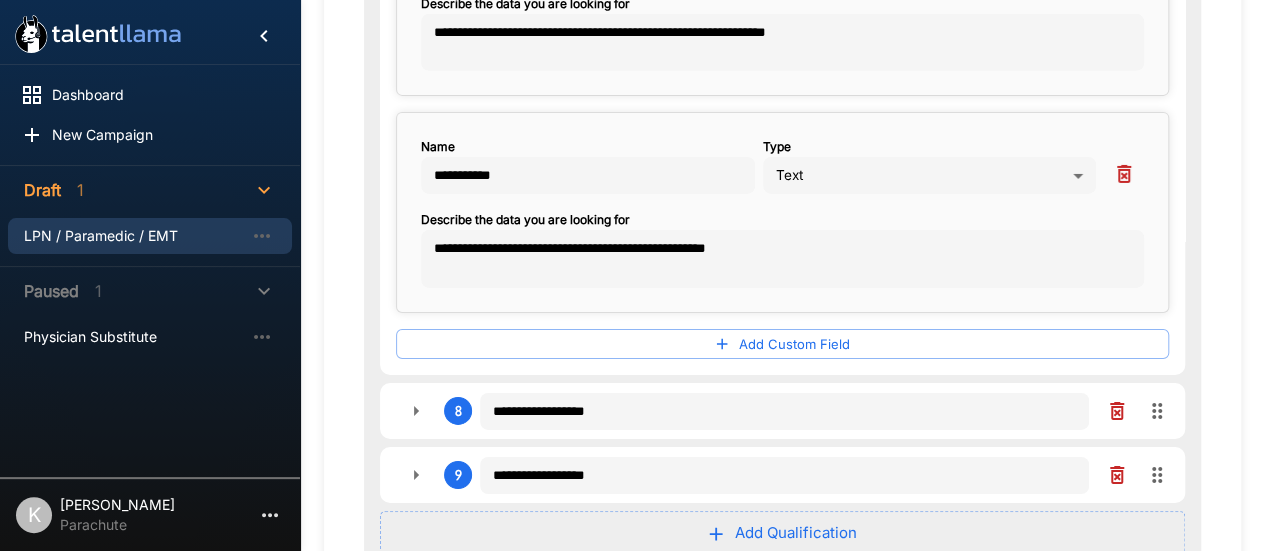 click on "**********" at bounding box center [782, 411] 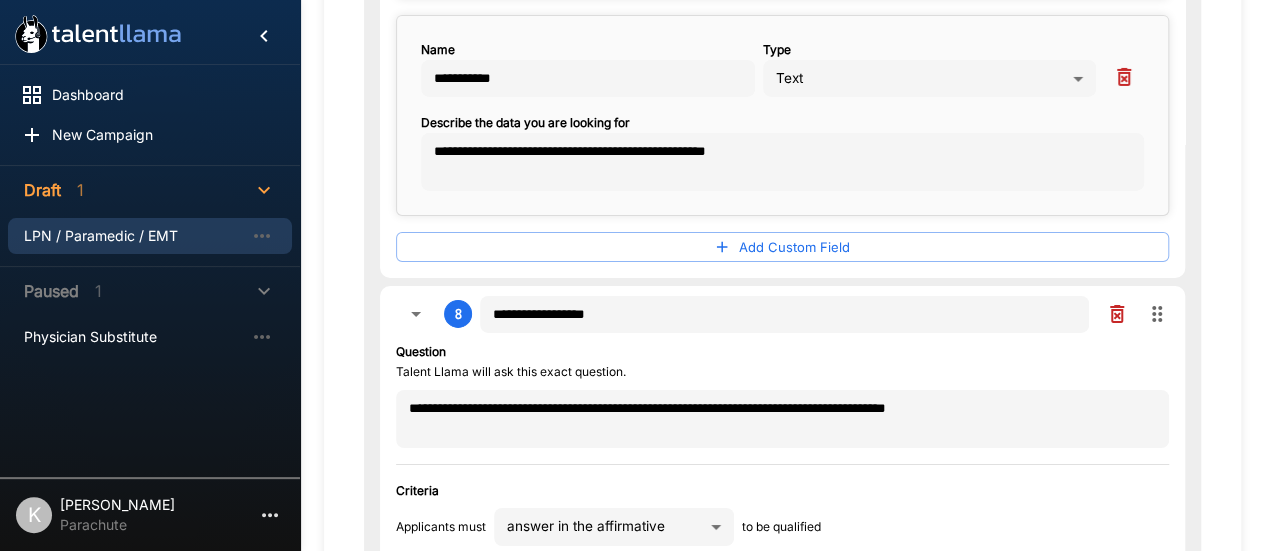 scroll, scrollTop: 3323, scrollLeft: 0, axis: vertical 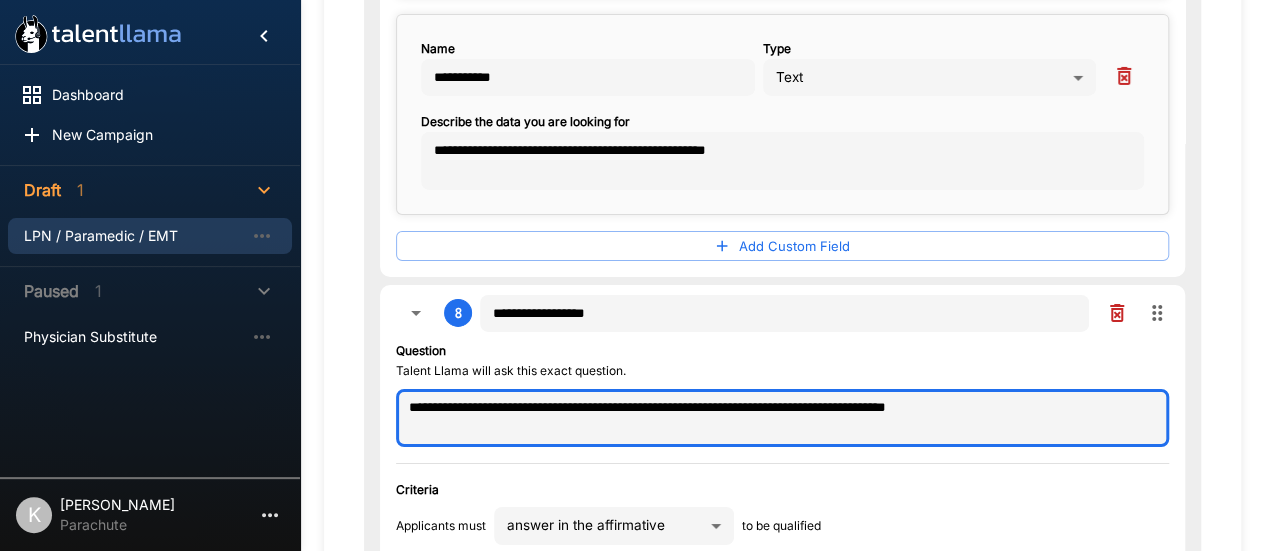 drag, startPoint x: 1082, startPoint y: 402, endPoint x: 367, endPoint y: 365, distance: 715.9567 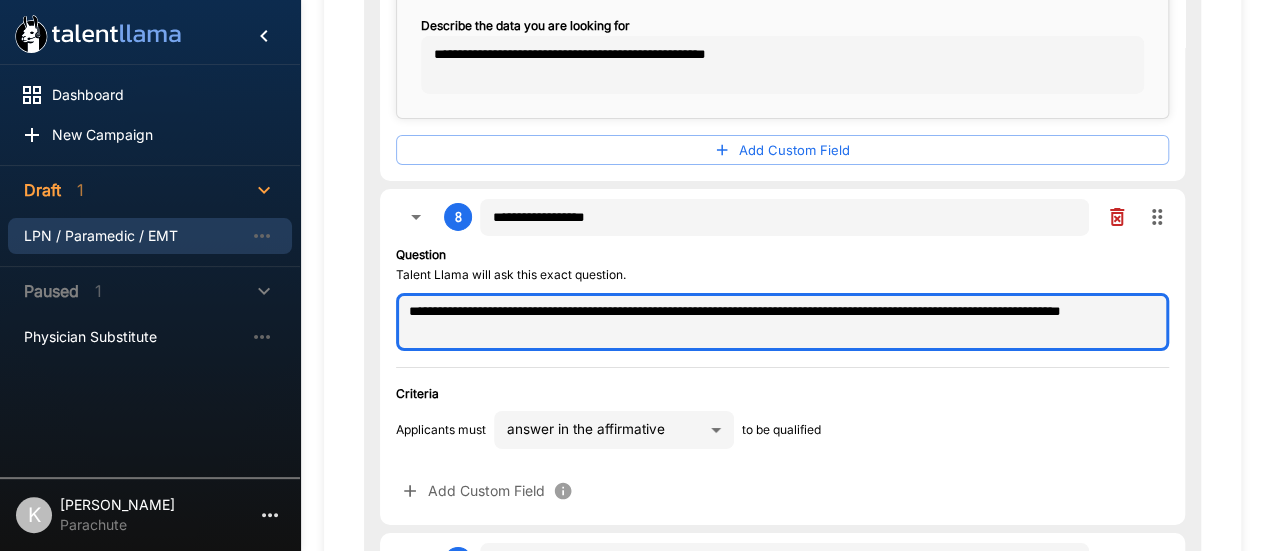 scroll, scrollTop: 3589, scrollLeft: 0, axis: vertical 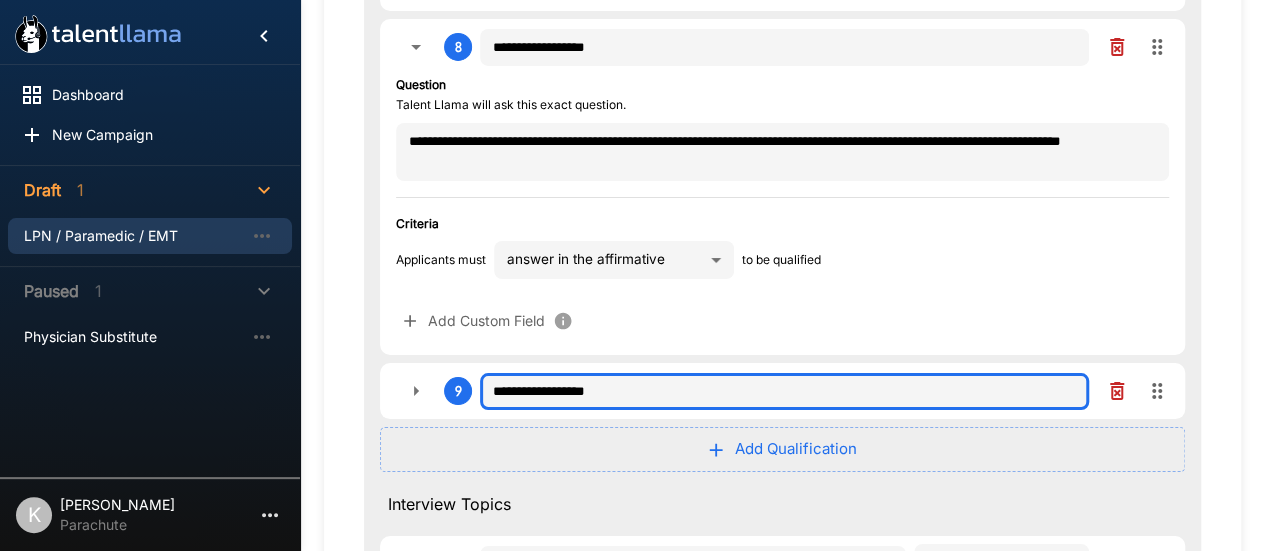 click on "**********" at bounding box center (784, 392) 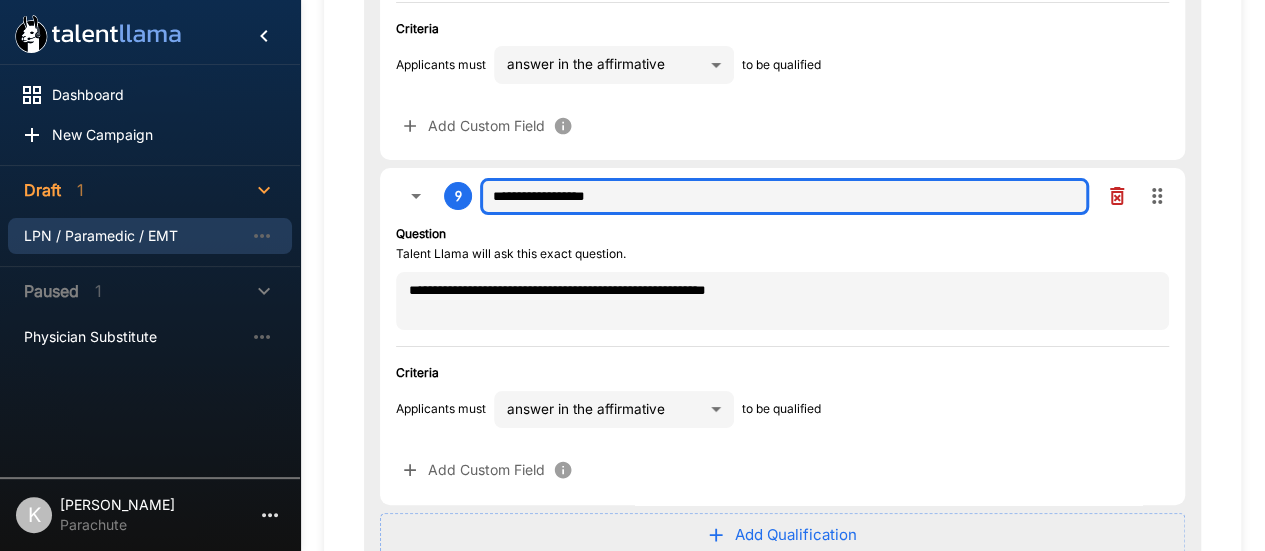scroll, scrollTop: 3781, scrollLeft: 0, axis: vertical 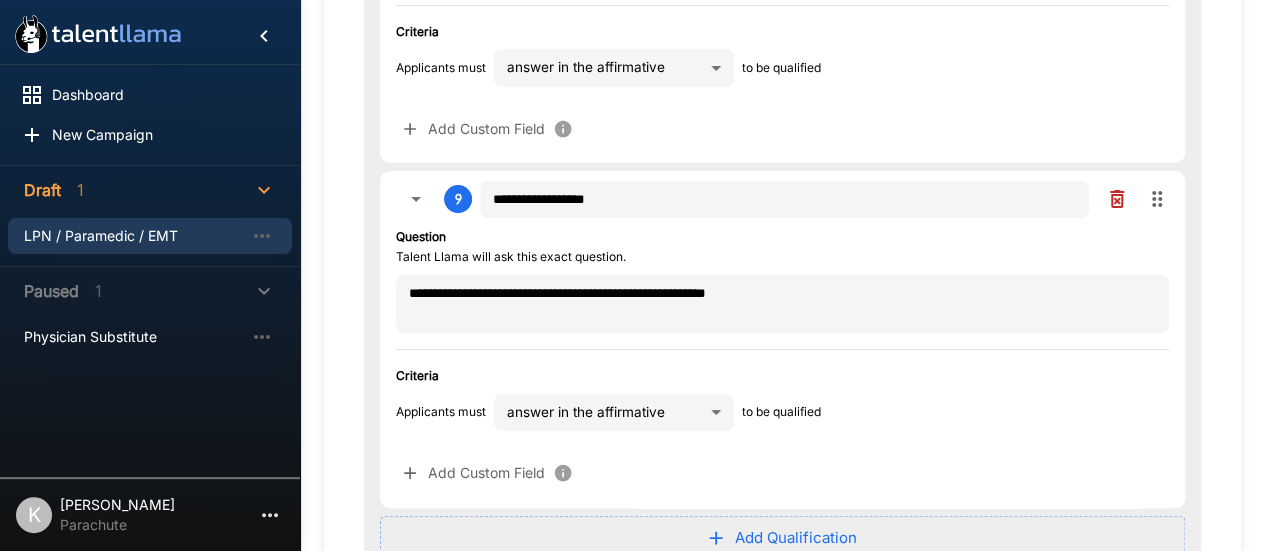 click 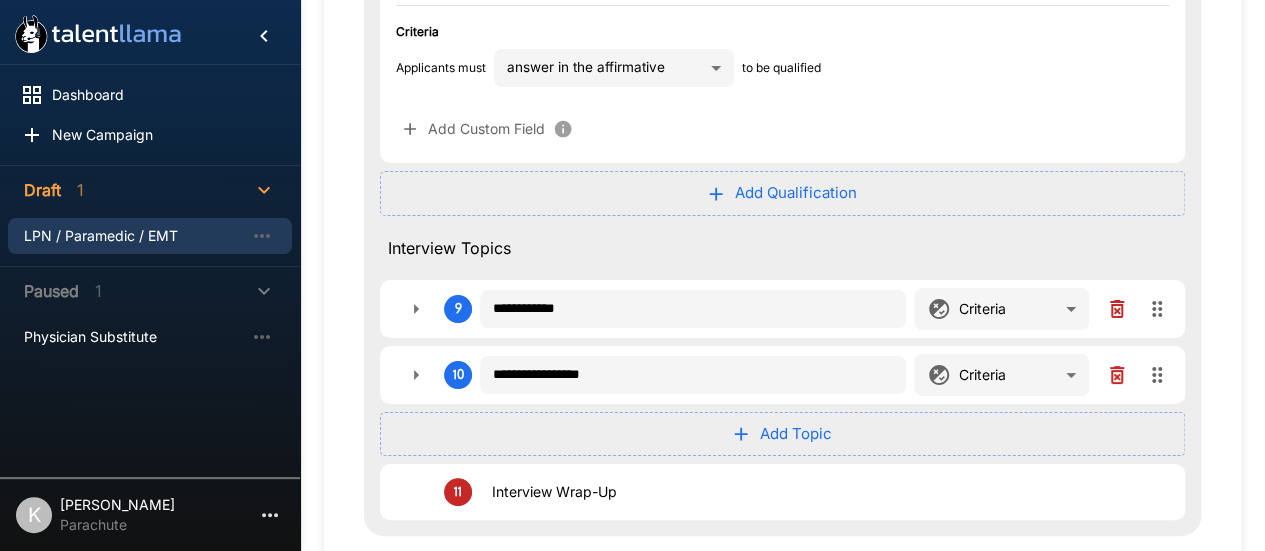 scroll, scrollTop: 3876, scrollLeft: 0, axis: vertical 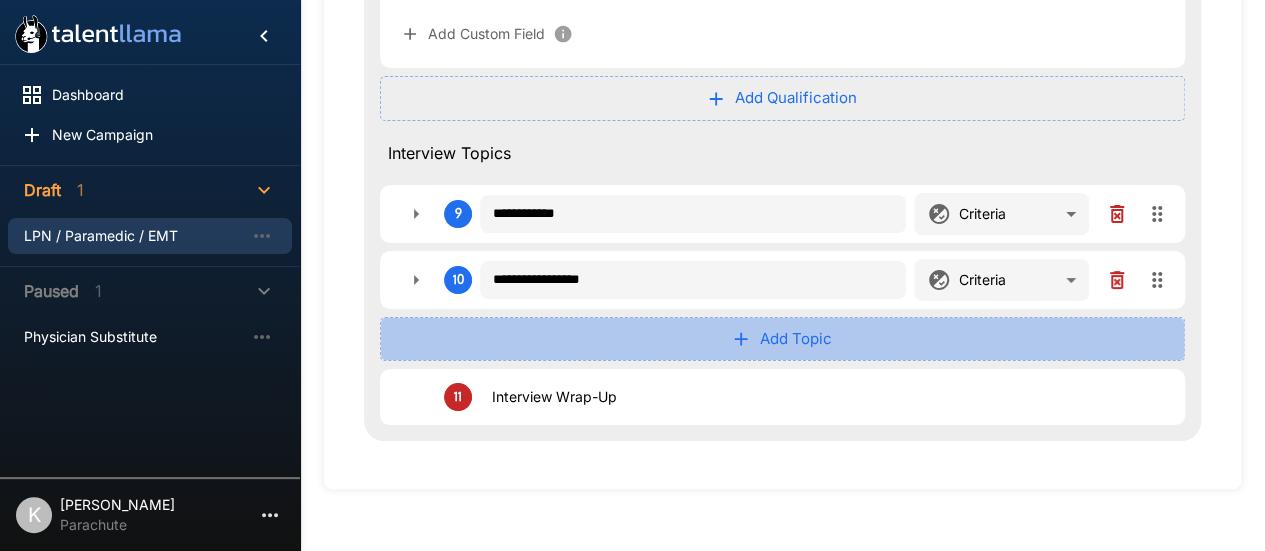 click on "Add Topic" at bounding box center (782, 339) 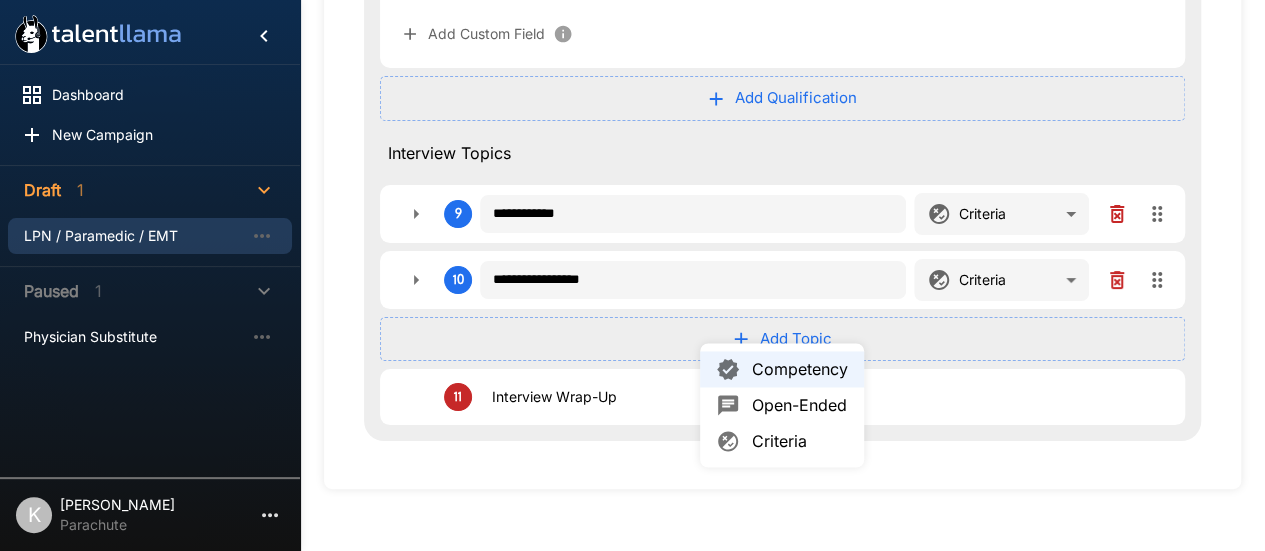 click on "Criteria" at bounding box center (800, 441) 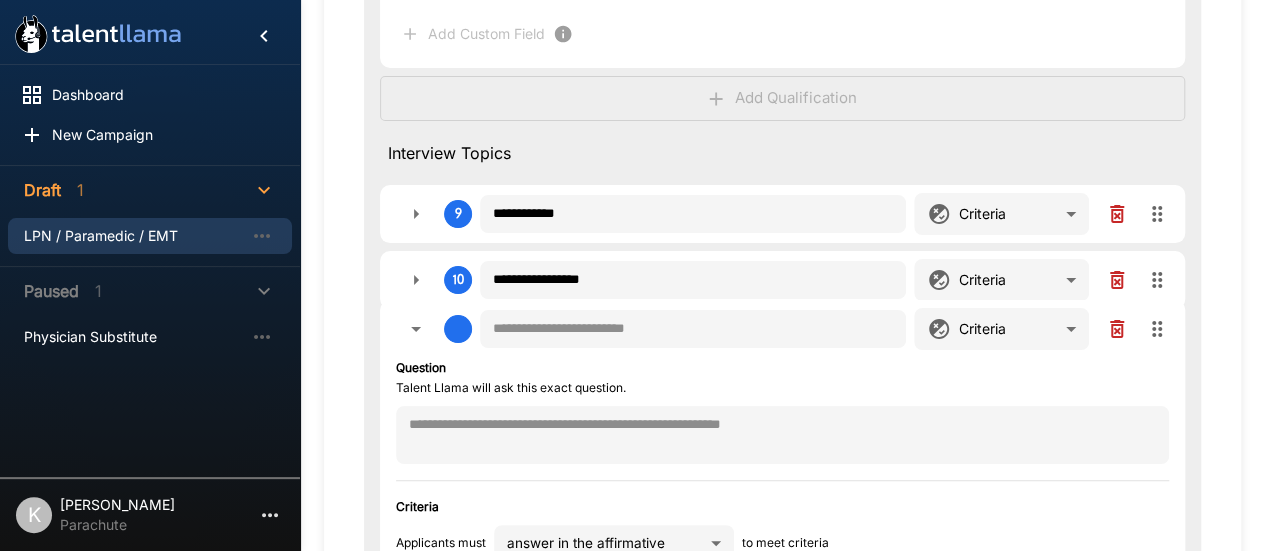 drag, startPoint x: 1162, startPoint y: 328, endPoint x: 1152, endPoint y: 161, distance: 167.29913 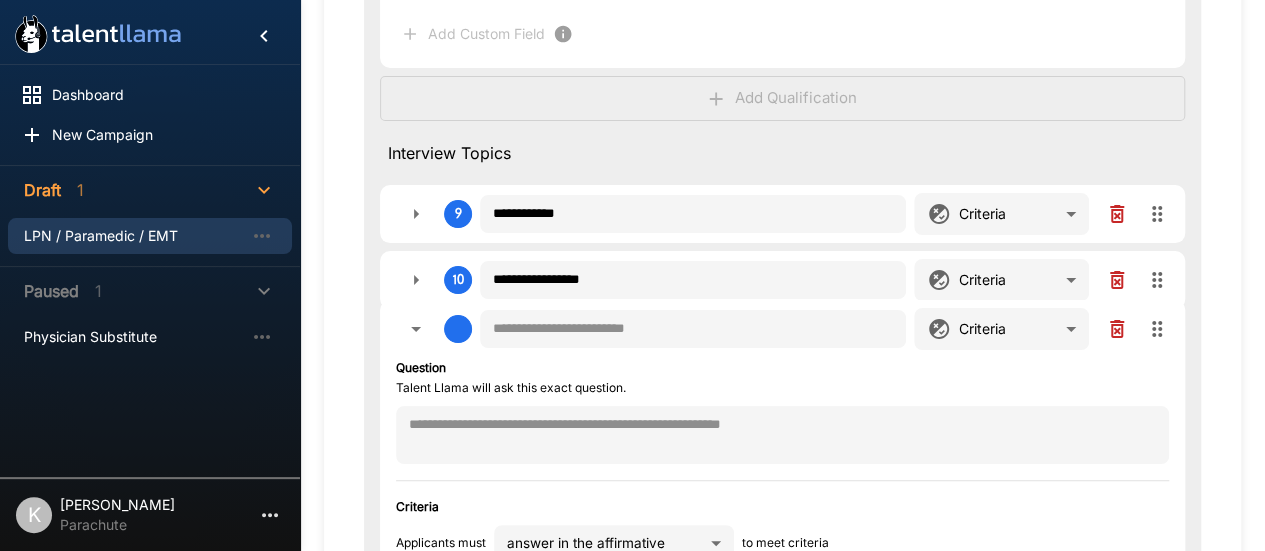 click on "**********" at bounding box center (782, -1415) 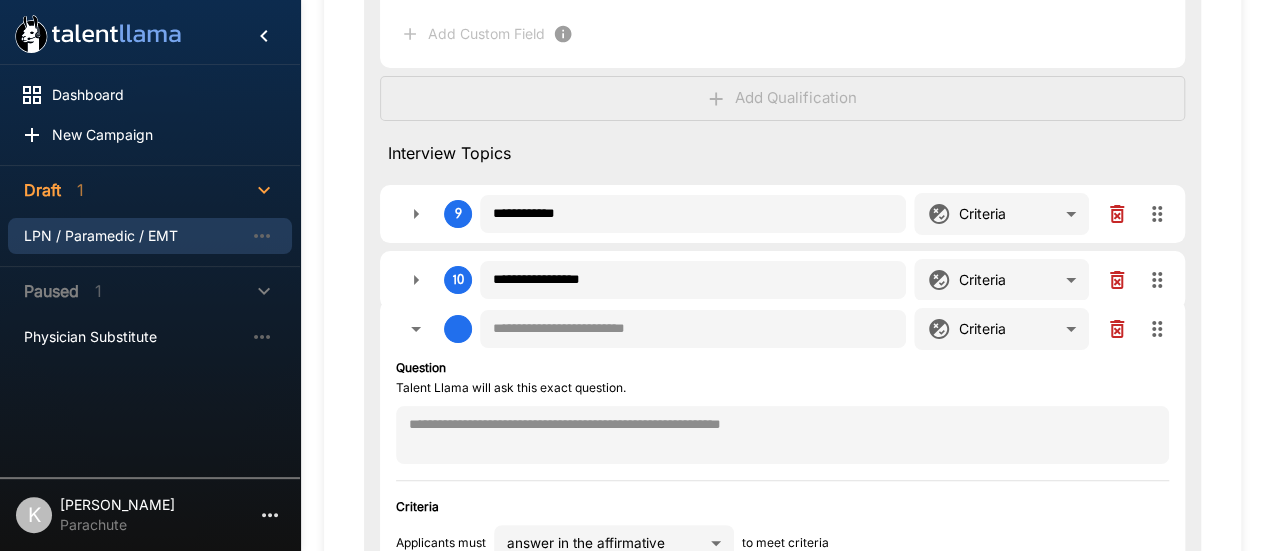 drag, startPoint x: 1158, startPoint y: 326, endPoint x: 1024, endPoint y: 186, distance: 193.7937 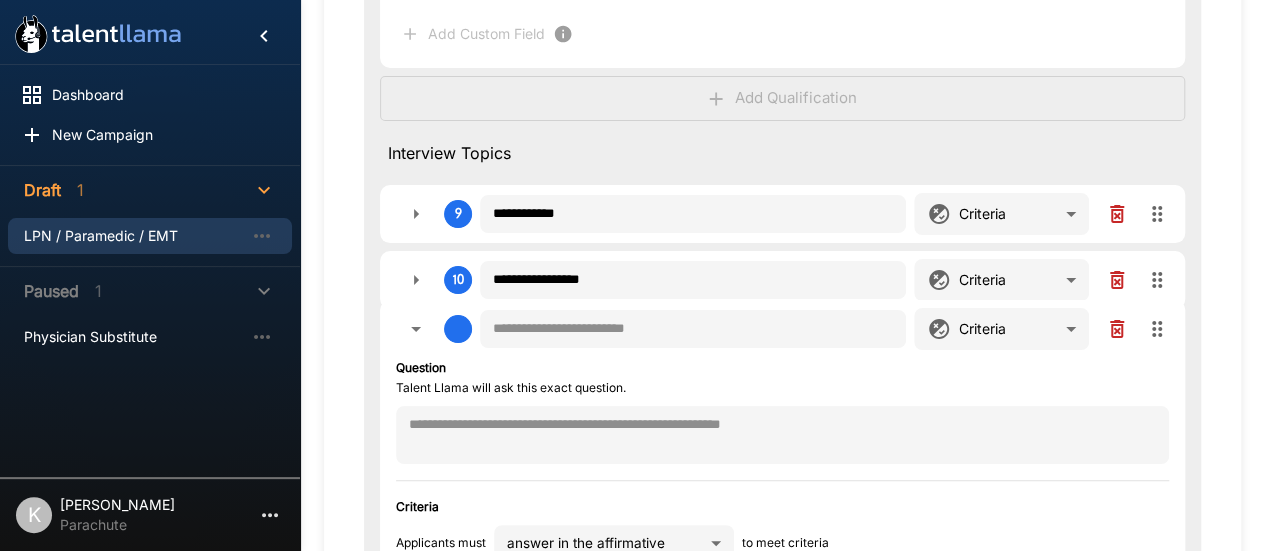 click on "**********" at bounding box center [782, -1415] 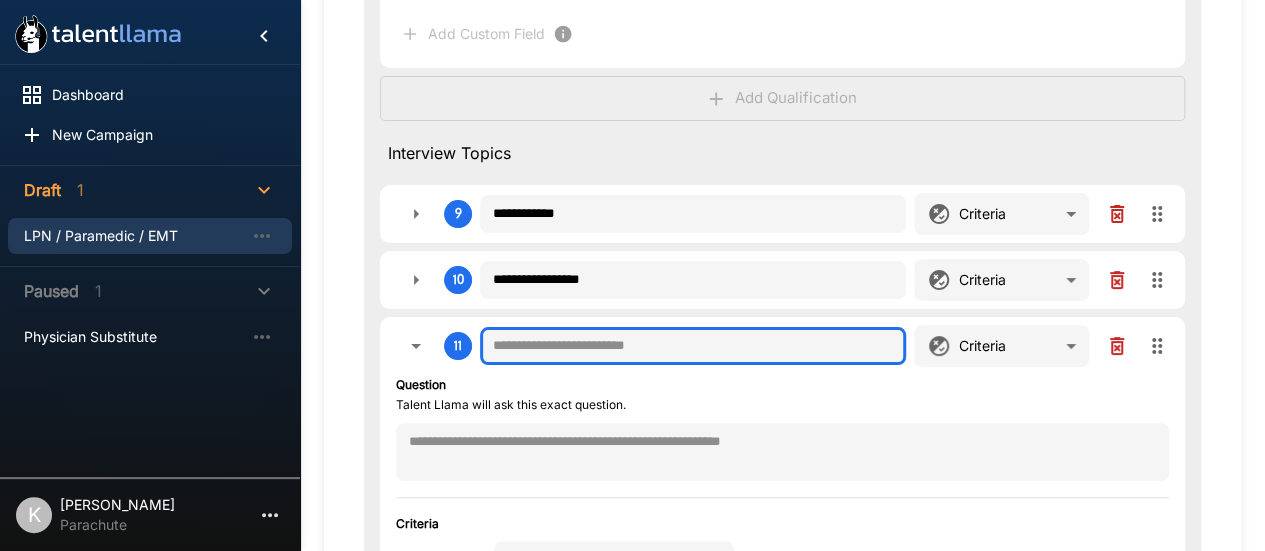 click at bounding box center [693, 346] 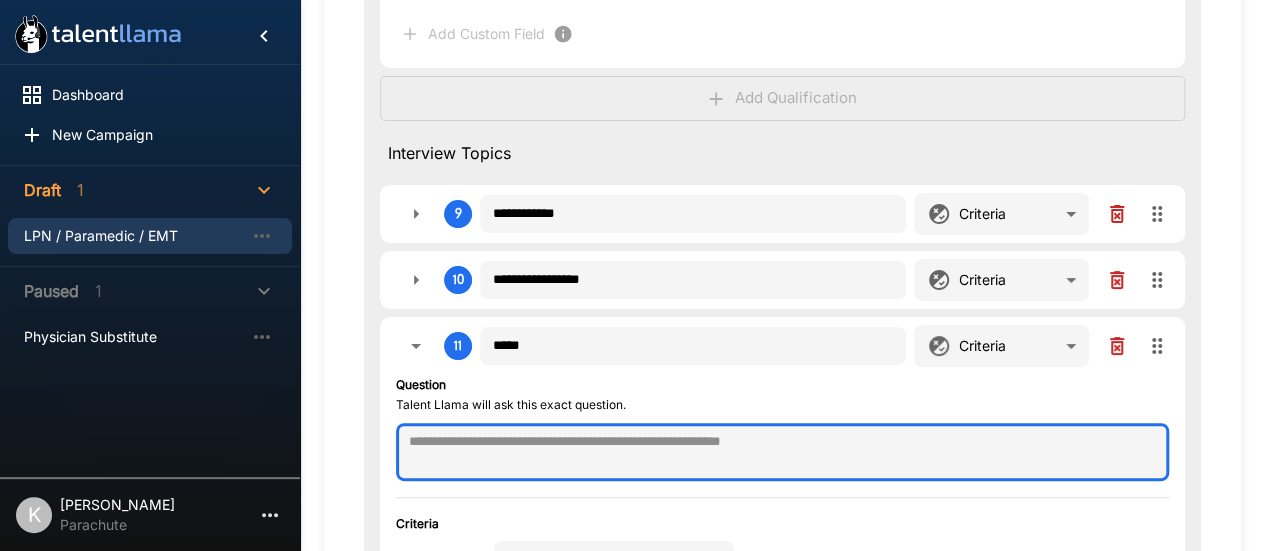click at bounding box center (782, 452) 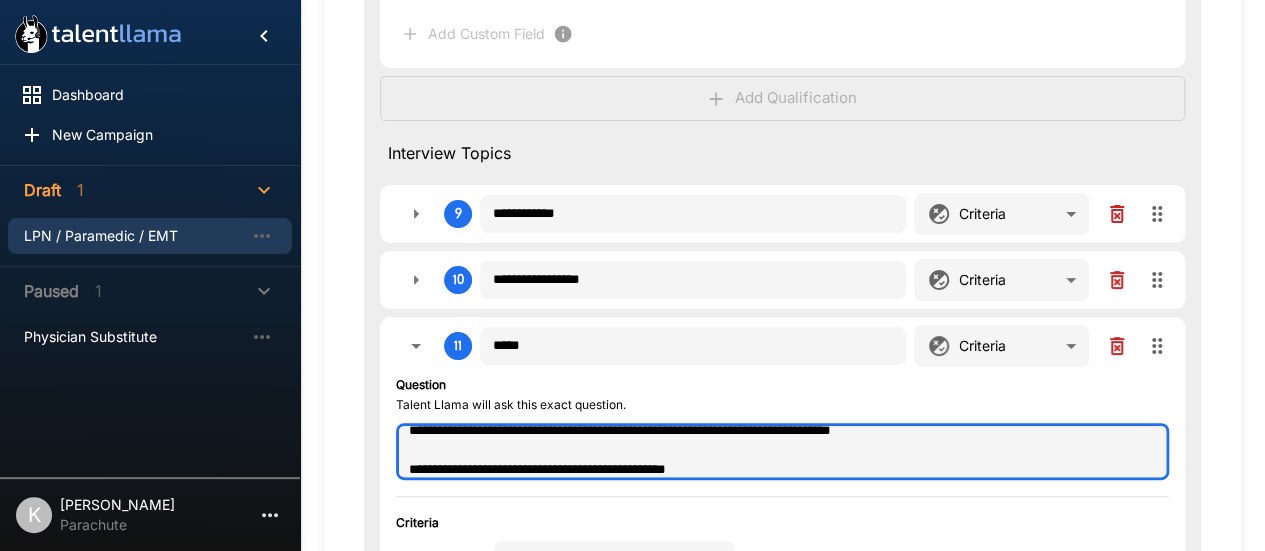 scroll, scrollTop: 18, scrollLeft: 0, axis: vertical 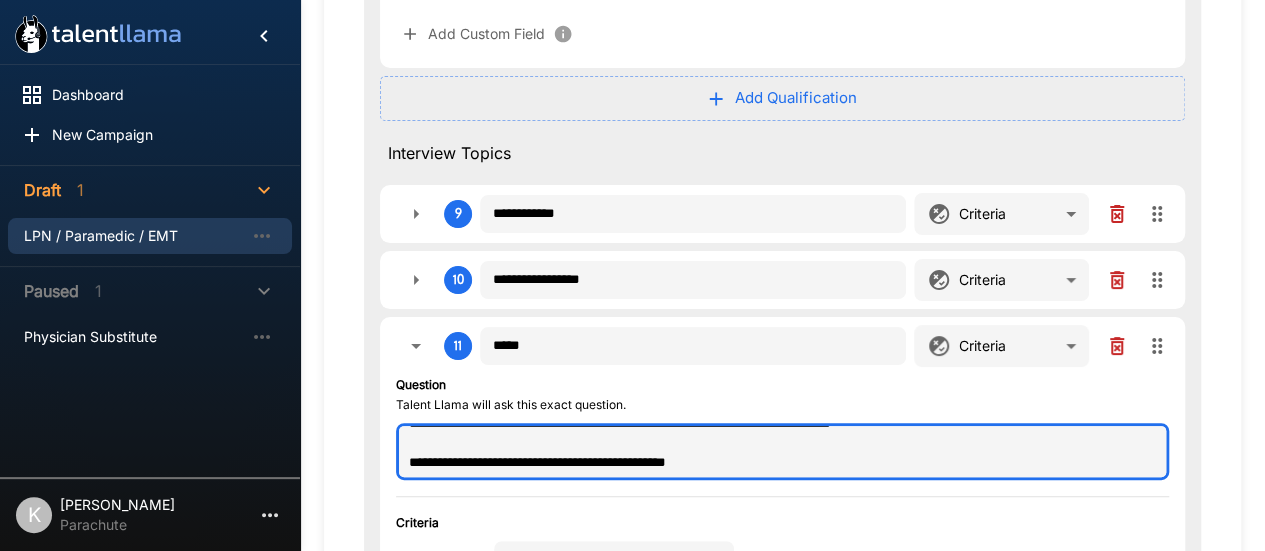 click on "**********" at bounding box center [782, 451] 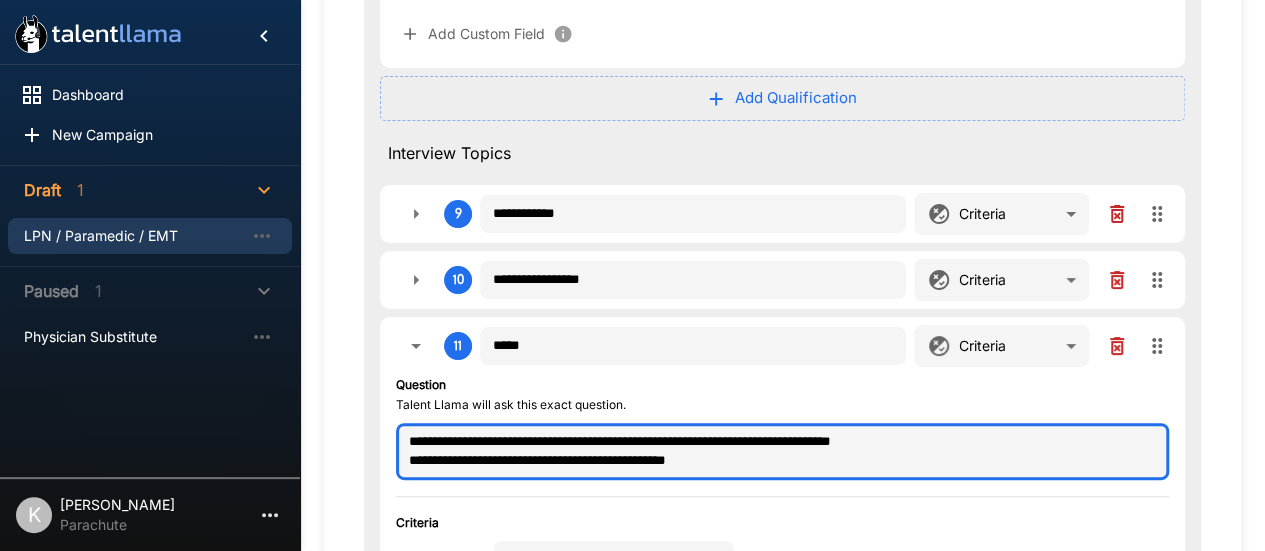 scroll, scrollTop: 0, scrollLeft: 0, axis: both 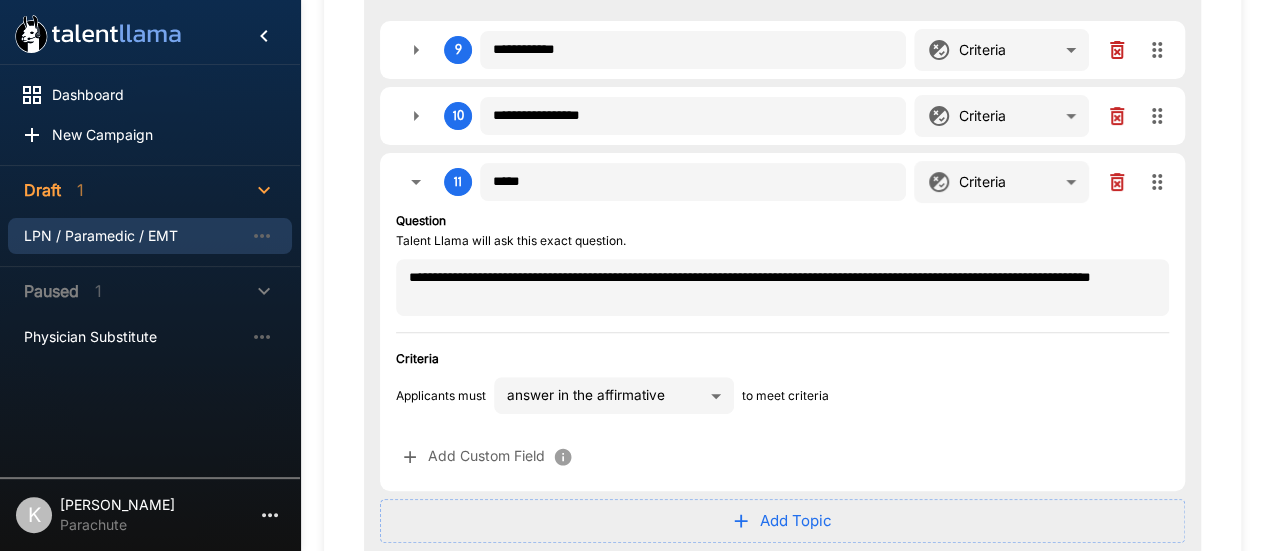 click on "**********" at bounding box center [632, -3765] 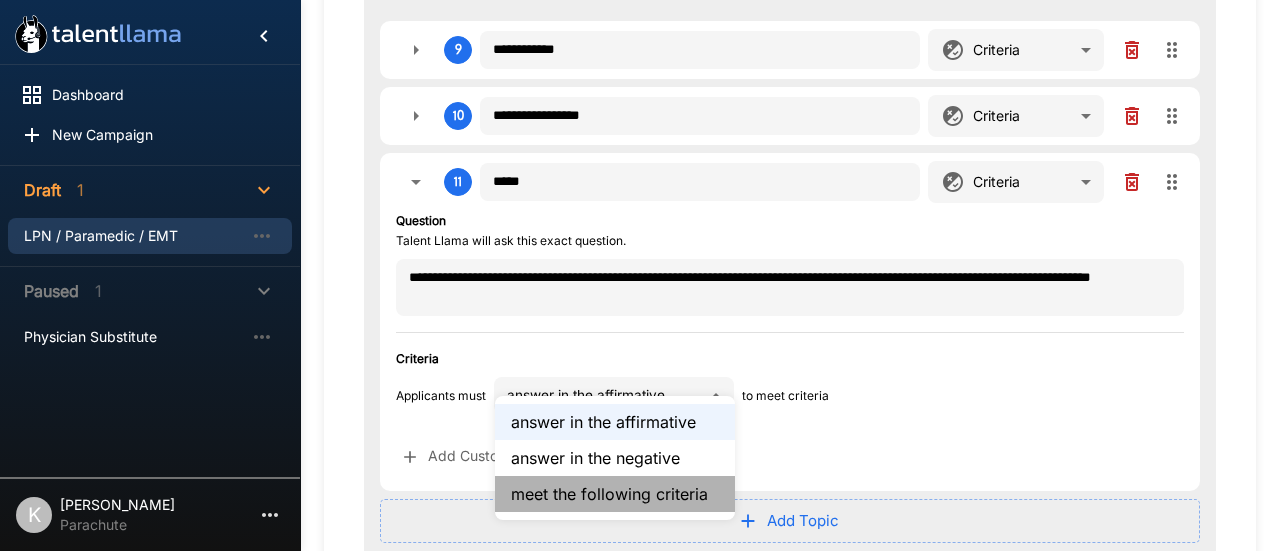 click on "meet the following criteria" at bounding box center (615, 494) 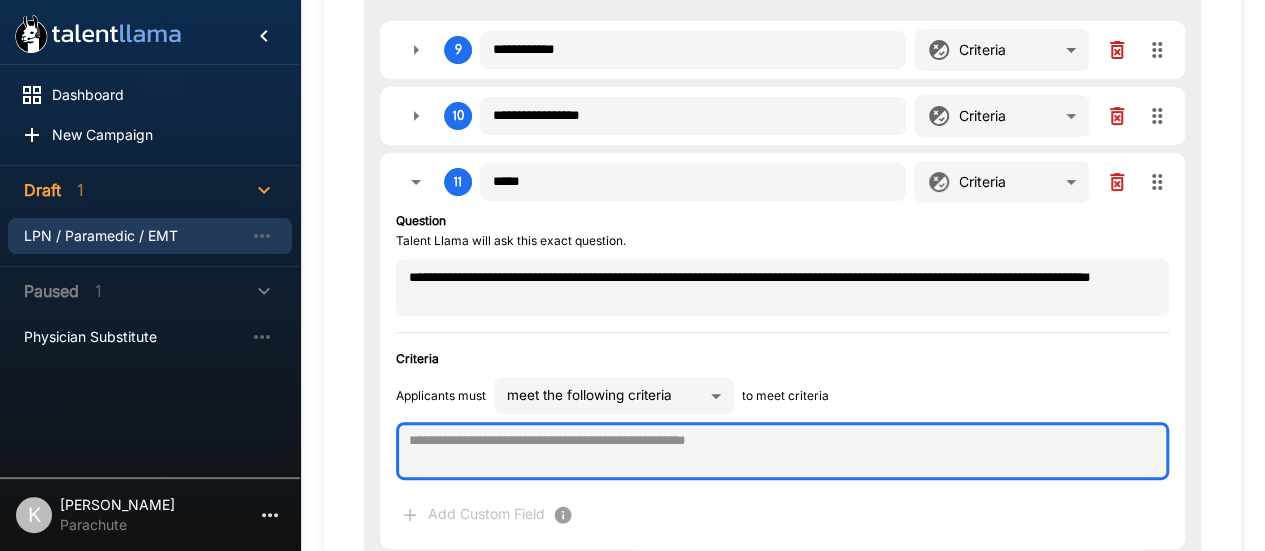 click at bounding box center (782, 451) 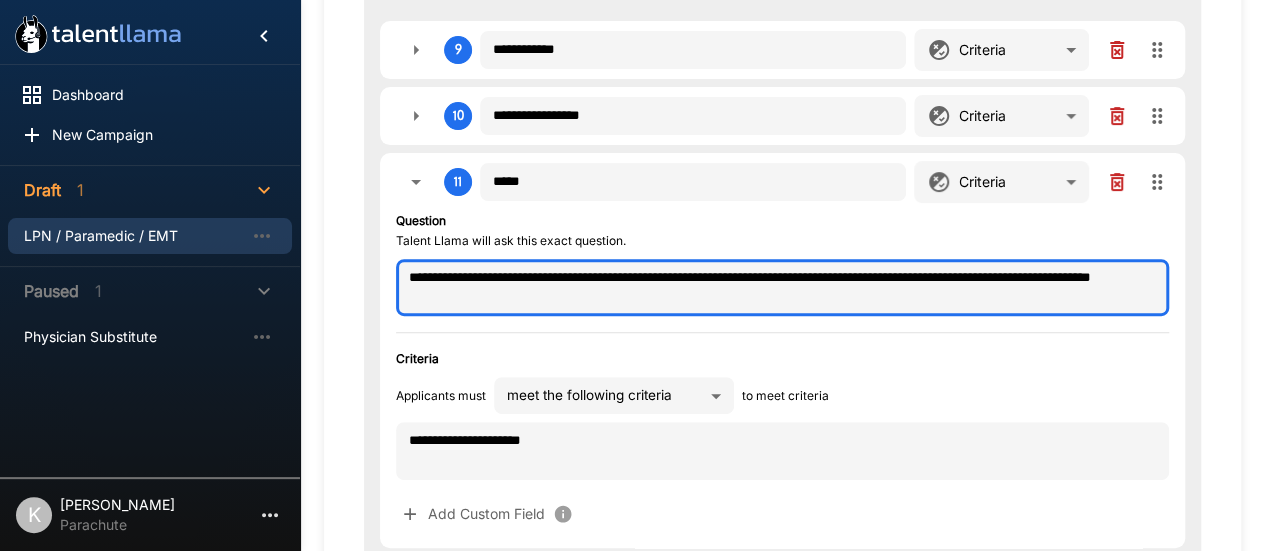 click on "**********" at bounding box center (782, 287) 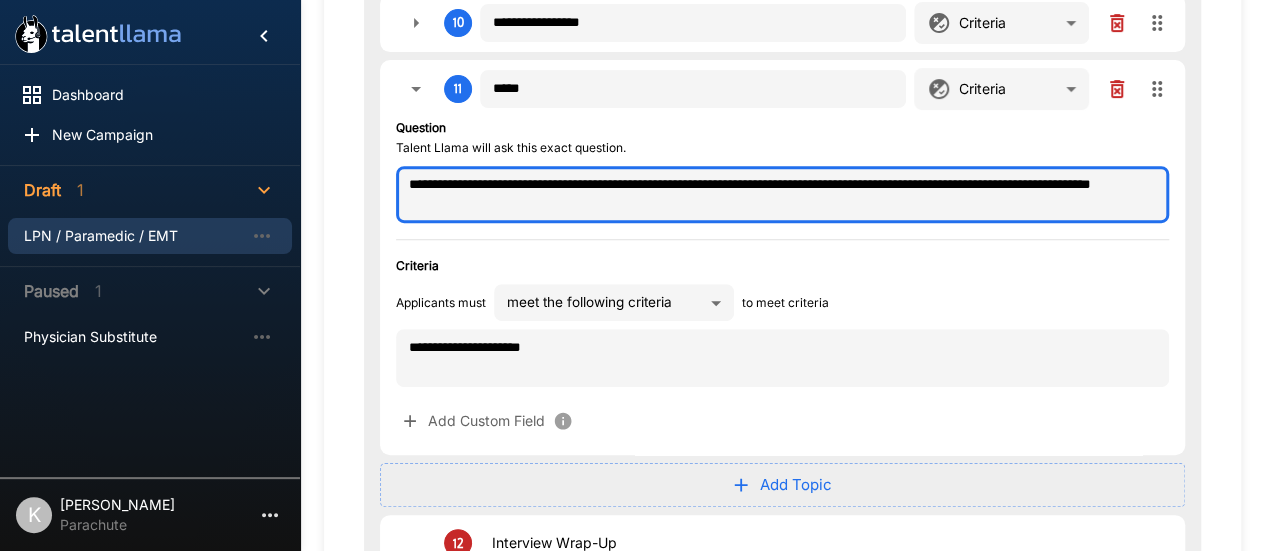 scroll, scrollTop: 4135, scrollLeft: 0, axis: vertical 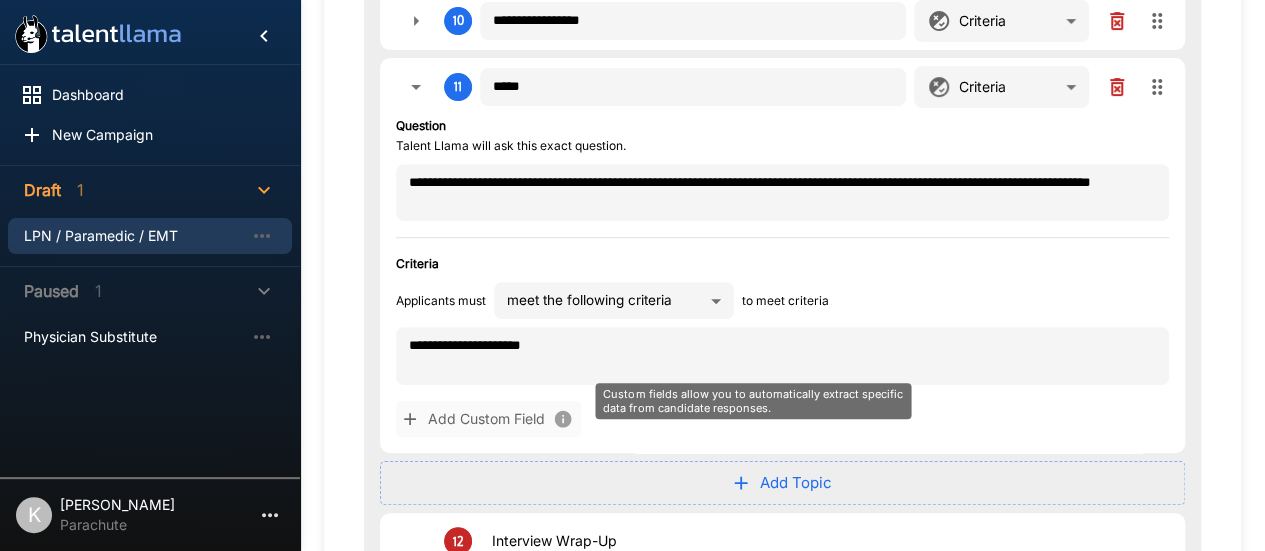 click on "Add Custom Field" at bounding box center (488, 419) 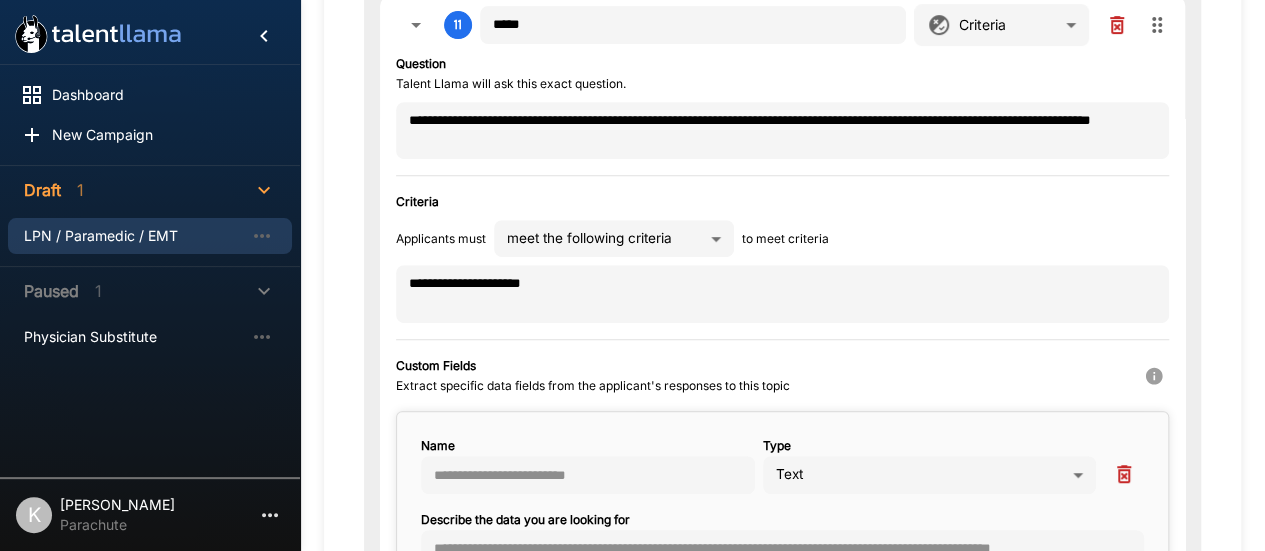 scroll, scrollTop: 4198, scrollLeft: 0, axis: vertical 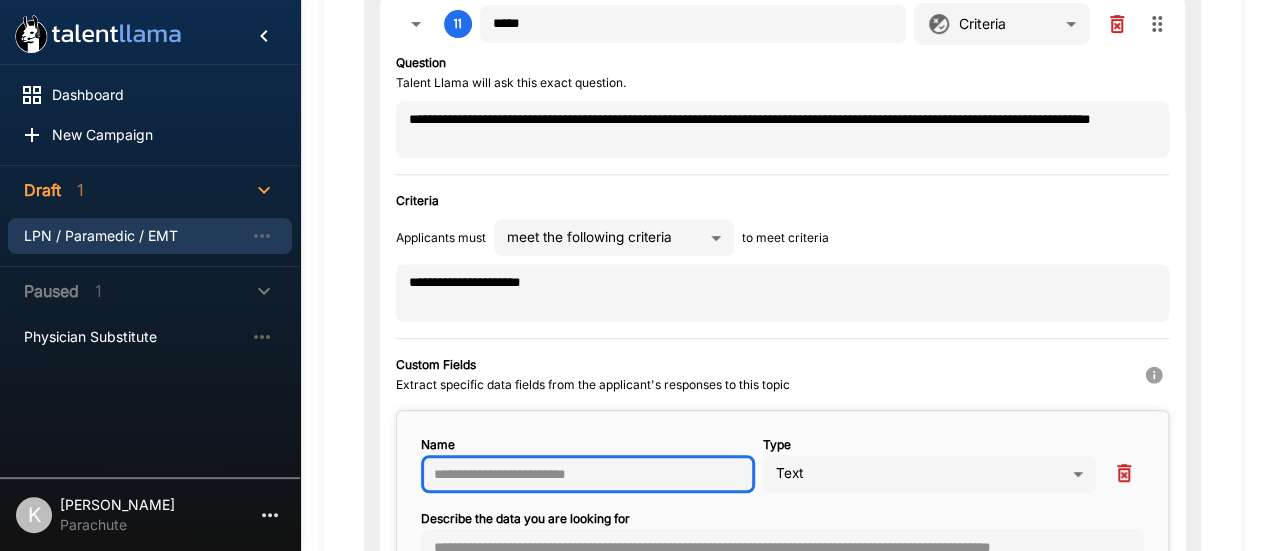 click at bounding box center [588, 474] 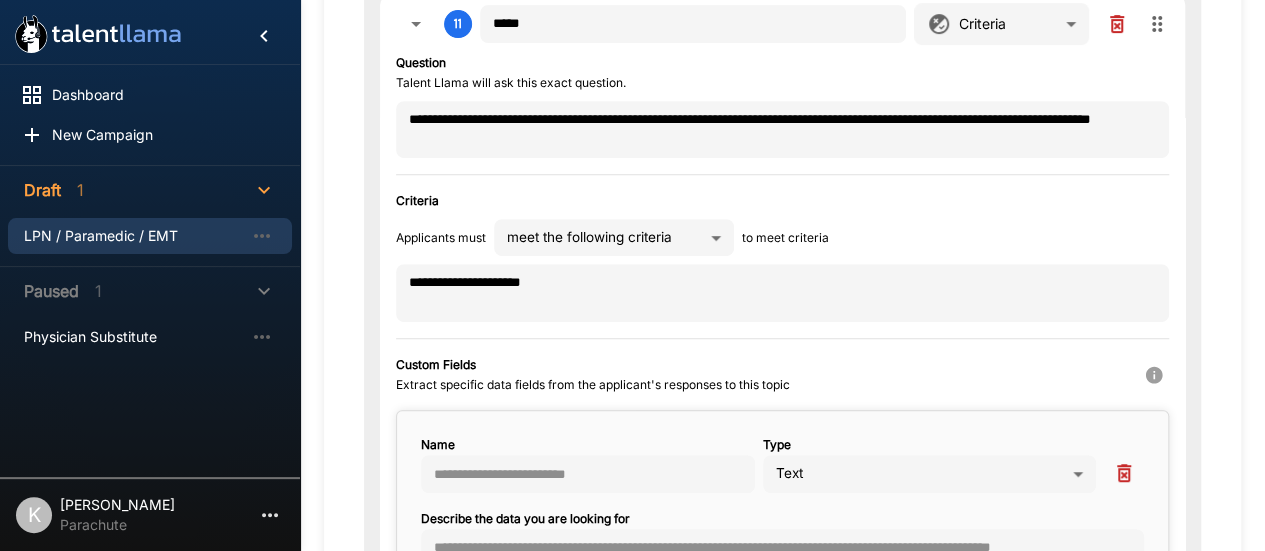 click on "**********" at bounding box center [632, -3923] 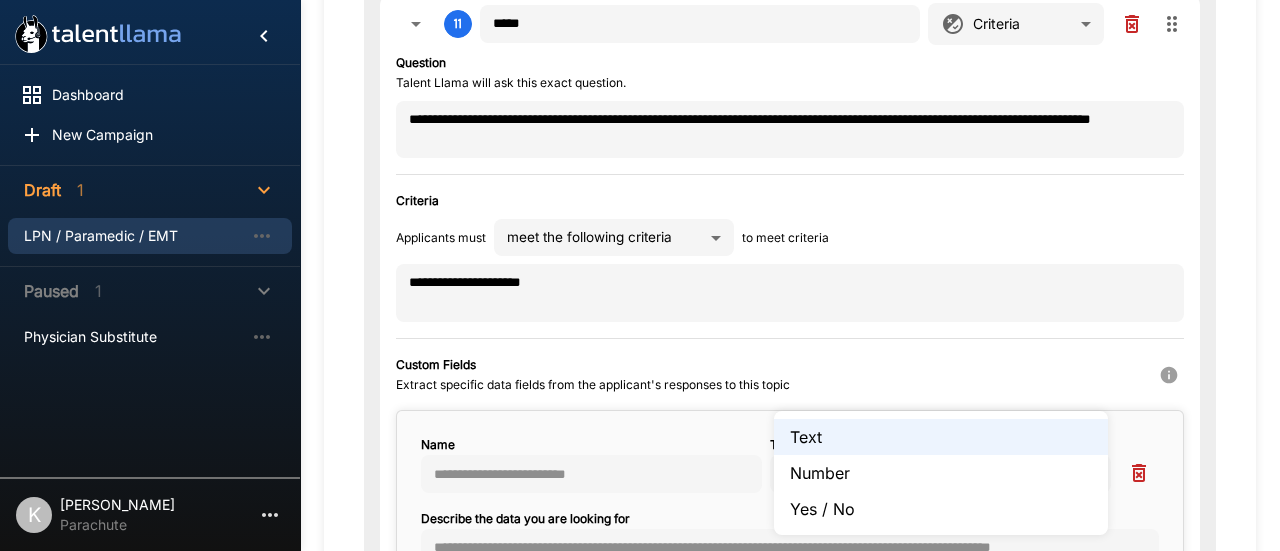 click at bounding box center (640, 275) 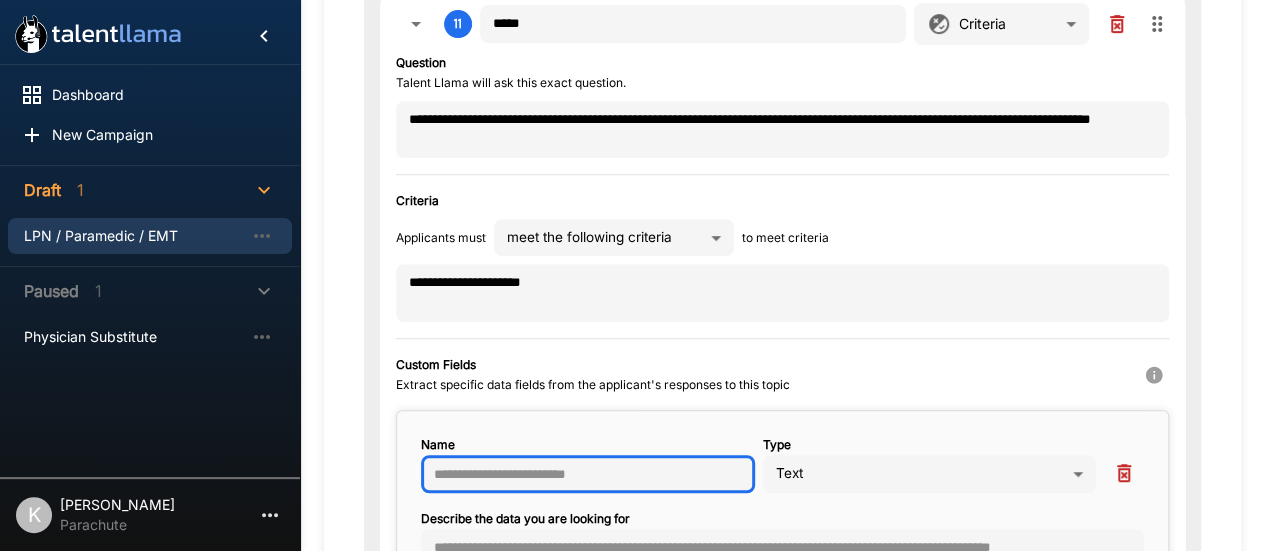 click at bounding box center (588, 474) 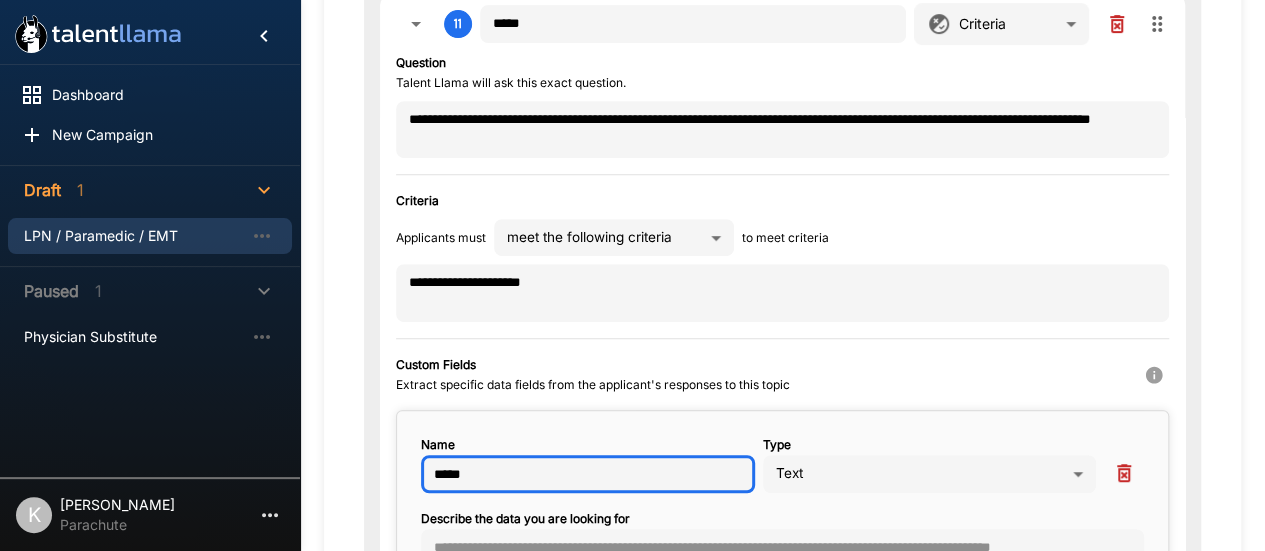 scroll, scrollTop: 4311, scrollLeft: 0, axis: vertical 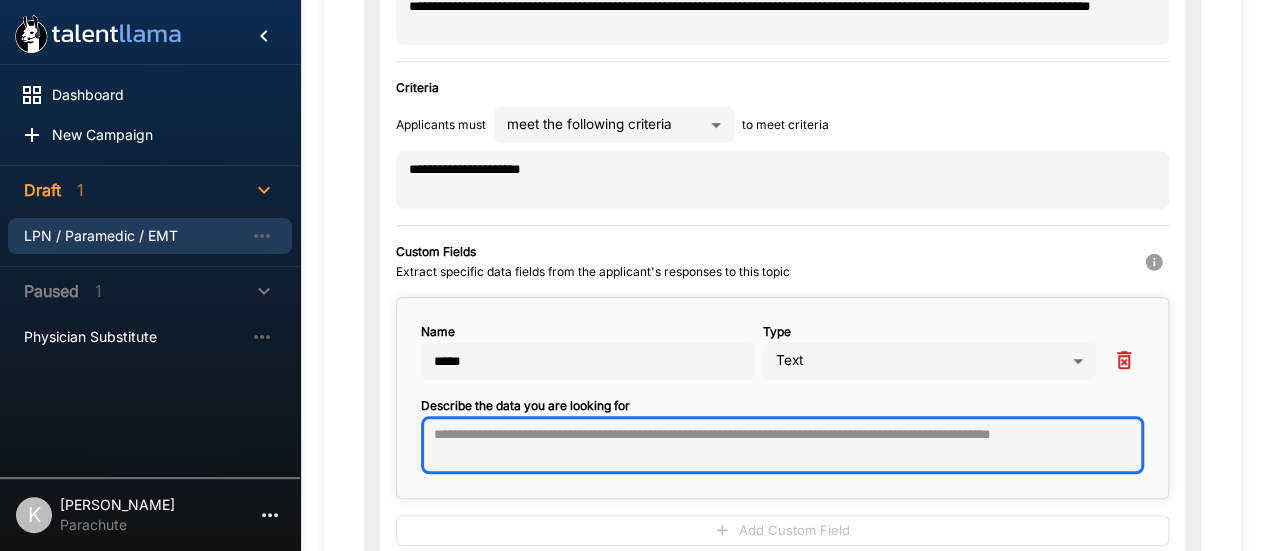 click at bounding box center [782, 445] 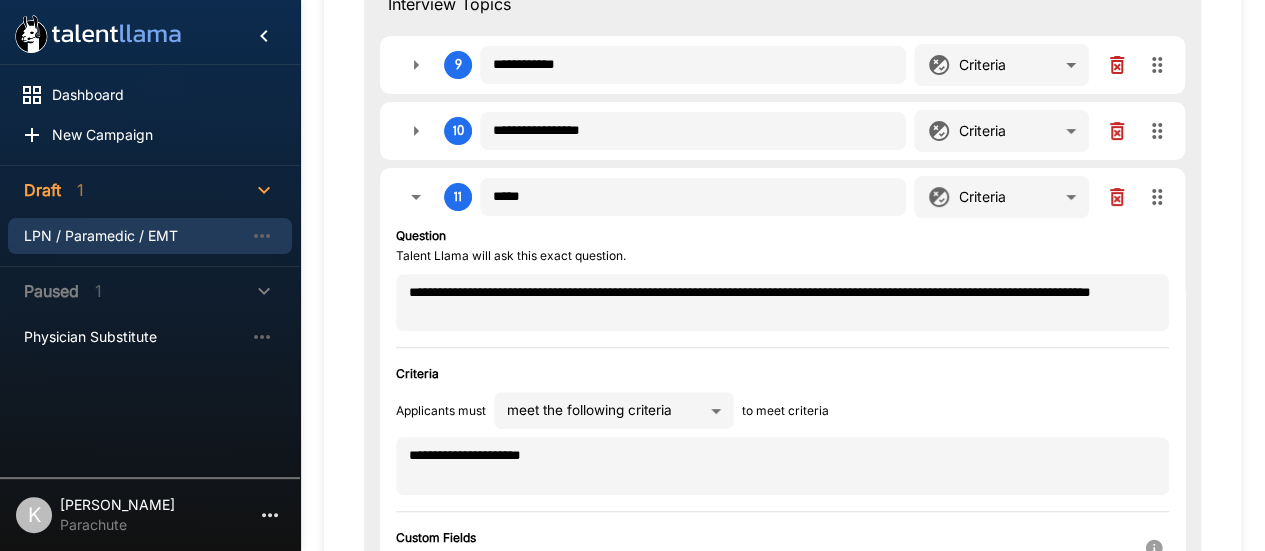 scroll, scrollTop: 4024, scrollLeft: 0, axis: vertical 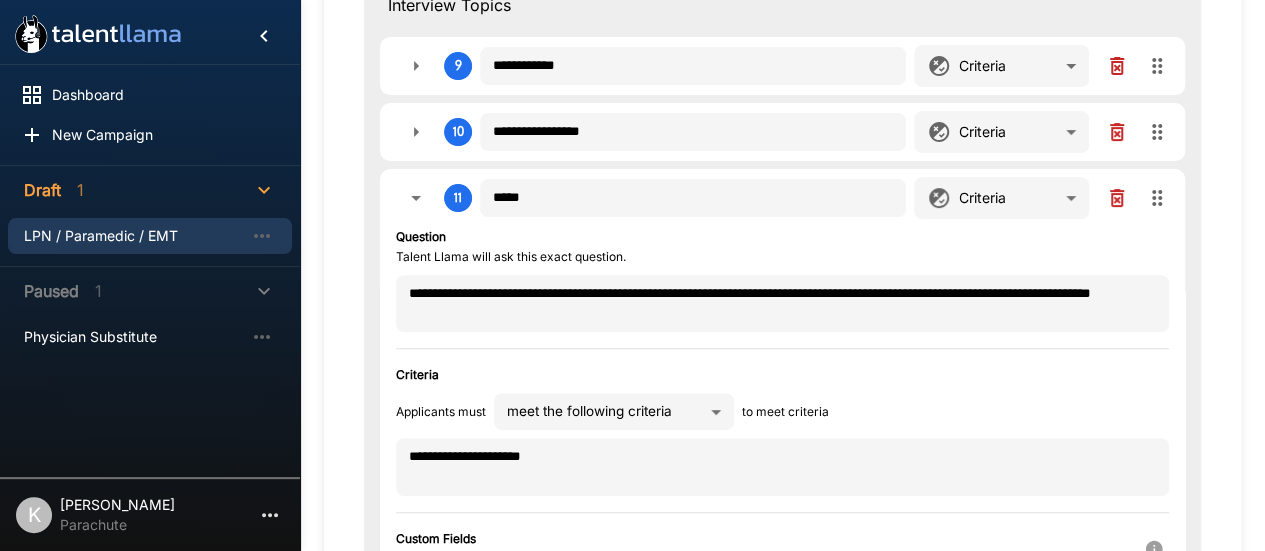 click on "**********" at bounding box center [632, -3749] 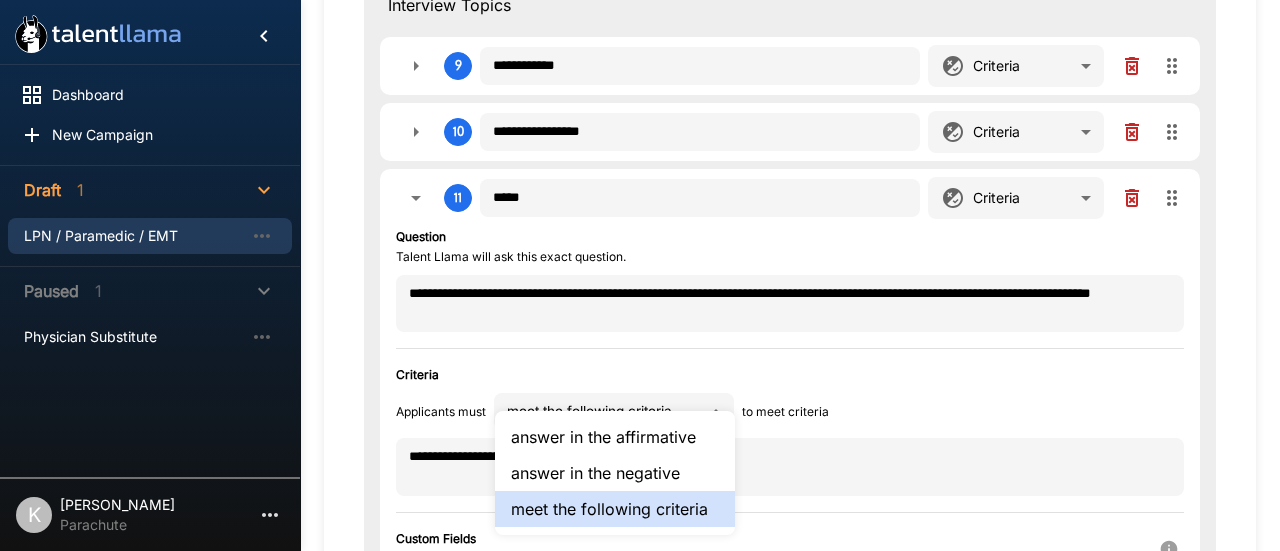 click at bounding box center [640, 275] 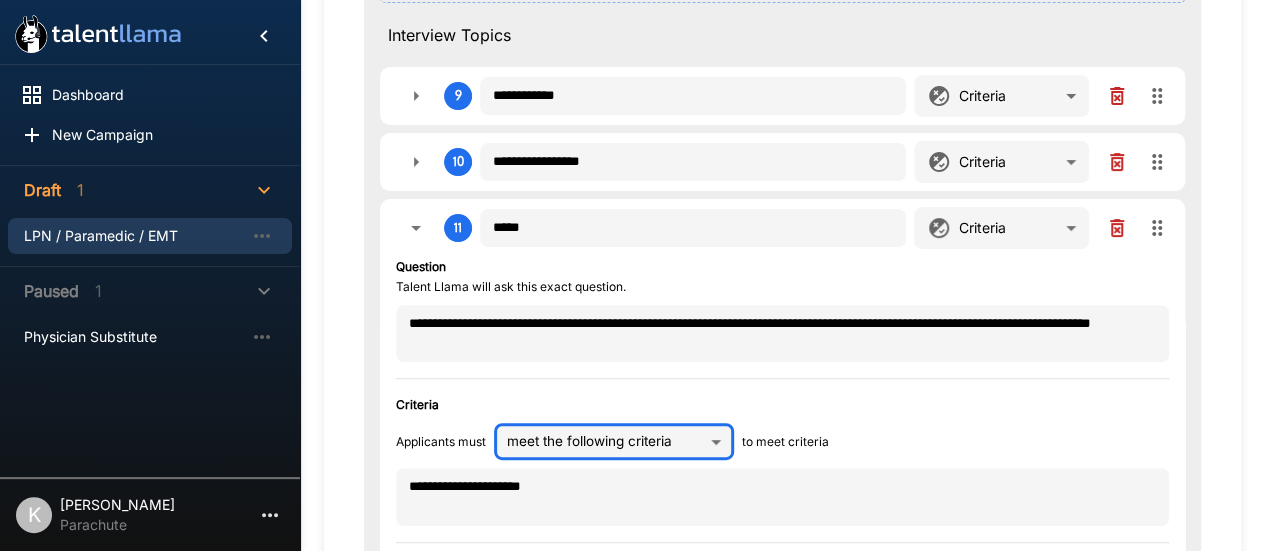 scroll, scrollTop: 3872, scrollLeft: 0, axis: vertical 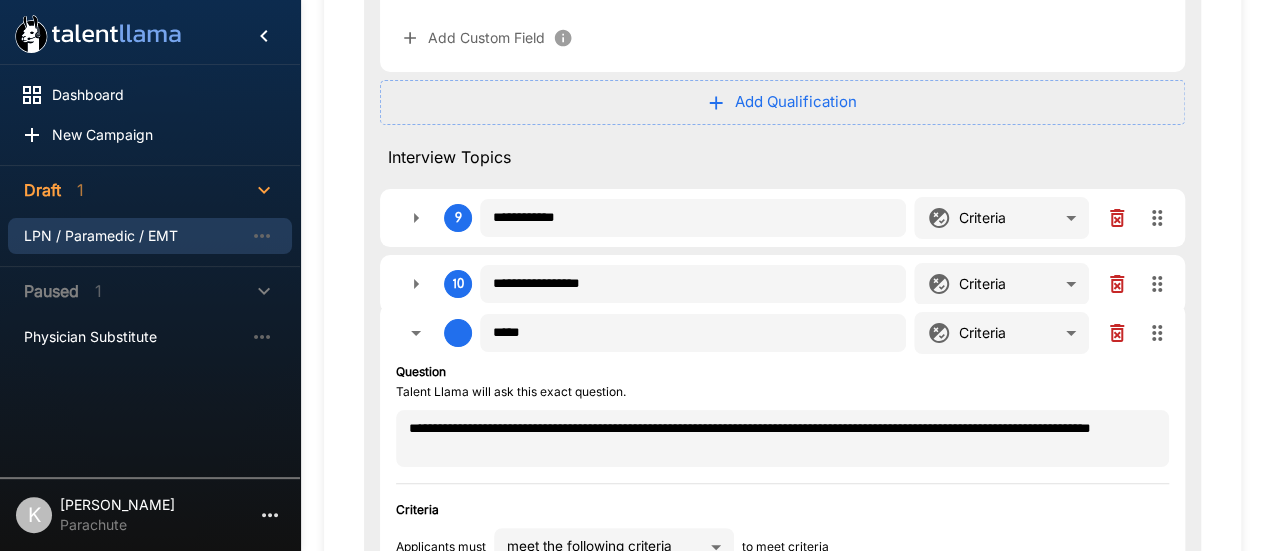 drag, startPoint x: 1160, startPoint y: 325, endPoint x: 1148, endPoint y: 166, distance: 159.4522 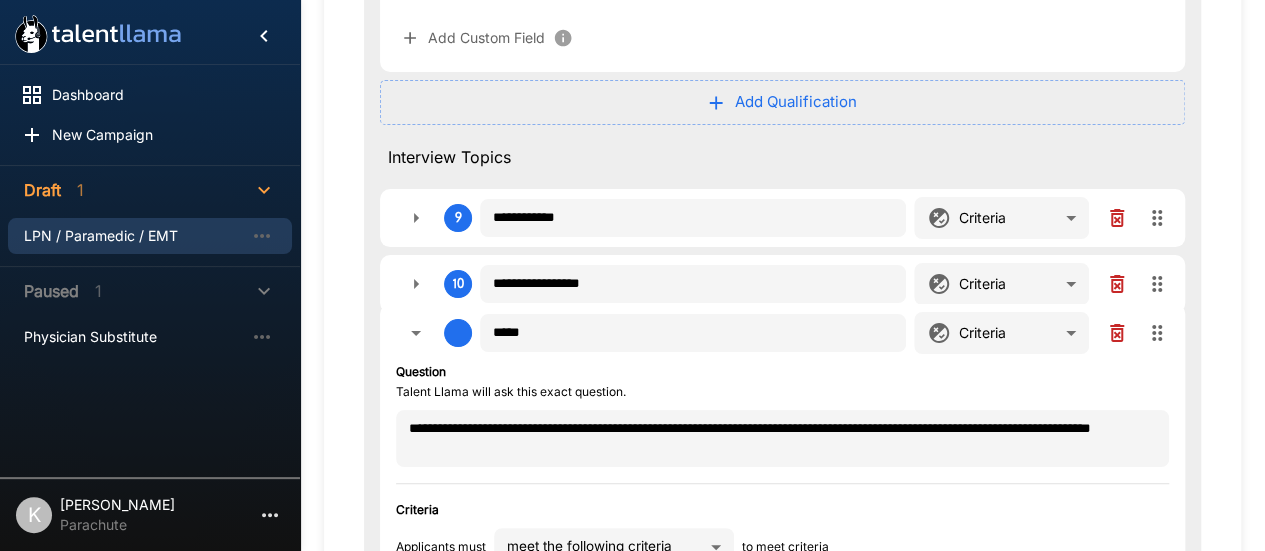 click on "**********" at bounding box center (782, -1240) 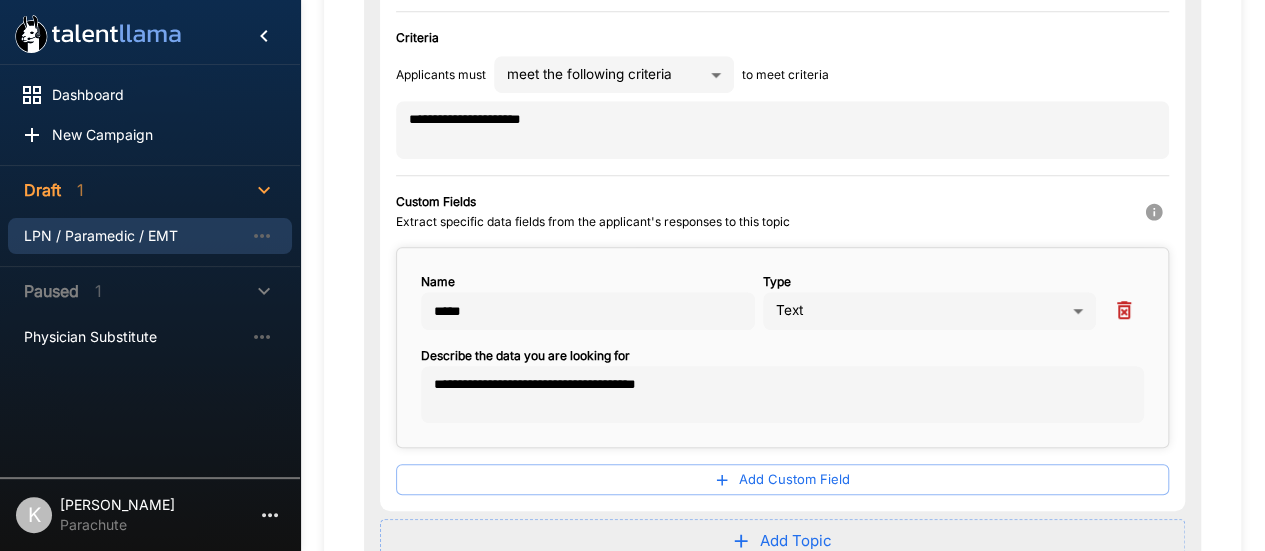 scroll, scrollTop: 4380, scrollLeft: 0, axis: vertical 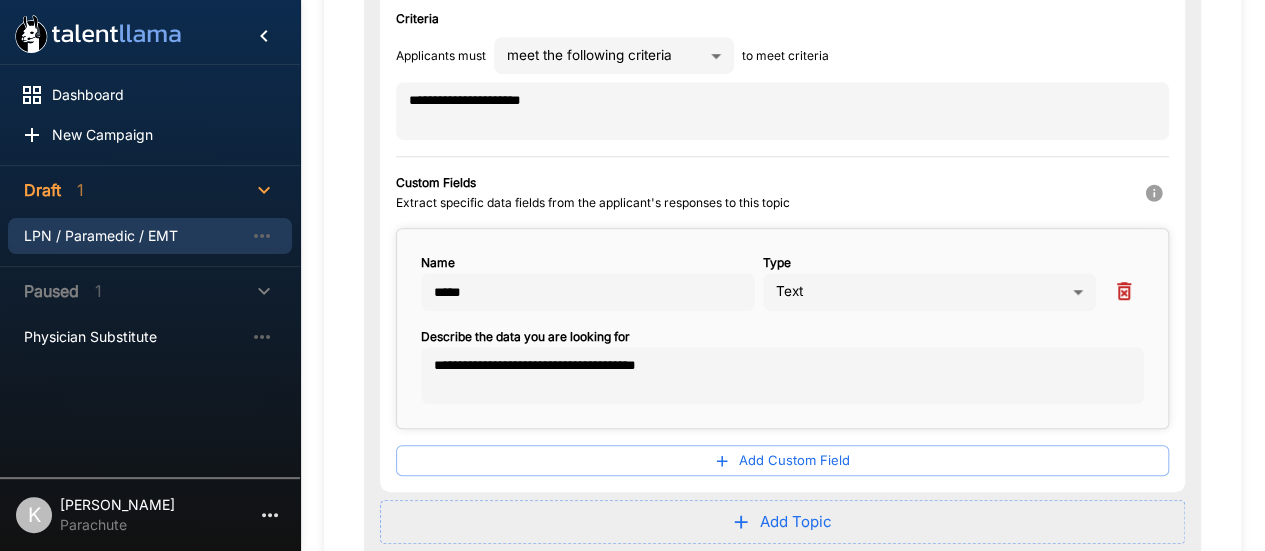click 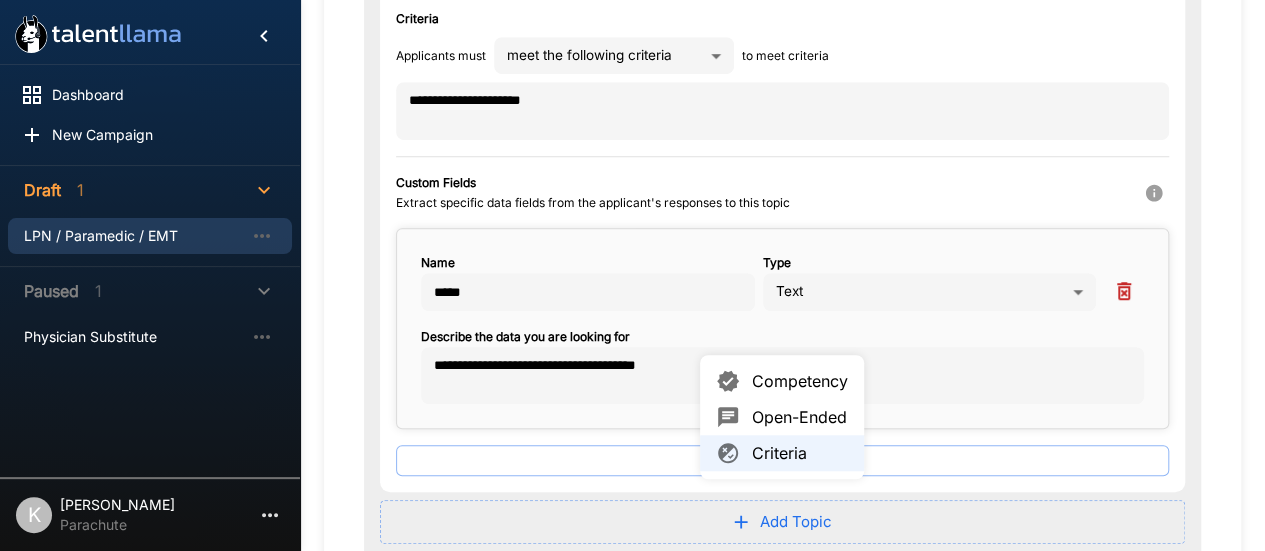 scroll, scrollTop: 4109, scrollLeft: 0, axis: vertical 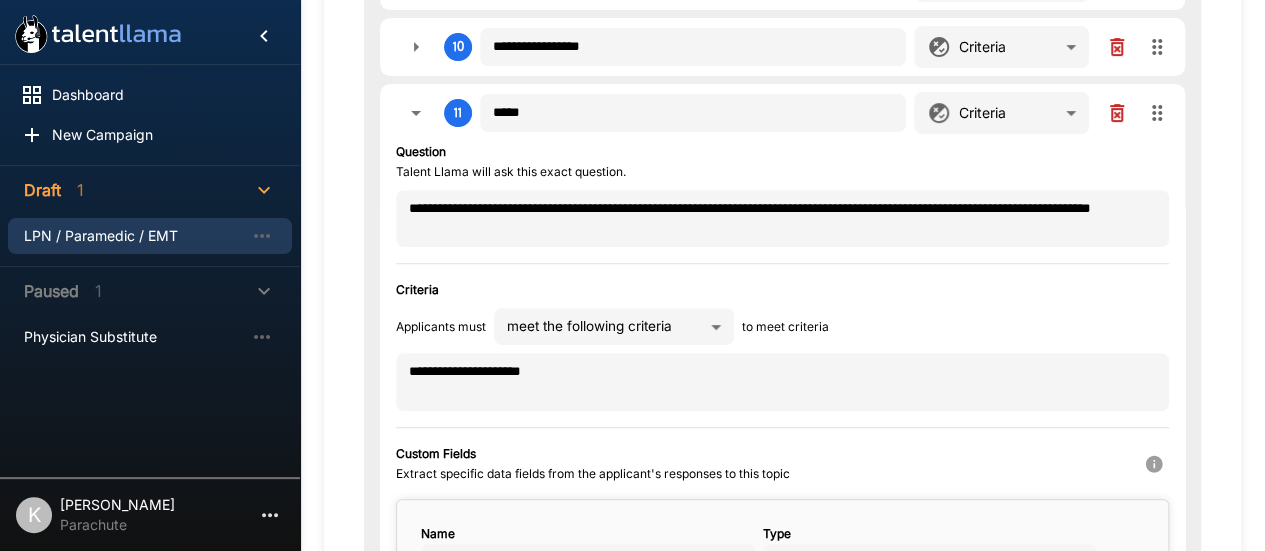click on "**********" at bounding box center [782, 194] 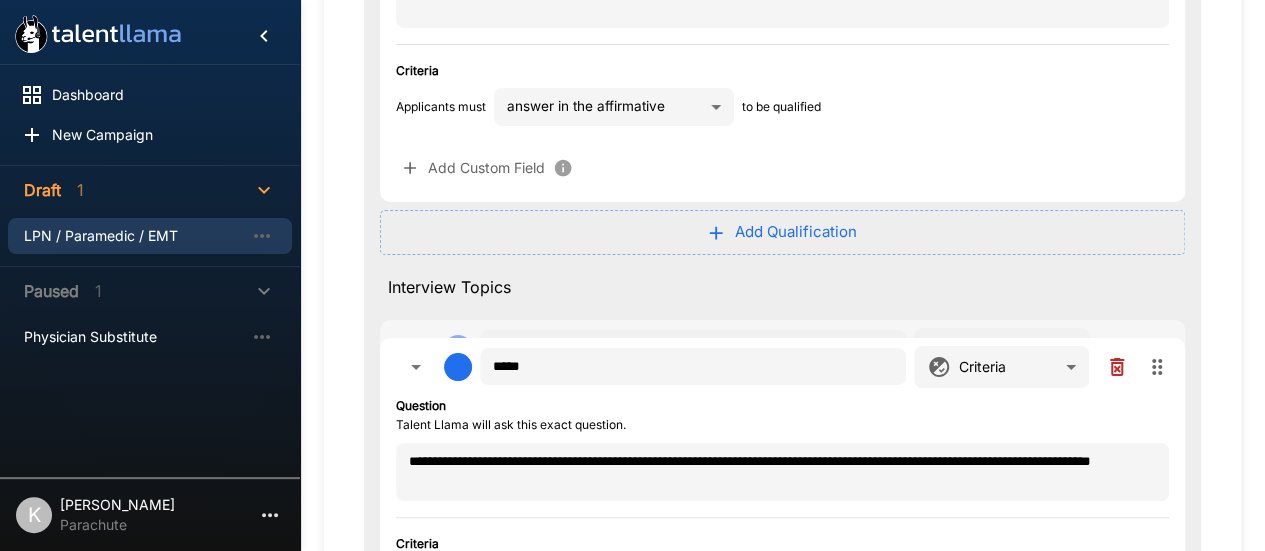 drag, startPoint x: 1151, startPoint y: 103, endPoint x: 1141, endPoint y: 17, distance: 86.579445 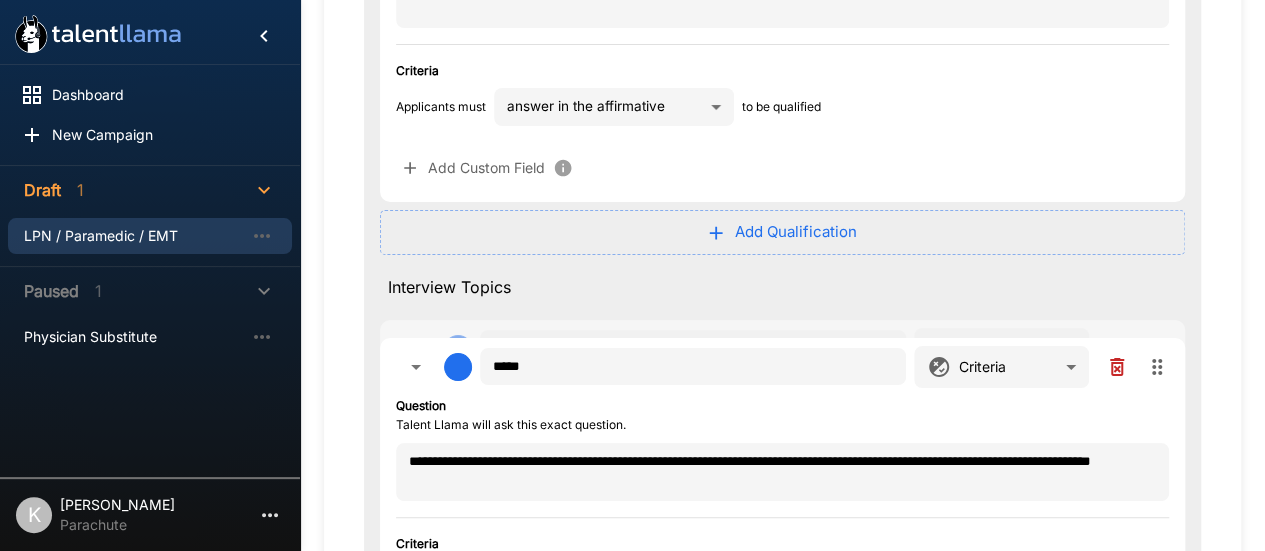 click on "**********" at bounding box center [782, -1110] 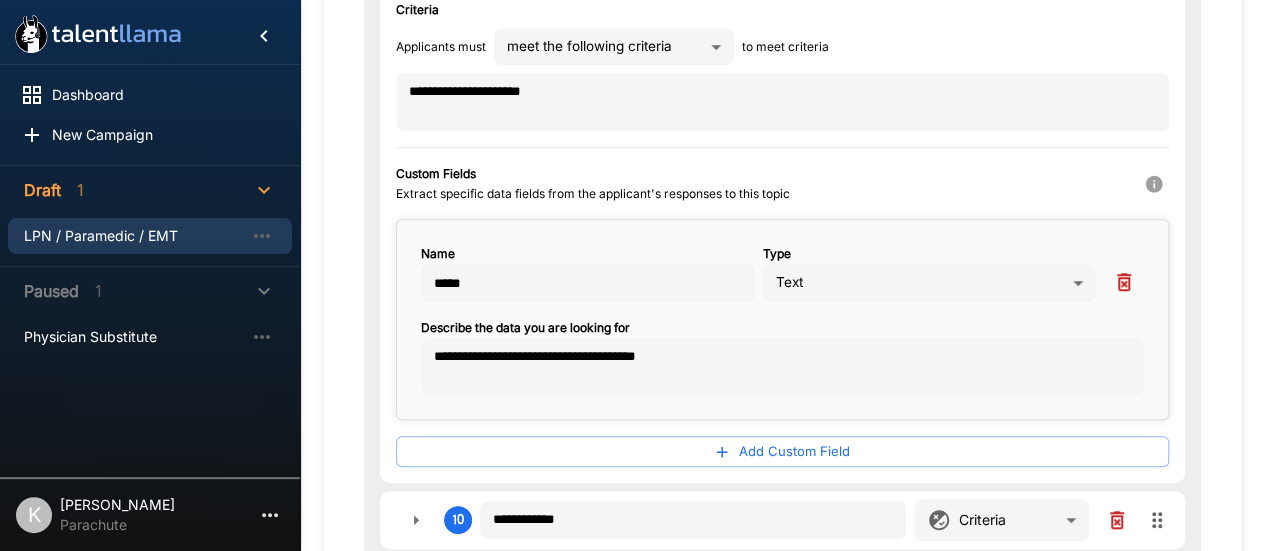 scroll, scrollTop: 4438, scrollLeft: 0, axis: vertical 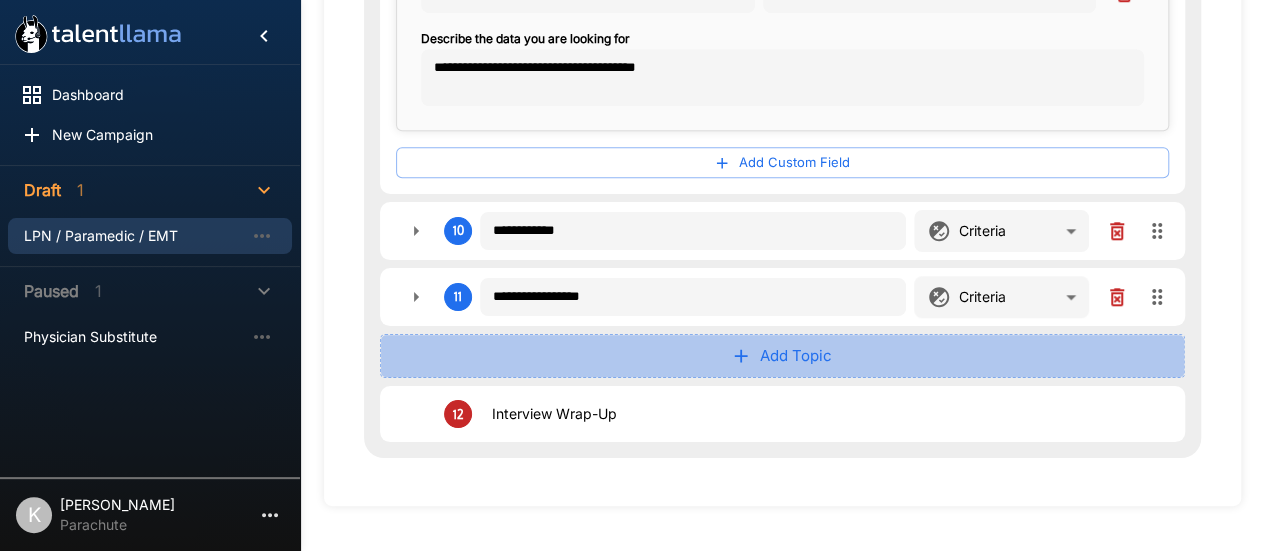click on "Add Topic" at bounding box center [782, 356] 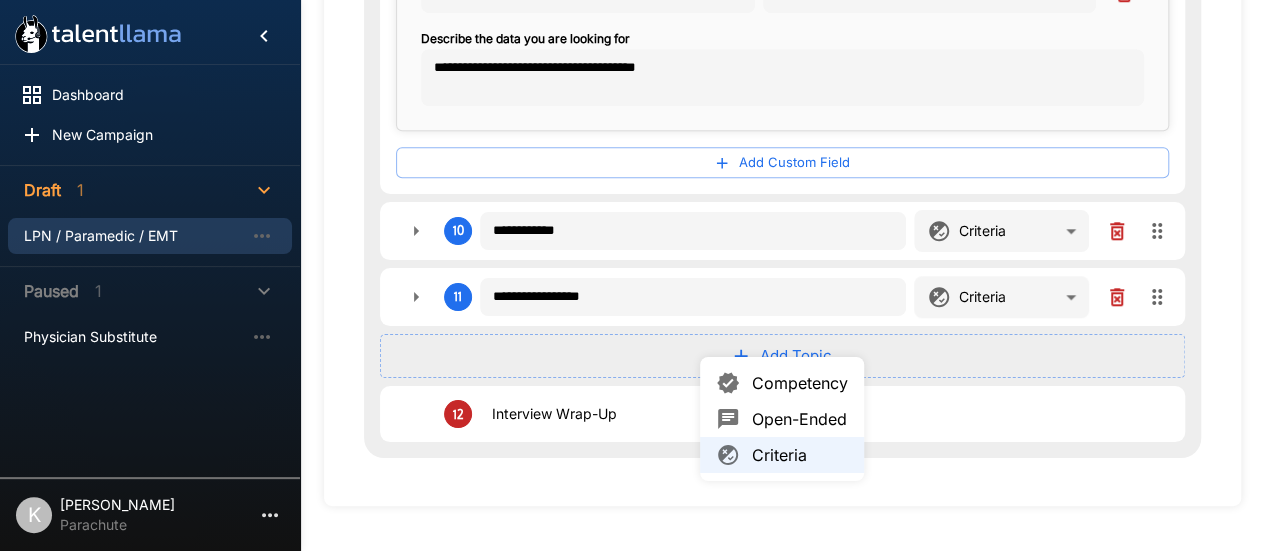 click on "Criteria" at bounding box center [800, 455] 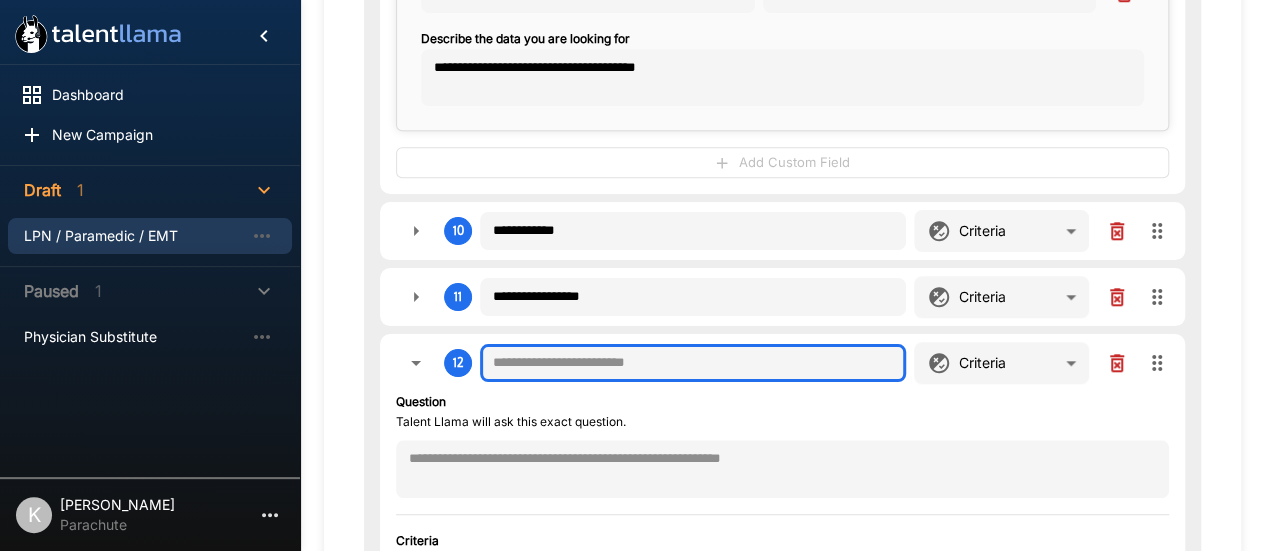 click at bounding box center (693, 363) 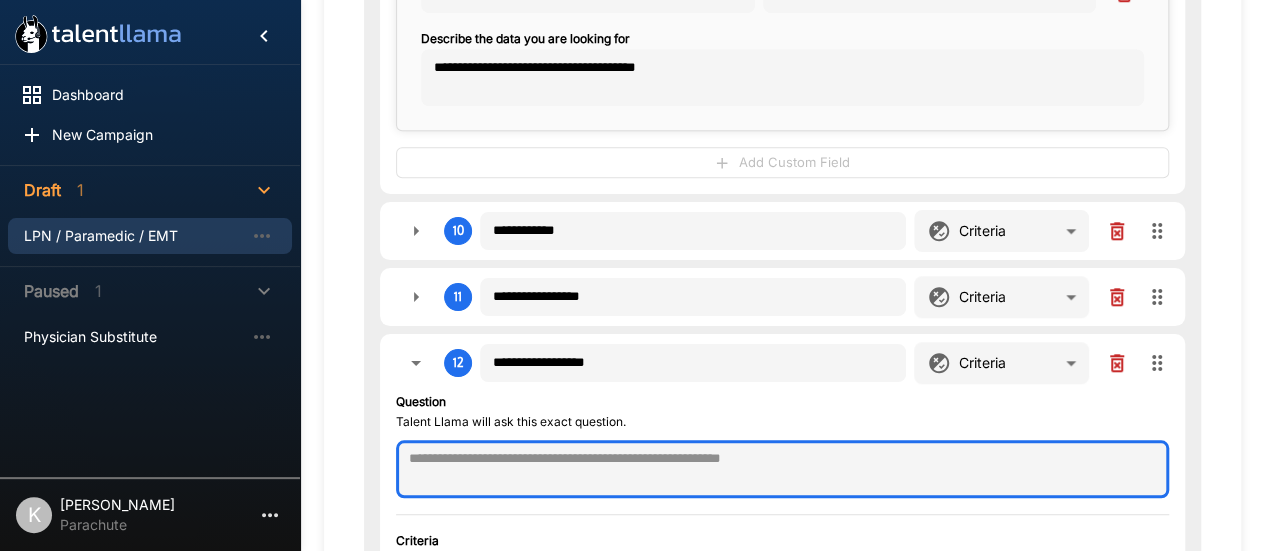 click at bounding box center [782, 469] 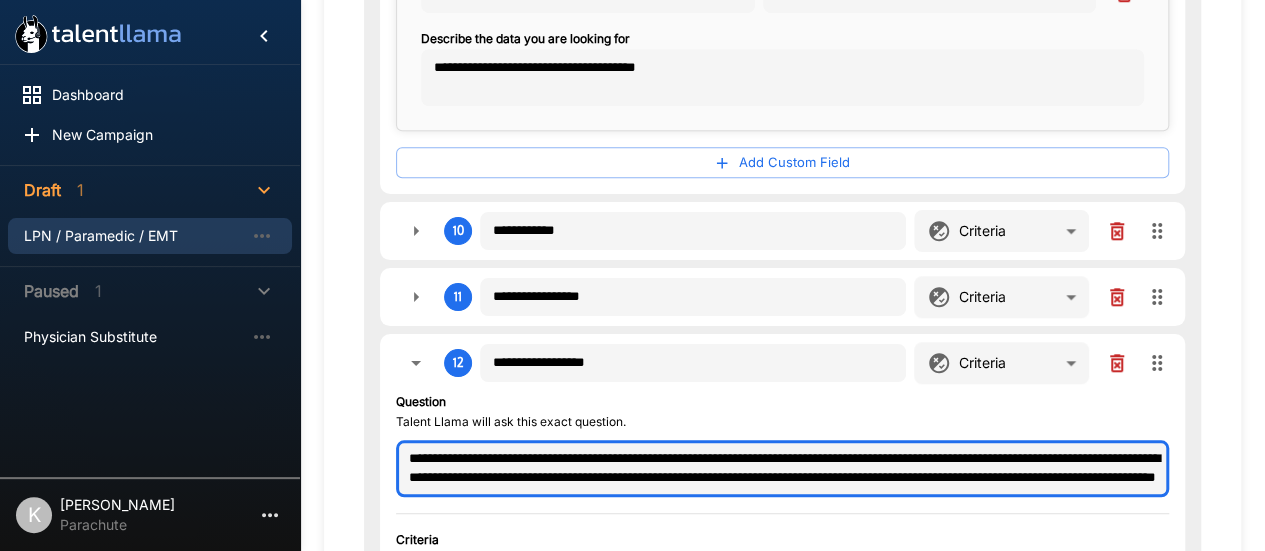 scroll, scrollTop: 18, scrollLeft: 0, axis: vertical 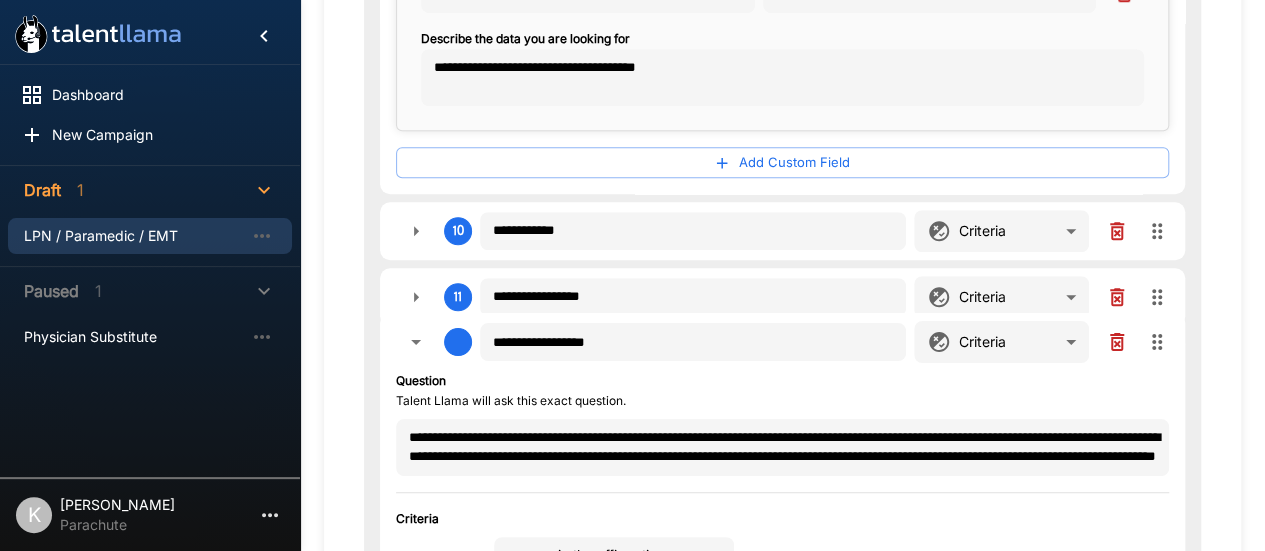 drag, startPoint x: 1162, startPoint y: 341, endPoint x: 1140, endPoint y: 202, distance: 140.73024 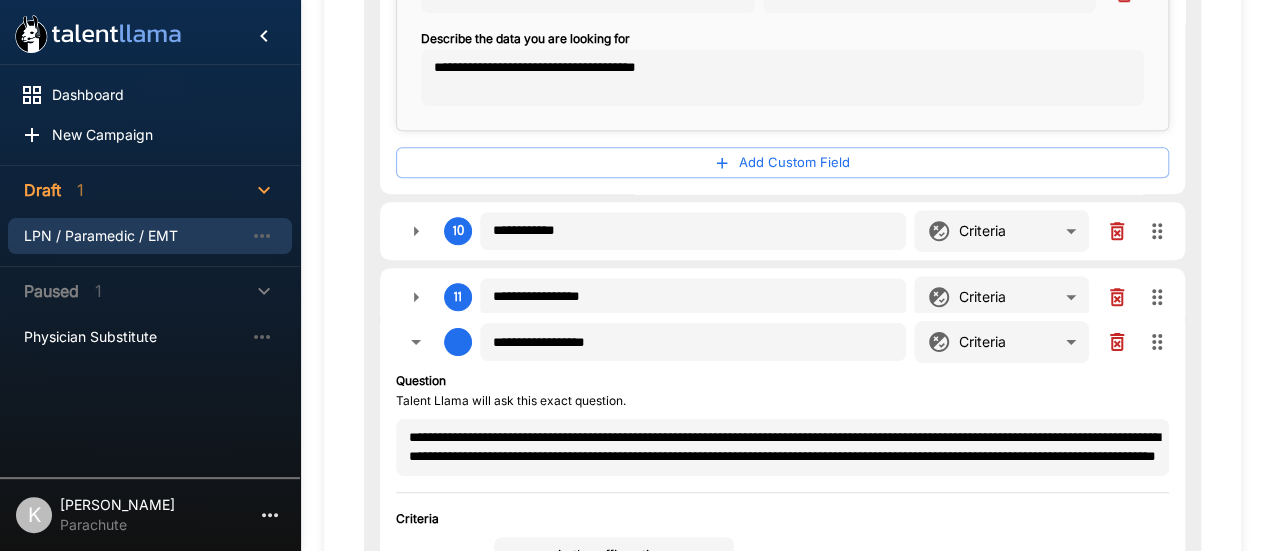 click on "**********" at bounding box center (782, -1741) 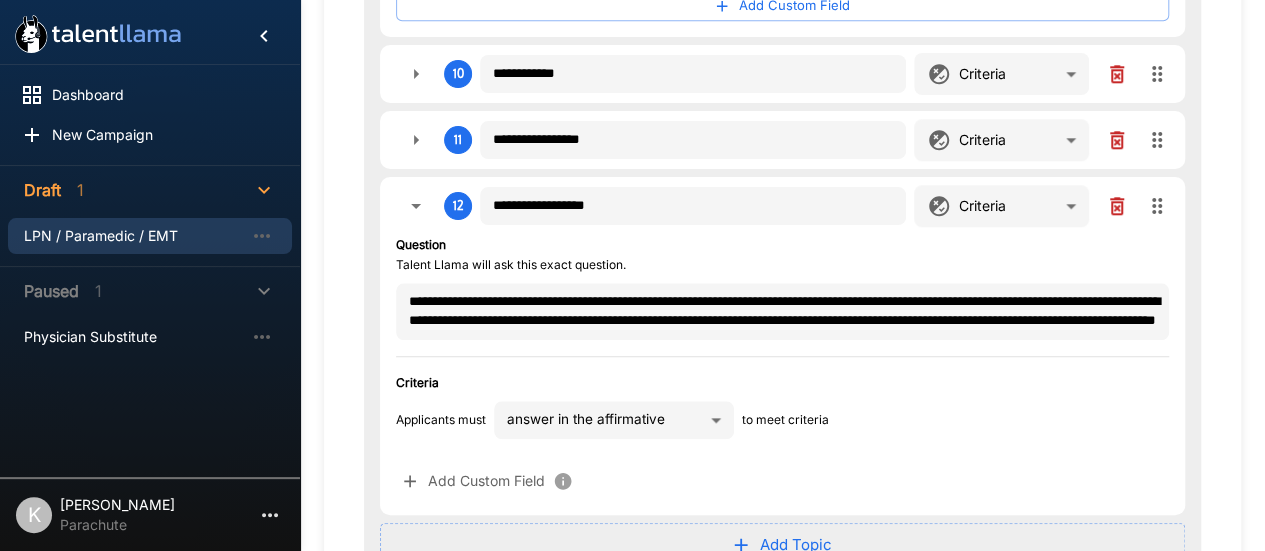 scroll, scrollTop: 4704, scrollLeft: 0, axis: vertical 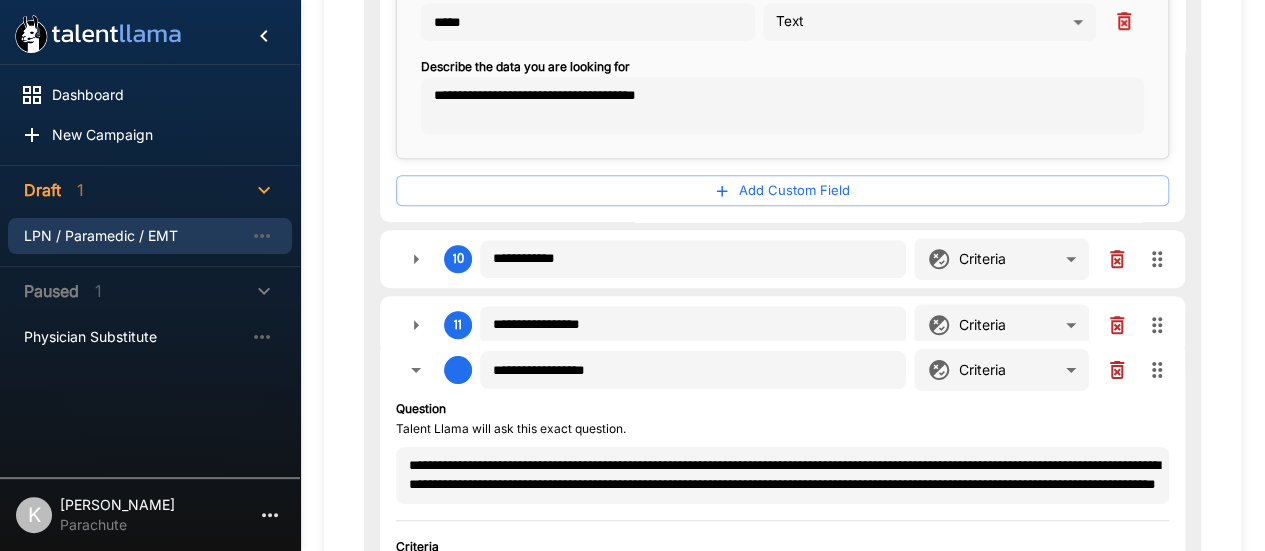 drag, startPoint x: 1168, startPoint y: 182, endPoint x: 1109, endPoint y: 203, distance: 62.625874 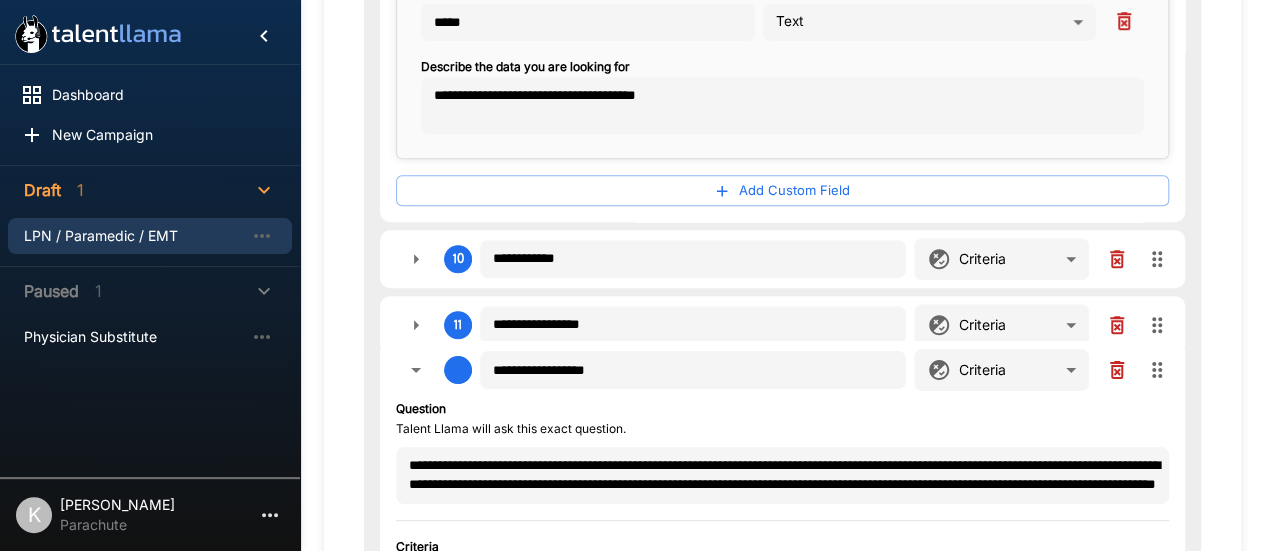 click on "**********" at bounding box center (782, -1713) 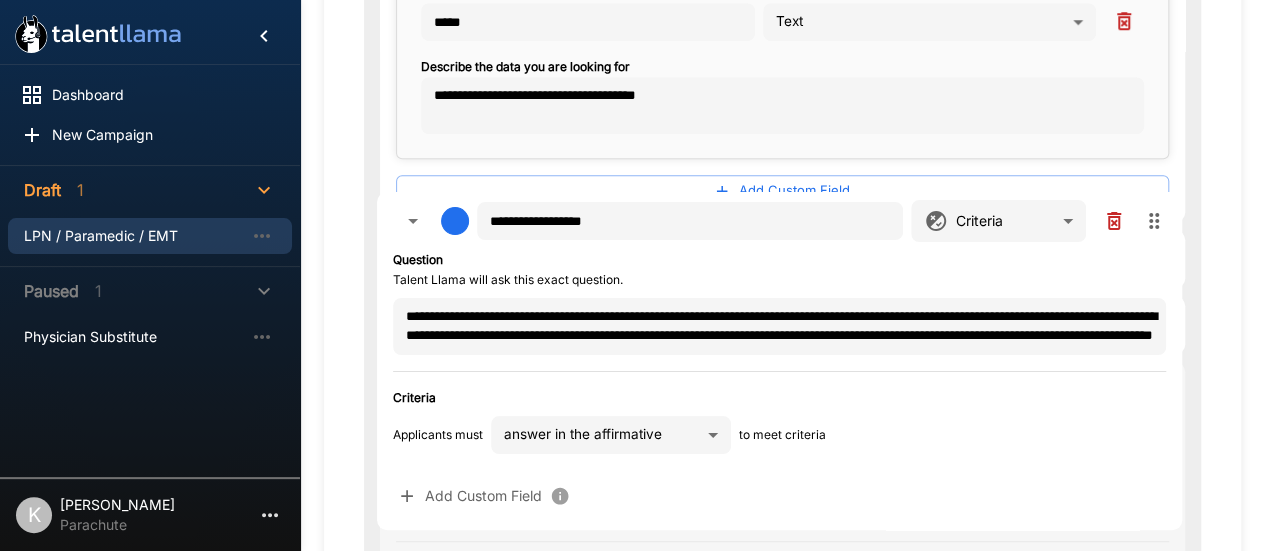 drag, startPoint x: 1163, startPoint y: 363, endPoint x: 1158, endPoint y: 211, distance: 152.08221 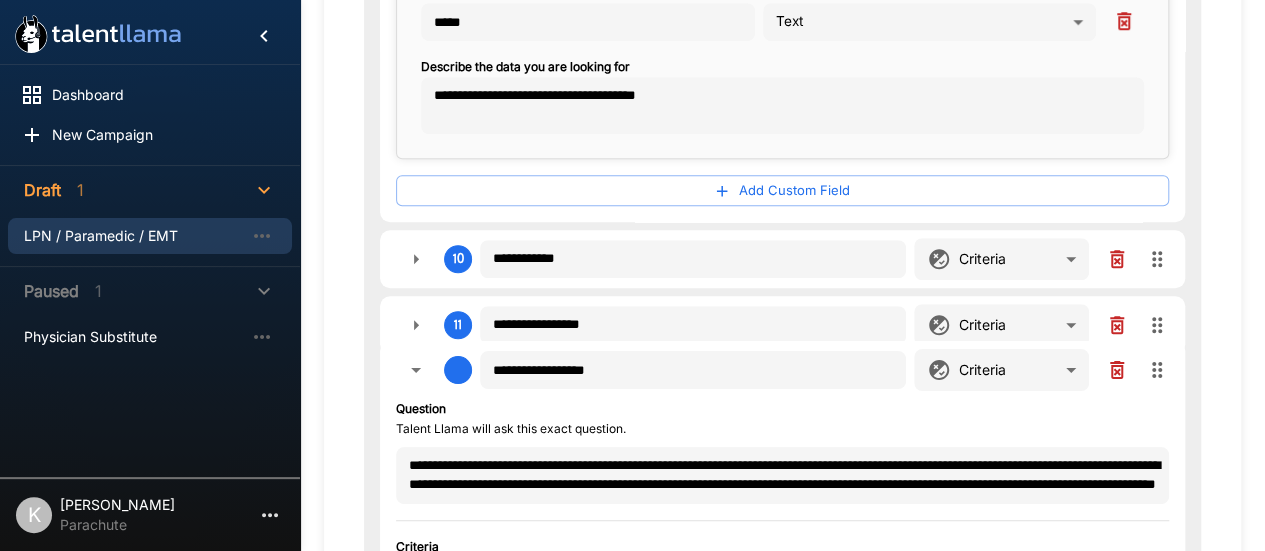 click on "**********" at bounding box center (782, -1713) 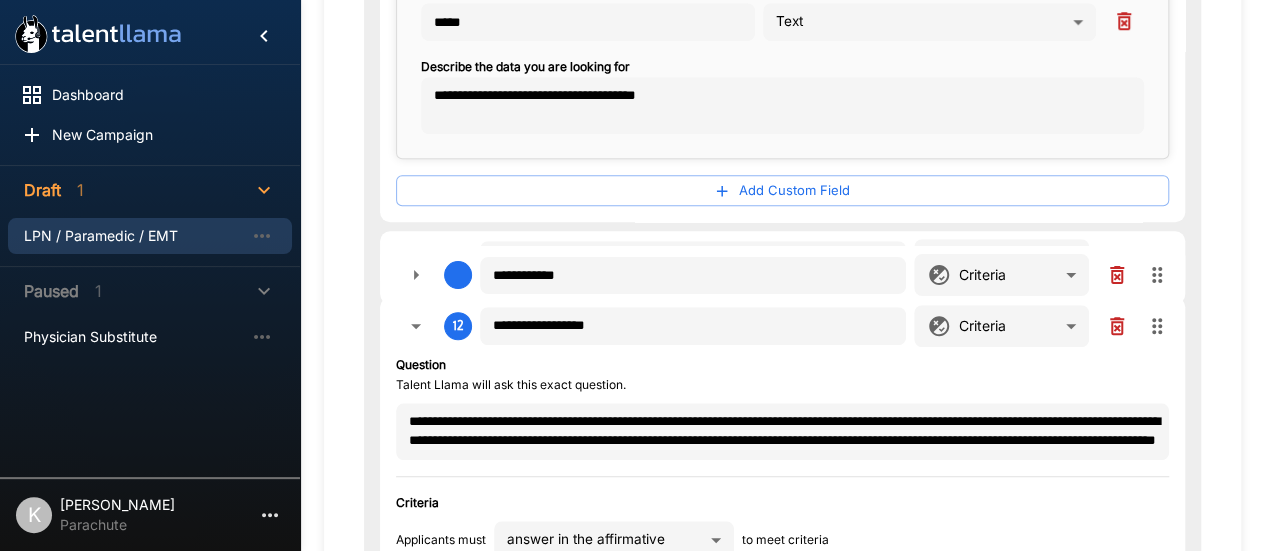 drag, startPoint x: 1155, startPoint y: 243, endPoint x: 1160, endPoint y: 387, distance: 144.08678 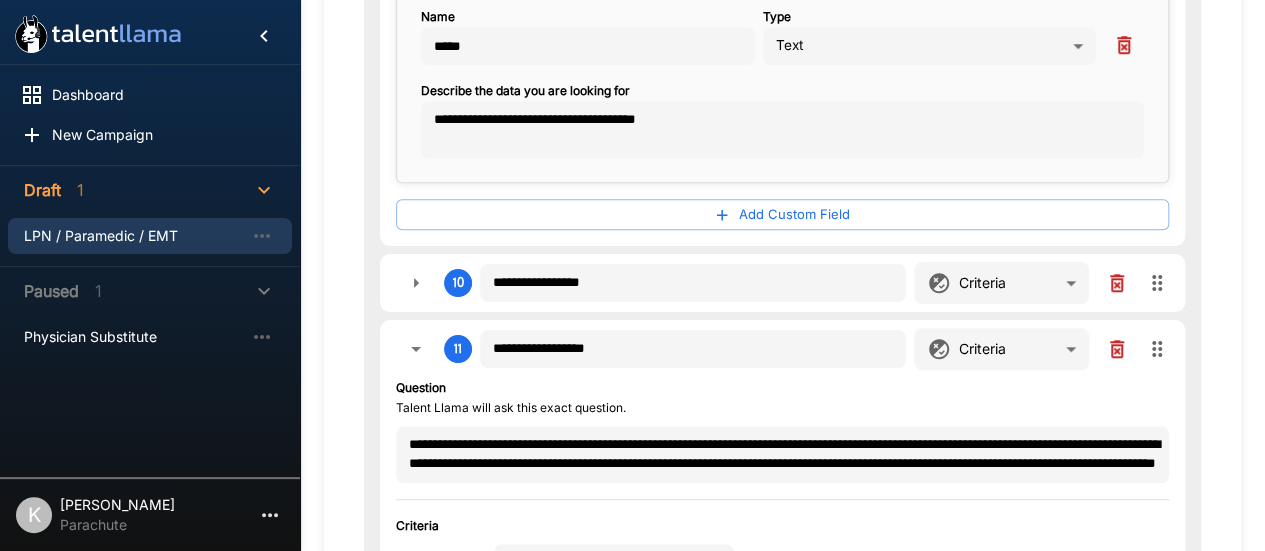 scroll, scrollTop: 4493, scrollLeft: 0, axis: vertical 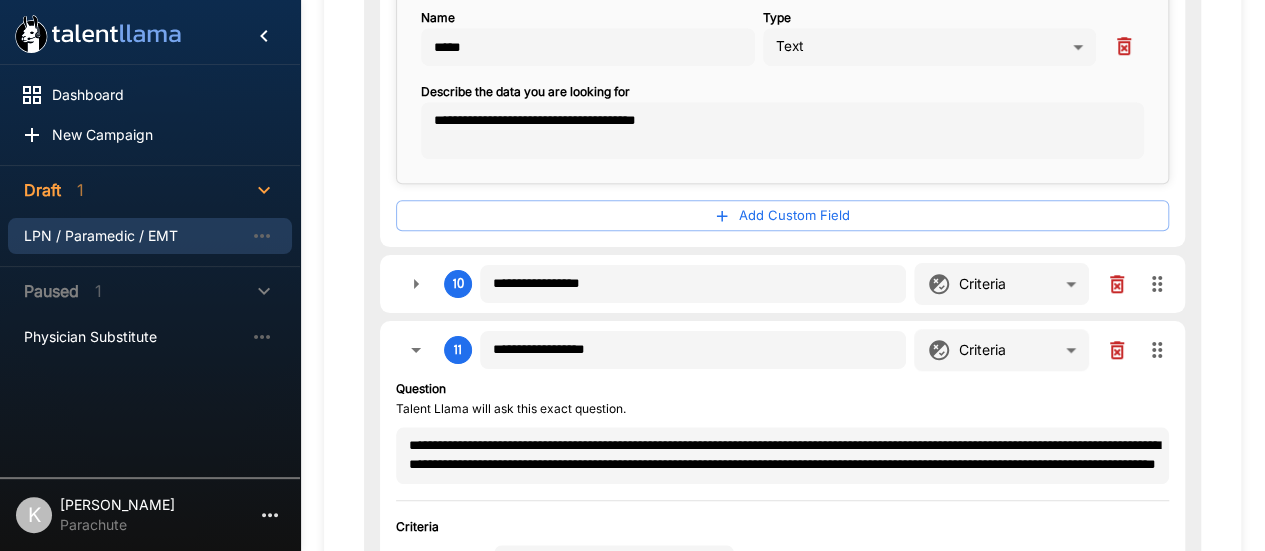 click on "**********" at bounding box center (782, 284) 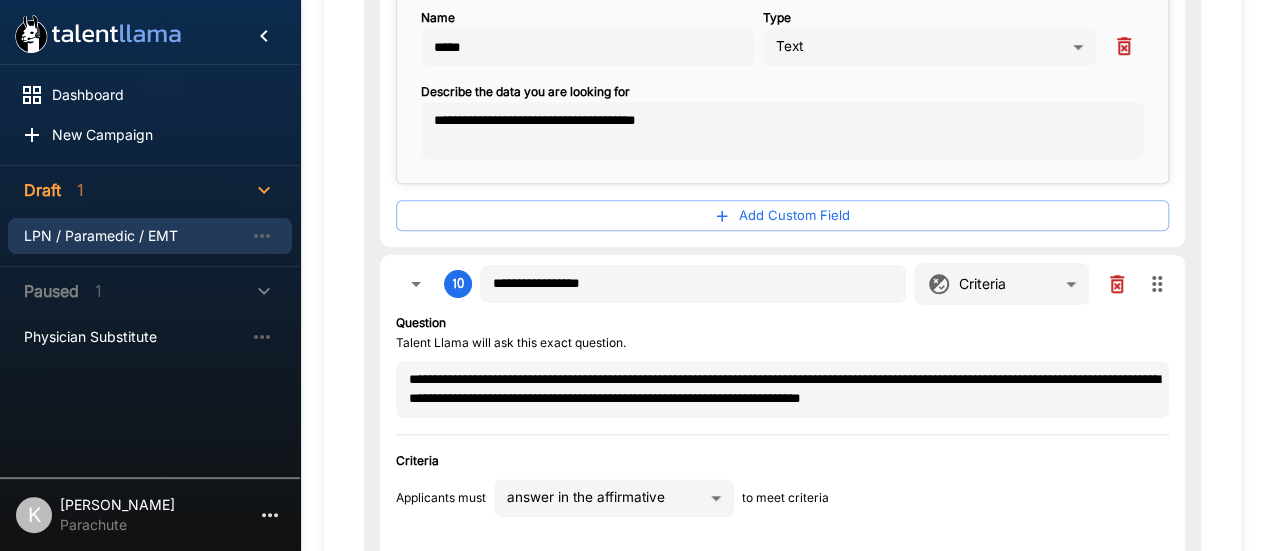click 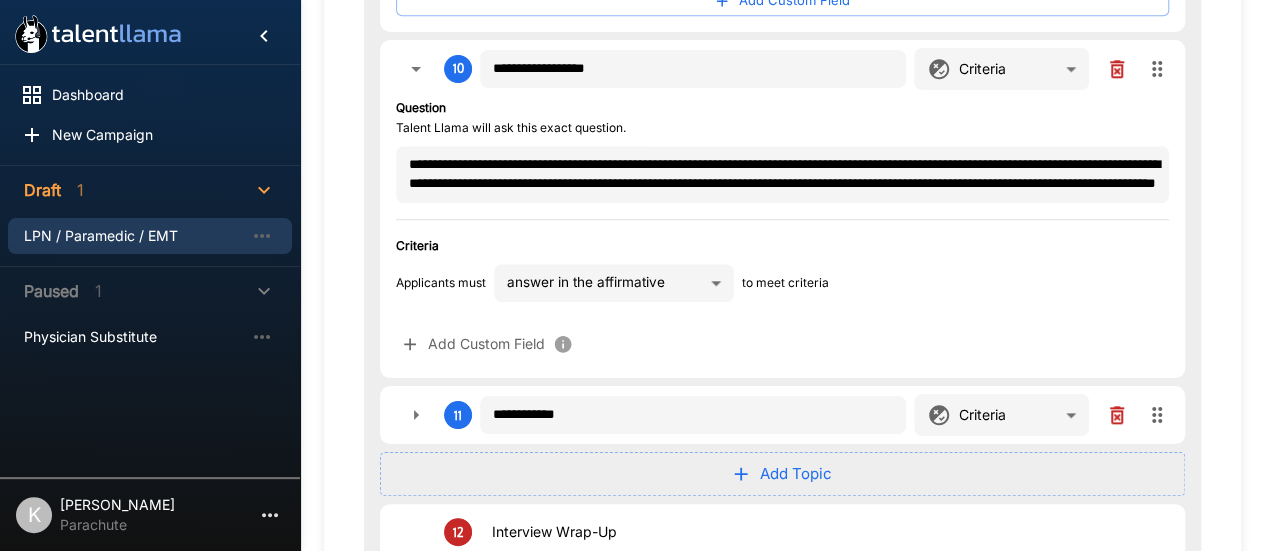 scroll, scrollTop: 4709, scrollLeft: 0, axis: vertical 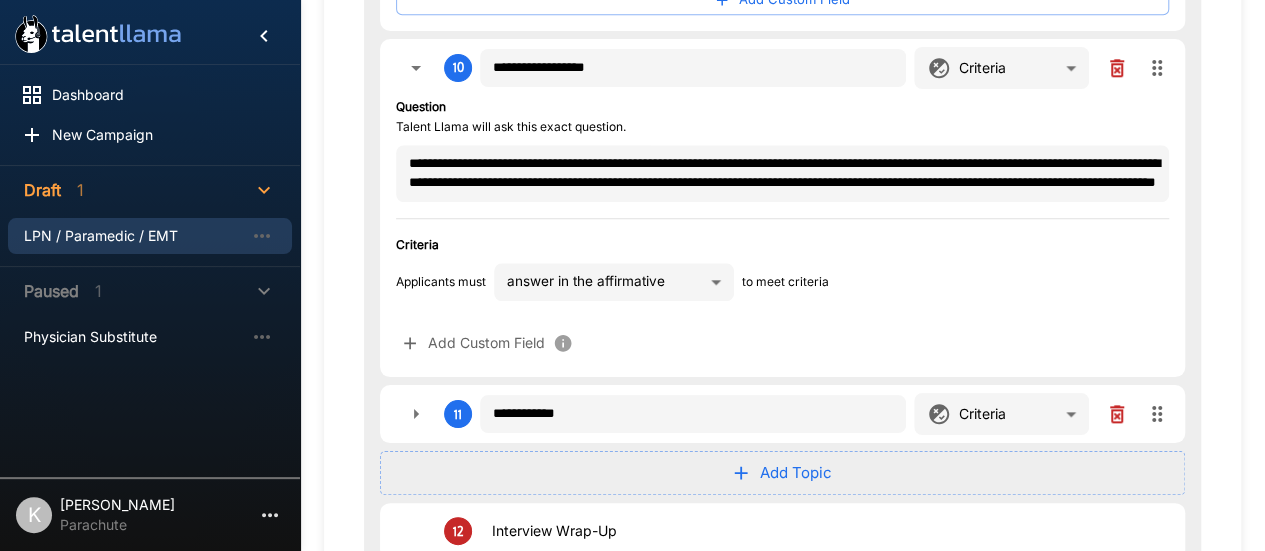 click on "Add Topic" at bounding box center [782, 473] 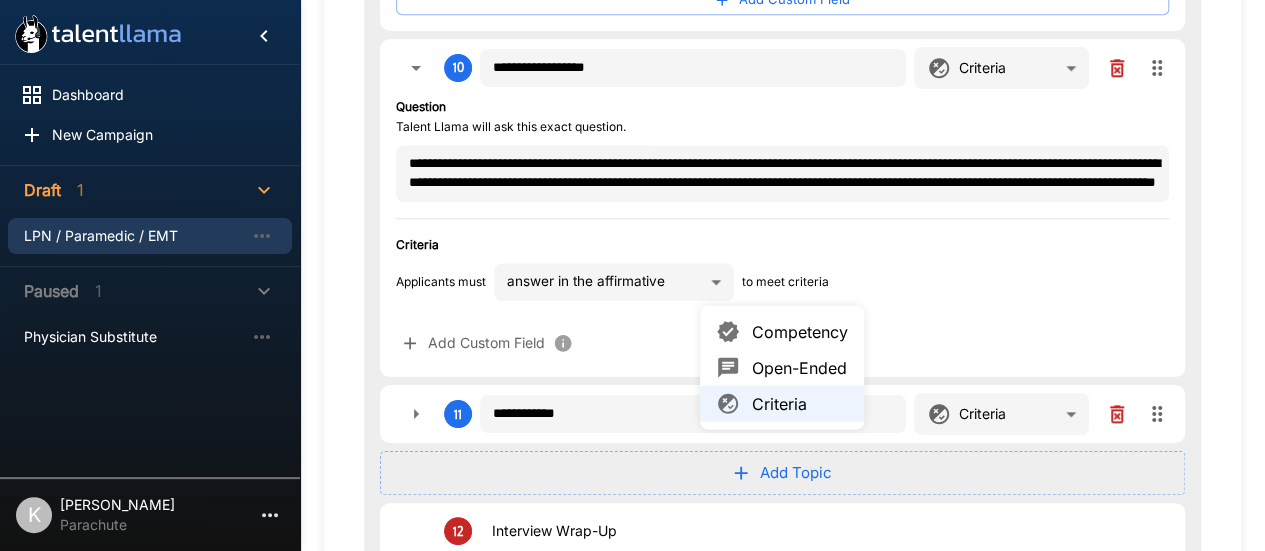click on "Criteria" at bounding box center (800, 403) 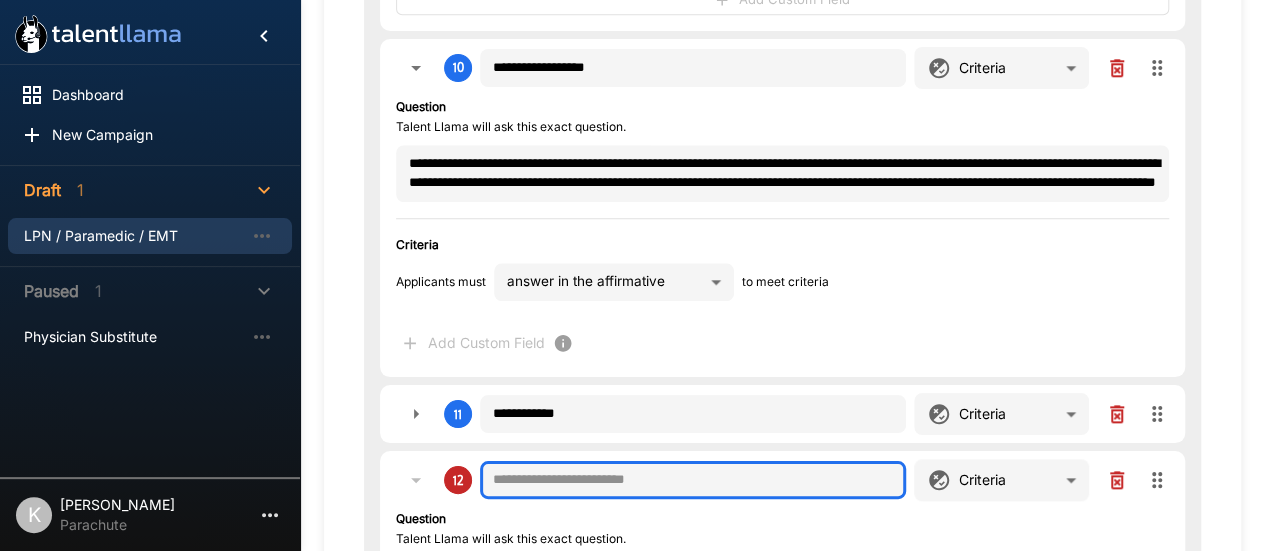 click at bounding box center (693, 480) 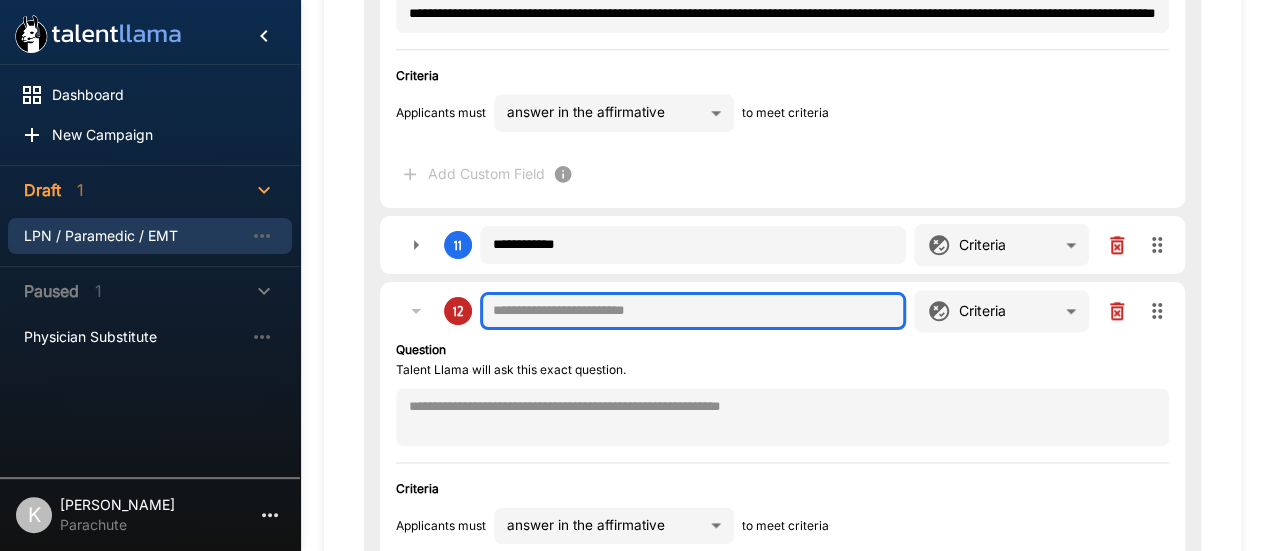 scroll, scrollTop: 4879, scrollLeft: 0, axis: vertical 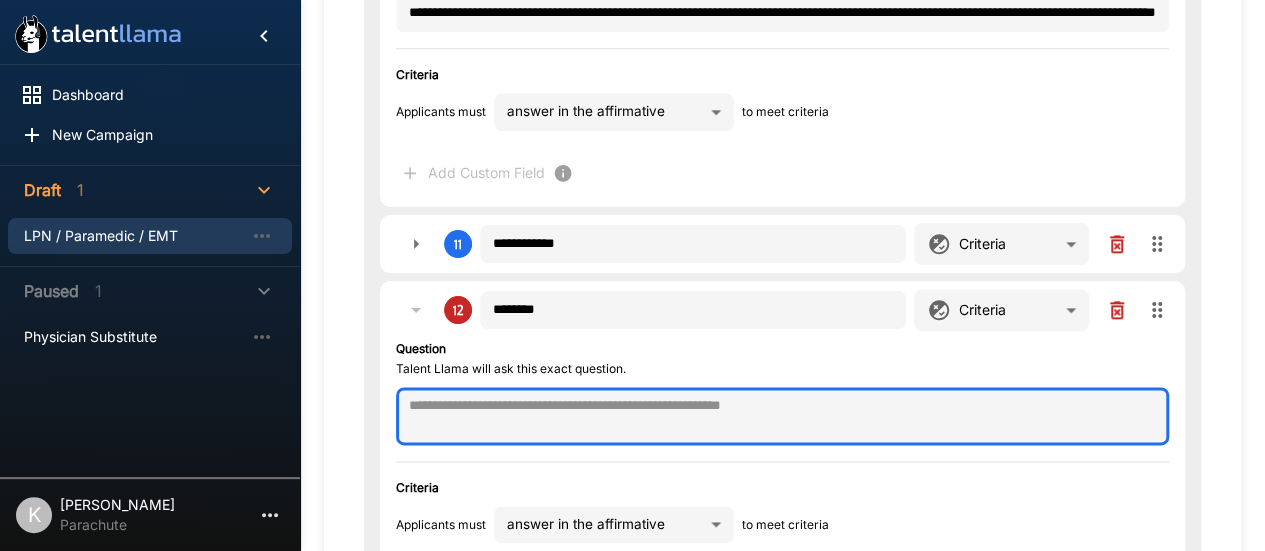 click at bounding box center [782, 416] 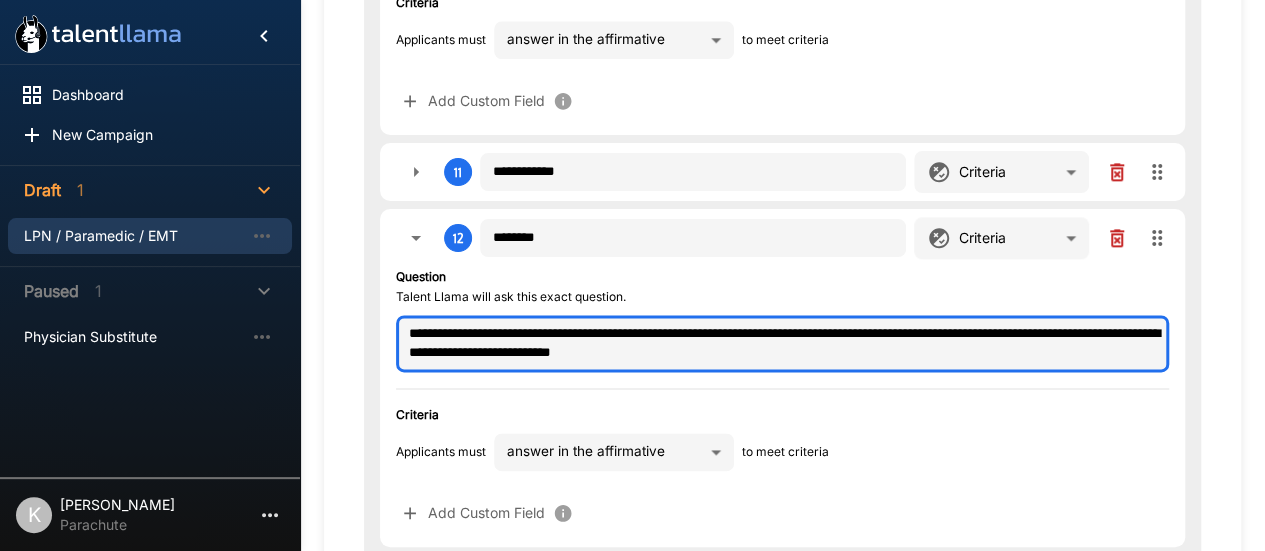 scroll, scrollTop: 4991, scrollLeft: 0, axis: vertical 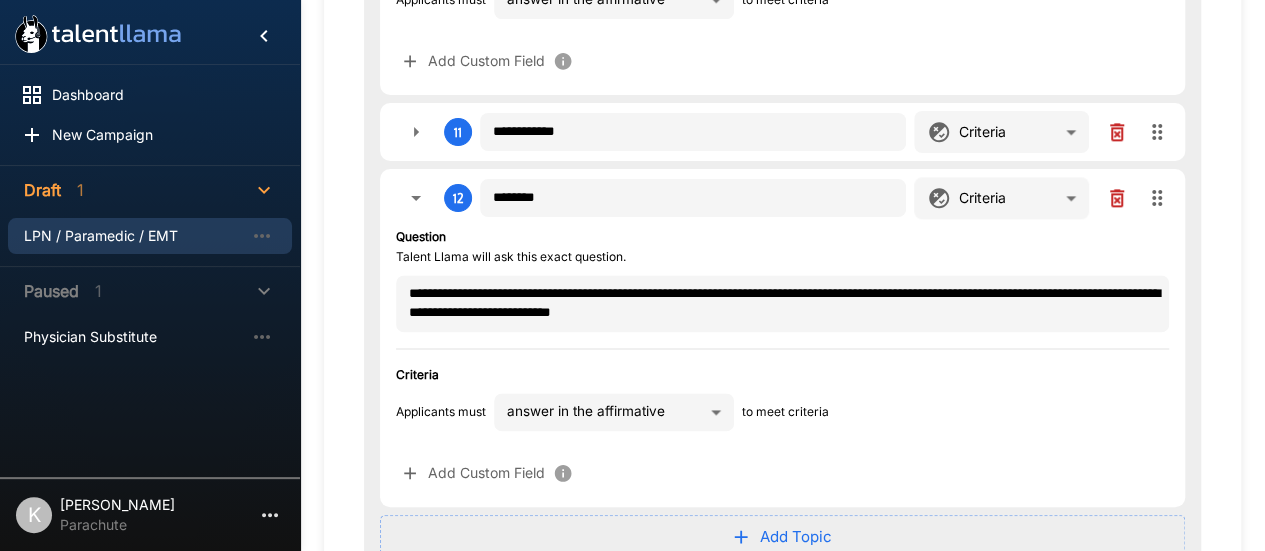 click on "**********" at bounding box center [632, -4716] 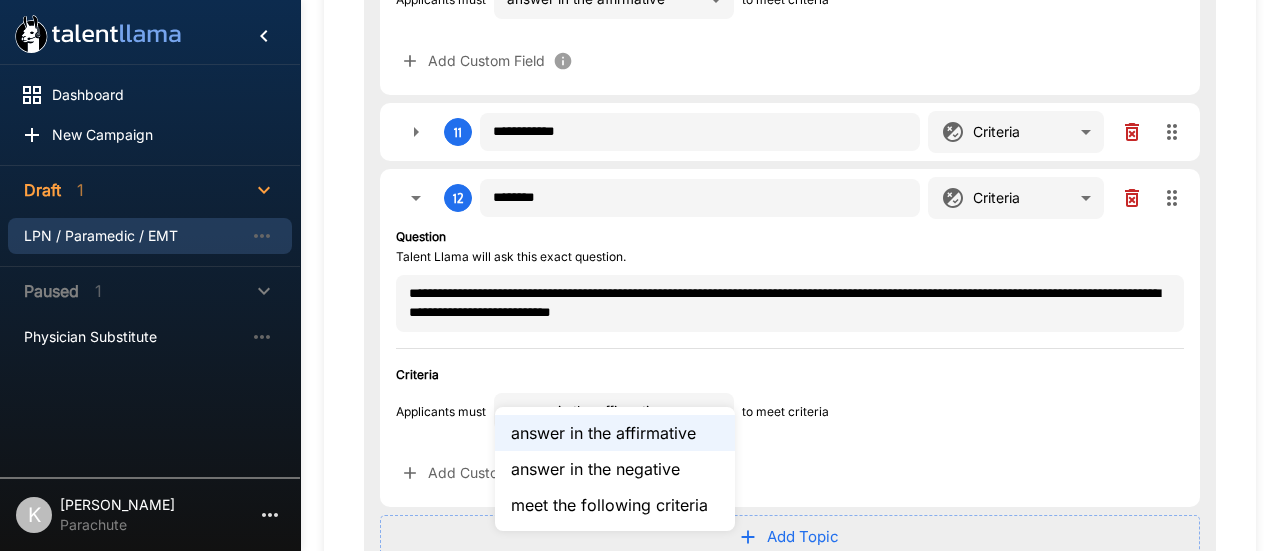 click at bounding box center [640, 275] 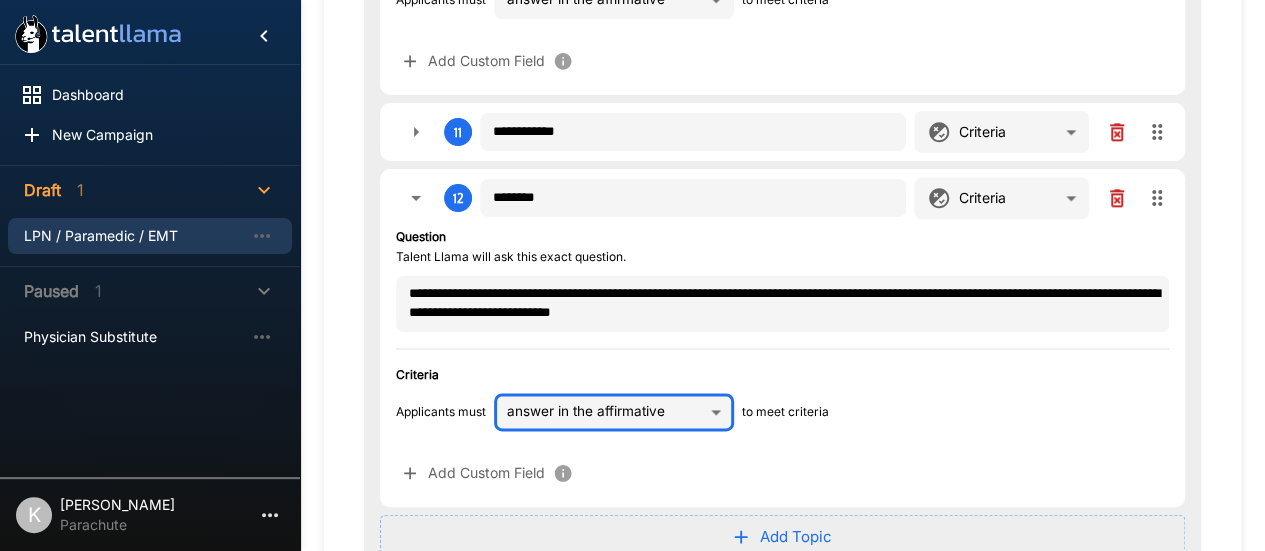 scroll, scrollTop: 4996, scrollLeft: 0, axis: vertical 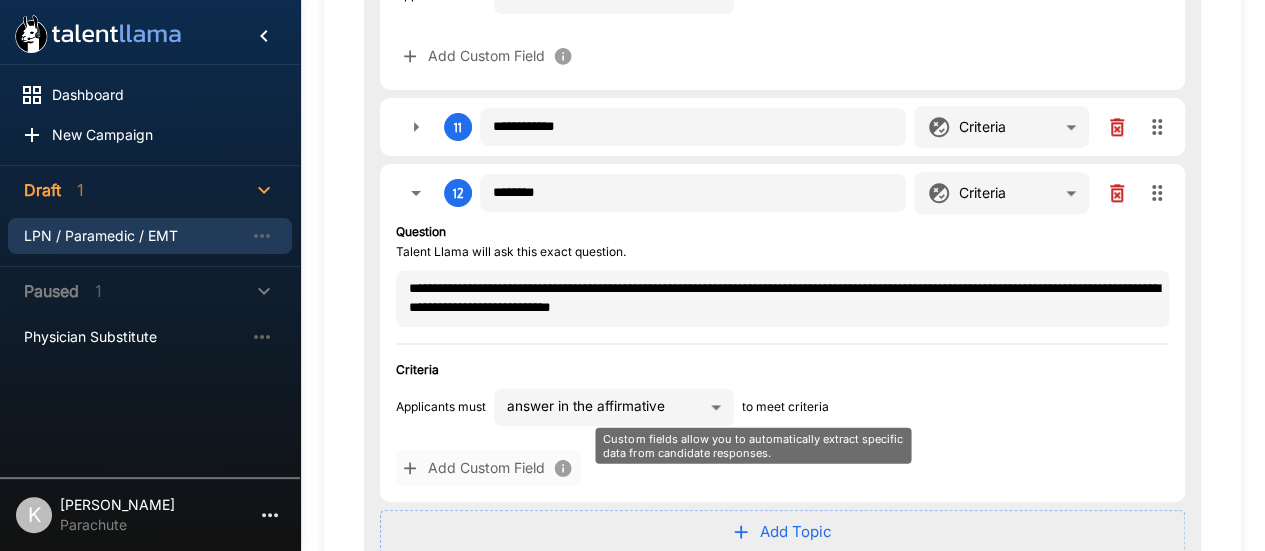 click on "Add Custom Field" at bounding box center [488, 468] 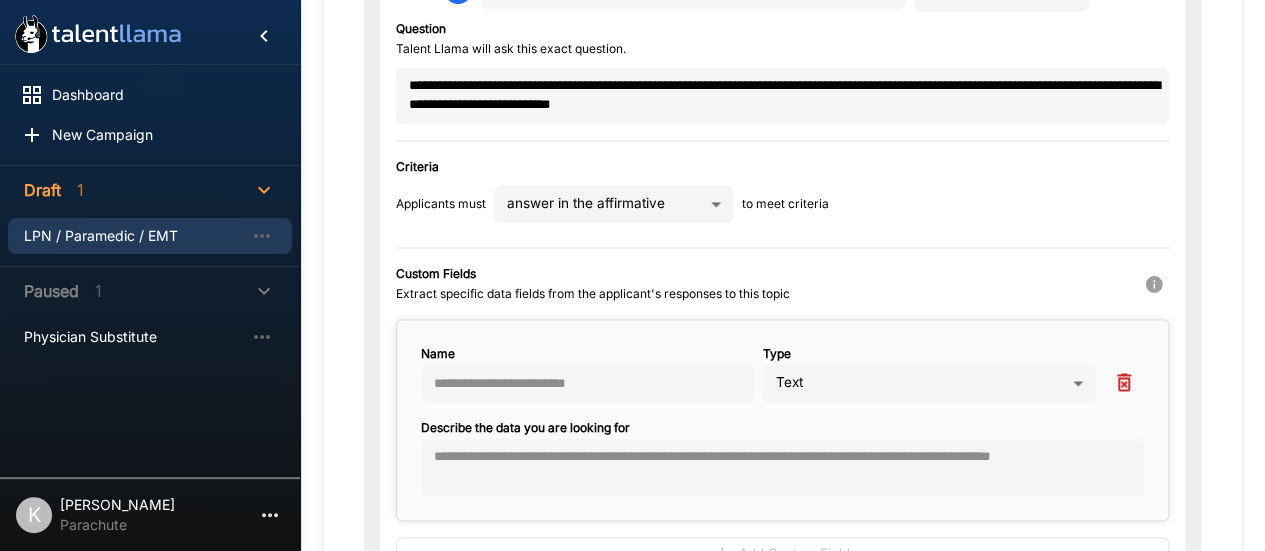 scroll, scrollTop: 5200, scrollLeft: 0, axis: vertical 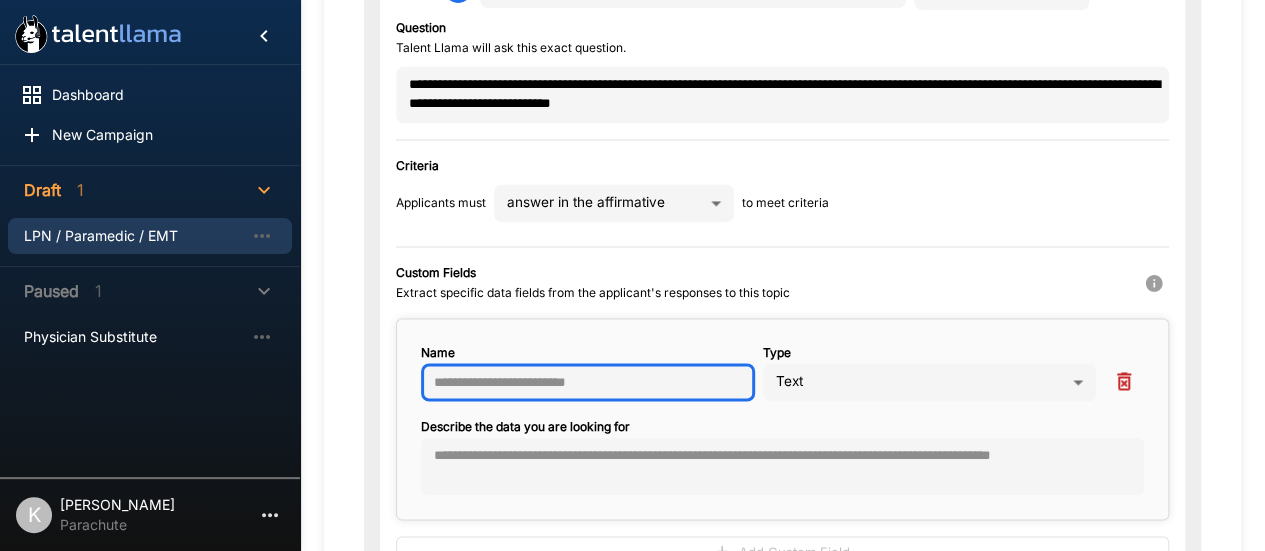 click at bounding box center [588, 382] 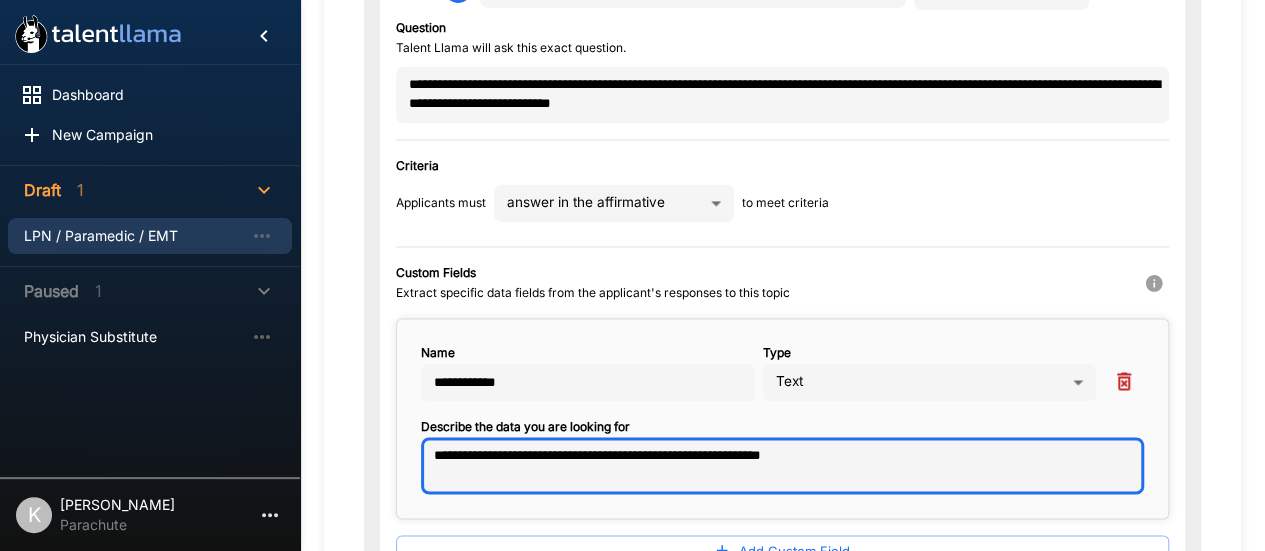 scroll, scrollTop: 5464, scrollLeft: 0, axis: vertical 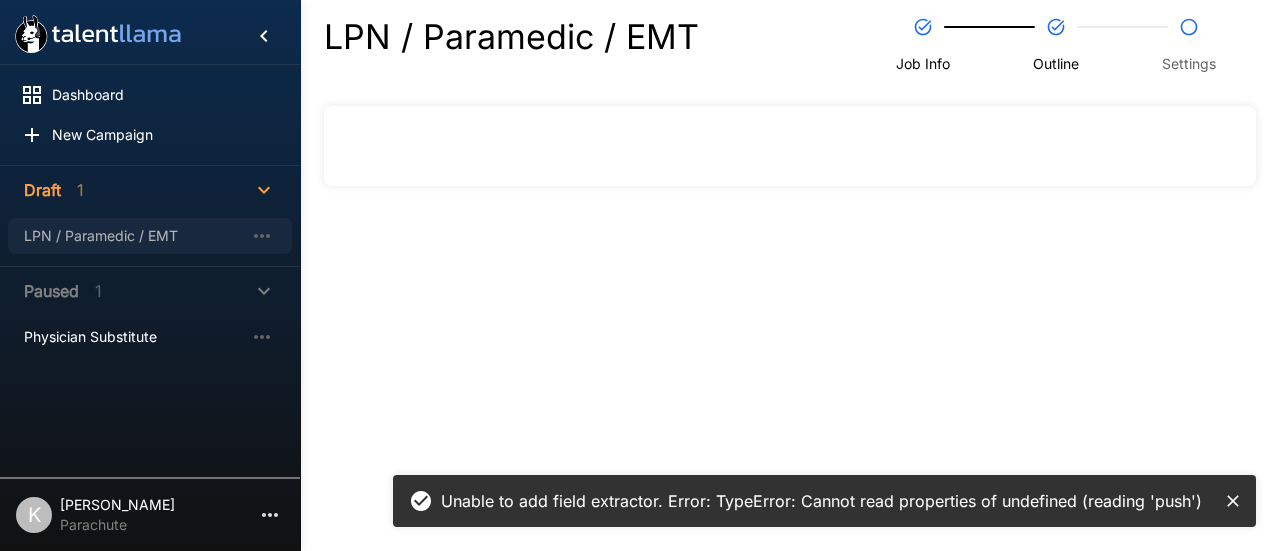 click on "LPN / Paramedic / EMT" at bounding box center [150, 236] 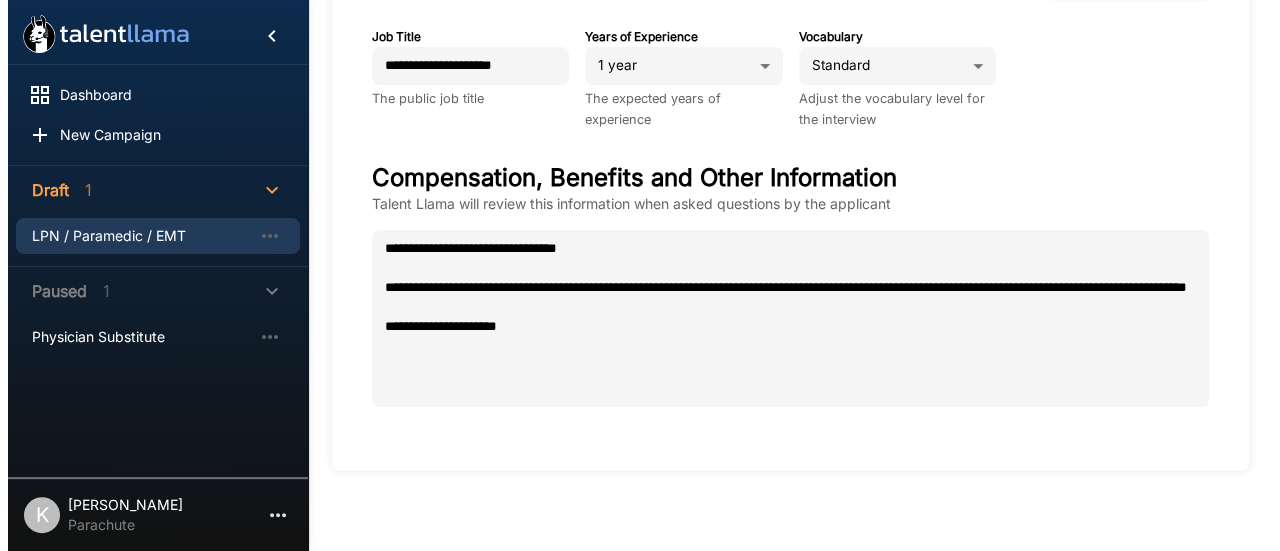 scroll, scrollTop: 0, scrollLeft: 0, axis: both 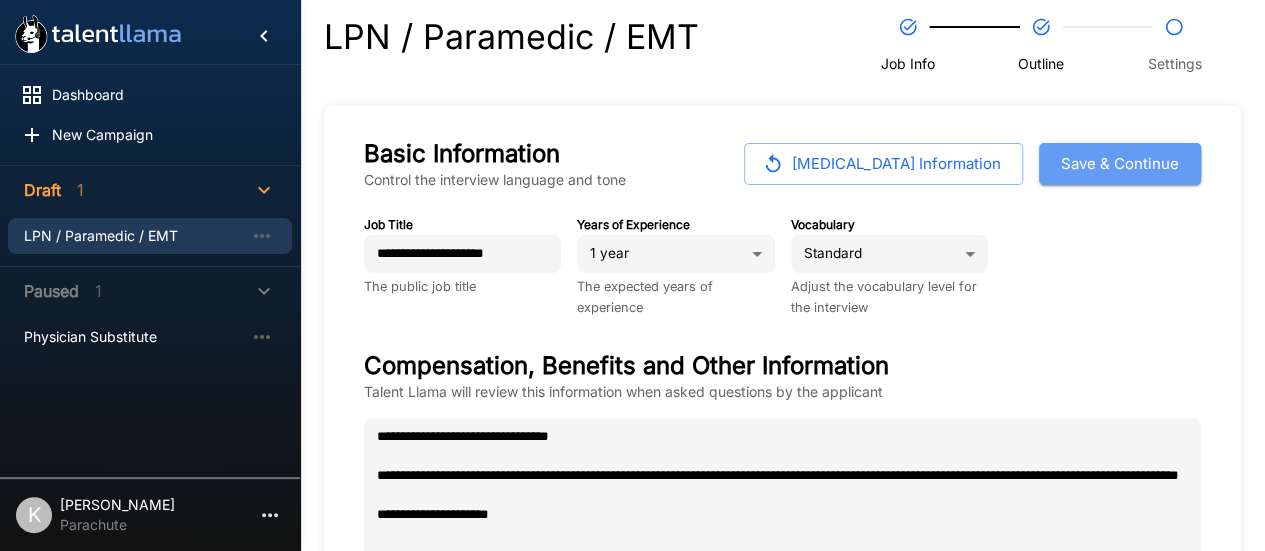 click on "Save & Continue" at bounding box center (1120, 164) 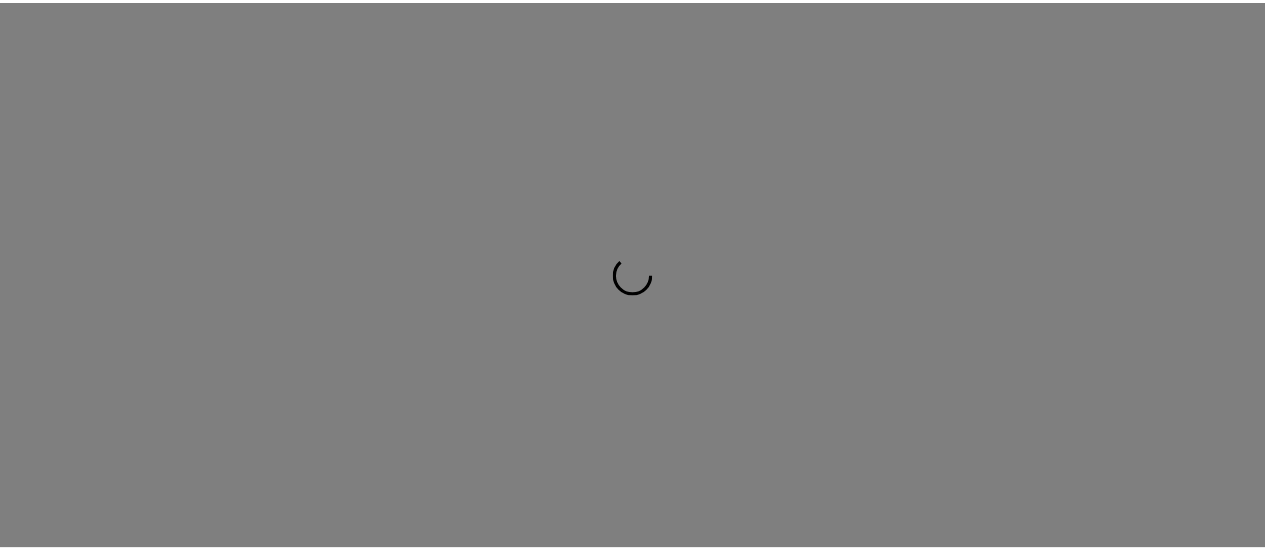 scroll, scrollTop: 0, scrollLeft: 0, axis: both 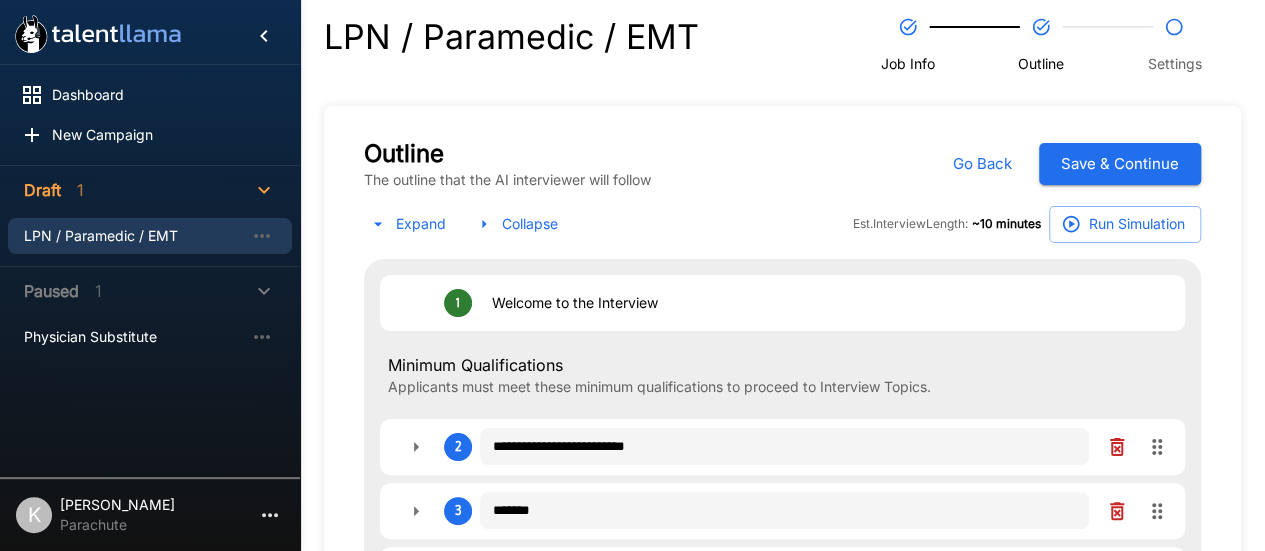 type on "*" 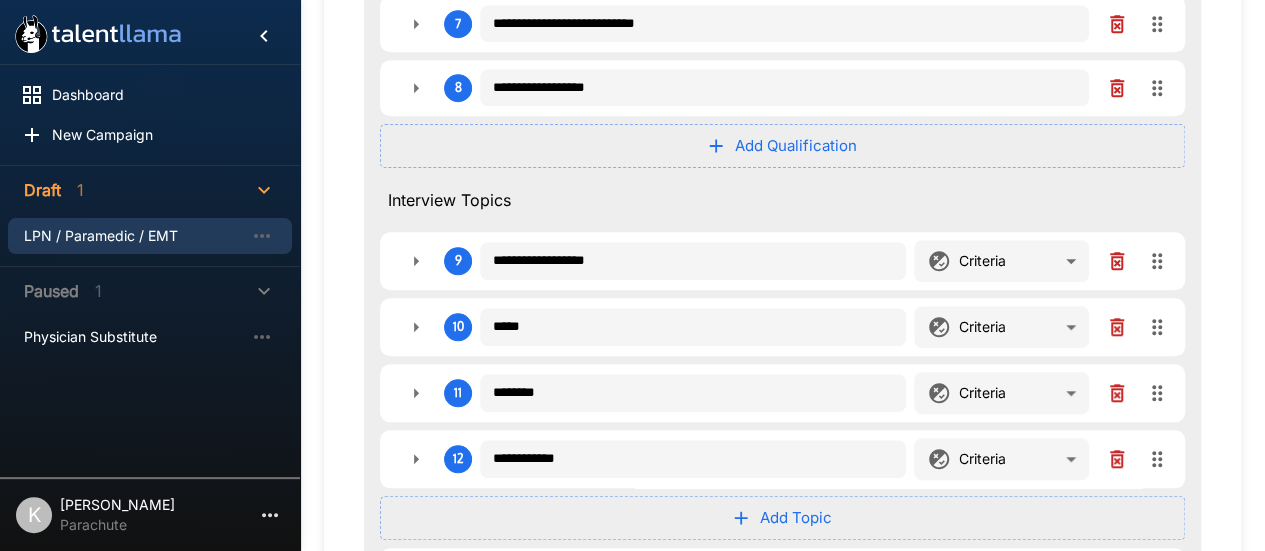 scroll, scrollTop: 936, scrollLeft: 0, axis: vertical 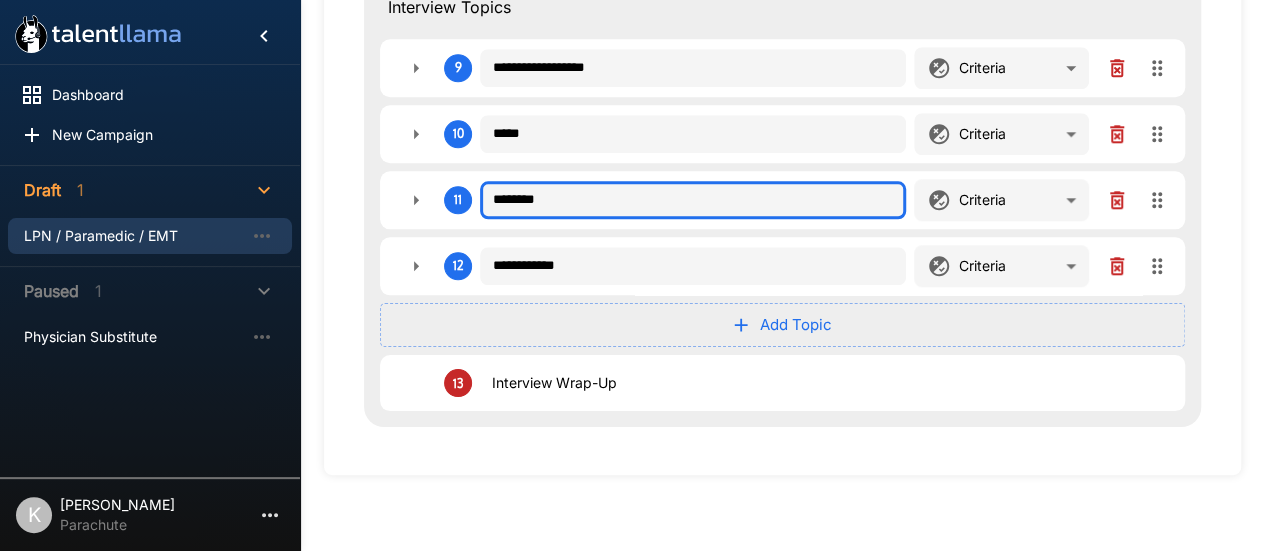 click on "********" at bounding box center (693, 200) 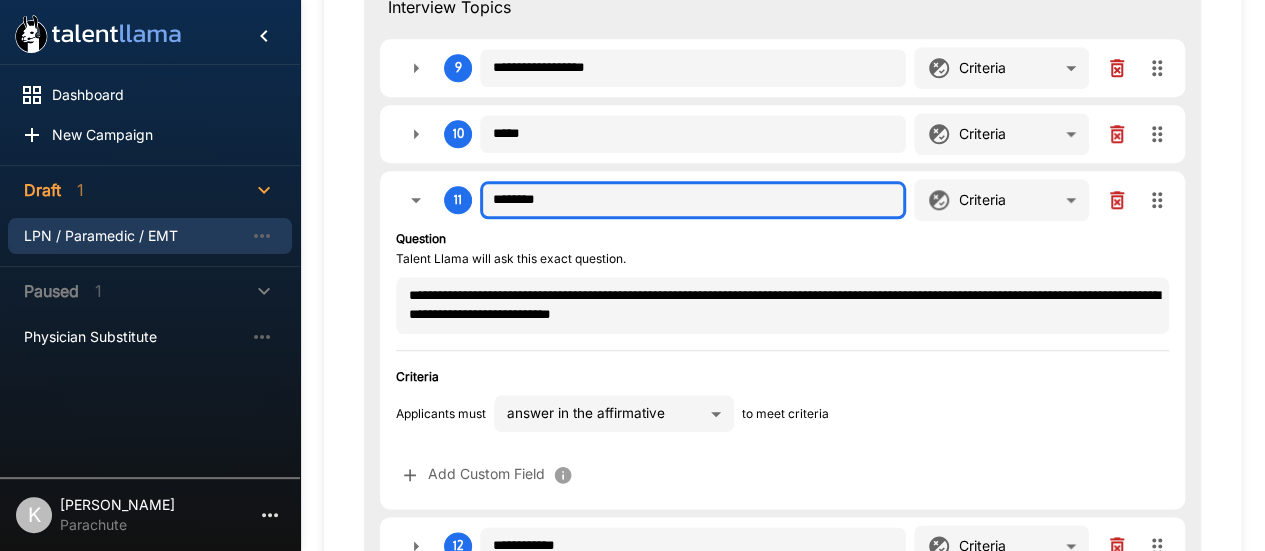 type on "*" 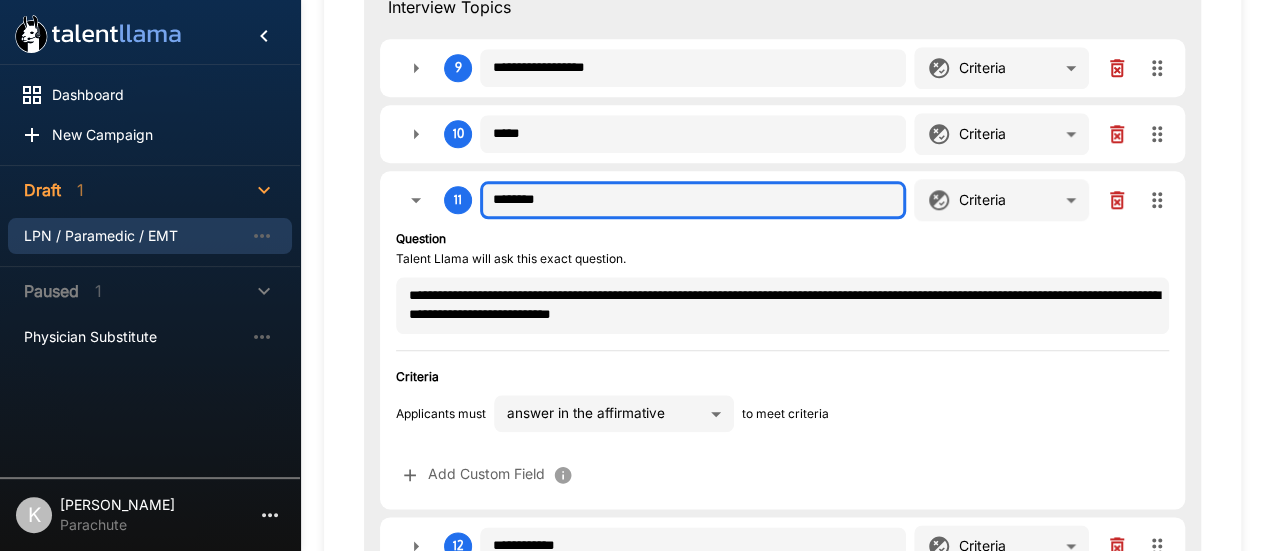 type on "*" 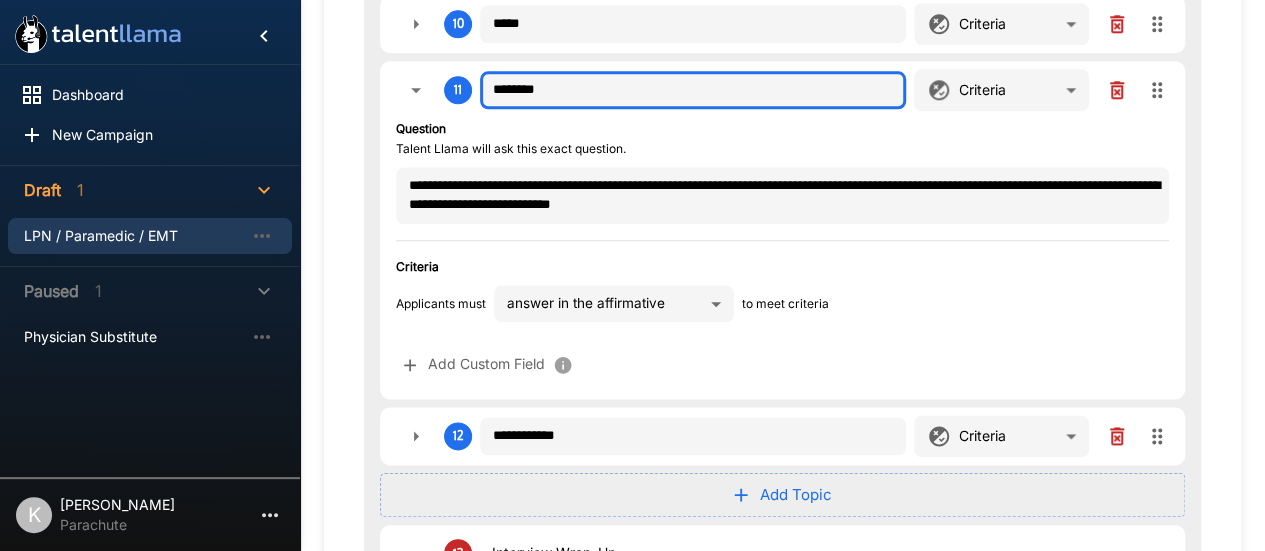 scroll, scrollTop: 1055, scrollLeft: 0, axis: vertical 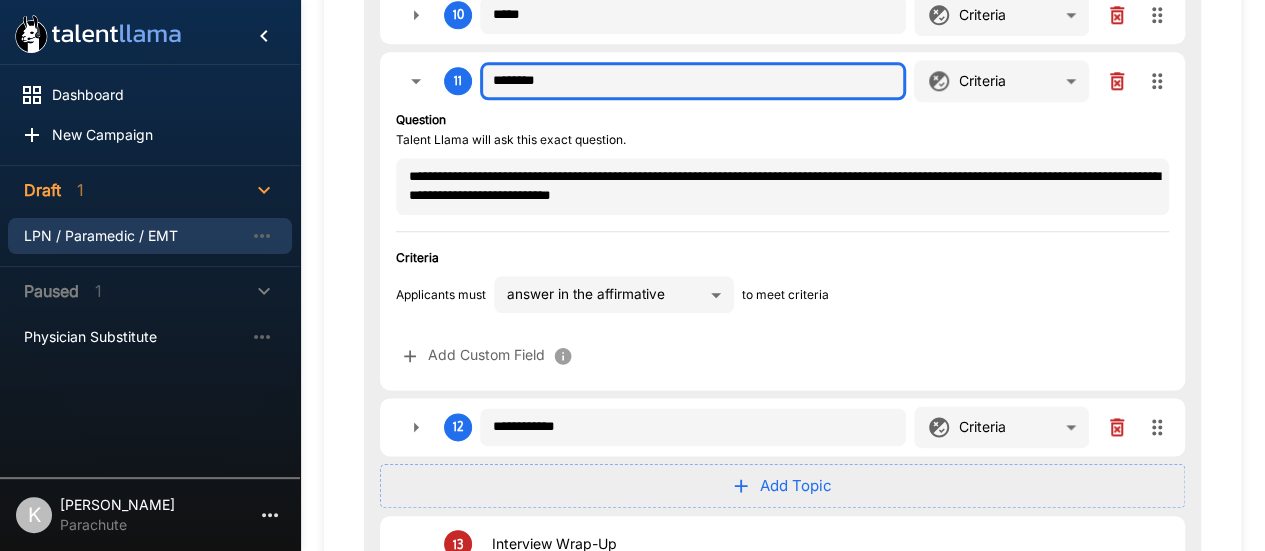 type on "*" 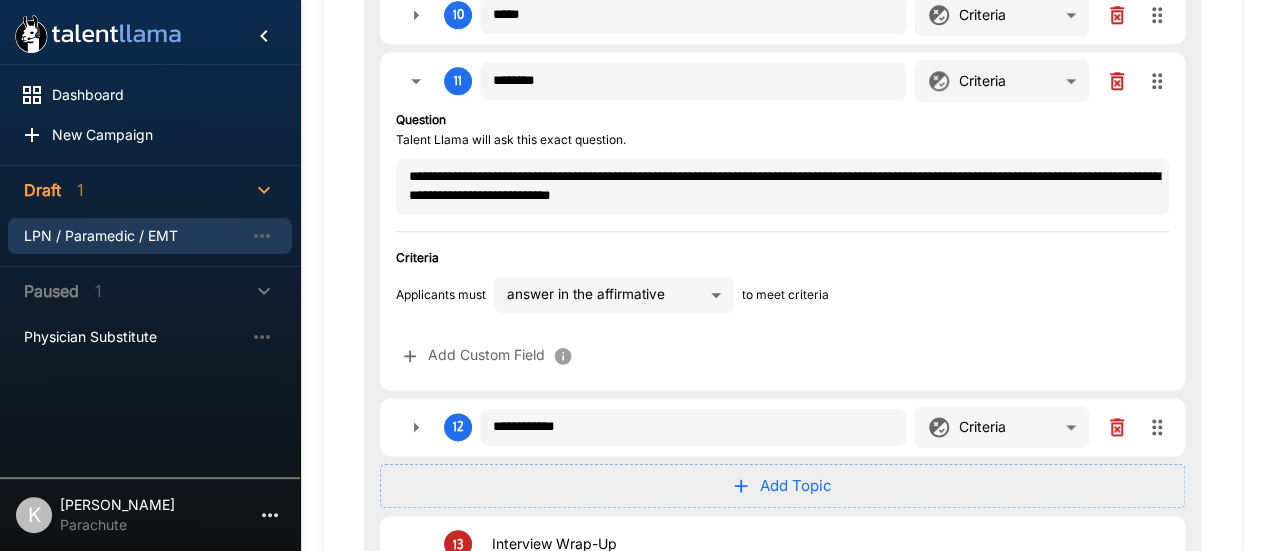 type on "*" 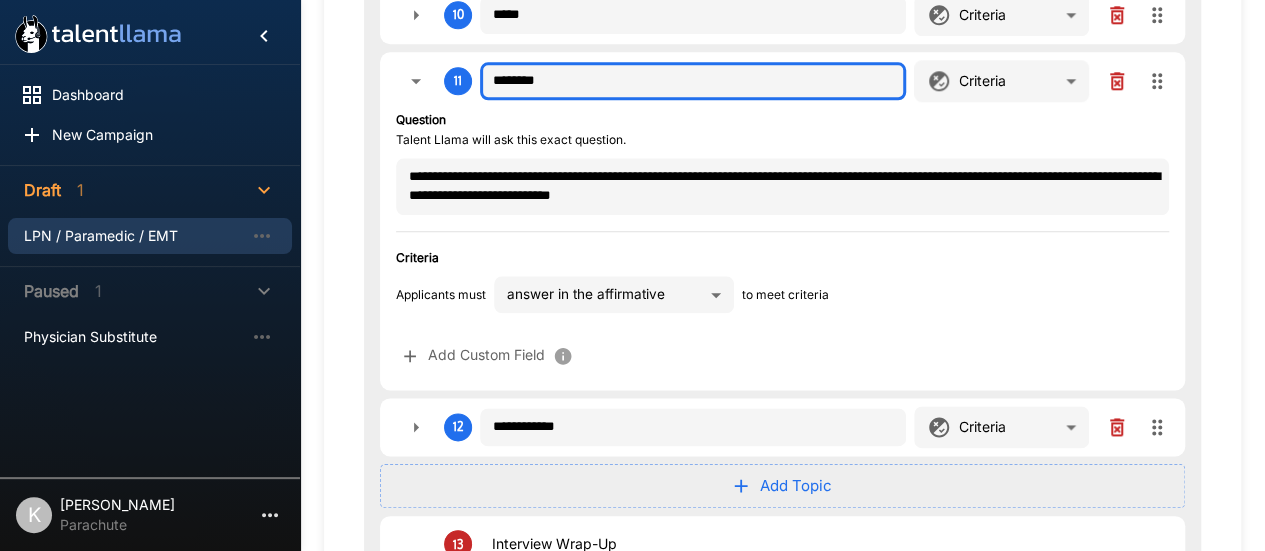 type on "*" 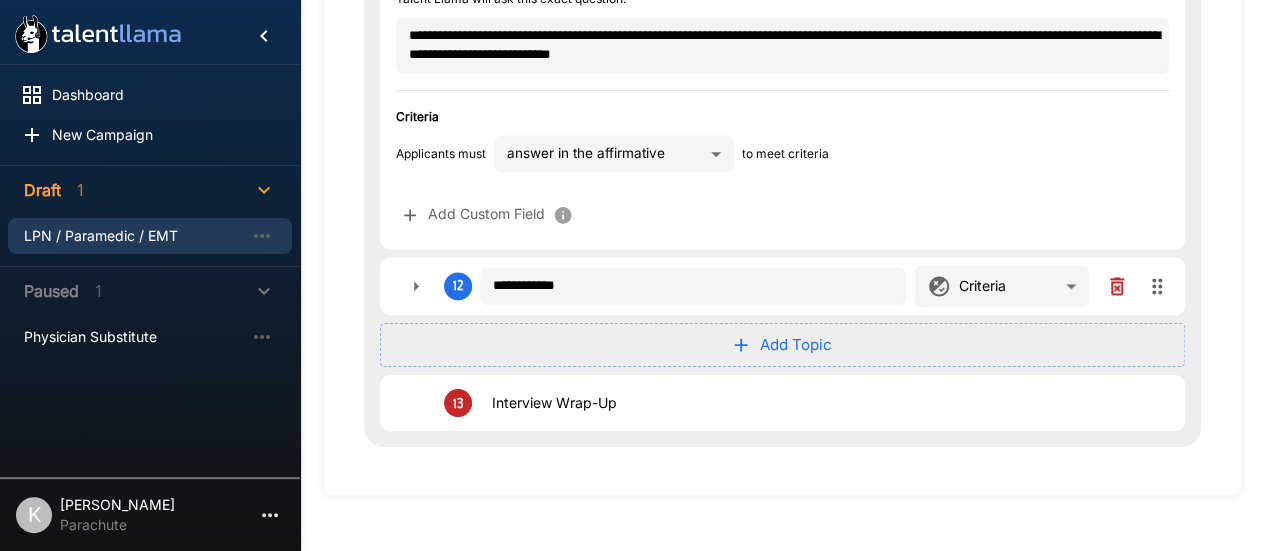 scroll, scrollTop: 1197, scrollLeft: 0, axis: vertical 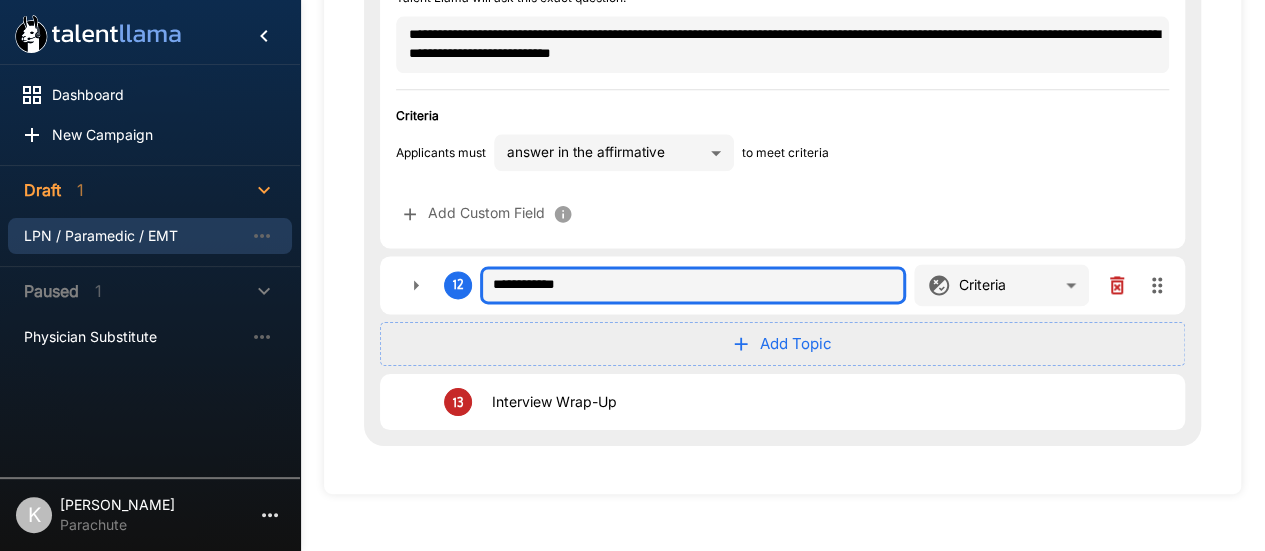 click on "**********" at bounding box center (693, 285) 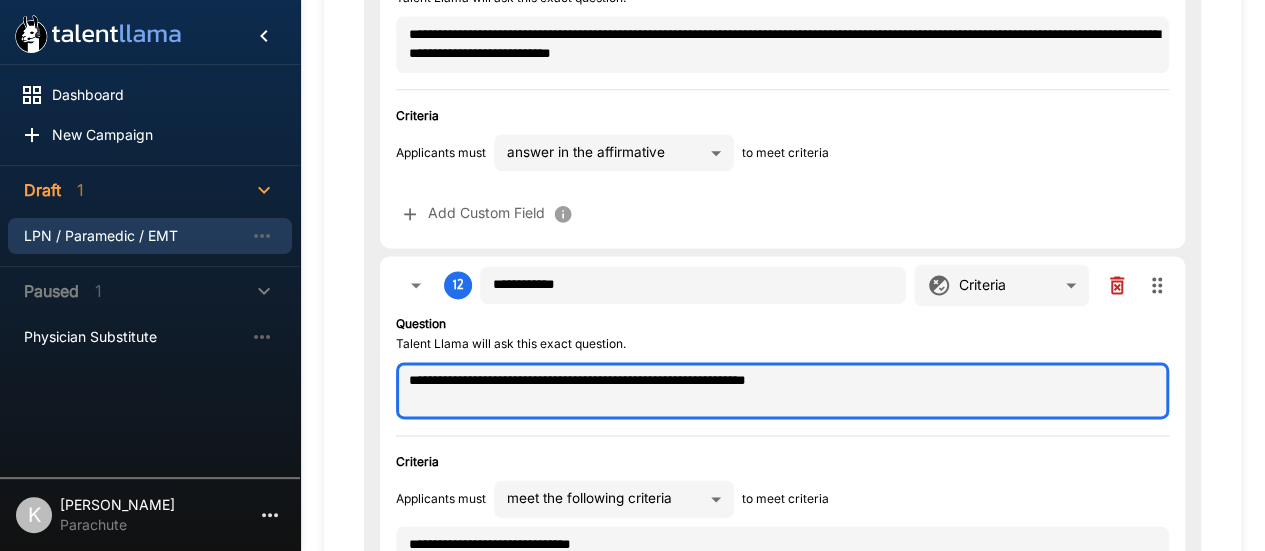 drag, startPoint x: 863, startPoint y: 369, endPoint x: 377, endPoint y: 365, distance: 486.01645 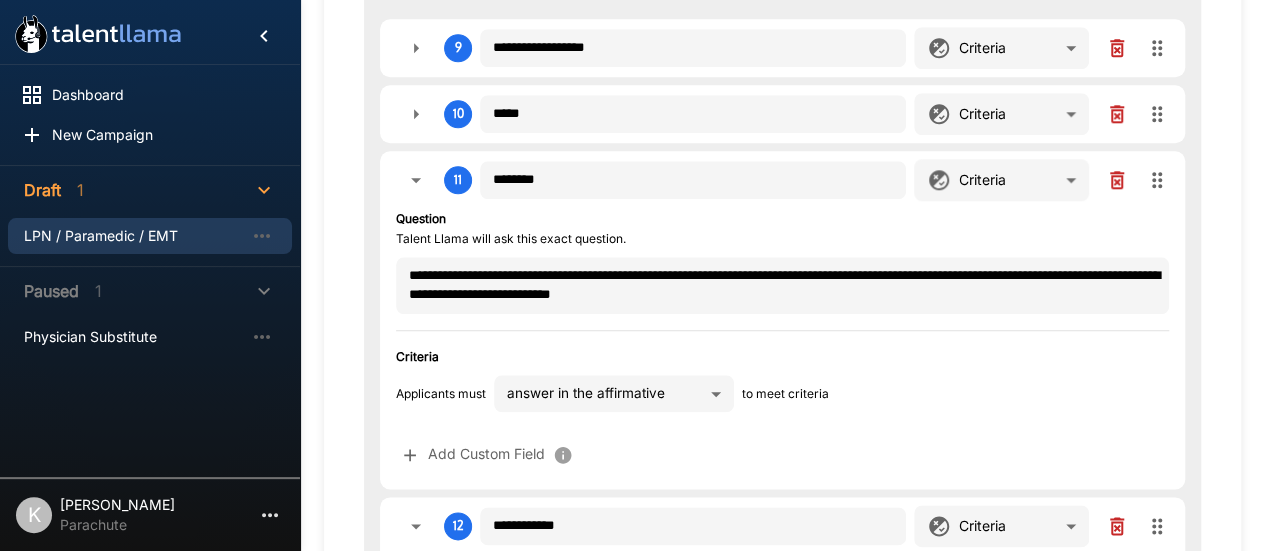 scroll, scrollTop: 946, scrollLeft: 0, axis: vertical 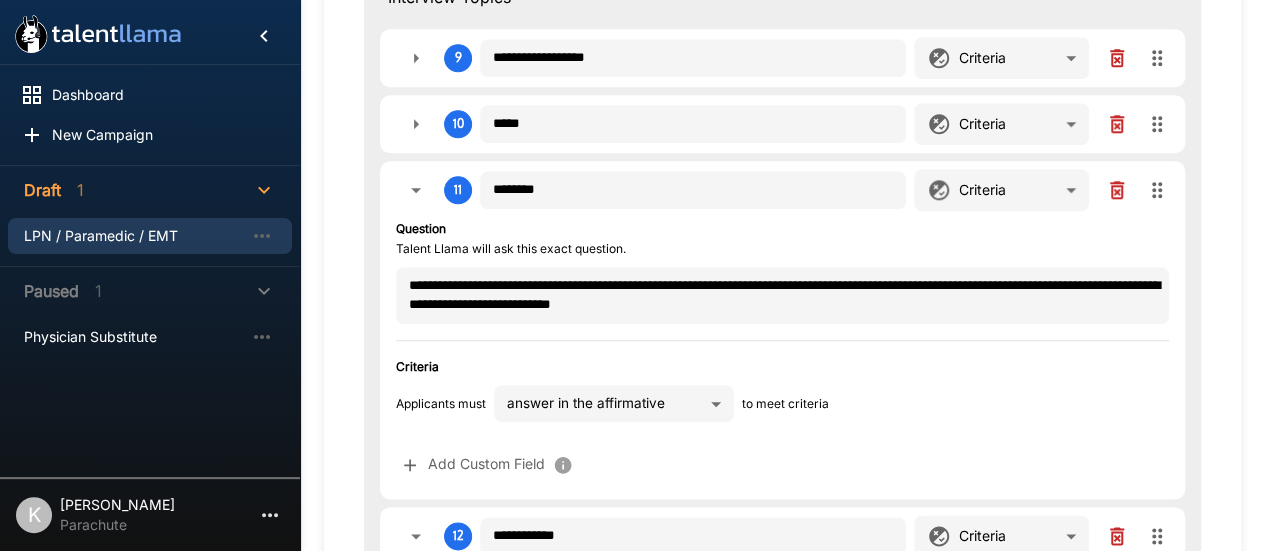 click on "**********" at bounding box center [632, -671] 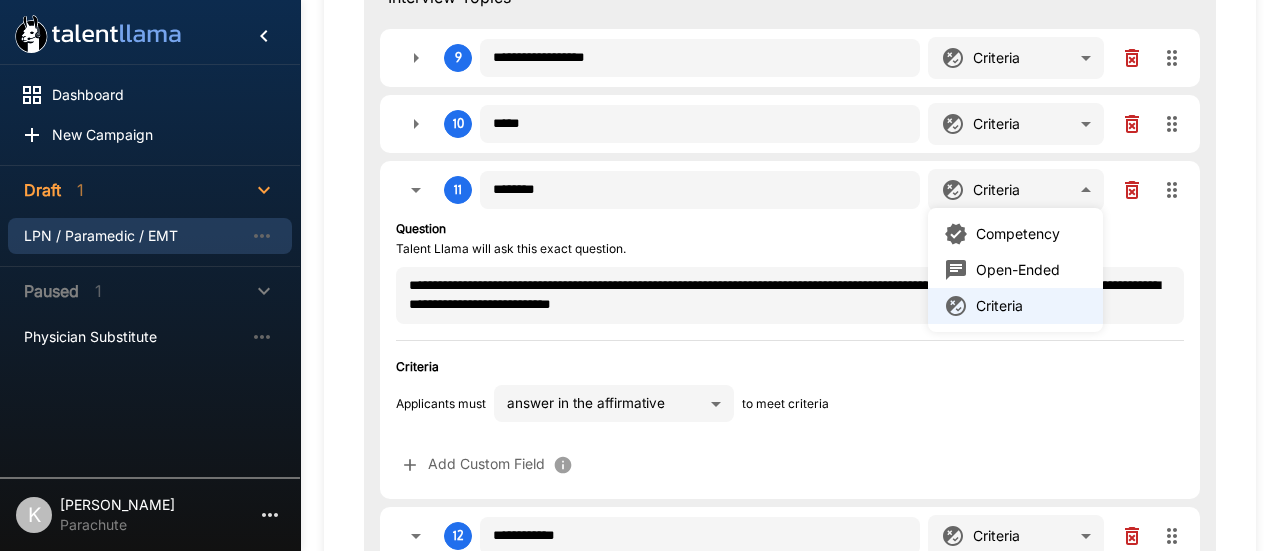 click 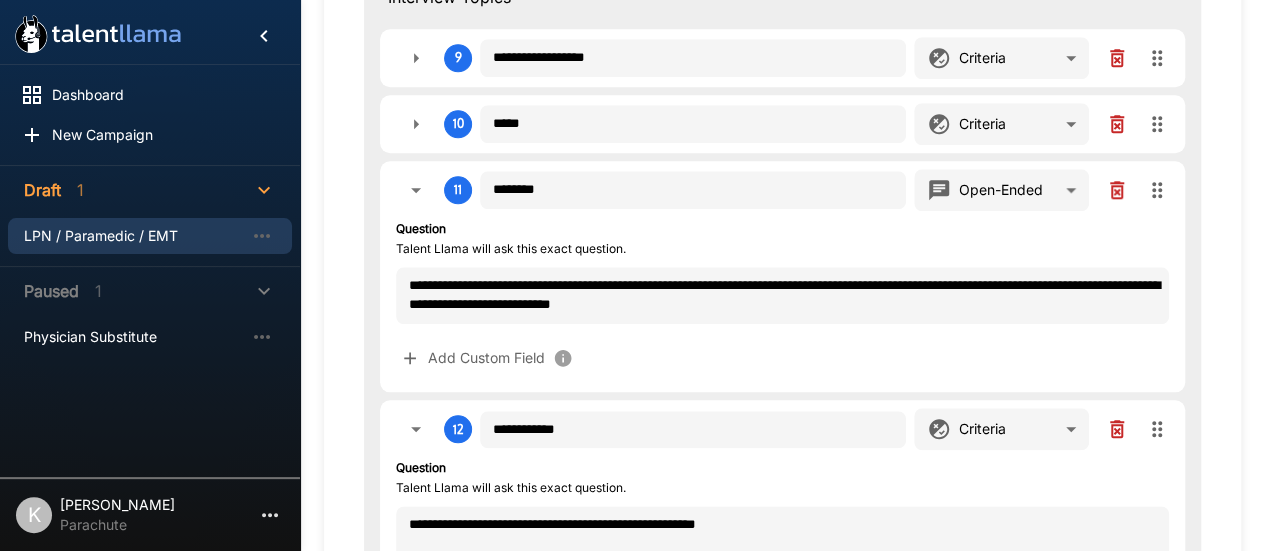 click on "**********" at bounding box center (632, -671) 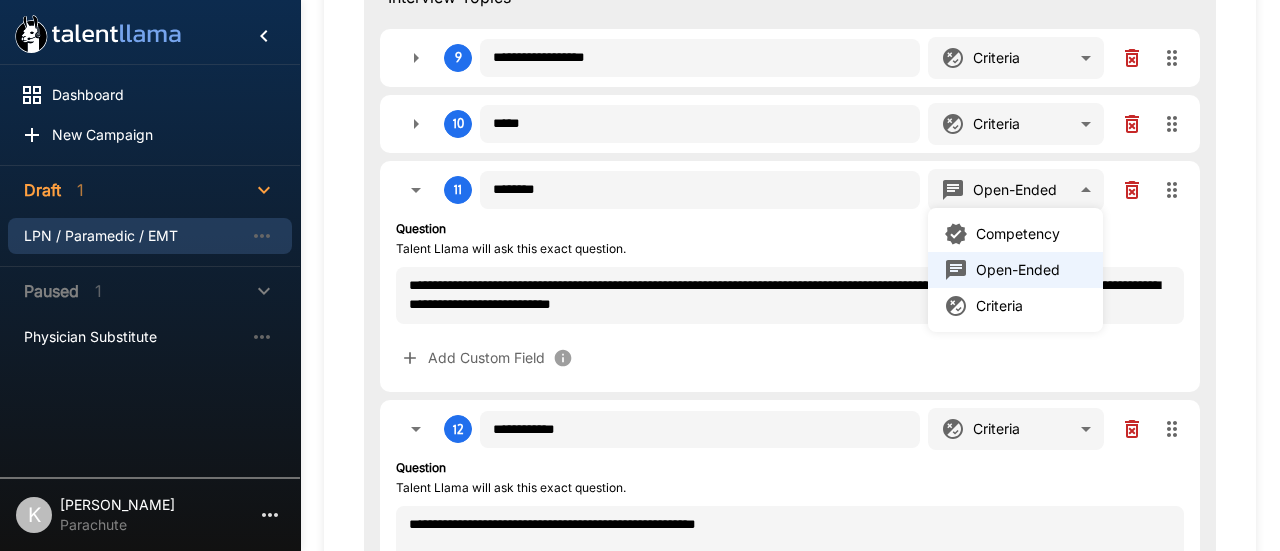 click on "Criteria" at bounding box center (999, 306) 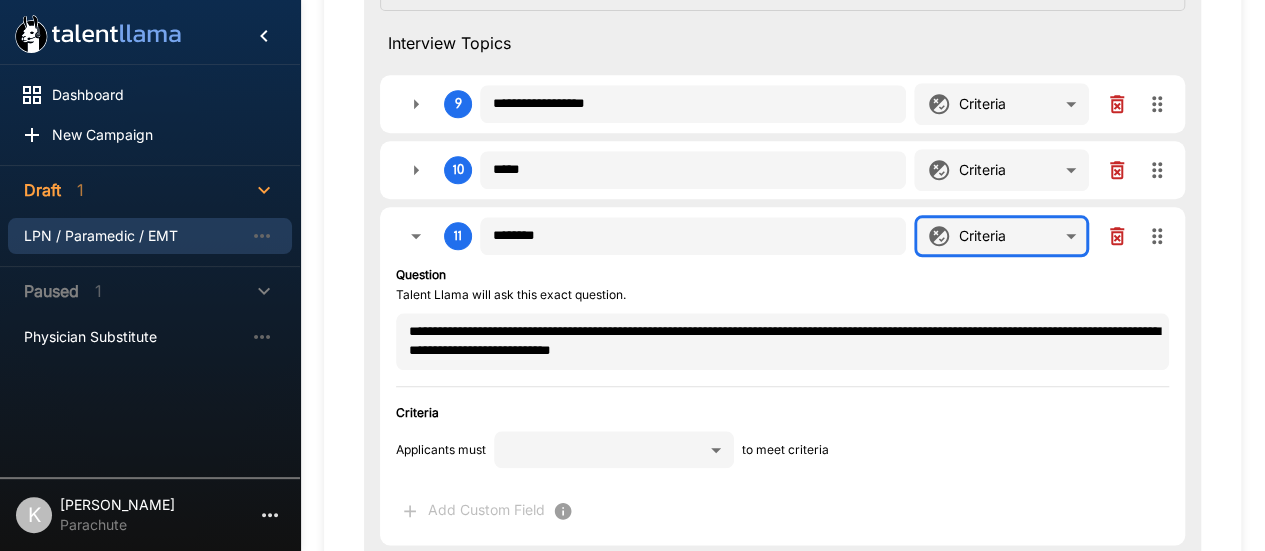scroll, scrollTop: 899, scrollLeft: 0, axis: vertical 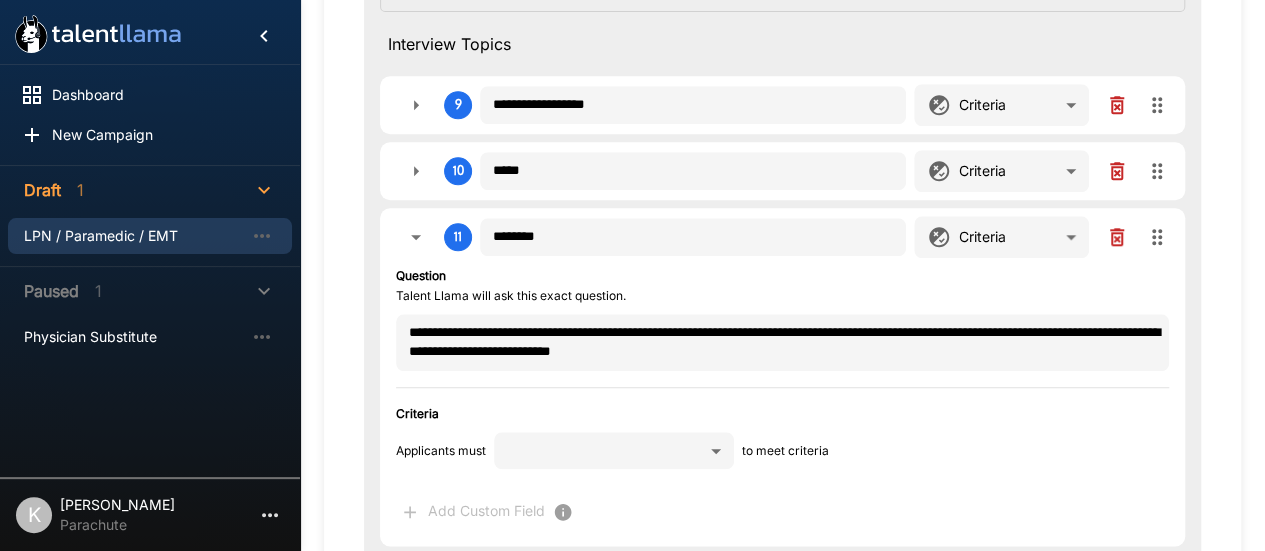 click on "**********" at bounding box center (632, -624) 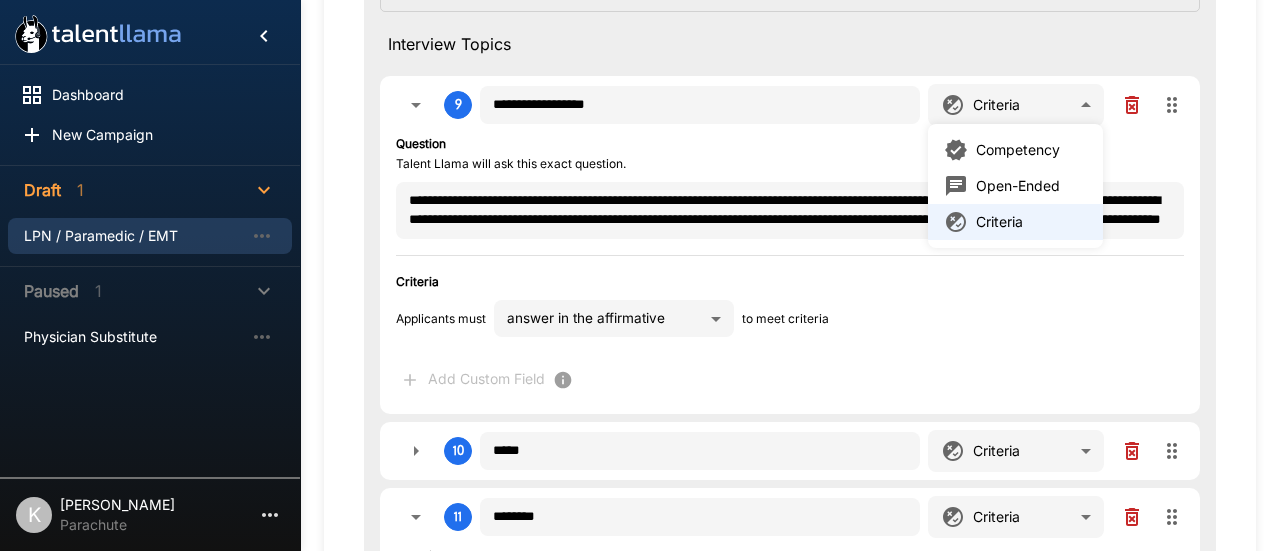 click at bounding box center (640, 275) 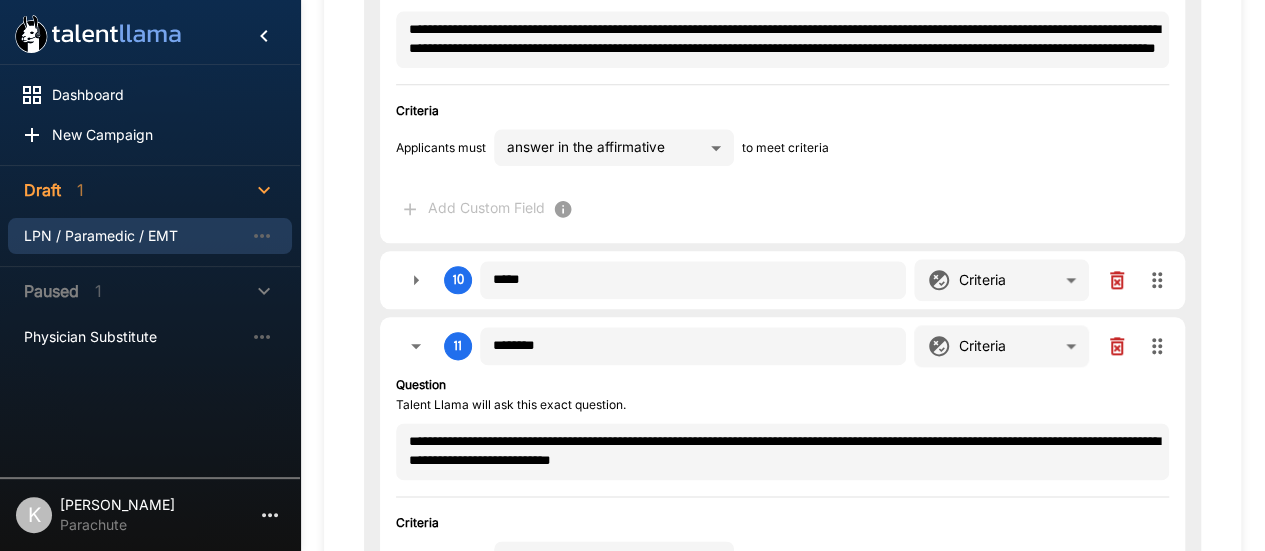 scroll, scrollTop: 1071, scrollLeft: 0, axis: vertical 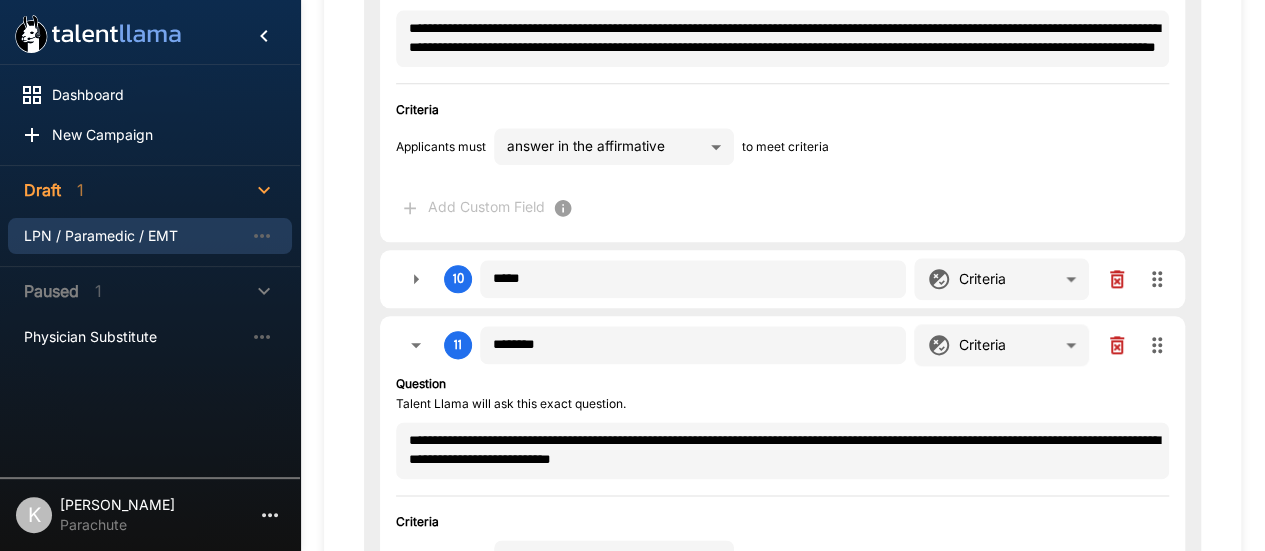 click on "**********" at bounding box center [632, -796] 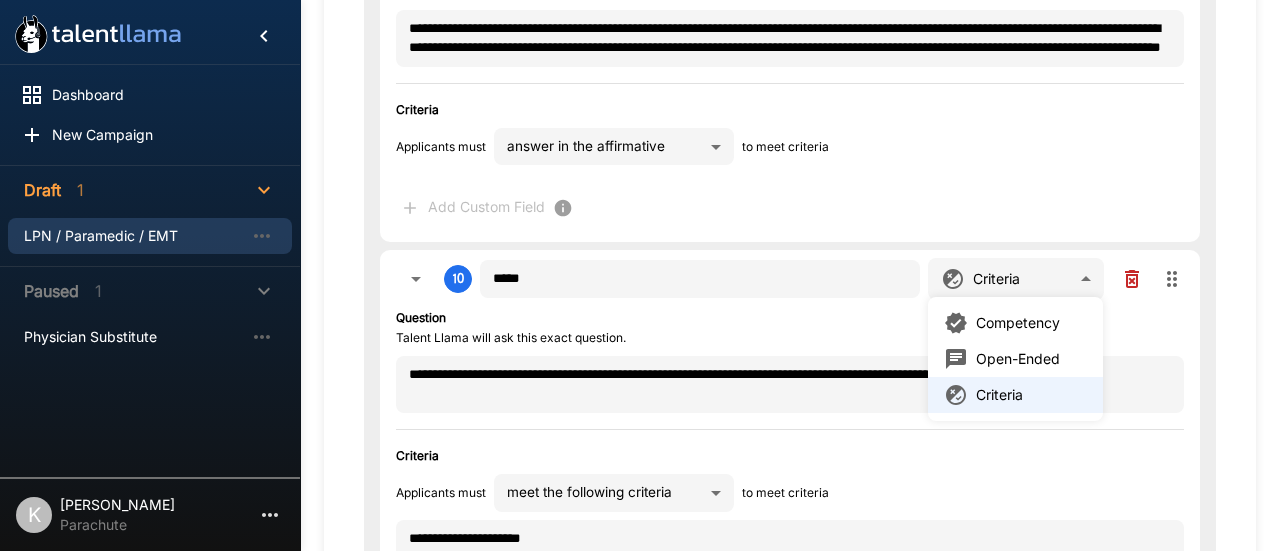 click at bounding box center (640, 275) 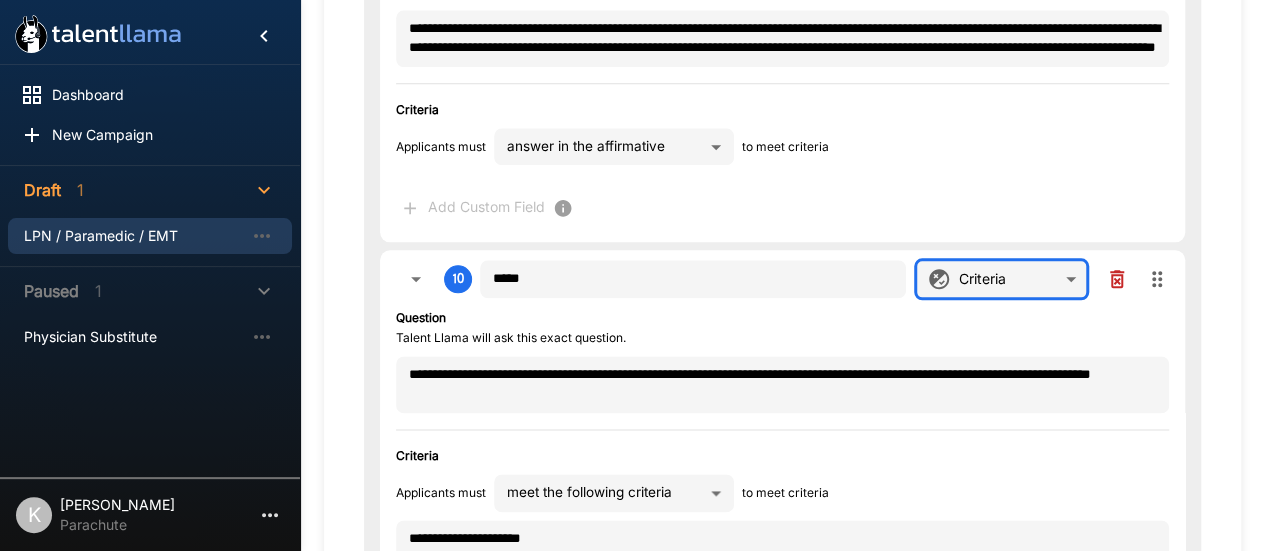 scroll, scrollTop: 1030, scrollLeft: 0, axis: vertical 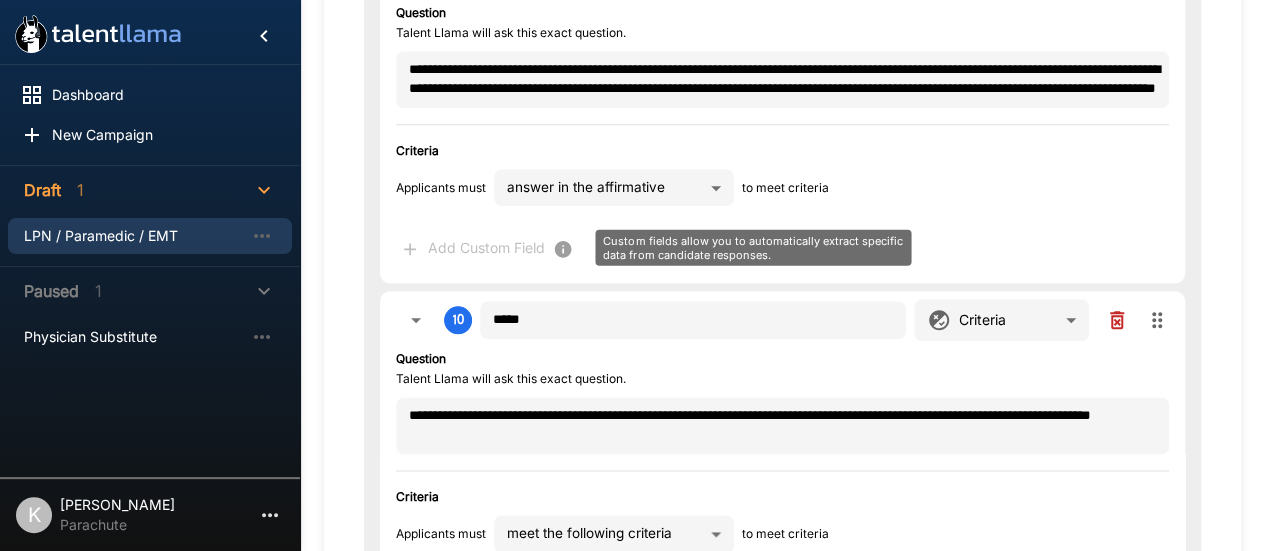 click on "Add Custom Field" at bounding box center (488, 248) 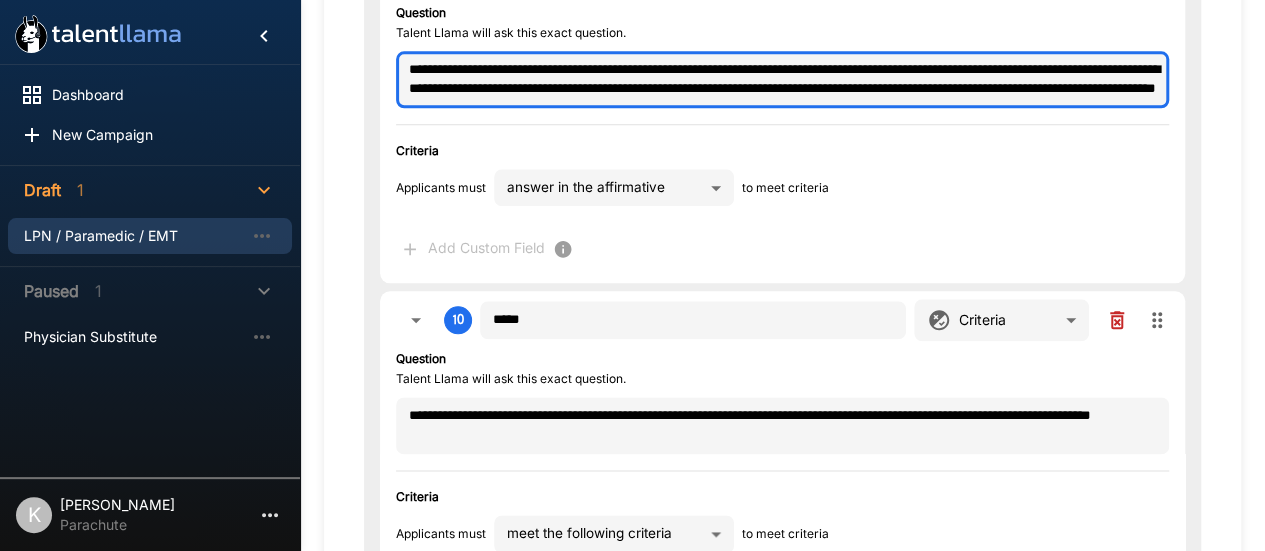 click on "**********" at bounding box center (782, 79) 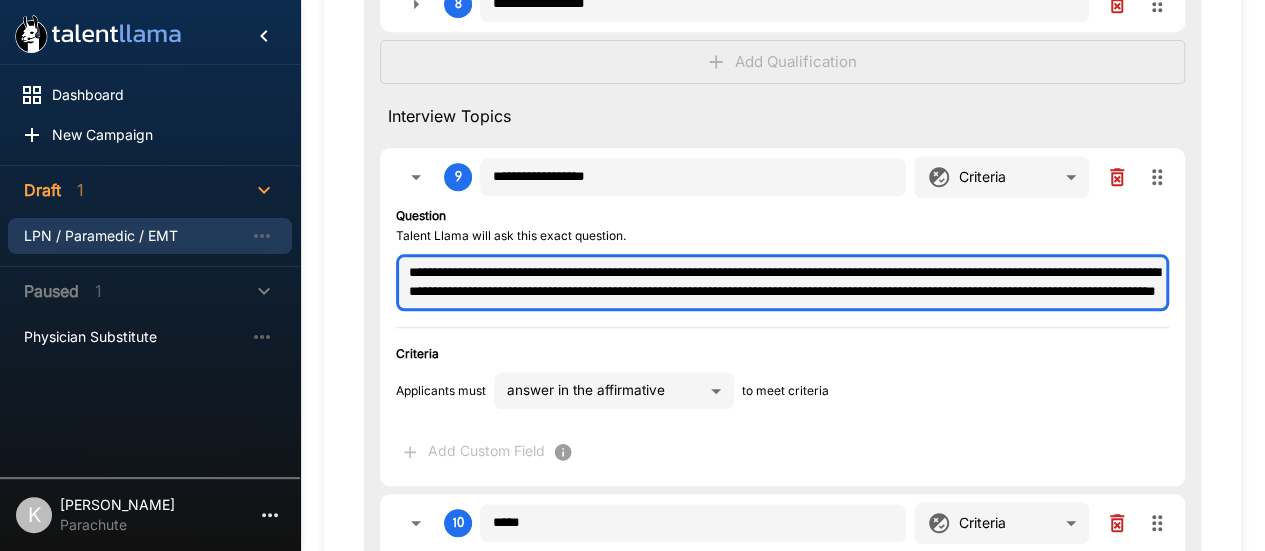 scroll, scrollTop: 922, scrollLeft: 0, axis: vertical 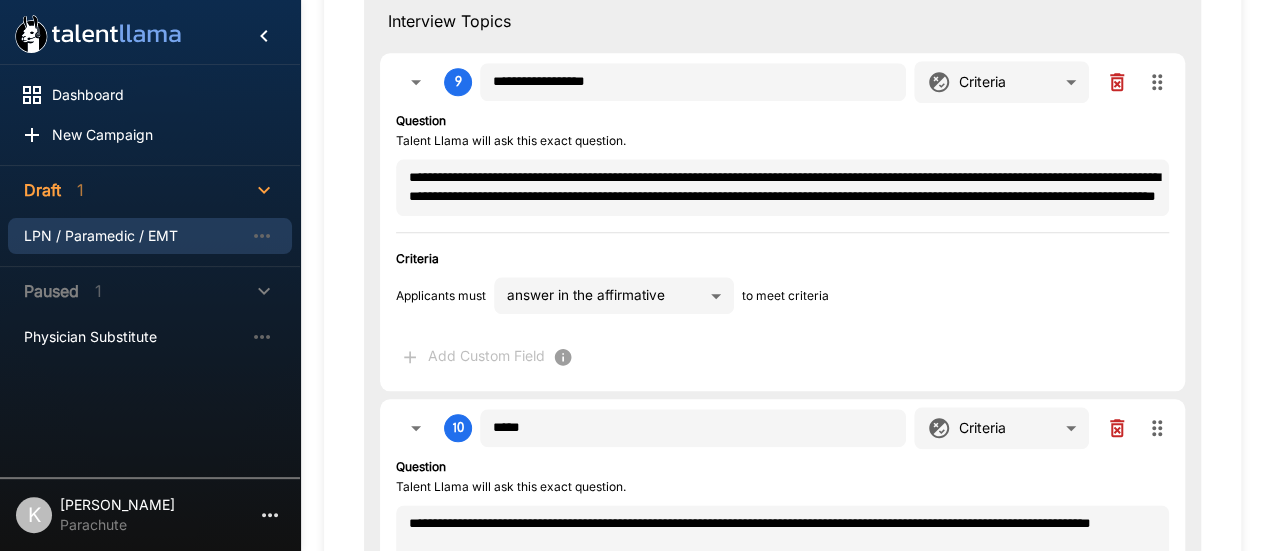click on "Add Custom Field" at bounding box center [488, 356] 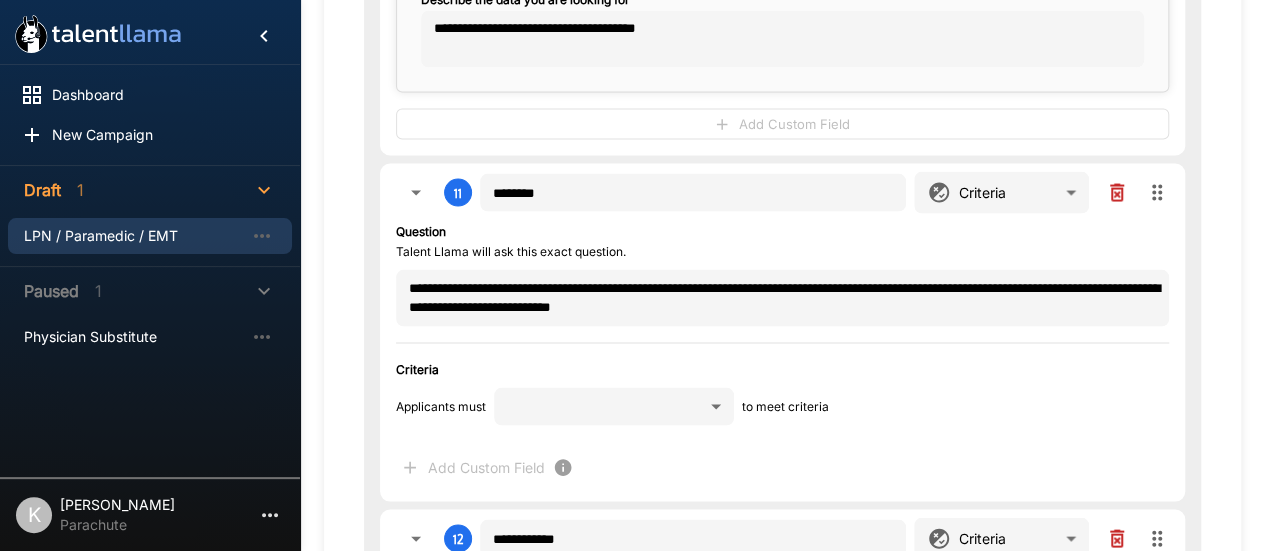 scroll, scrollTop: 1926, scrollLeft: 0, axis: vertical 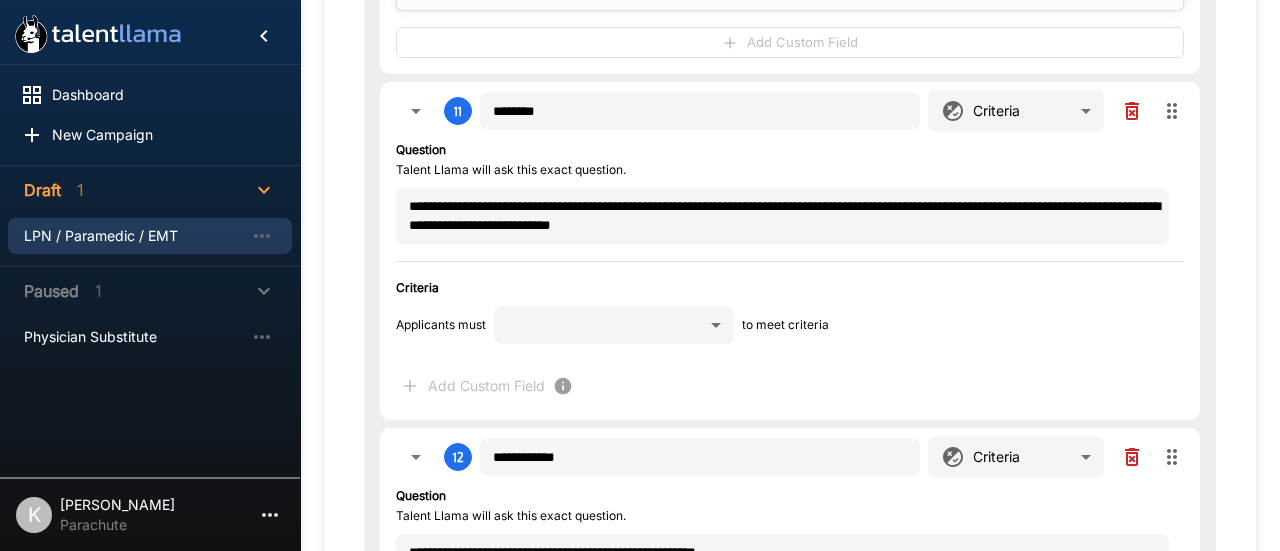 click on "**********" at bounding box center [640, -1651] 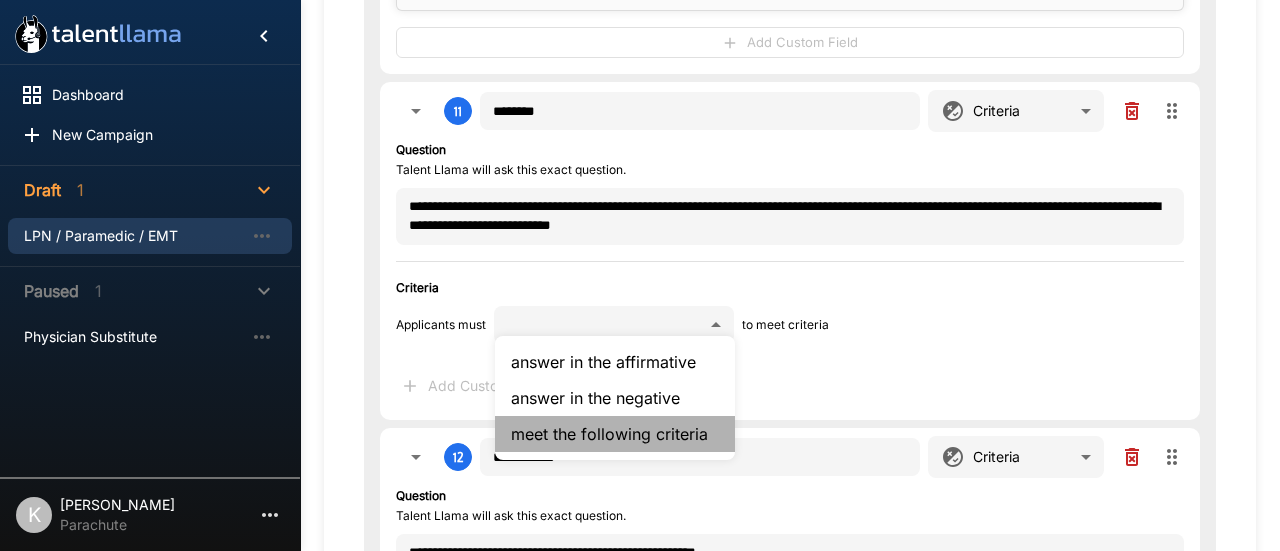 click on "meet the following criteria" at bounding box center [615, 434] 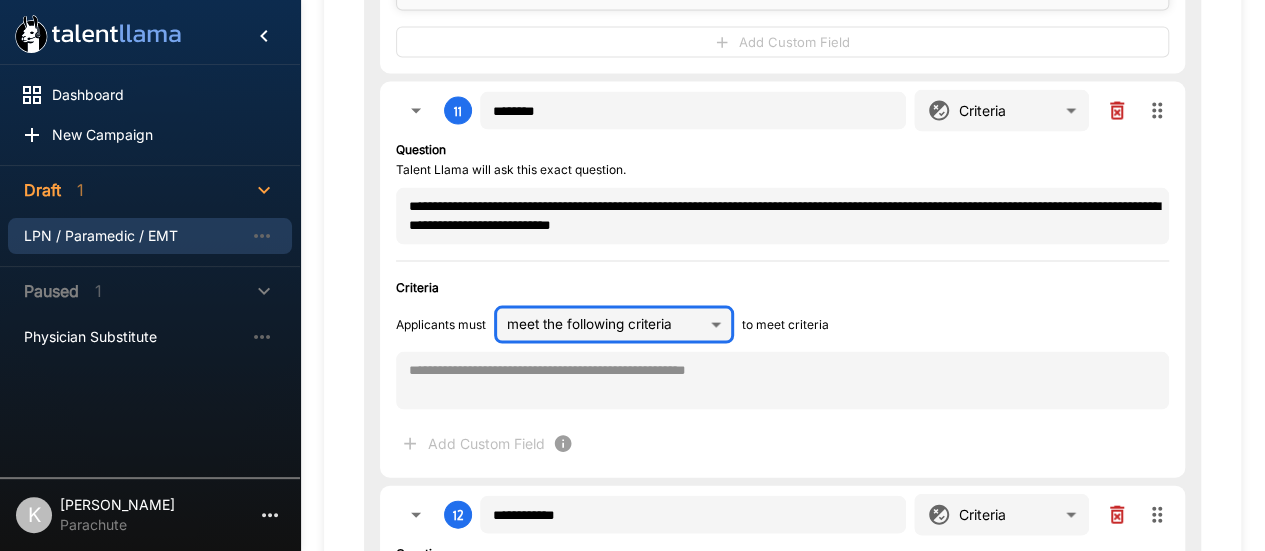 scroll, scrollTop: 1980, scrollLeft: 0, axis: vertical 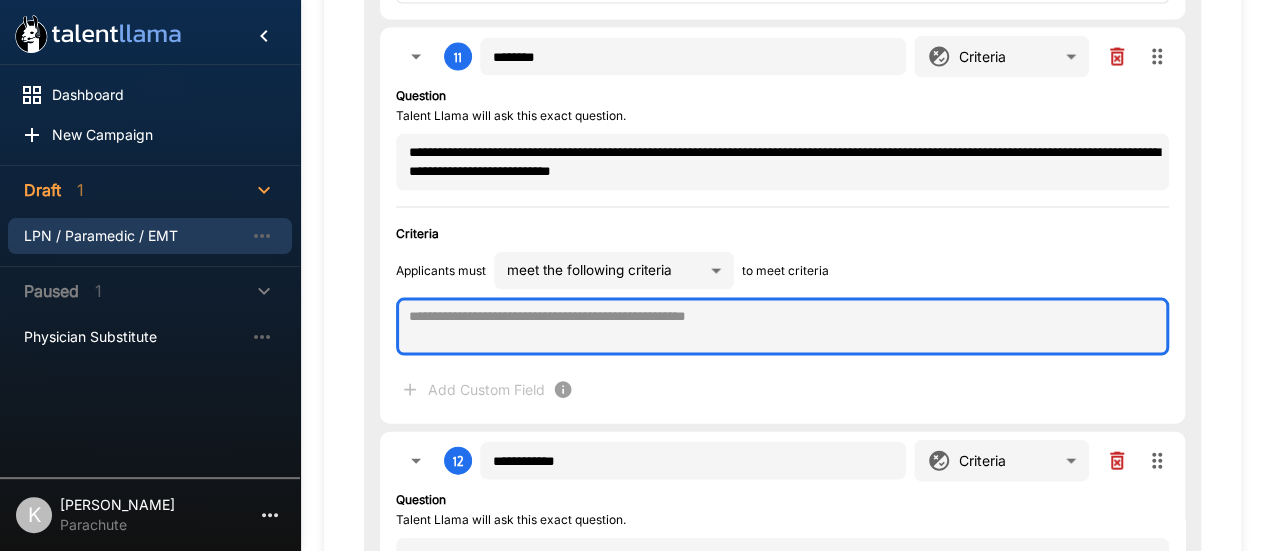 click at bounding box center (782, 327) 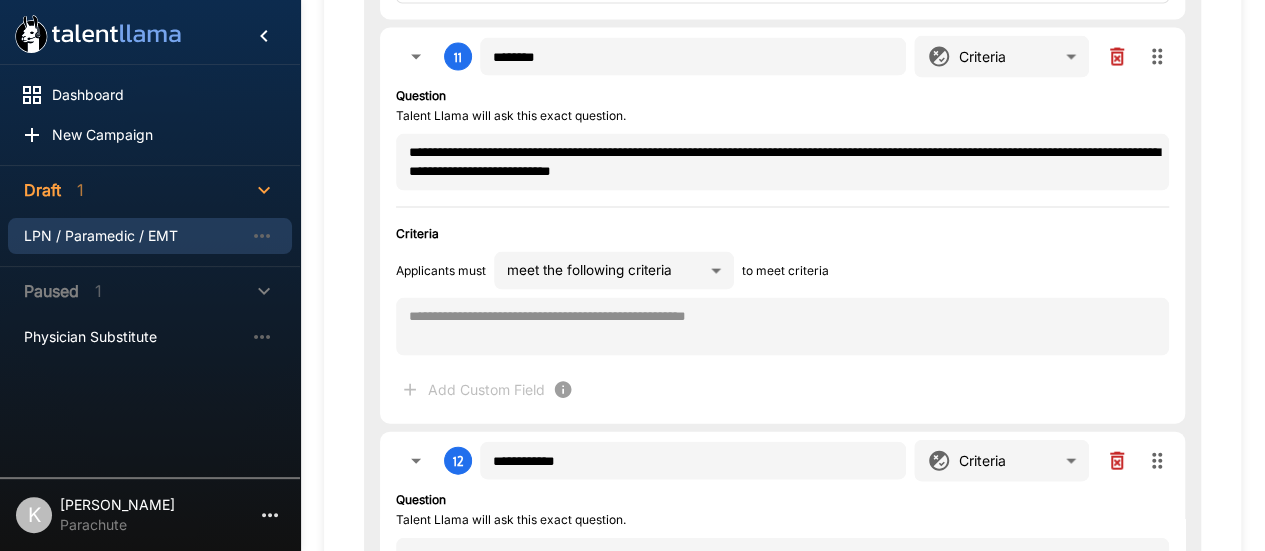 click on "**********" at bounding box center (632, -1705) 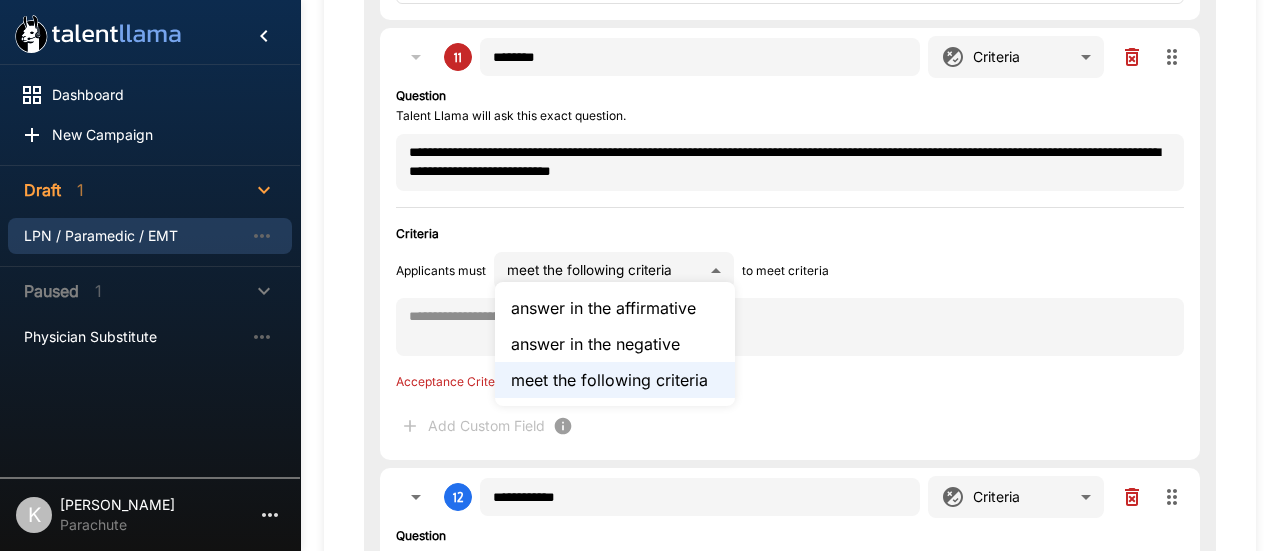 click on "answer in the affirmative" at bounding box center [615, 308] 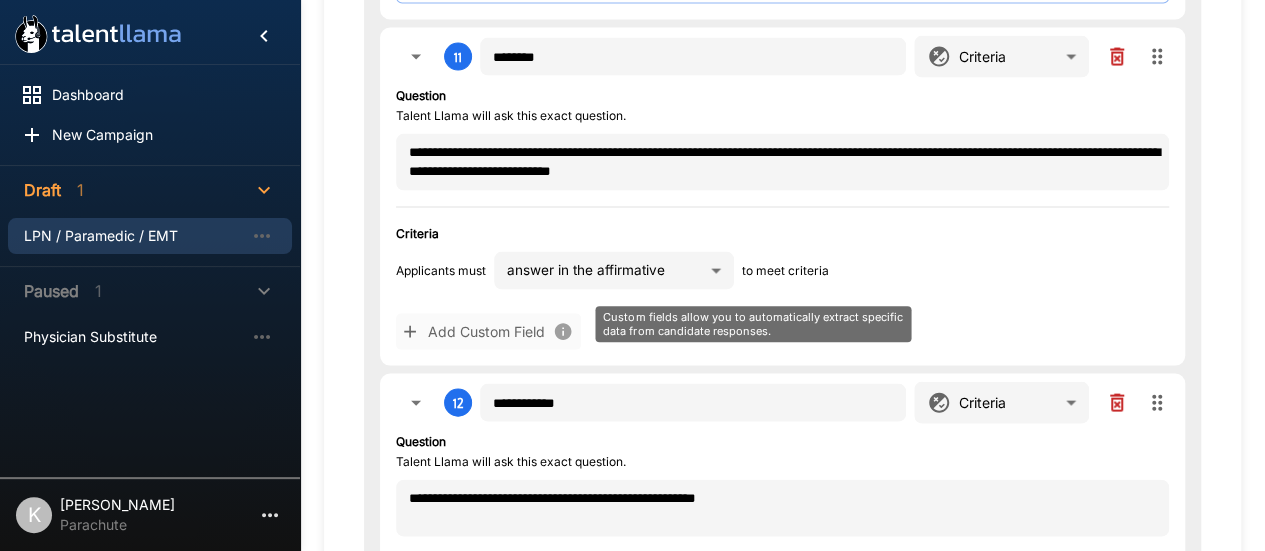 click on "Add Custom Field" at bounding box center (488, 332) 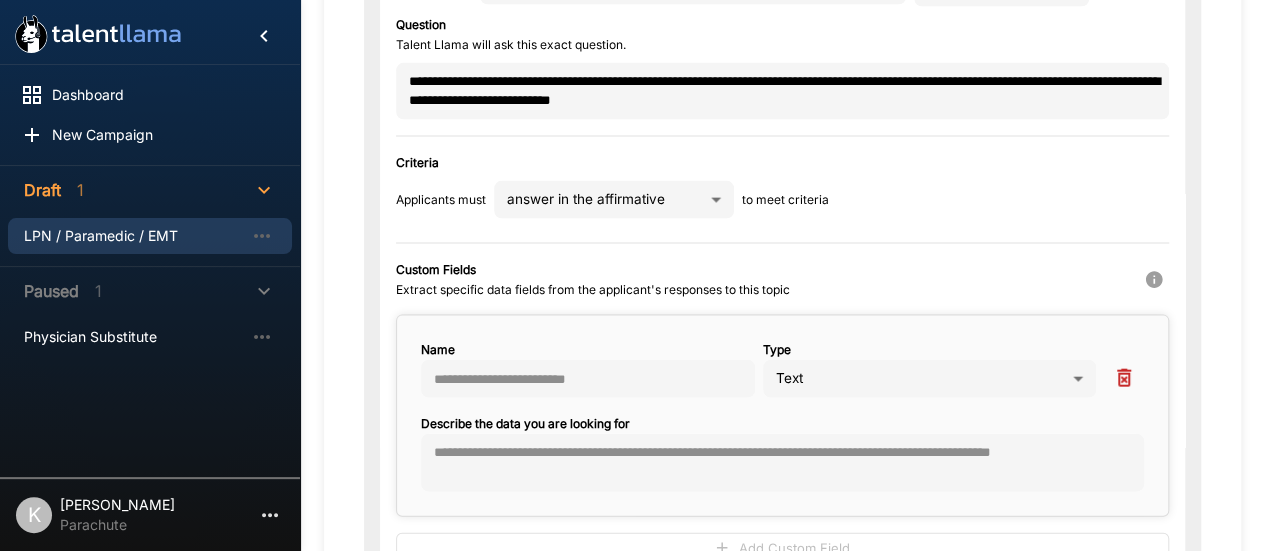 scroll, scrollTop: 2052, scrollLeft: 0, axis: vertical 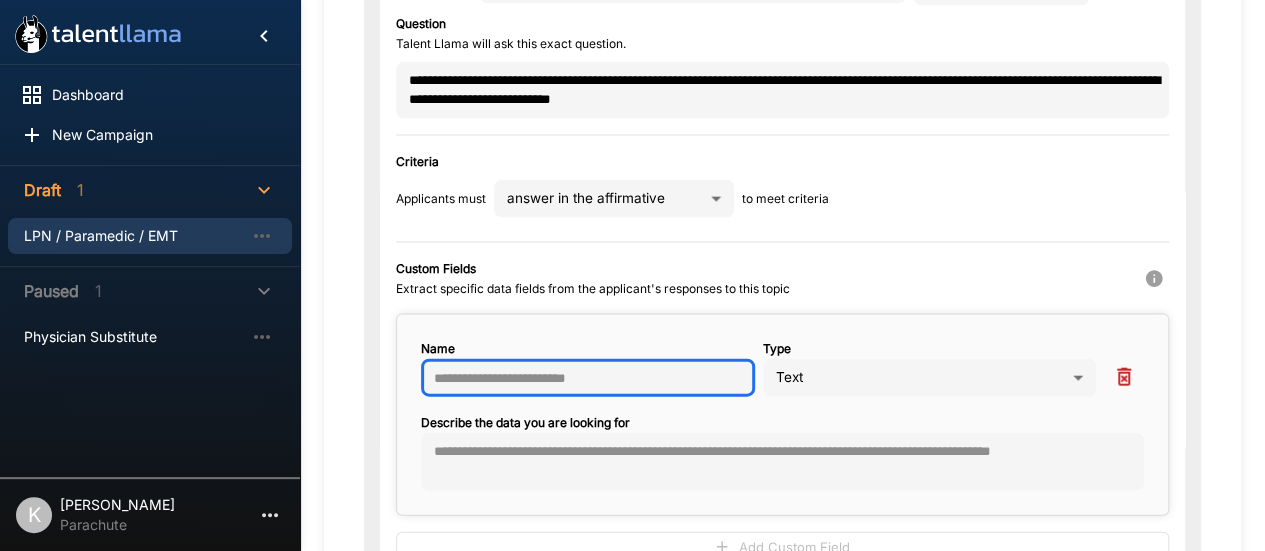 click at bounding box center [588, 378] 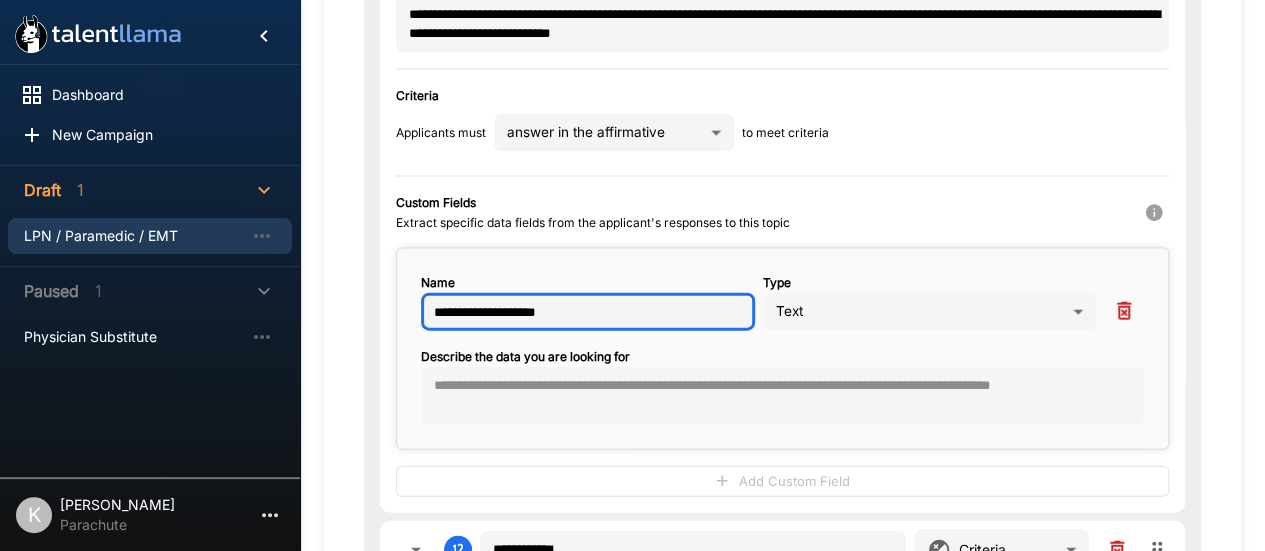scroll, scrollTop: 2119, scrollLeft: 0, axis: vertical 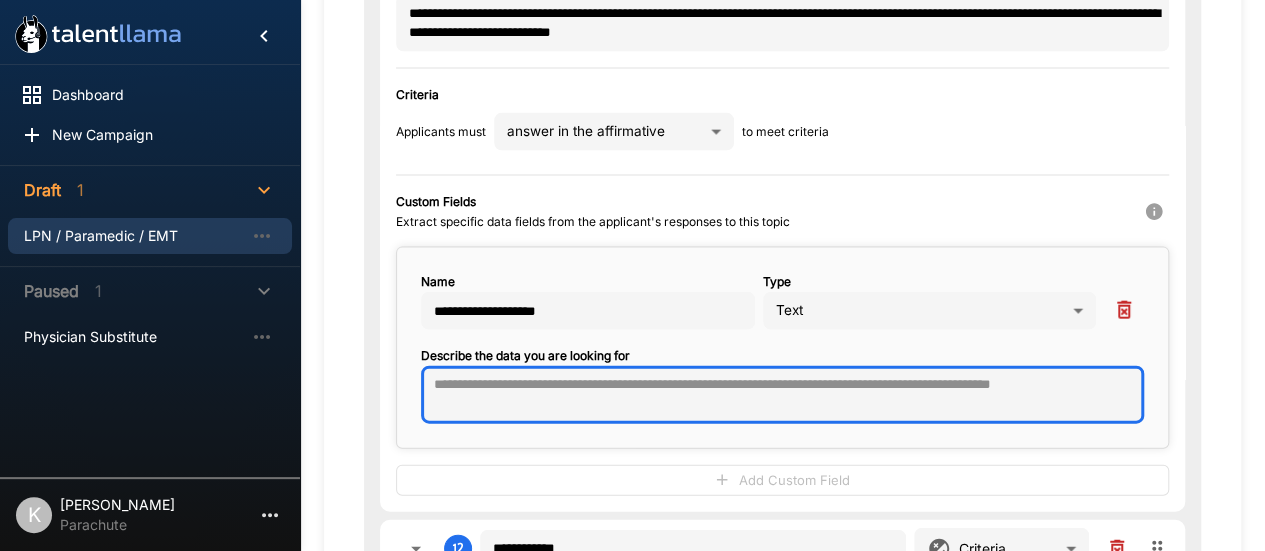 click at bounding box center (782, 395) 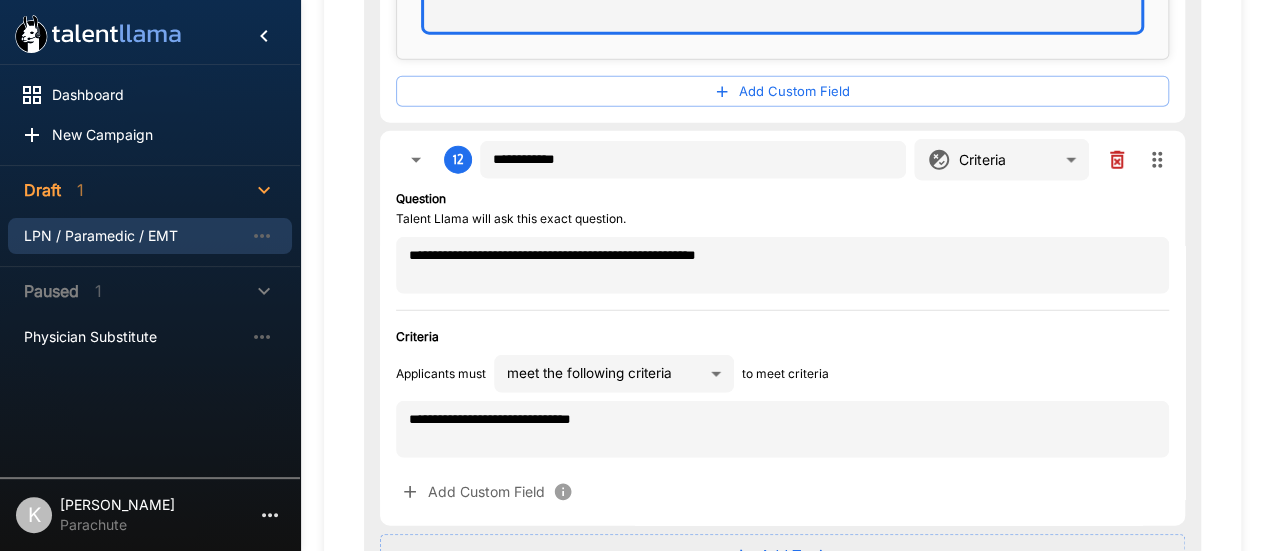 scroll, scrollTop: 2599, scrollLeft: 0, axis: vertical 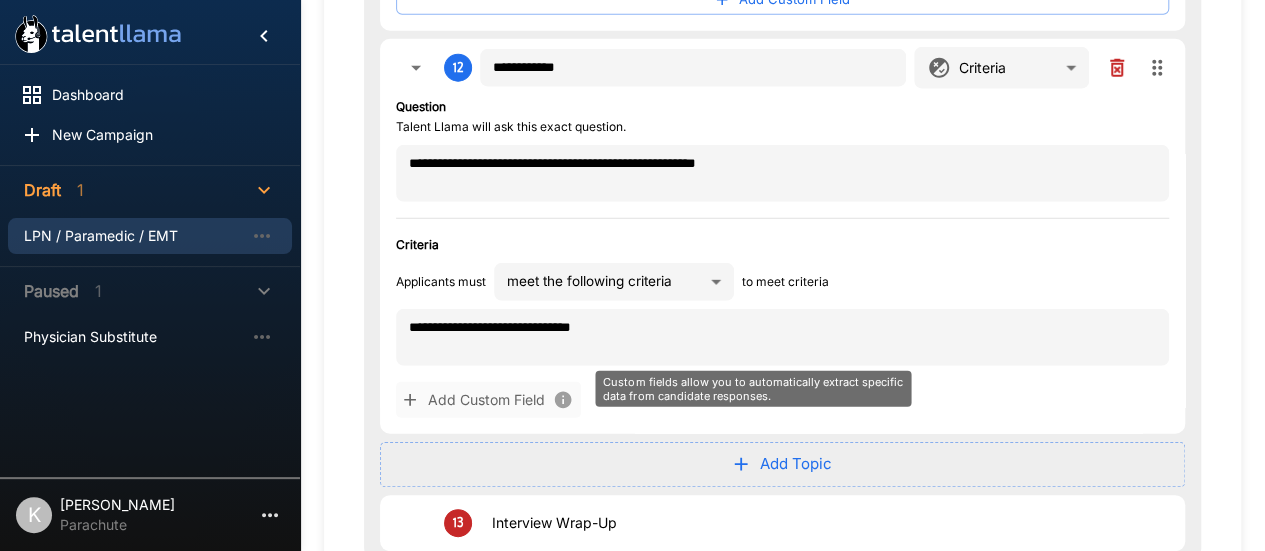click on "Add Custom Field" at bounding box center (488, 400) 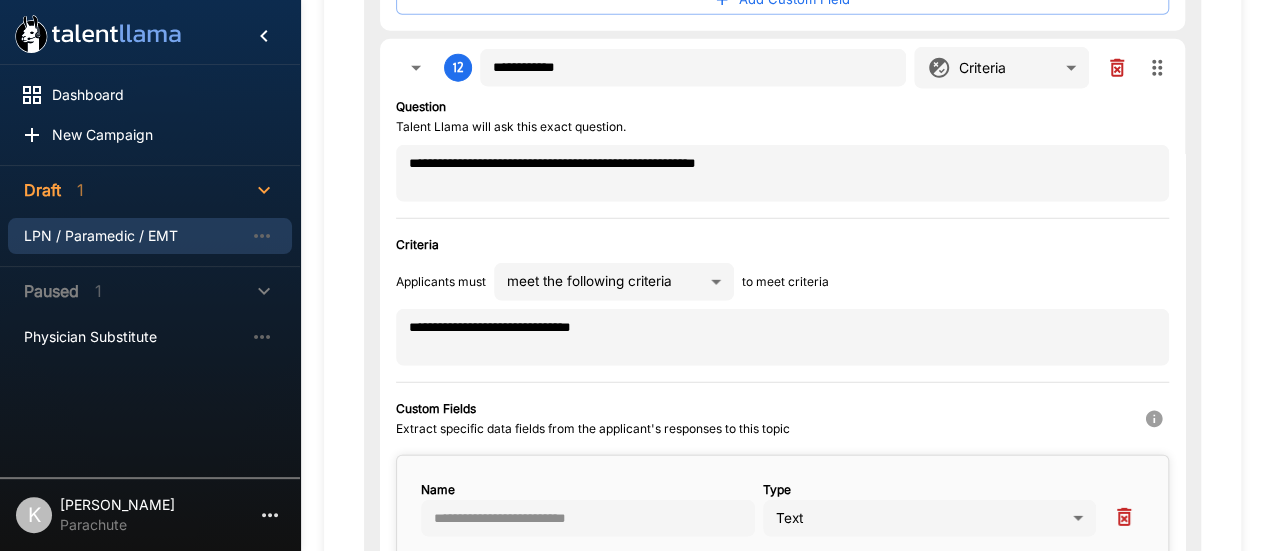 scroll, scrollTop: 2725, scrollLeft: 0, axis: vertical 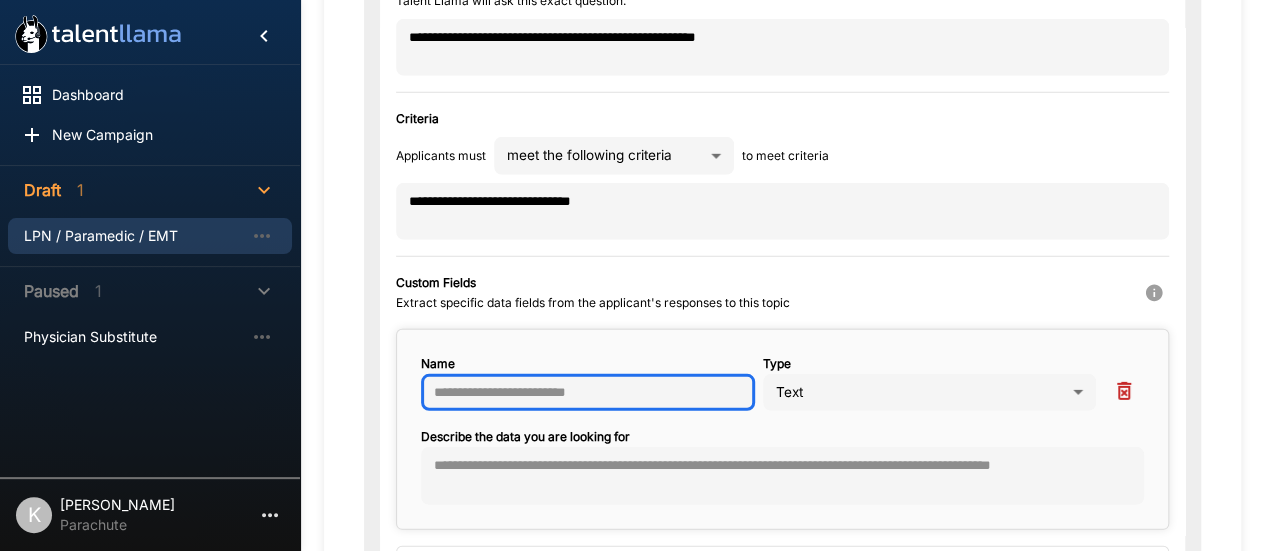 click at bounding box center (588, 393) 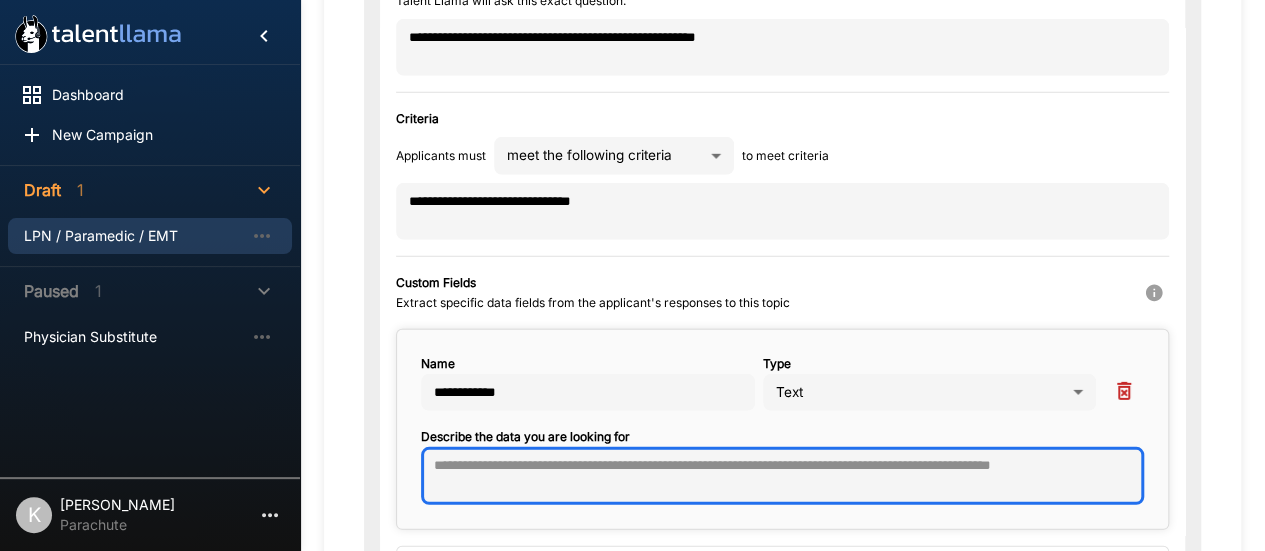 click at bounding box center [782, 476] 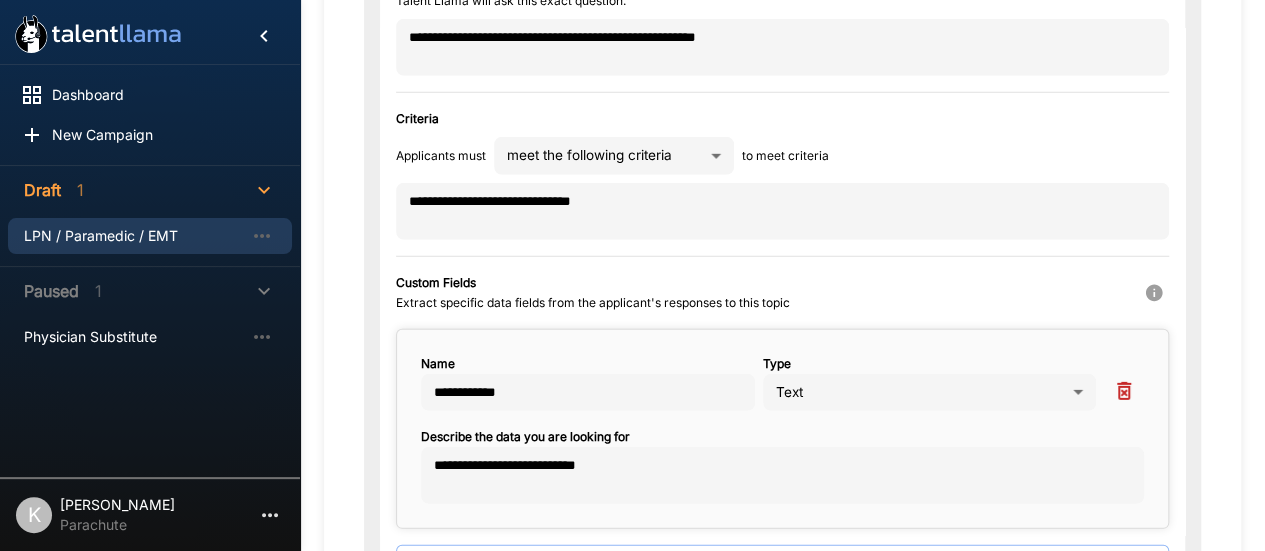 click on "**********" at bounding box center [632, -2450] 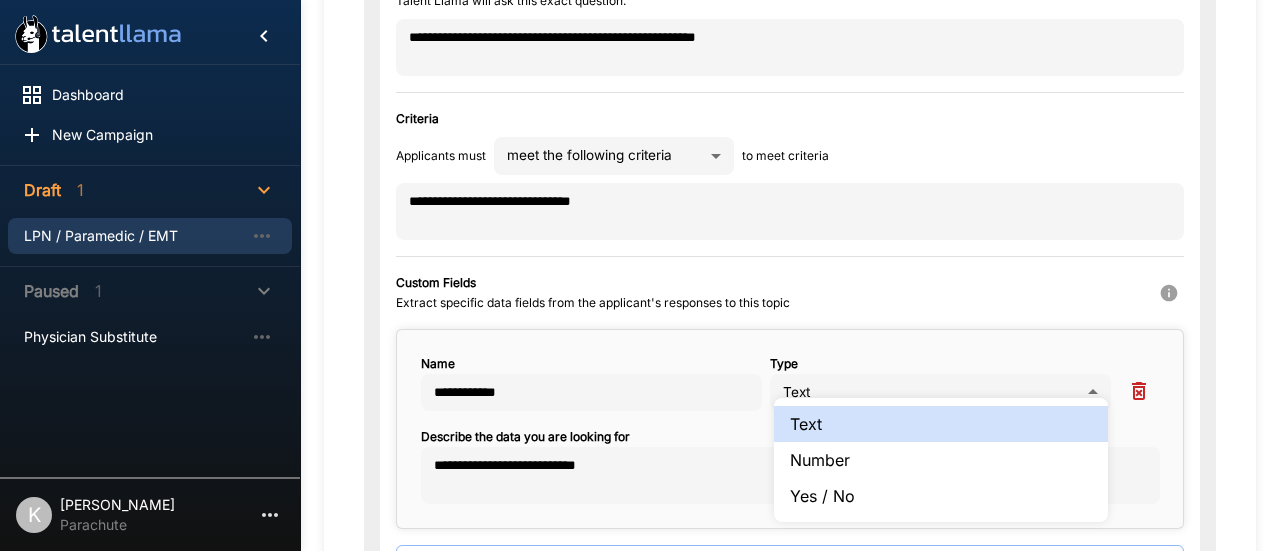click on "Number" at bounding box center [941, 460] 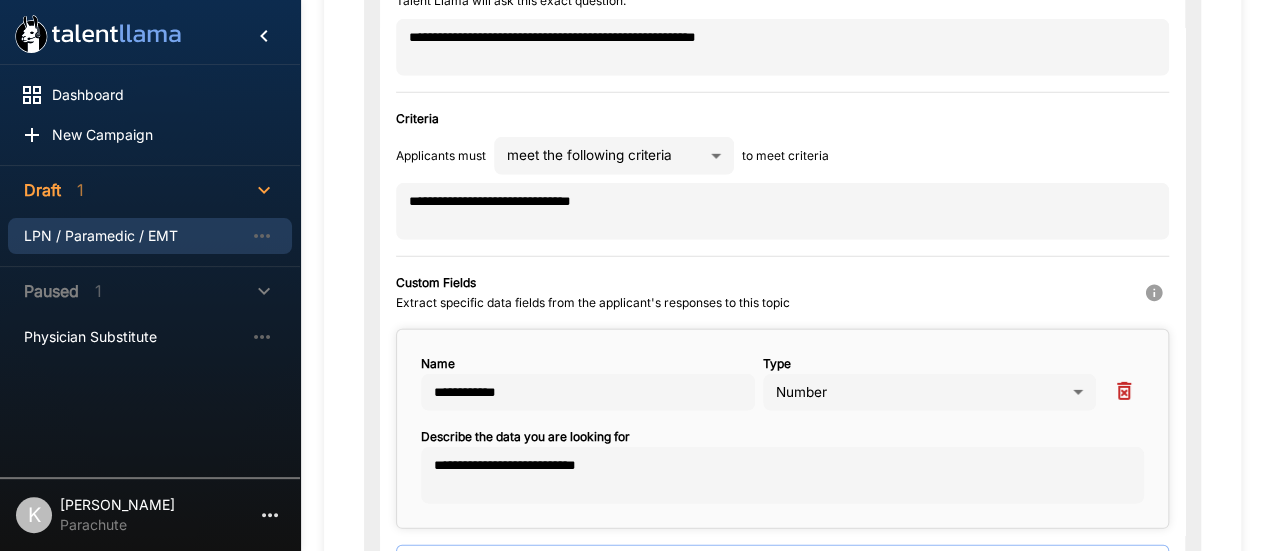 click on "**********" at bounding box center [782, 273] 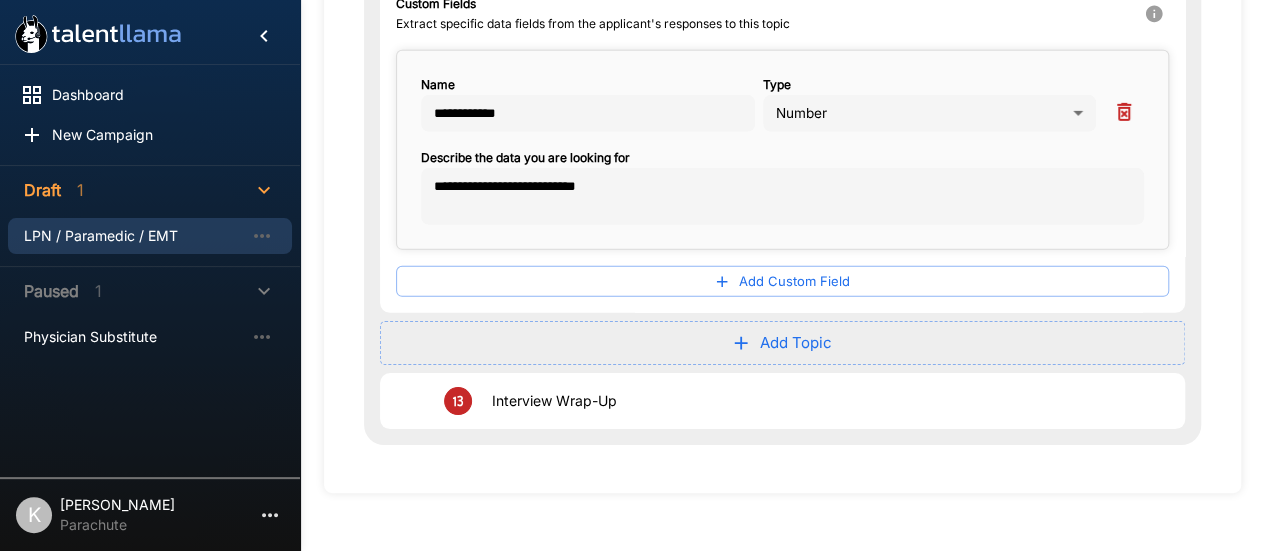 scroll, scrollTop: 3005, scrollLeft: 0, axis: vertical 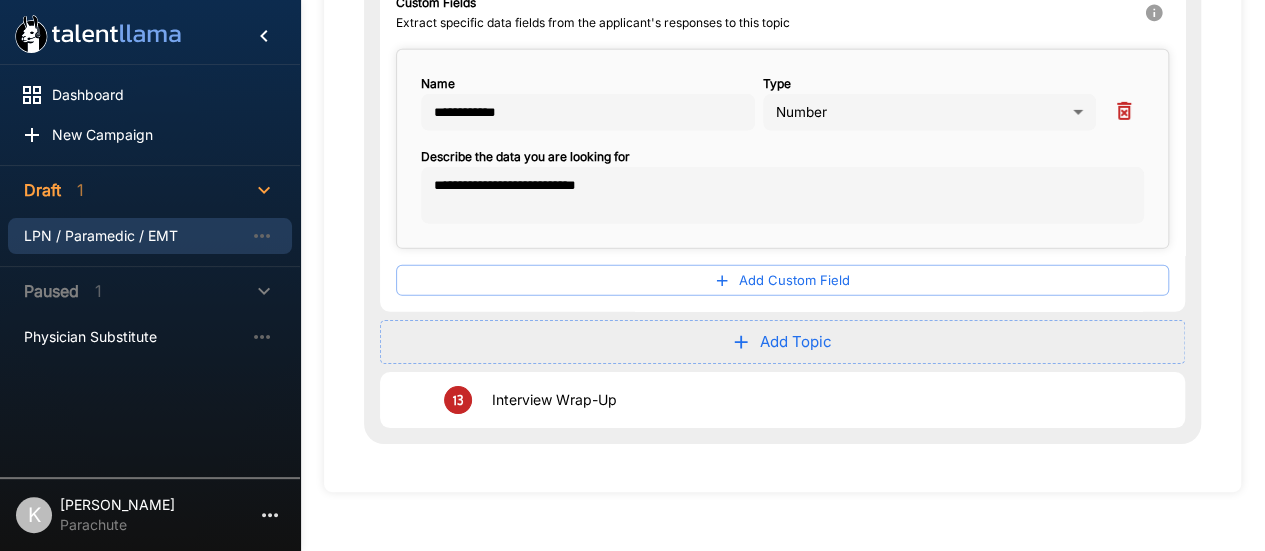 click on "Add Topic" at bounding box center (782, 342) 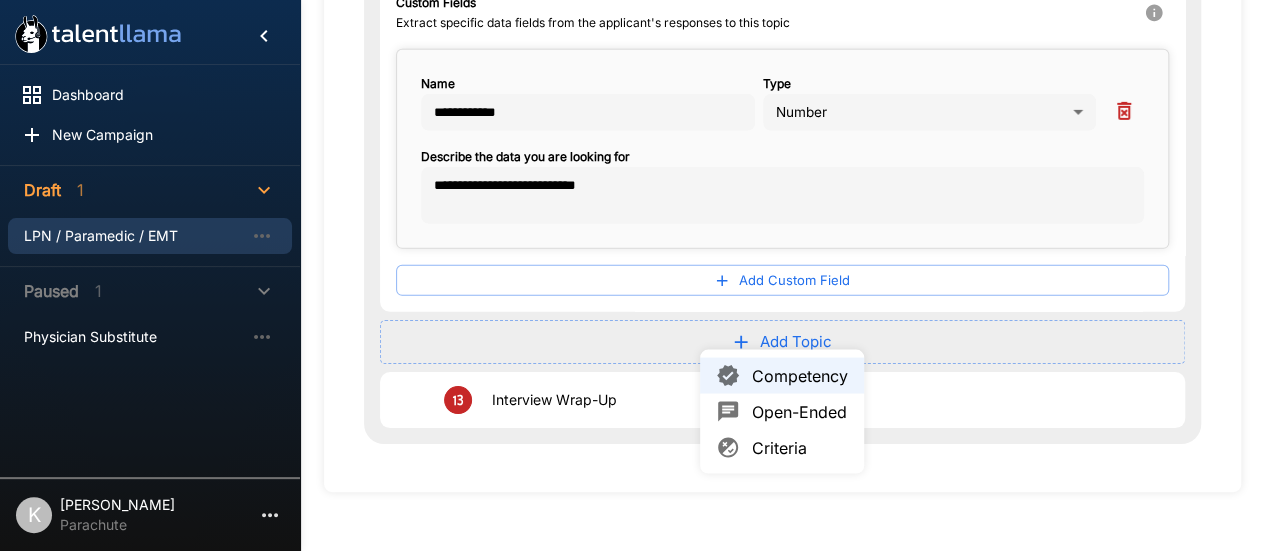 click on "Open-Ended" at bounding box center (800, 412) 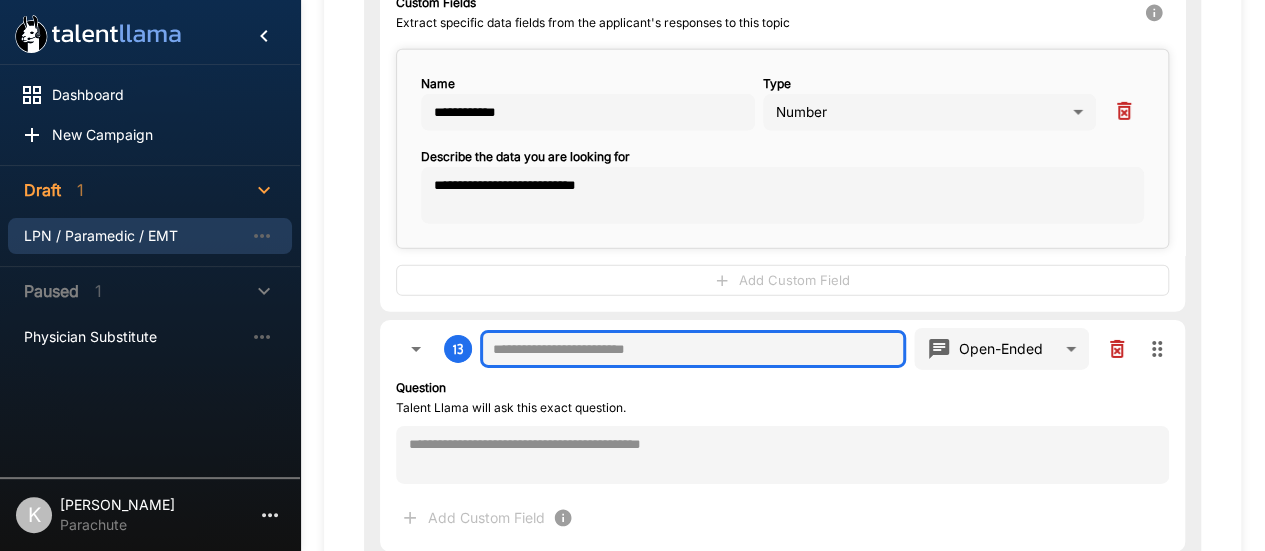 click at bounding box center (693, 349) 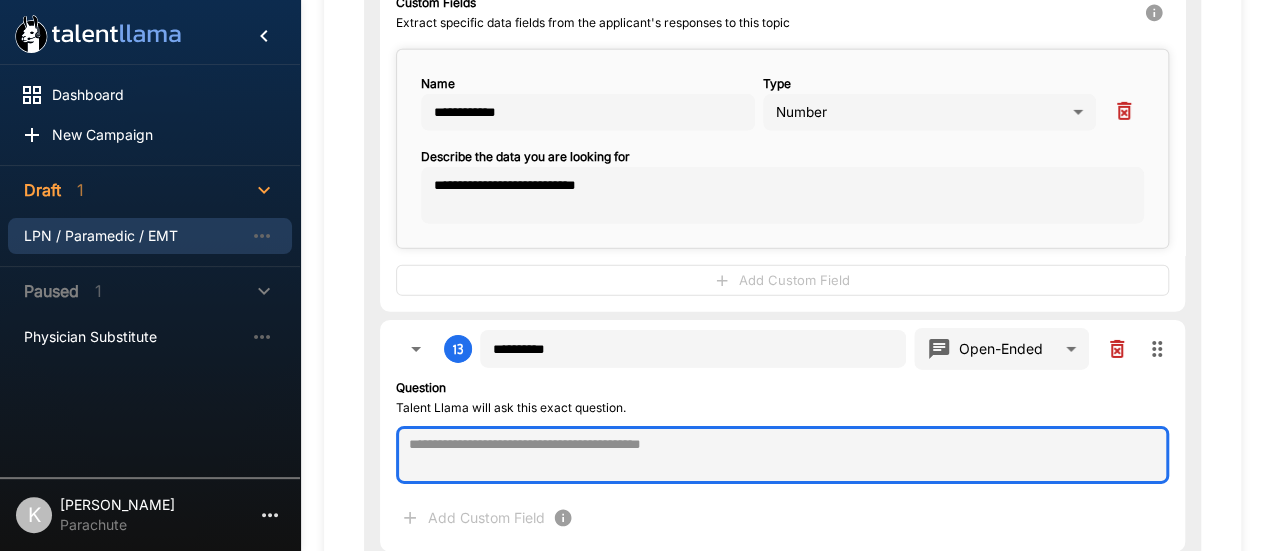 click at bounding box center (782, 455) 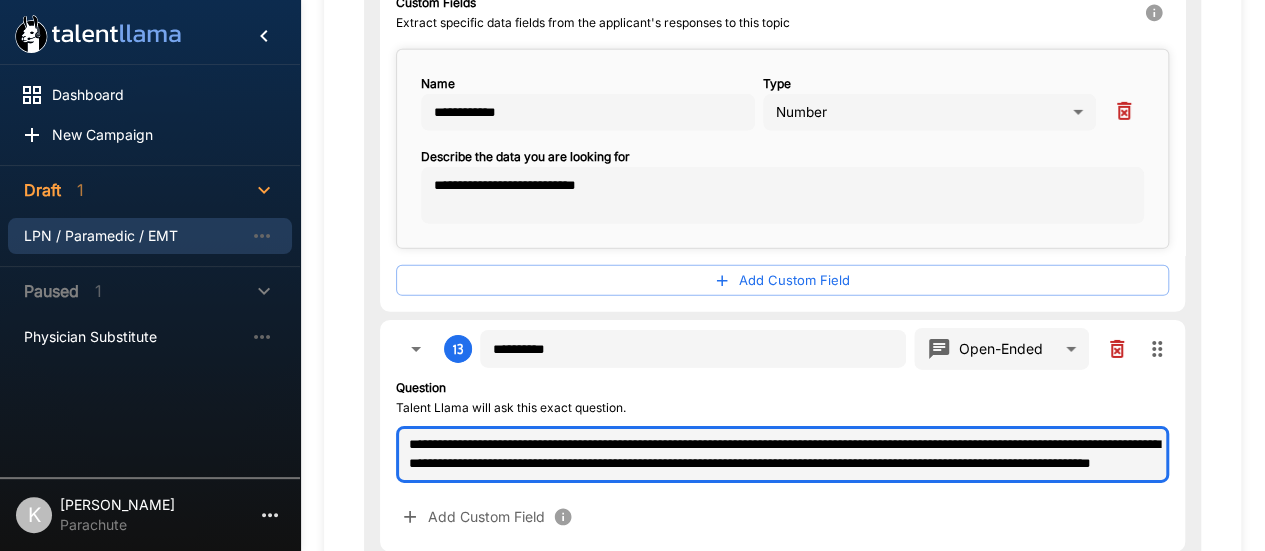 scroll, scrollTop: 9, scrollLeft: 0, axis: vertical 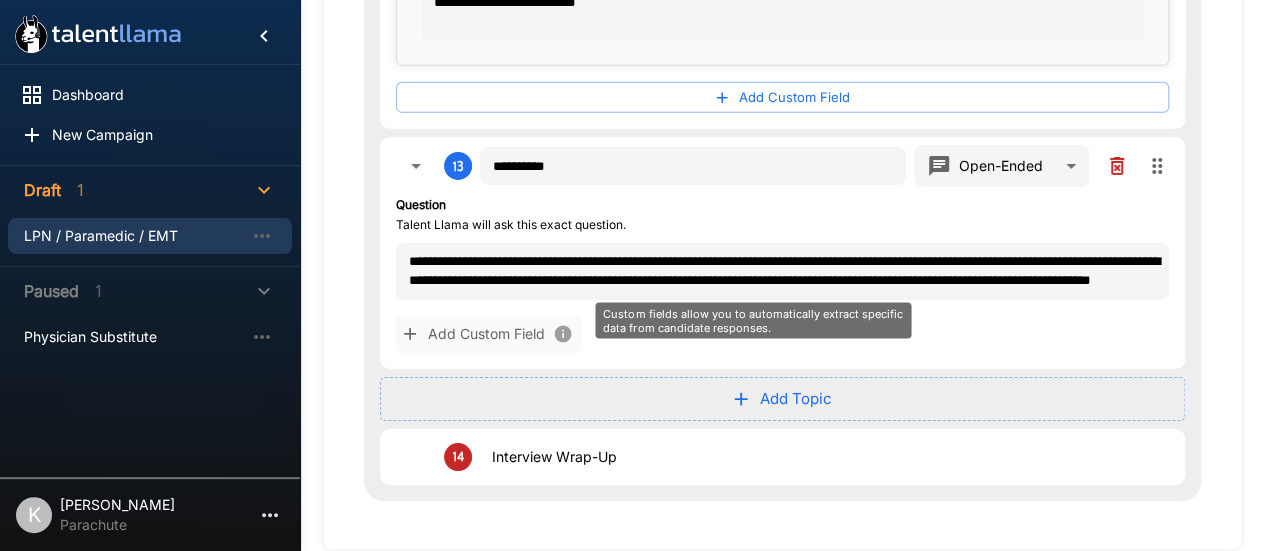 click on "Add Custom Field" at bounding box center (488, 334) 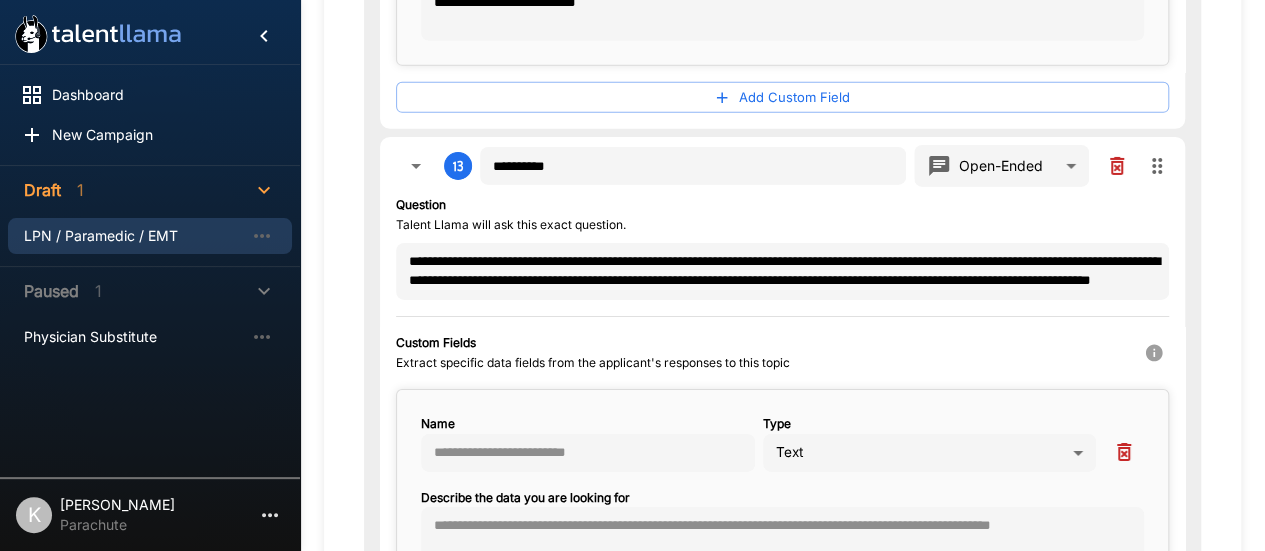 scroll, scrollTop: 3207, scrollLeft: 0, axis: vertical 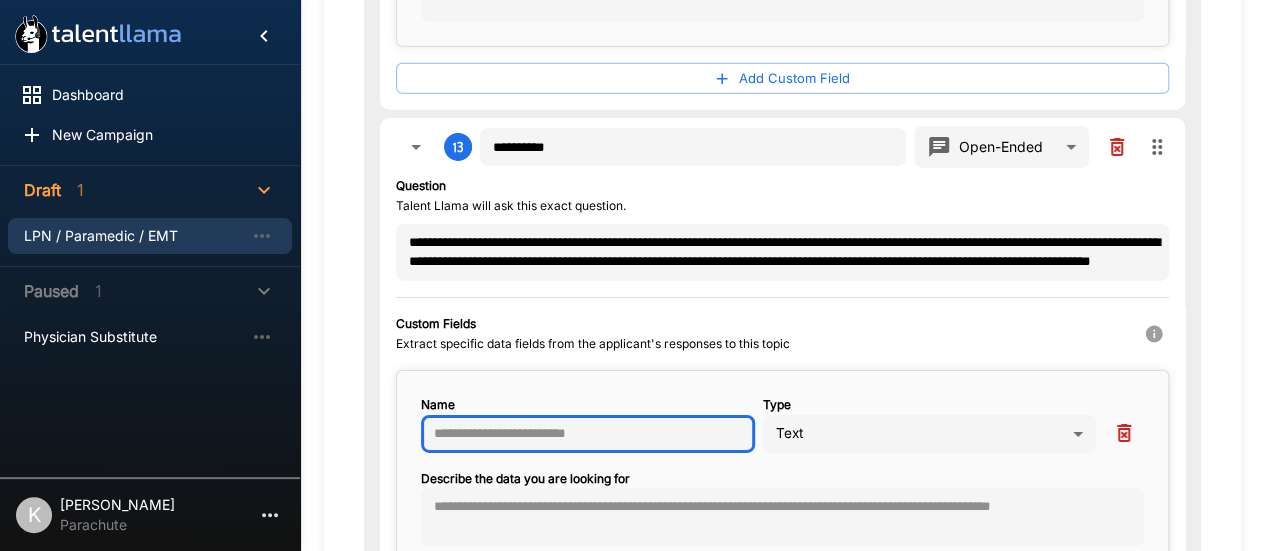 click at bounding box center (588, 434) 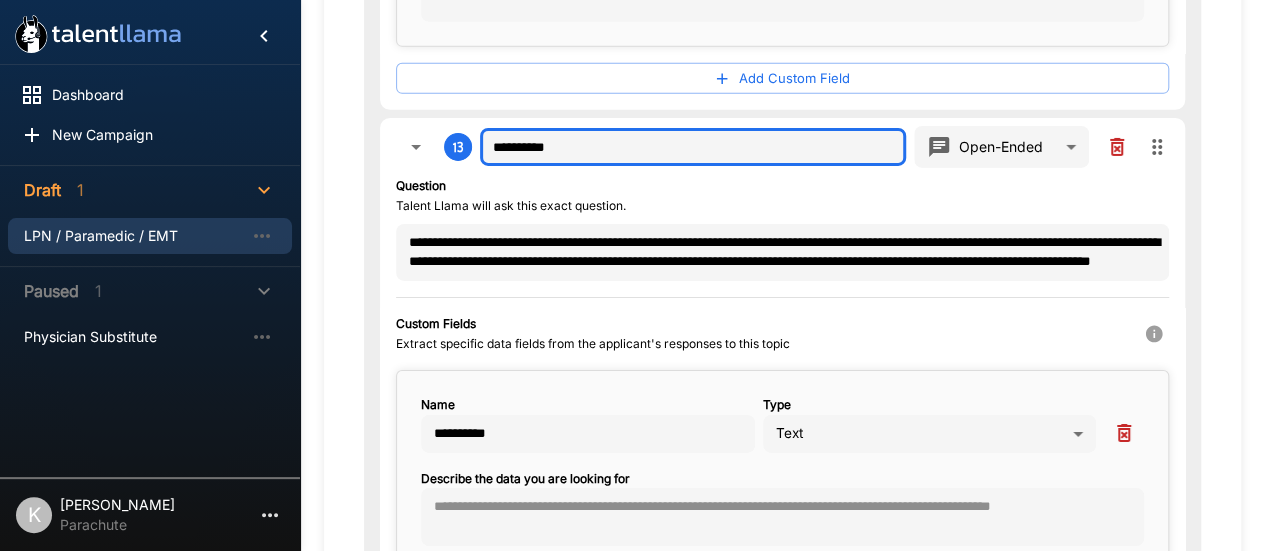 click on "**********" at bounding box center (693, 147) 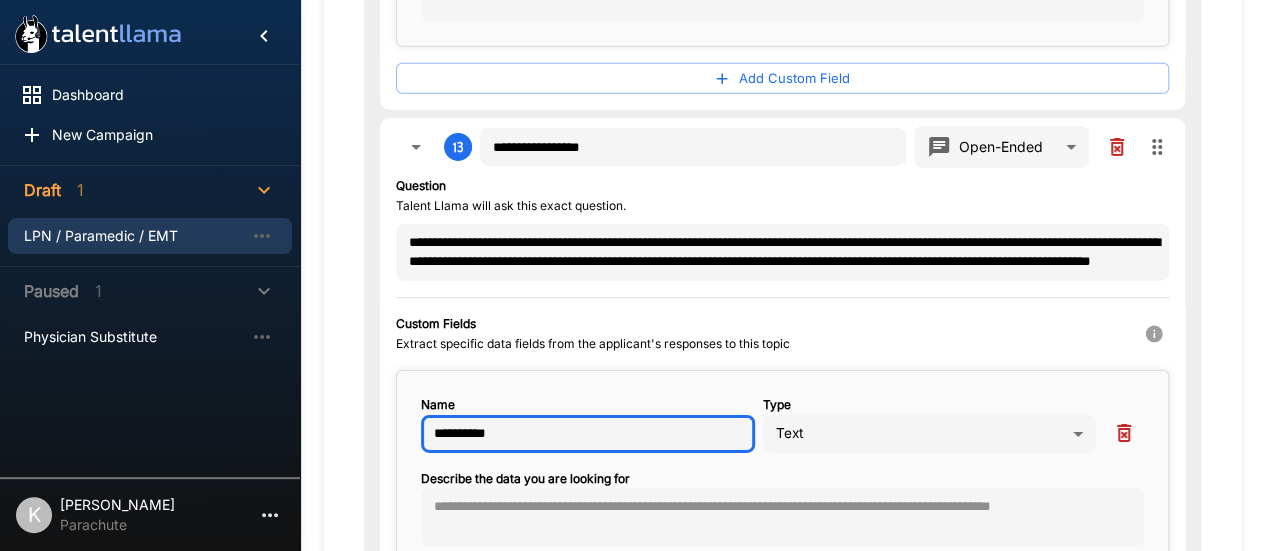 click on "**********" at bounding box center [588, 434] 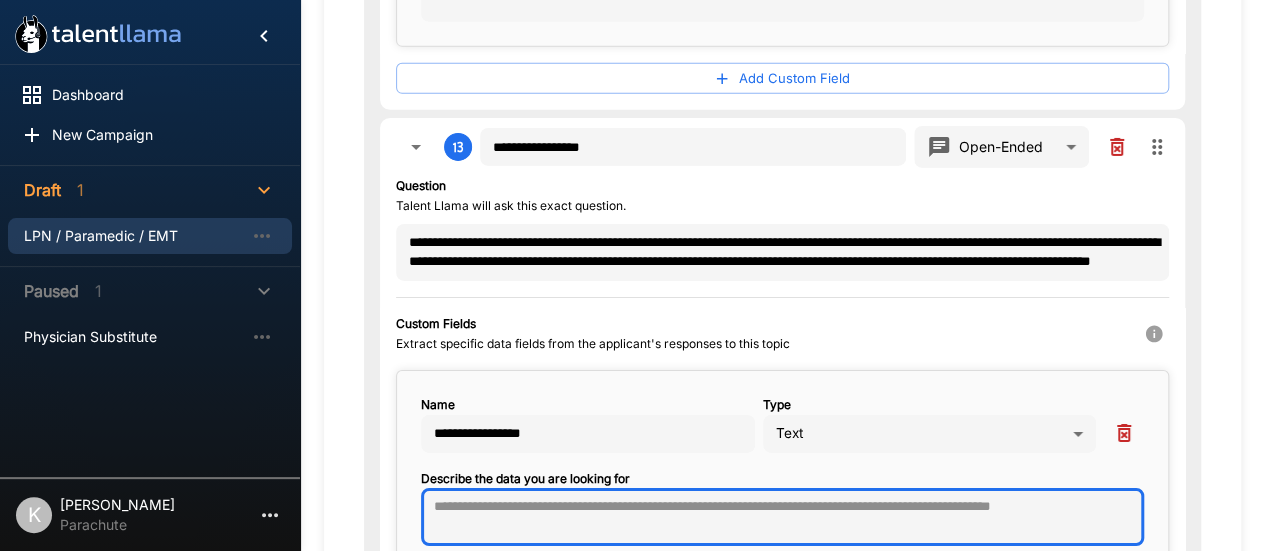 click at bounding box center (782, 517) 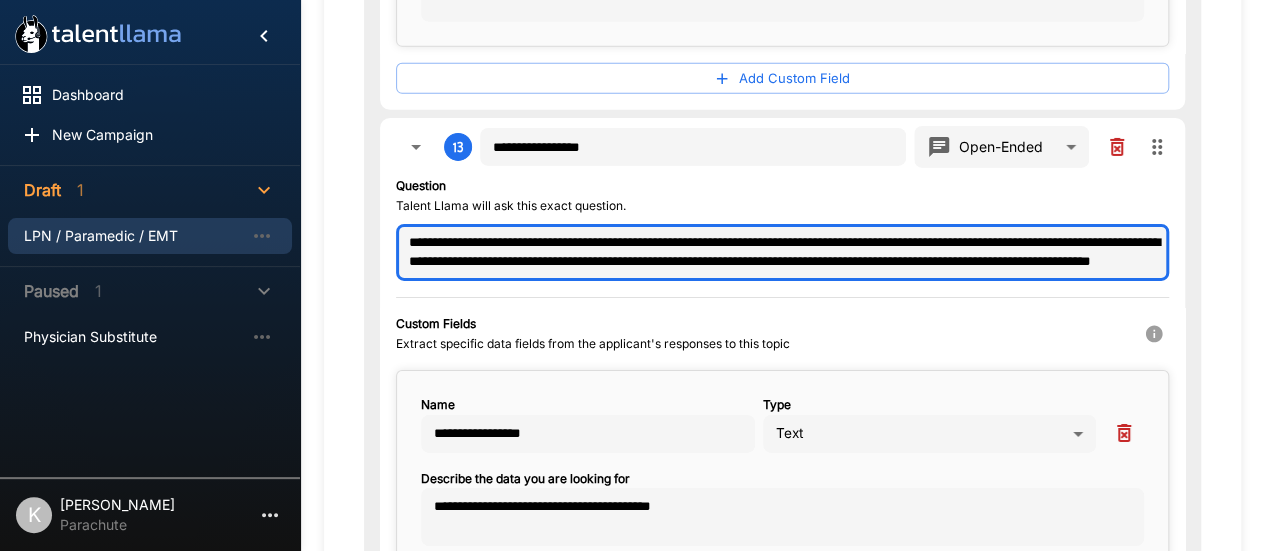 click on "**********" at bounding box center (782, 252) 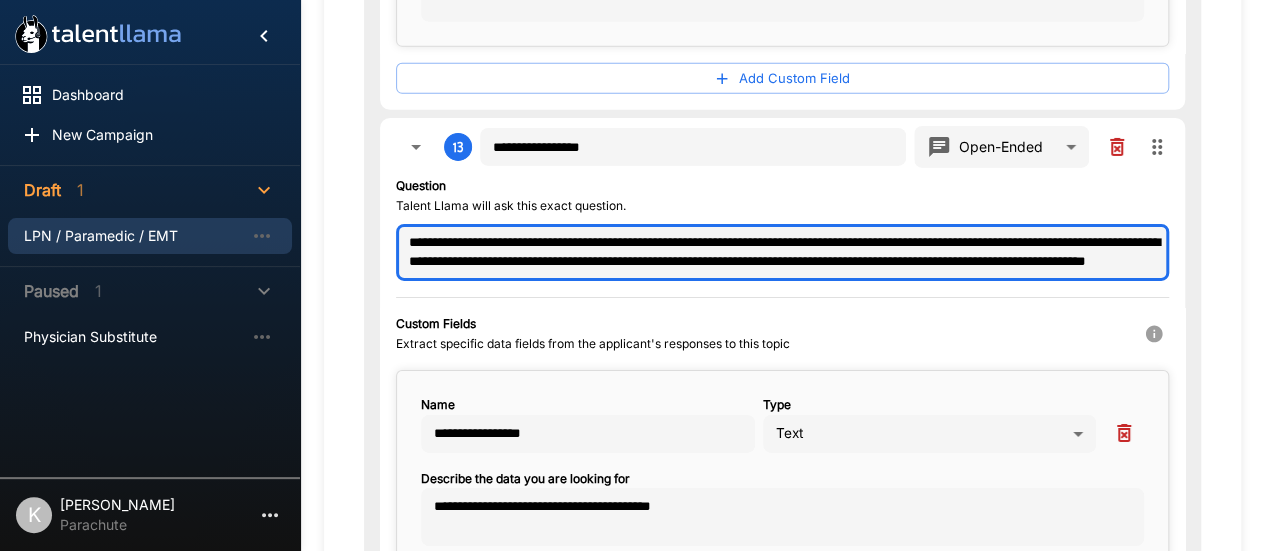 scroll, scrollTop: 18, scrollLeft: 0, axis: vertical 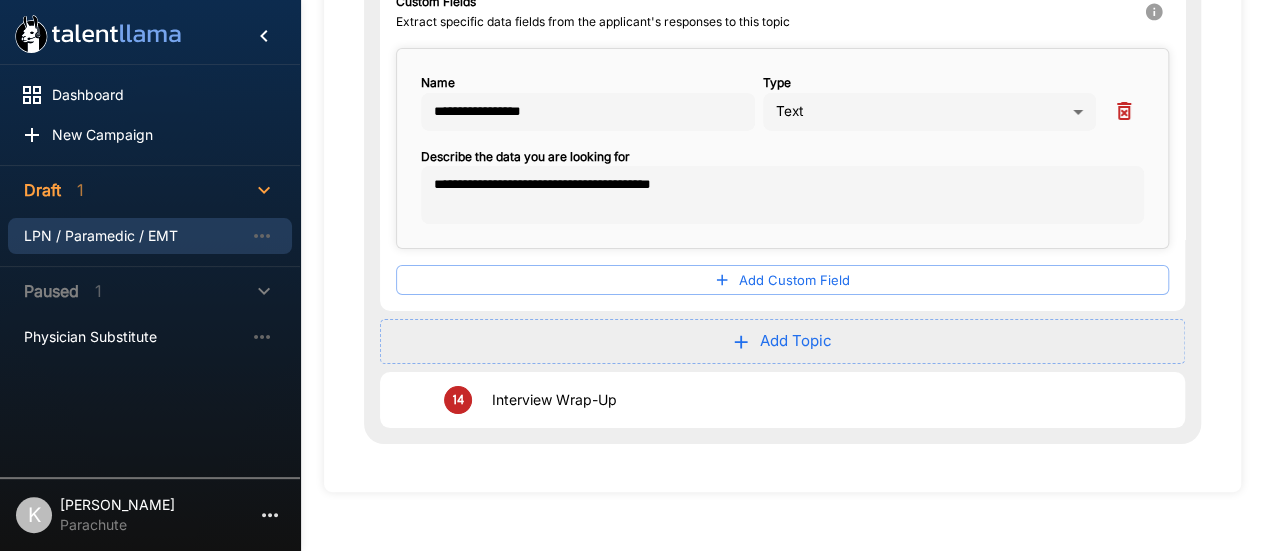 click on "Add Topic" at bounding box center (782, 341) 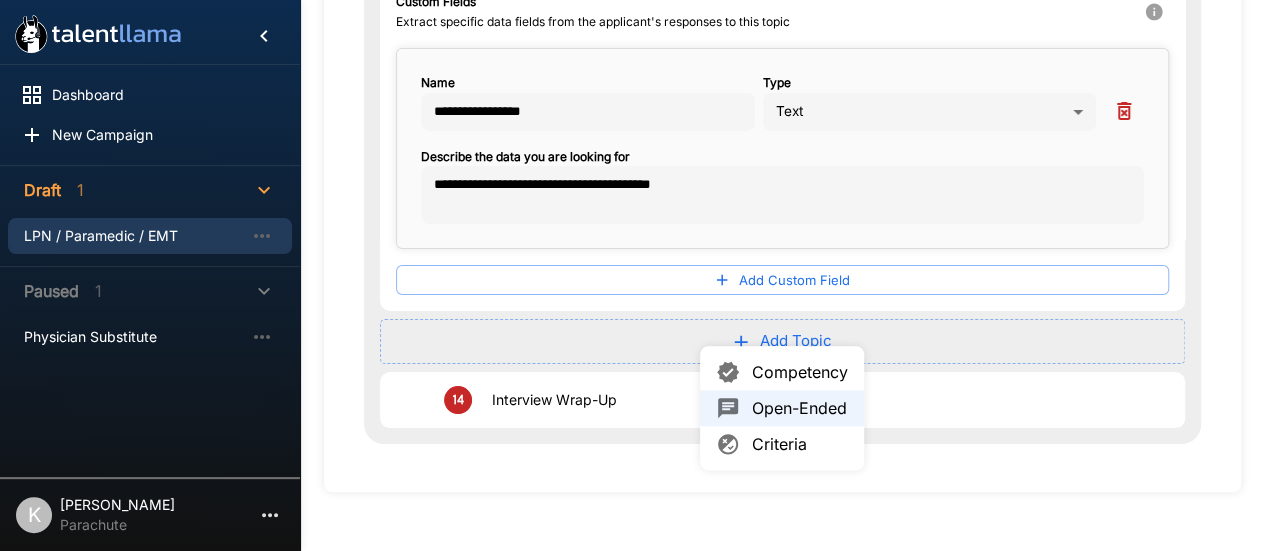 click on "Open-Ended" at bounding box center [800, 408] 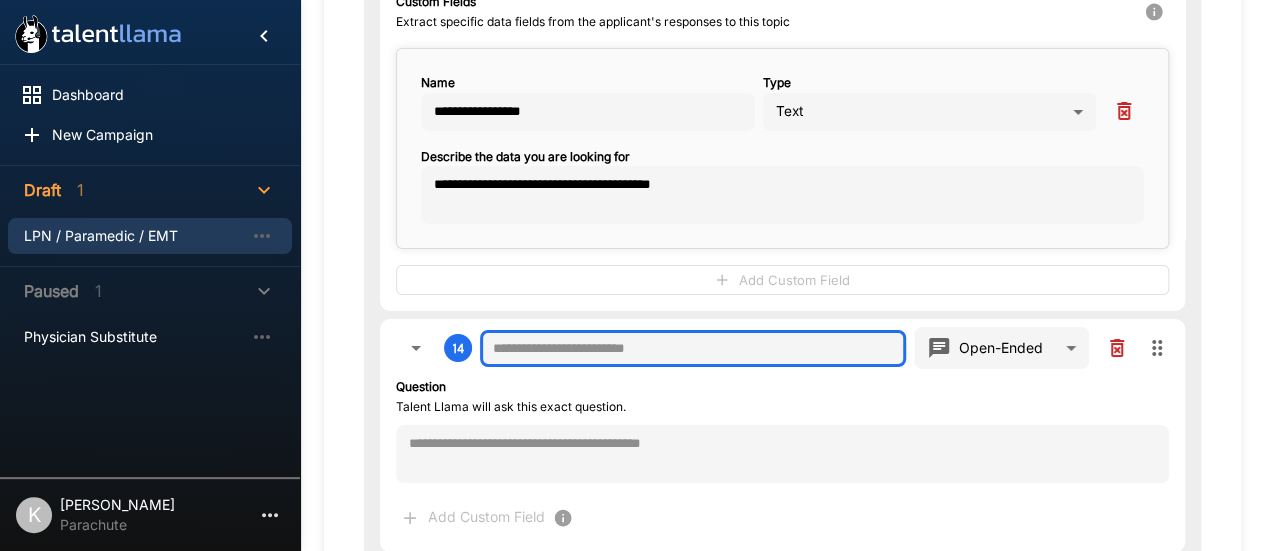 click at bounding box center (693, 349) 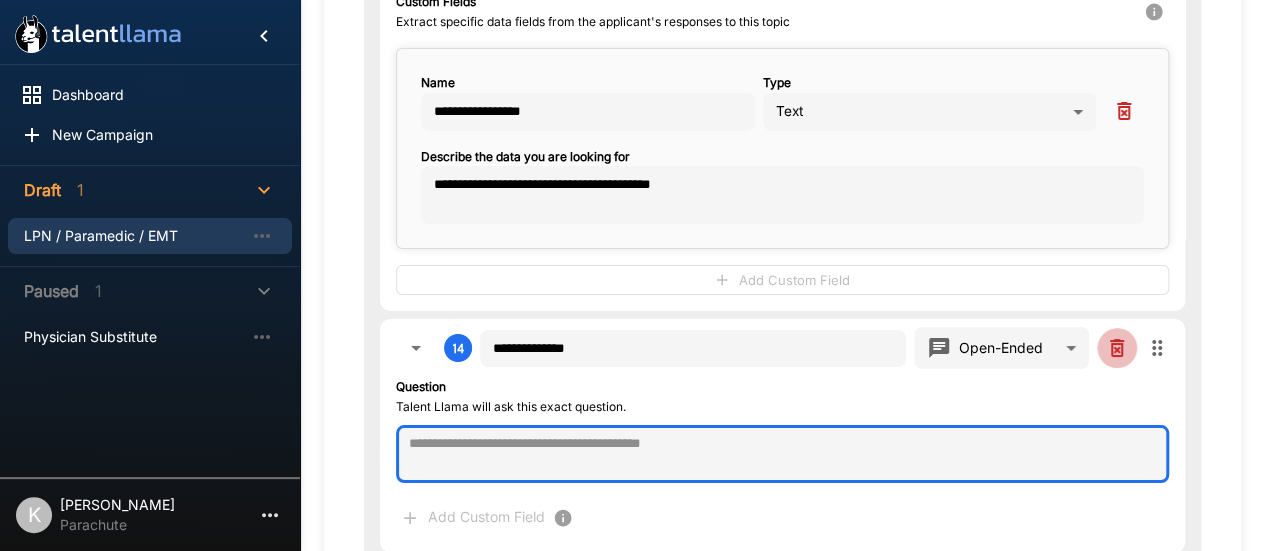 click at bounding box center (782, 454) 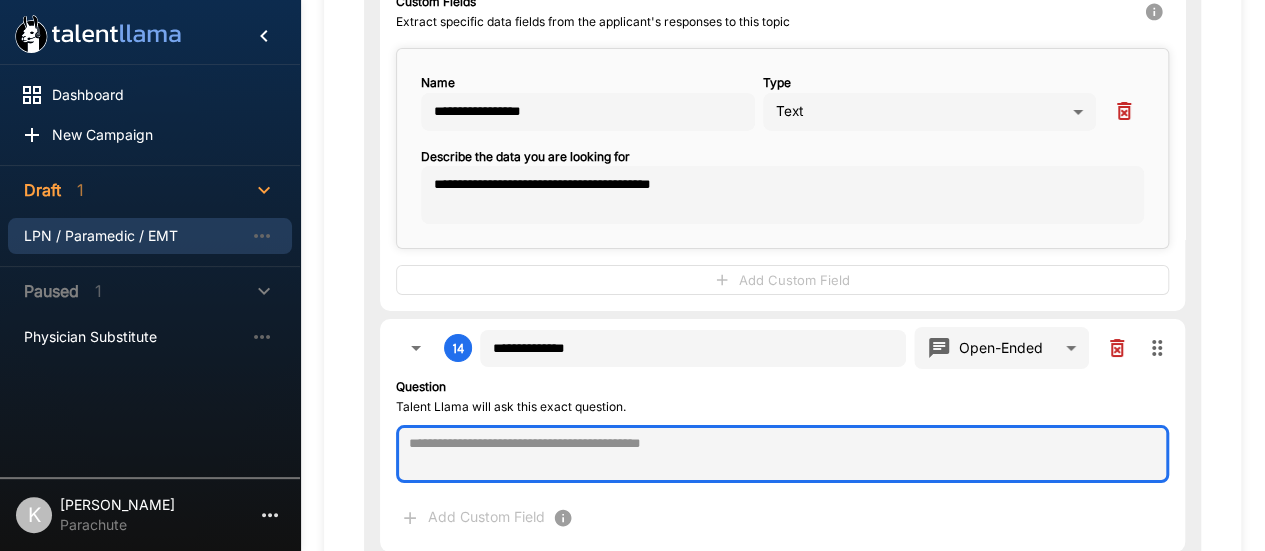 paste on "**********" 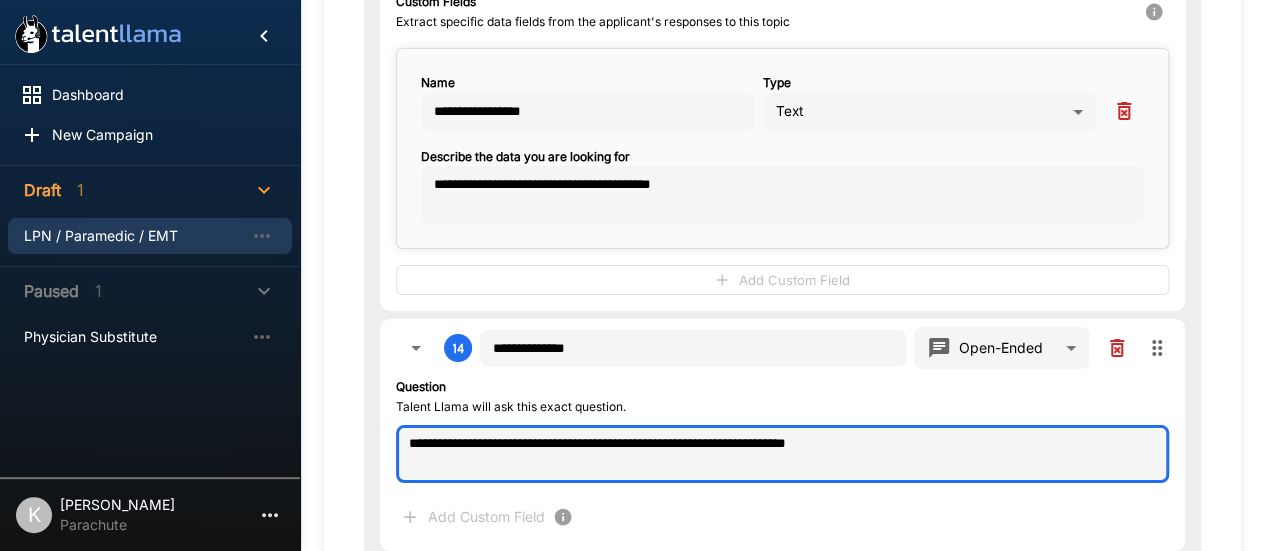 scroll, scrollTop: 3719, scrollLeft: 0, axis: vertical 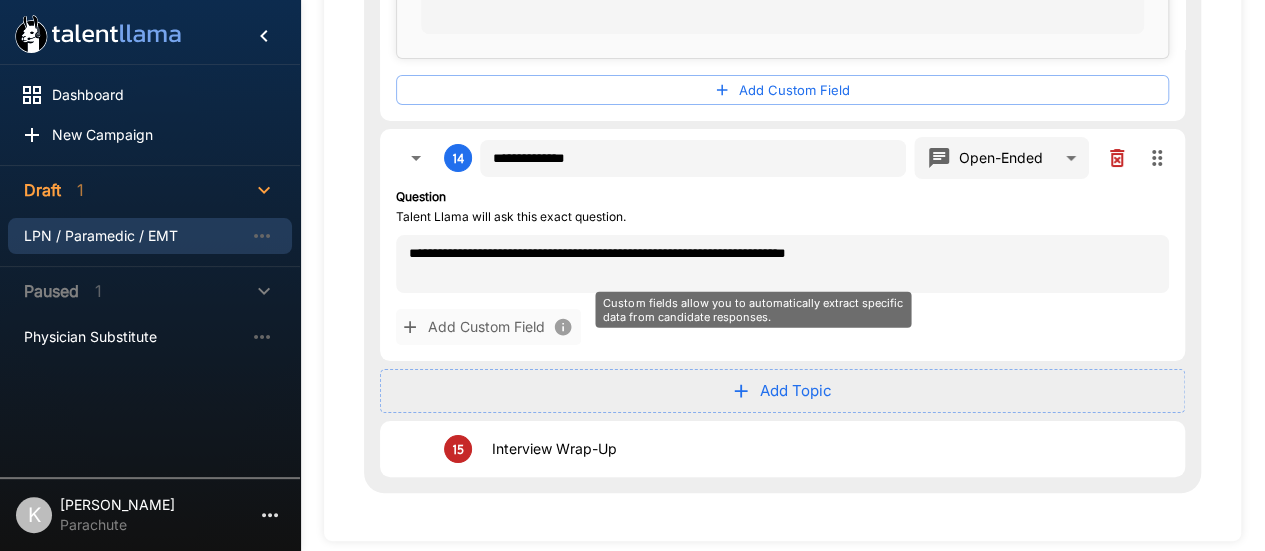 click on "Add Custom Field" at bounding box center (488, 327) 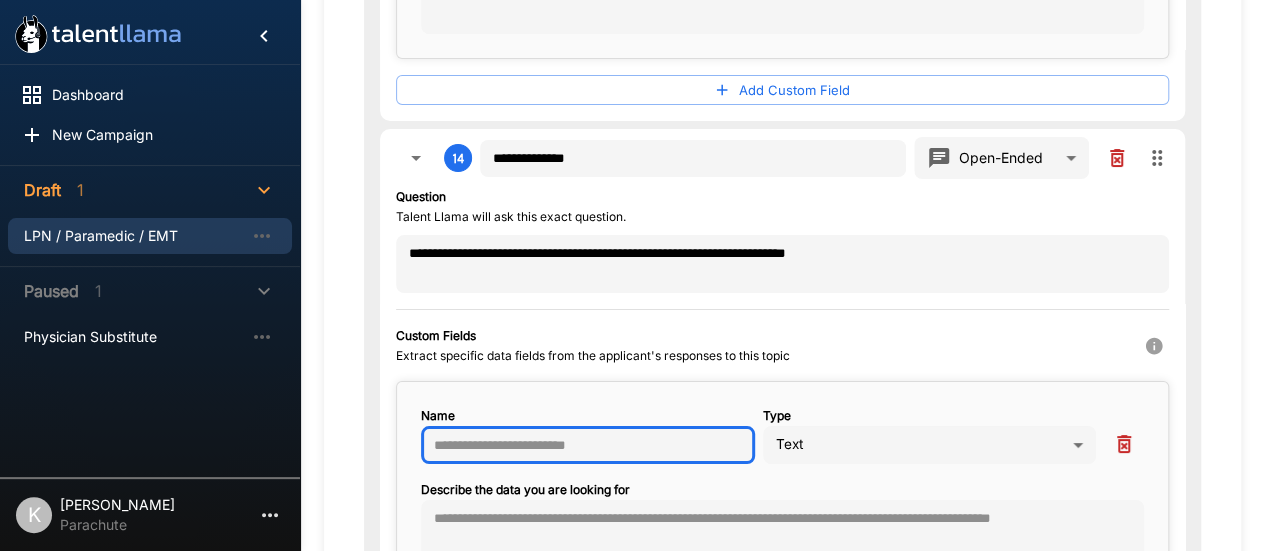 click at bounding box center [588, 445] 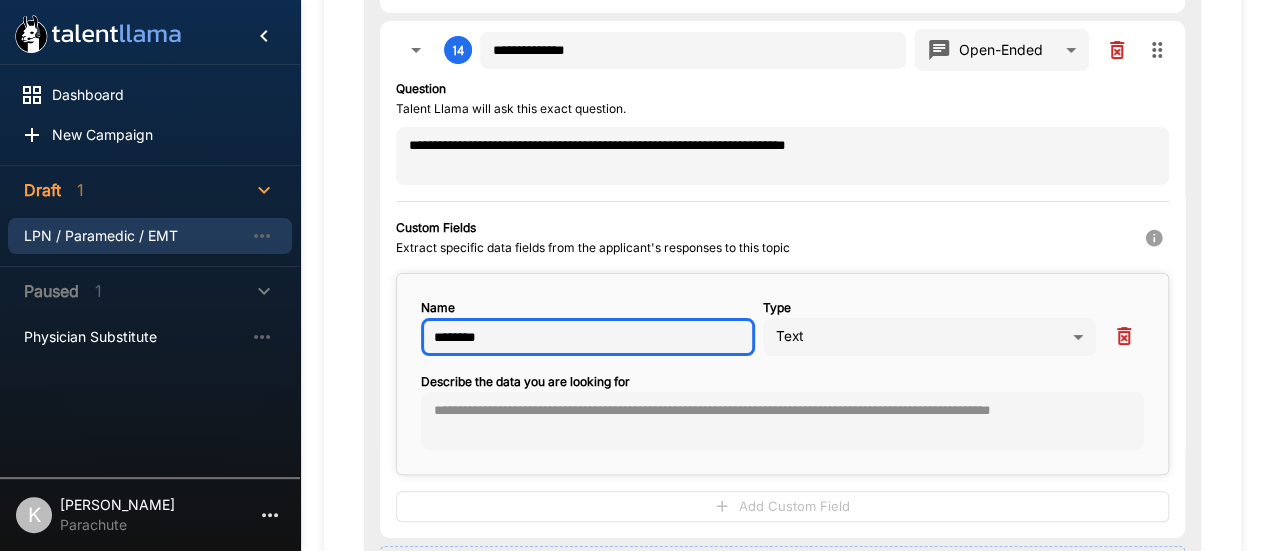 scroll, scrollTop: 3830, scrollLeft: 0, axis: vertical 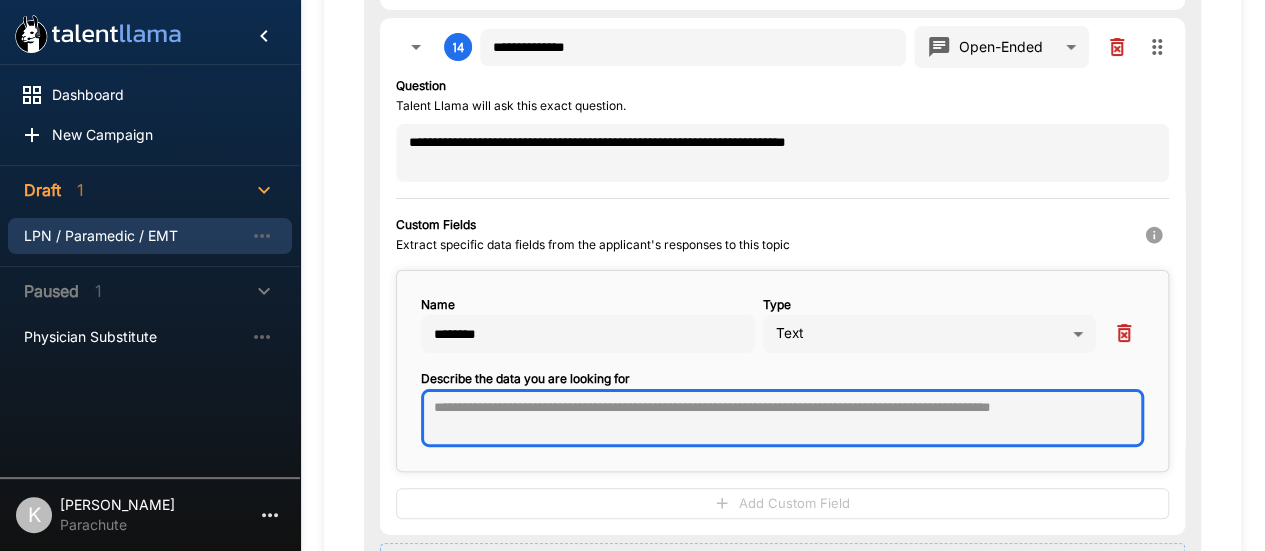 click at bounding box center (782, 418) 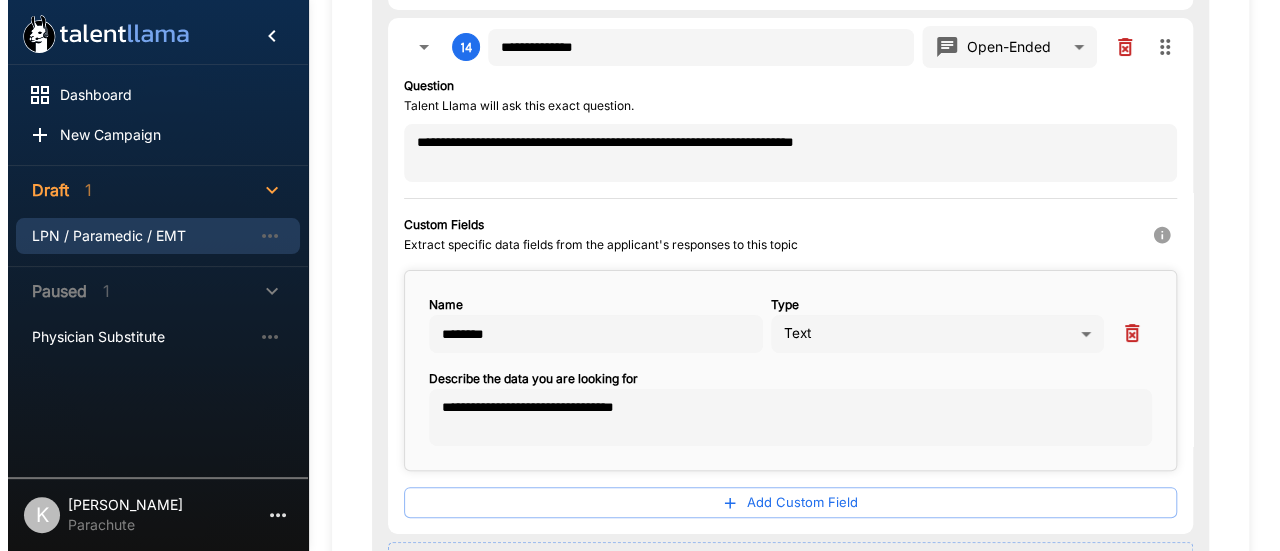 scroll, scrollTop: 0, scrollLeft: 0, axis: both 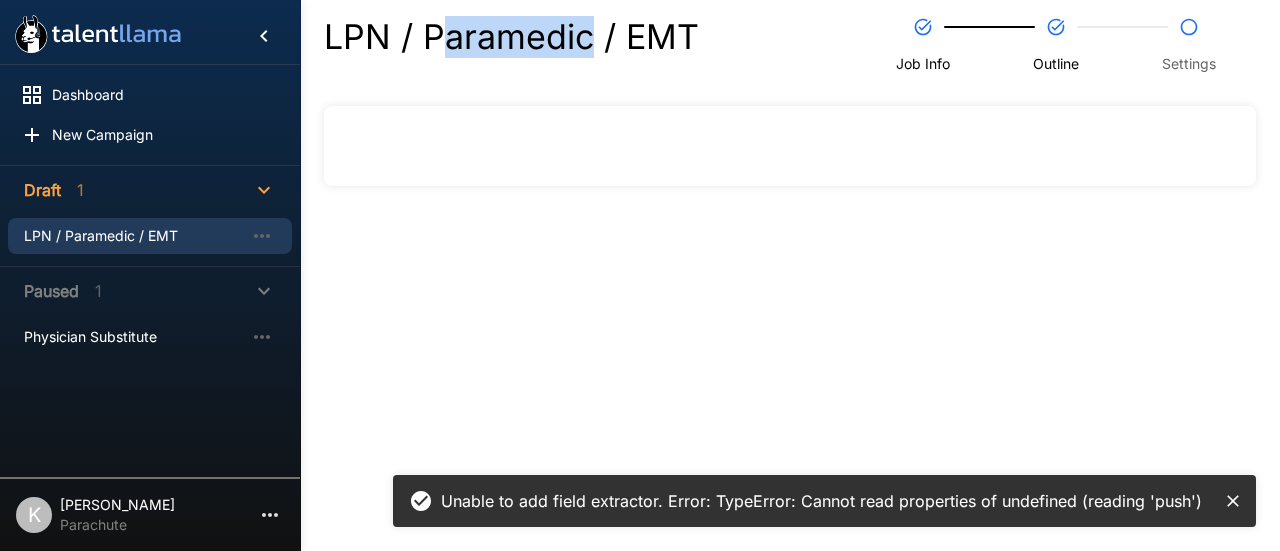 drag, startPoint x: 587, startPoint y: 34, endPoint x: 450, endPoint y: 41, distance: 137.17871 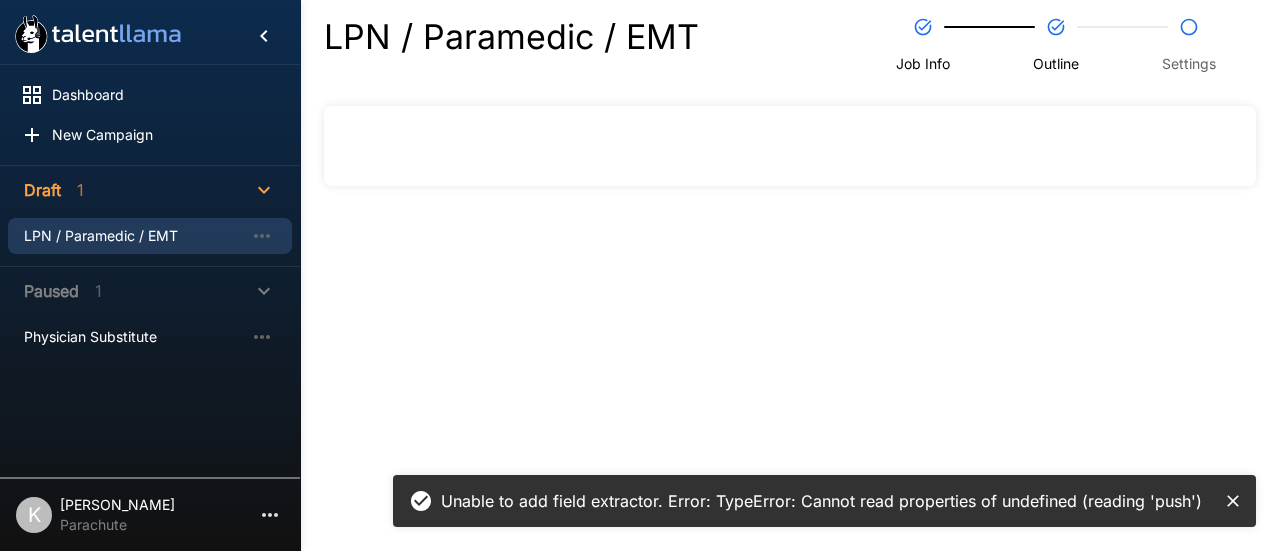 click at bounding box center (790, 146) 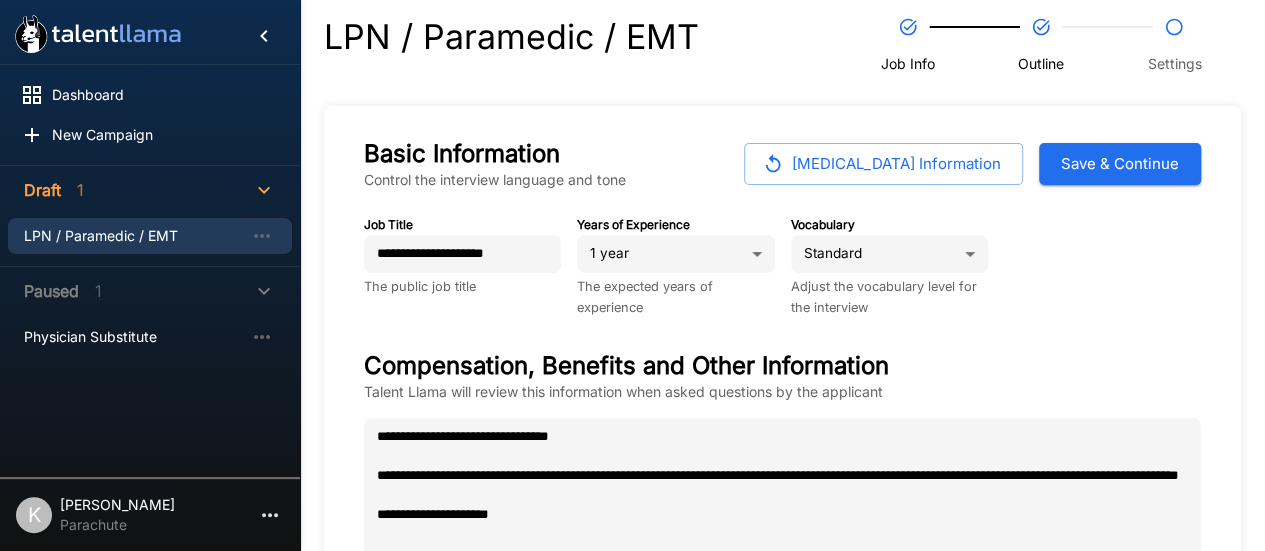 click on "Save & Continue" at bounding box center (1120, 164) 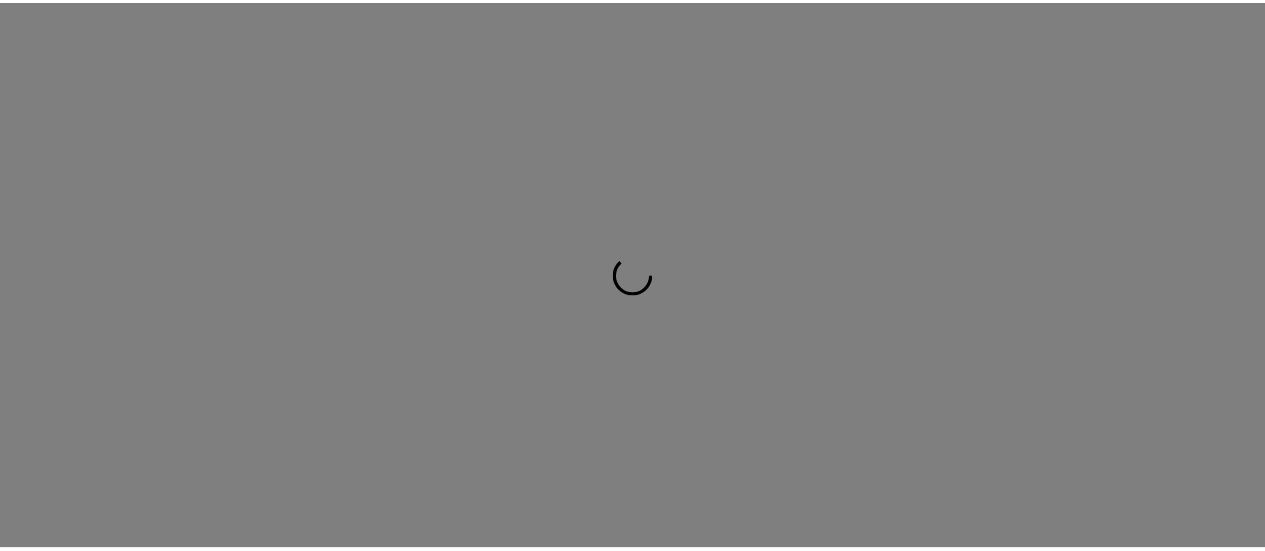 scroll, scrollTop: 0, scrollLeft: 0, axis: both 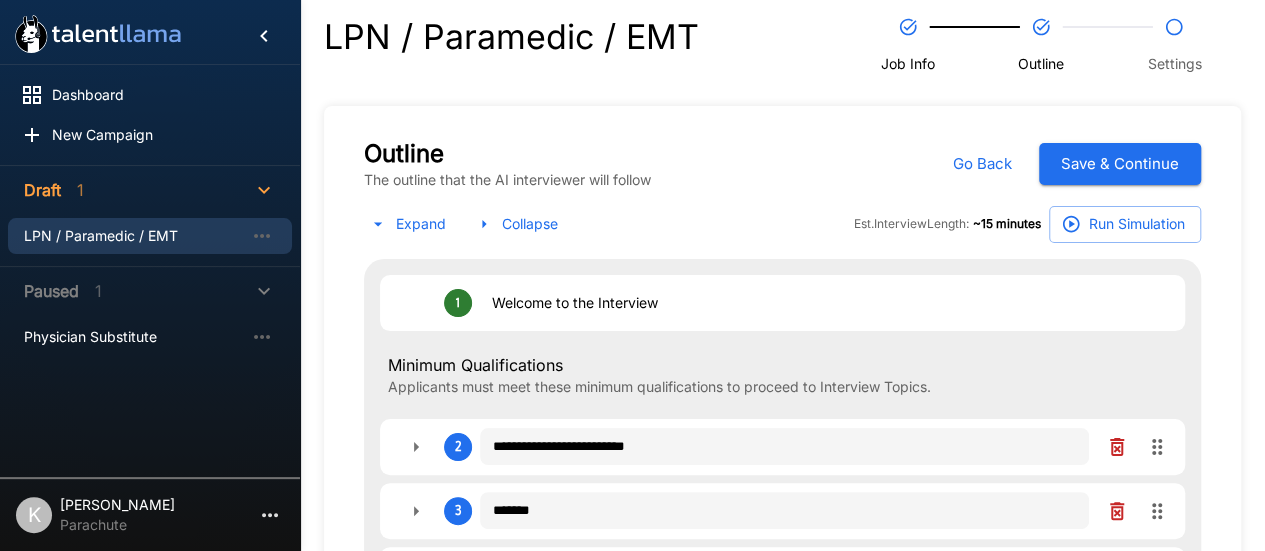 type on "*" 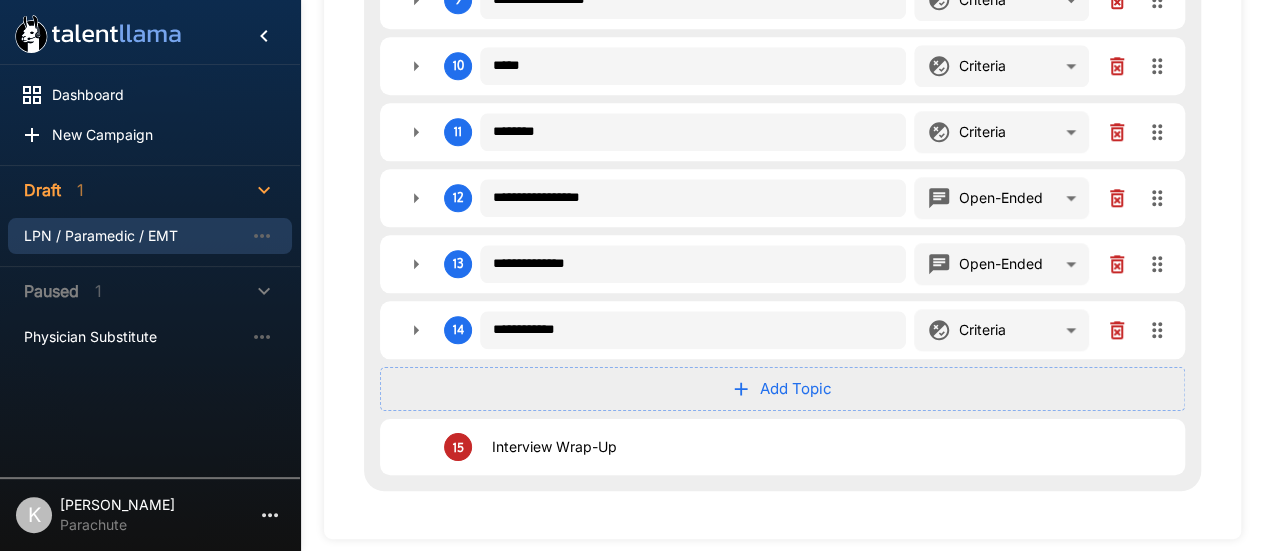 scroll, scrollTop: 1066, scrollLeft: 0, axis: vertical 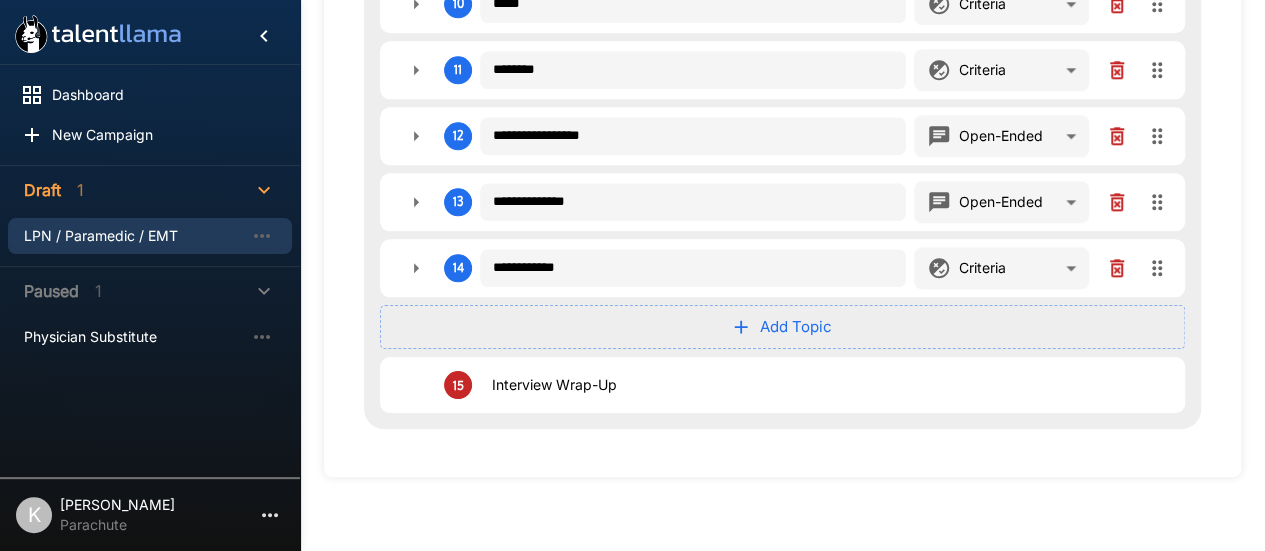 click on "Add Topic" at bounding box center [782, 327] 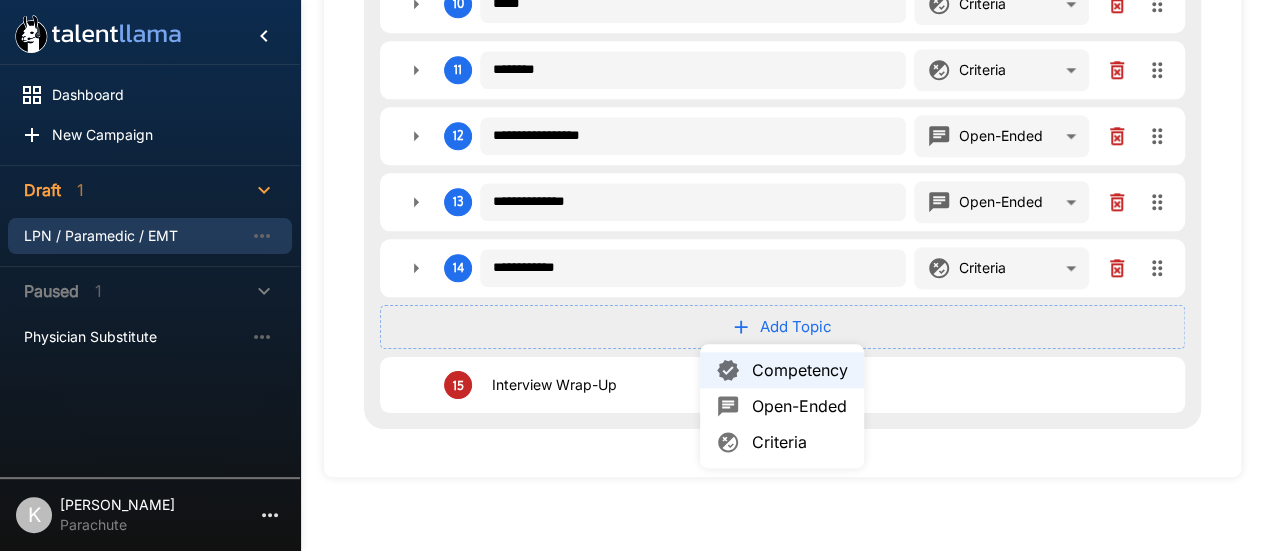 type on "*" 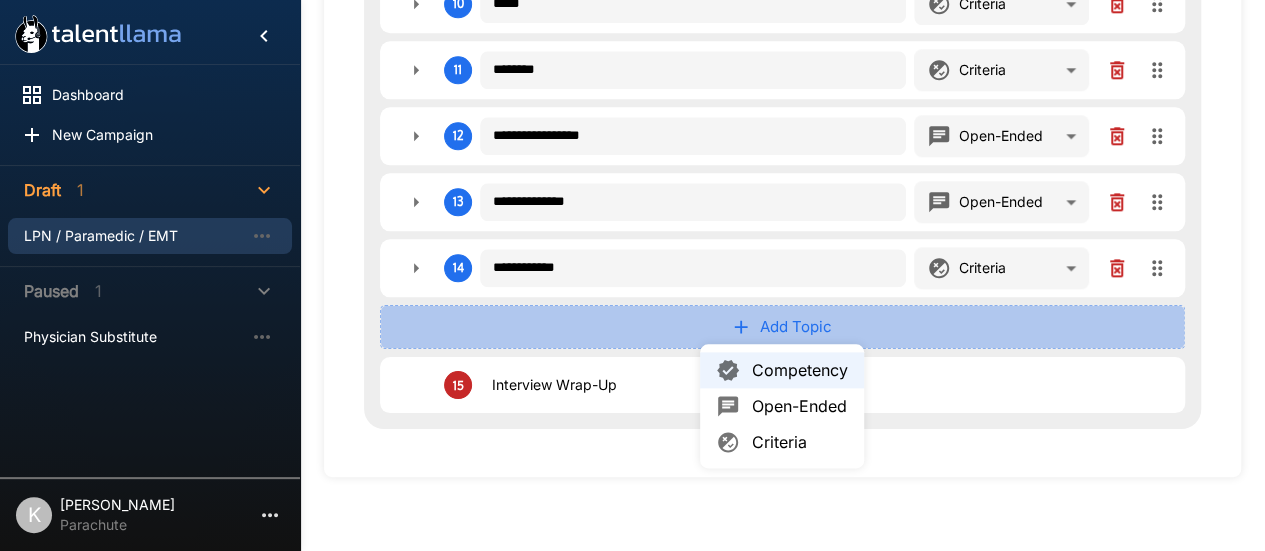 click on "Add Topic" at bounding box center [782, 327] 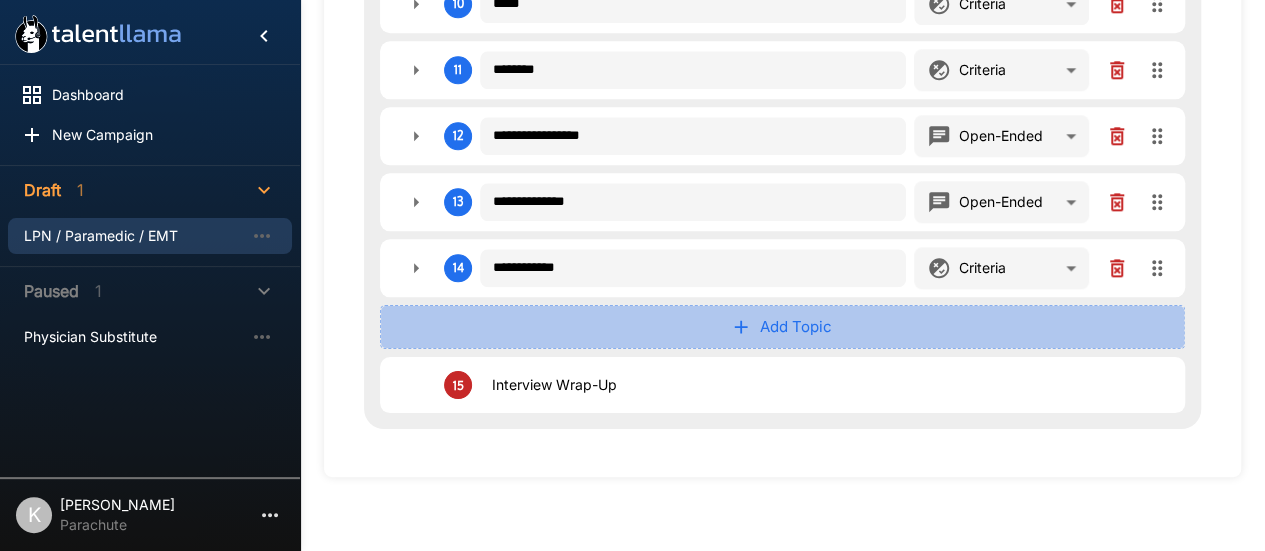 click on "Add Topic" at bounding box center (782, 327) 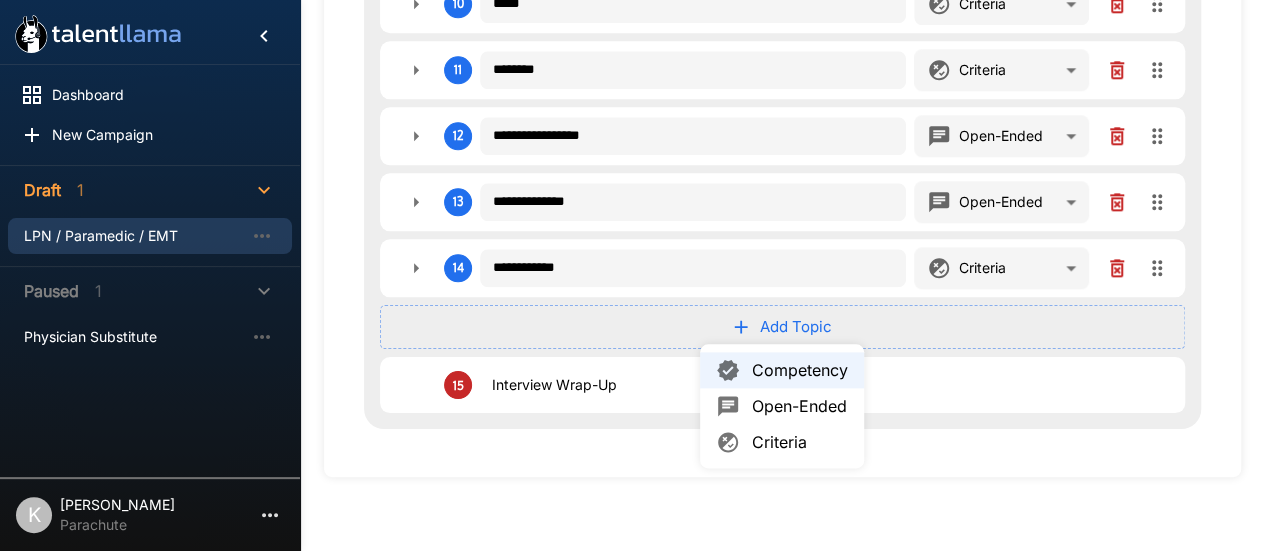 click on "Open-Ended" at bounding box center (800, 406) 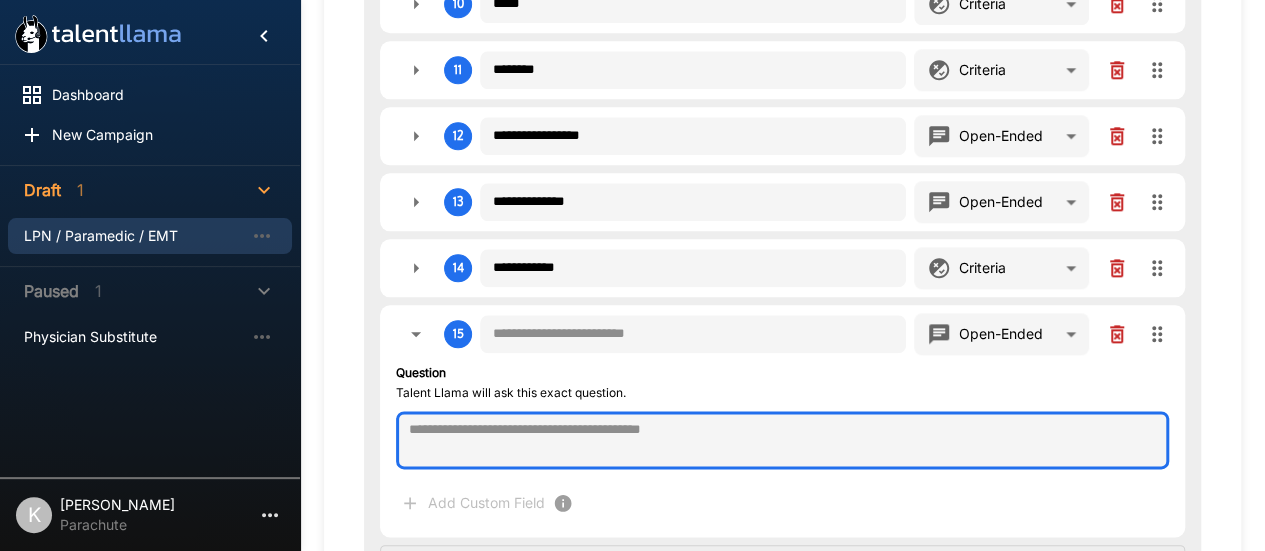 type on "*" 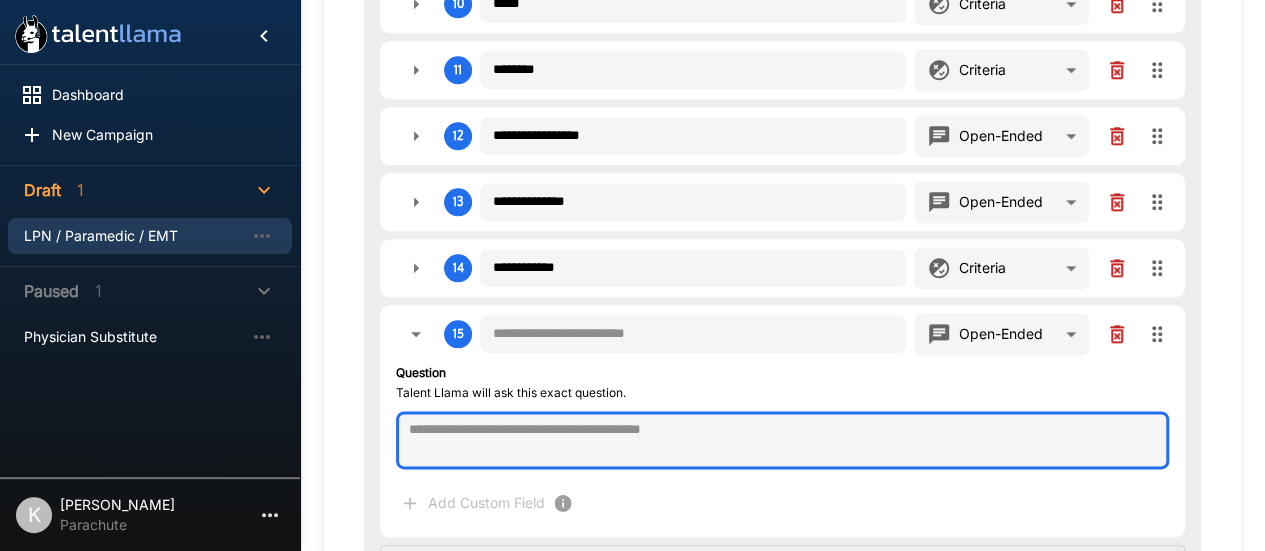 click at bounding box center (782, 440) 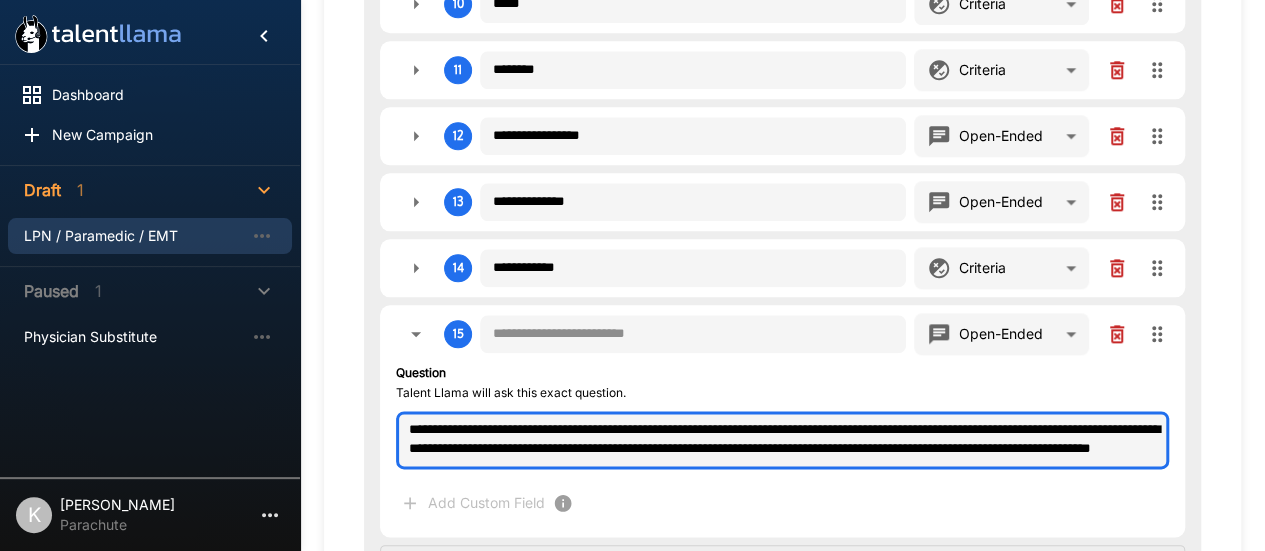 type on "*" 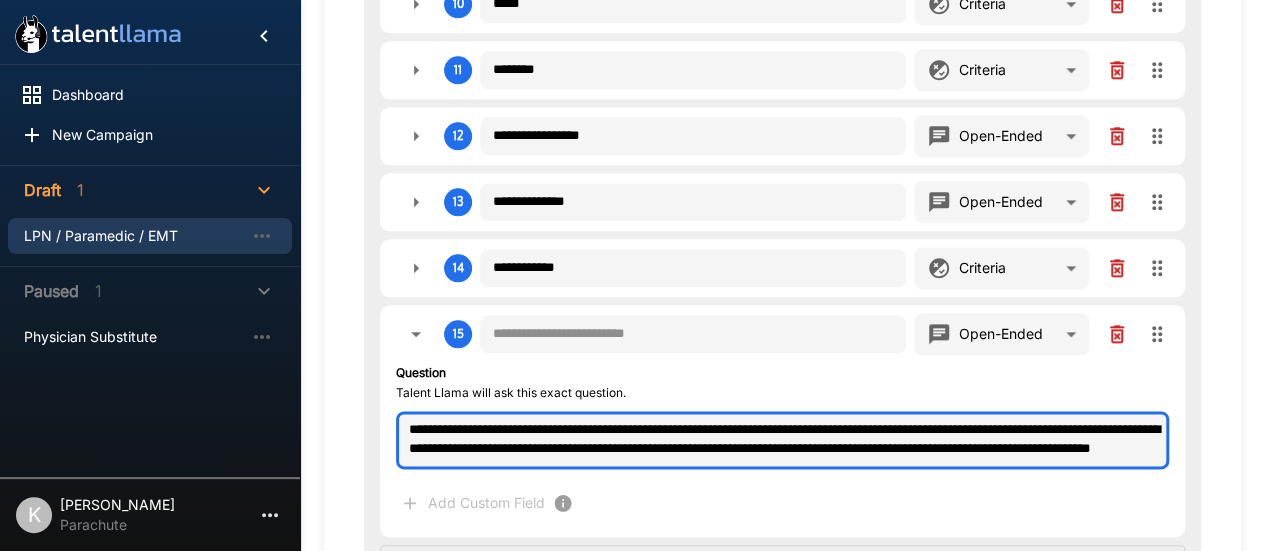 type on "*" 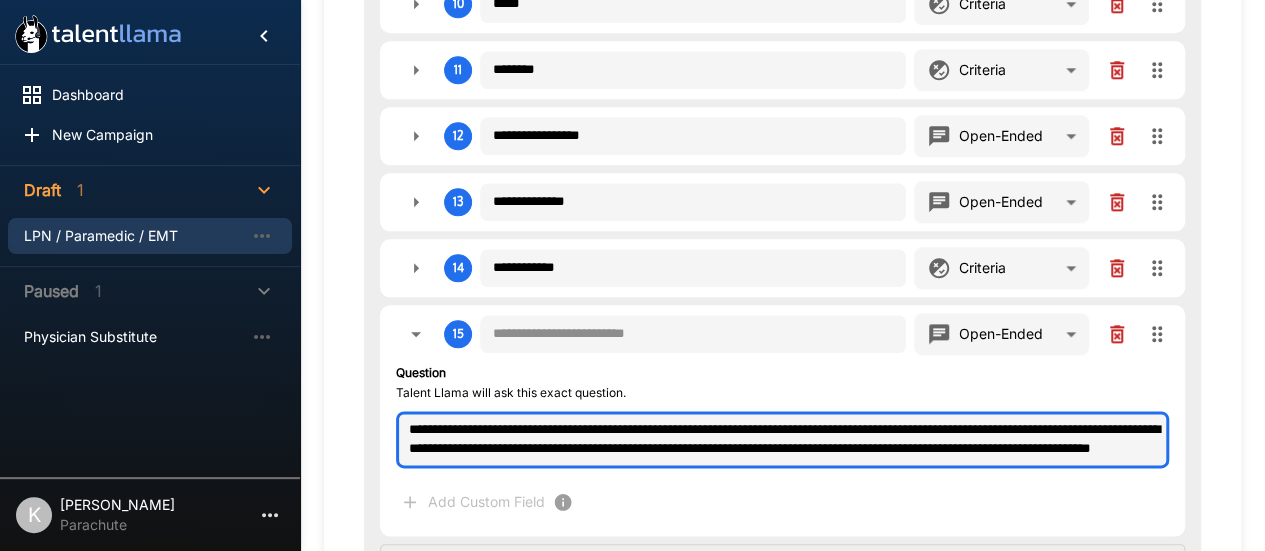 type on "*" 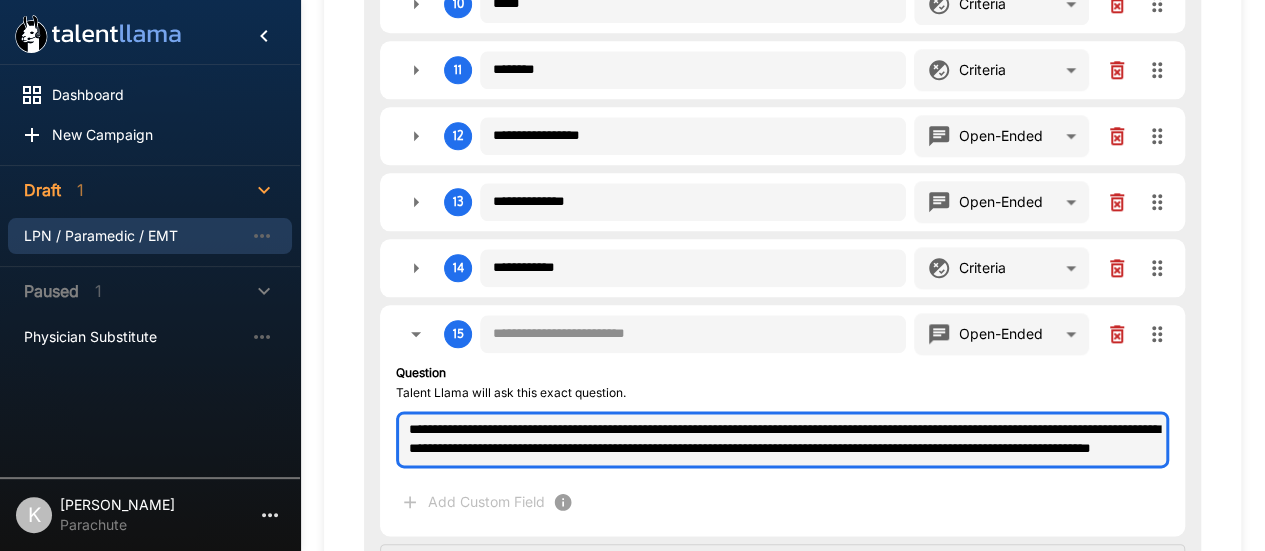 type on "*" 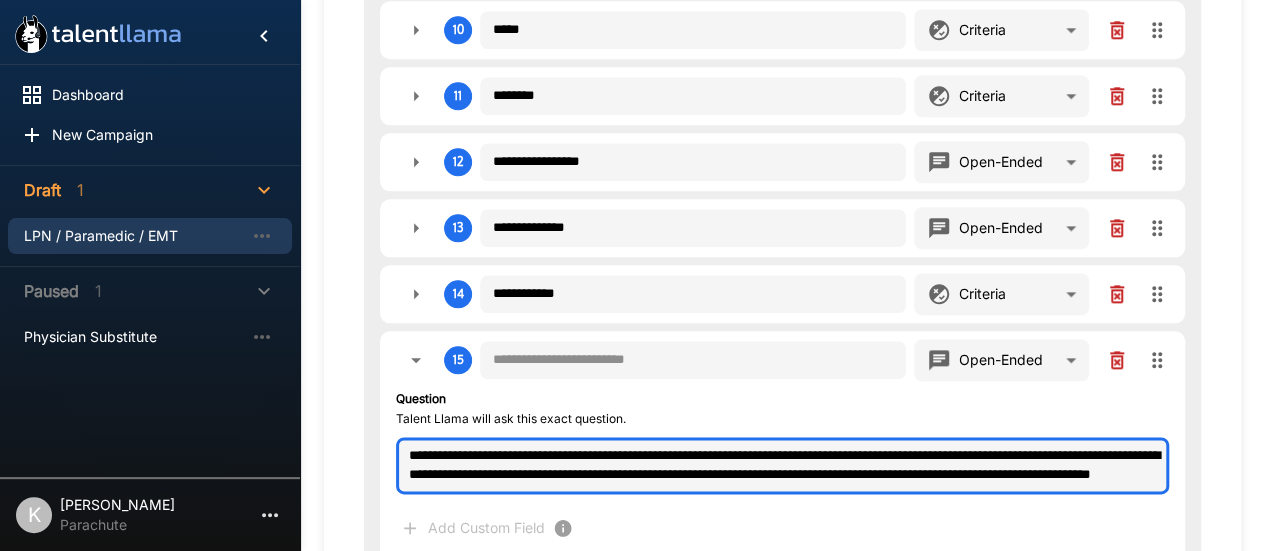 scroll, scrollTop: 1038, scrollLeft: 0, axis: vertical 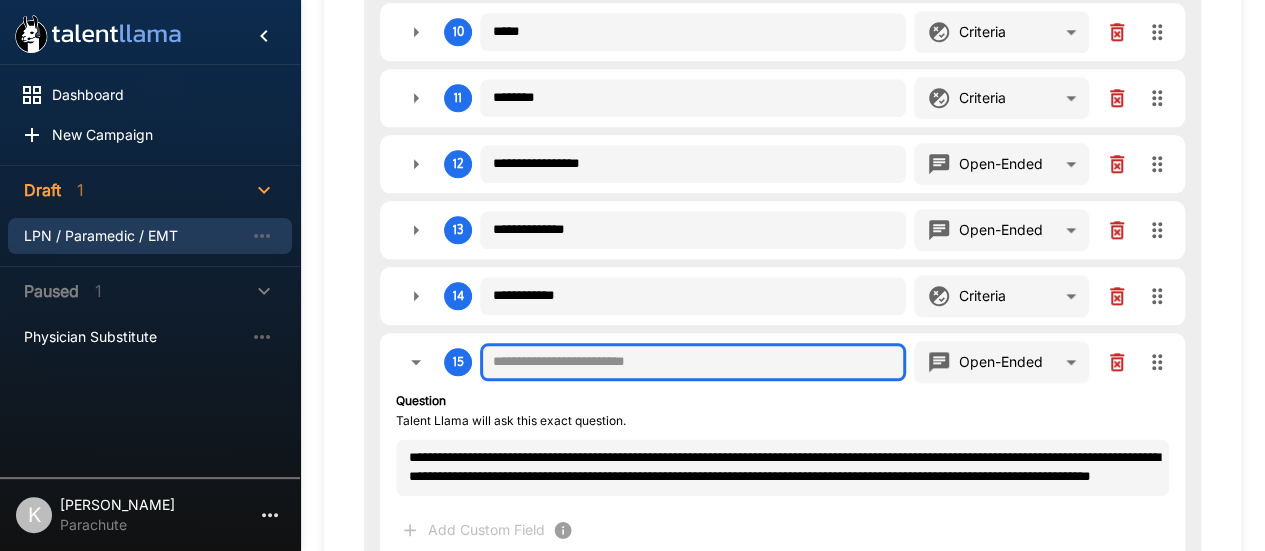 click at bounding box center (693, 362) 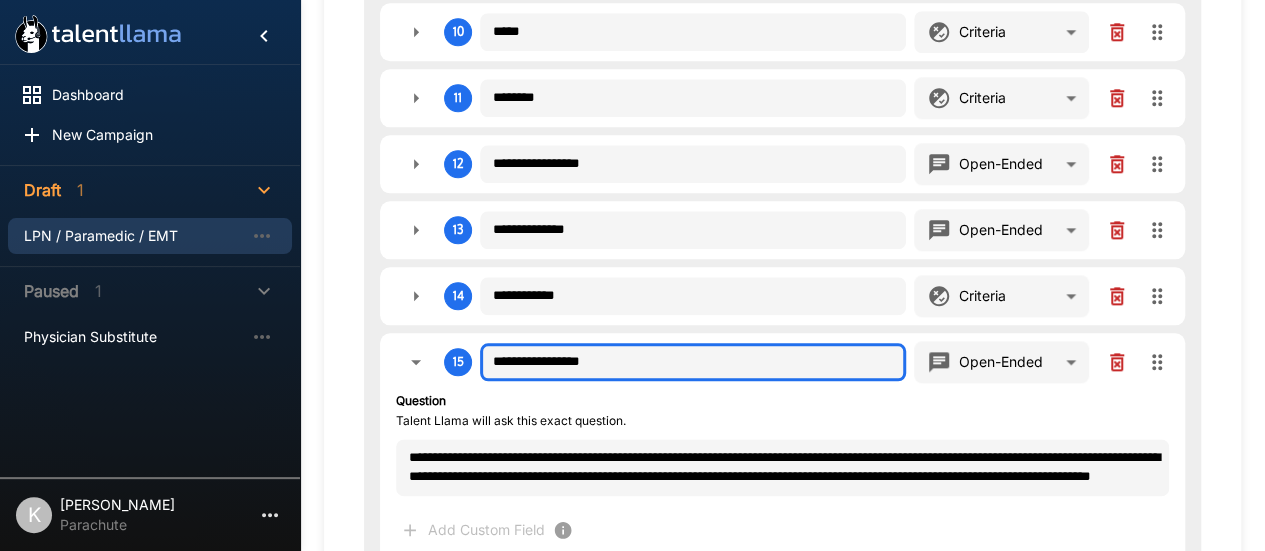 scroll, scrollTop: 1048, scrollLeft: 0, axis: vertical 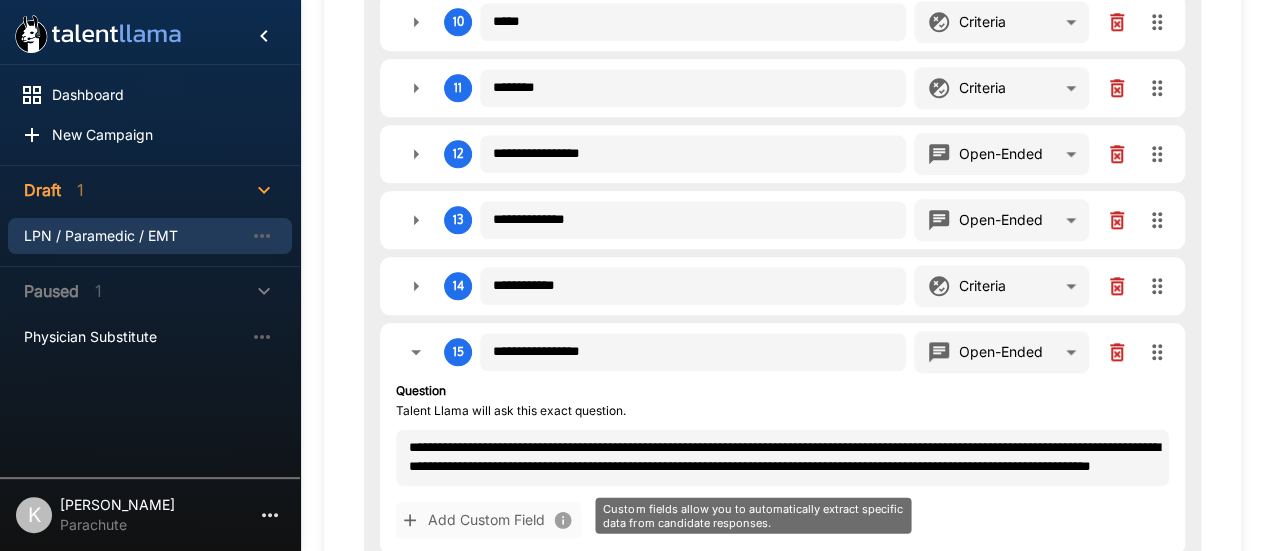 click on "Add Custom Field" at bounding box center [488, 520] 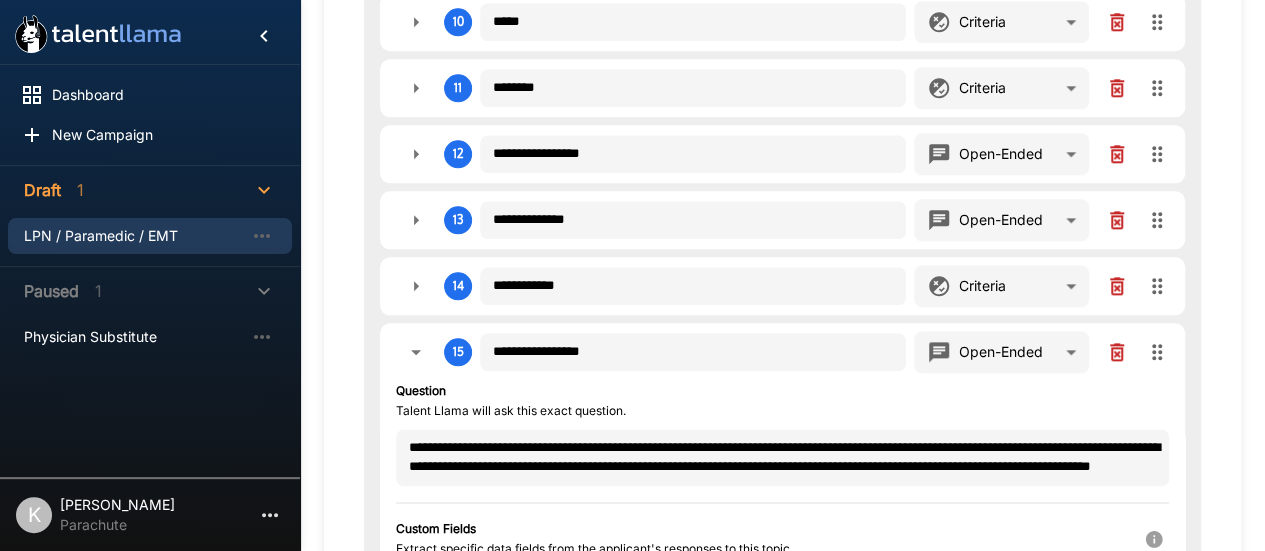 scroll, scrollTop: 1302, scrollLeft: 0, axis: vertical 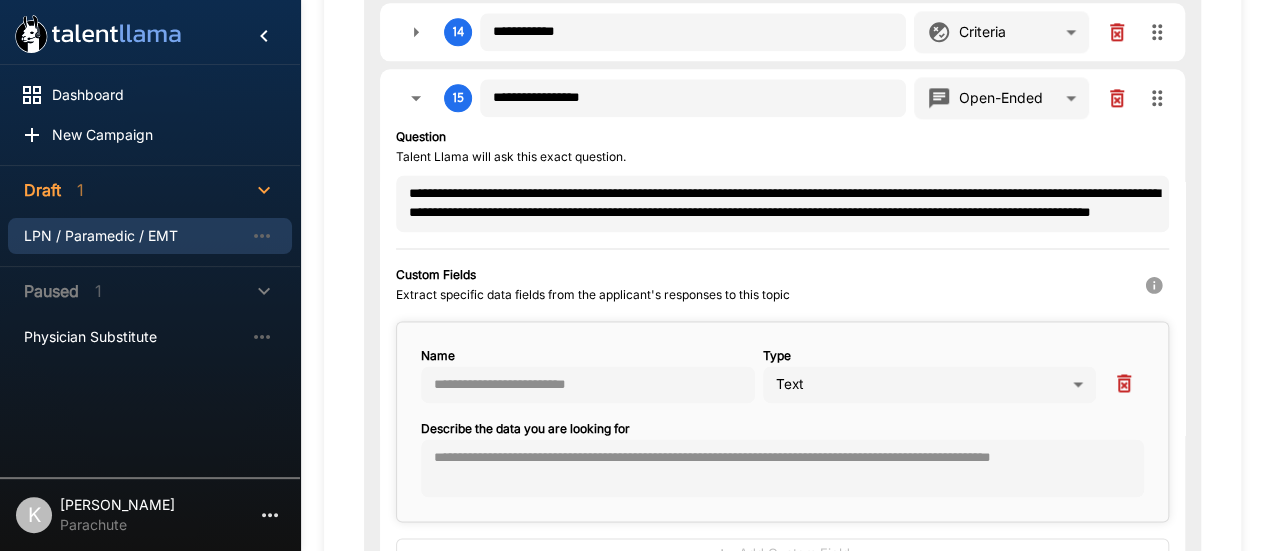 click on "Name Type Text **** Describe the data you are looking for *" at bounding box center (782, 421) 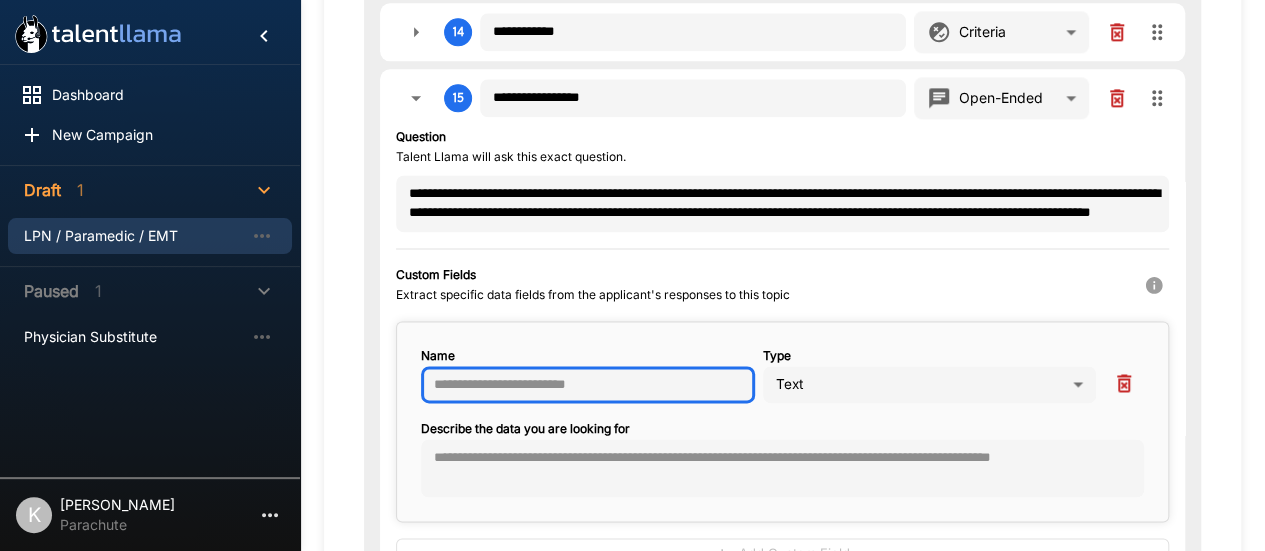 click at bounding box center (588, 385) 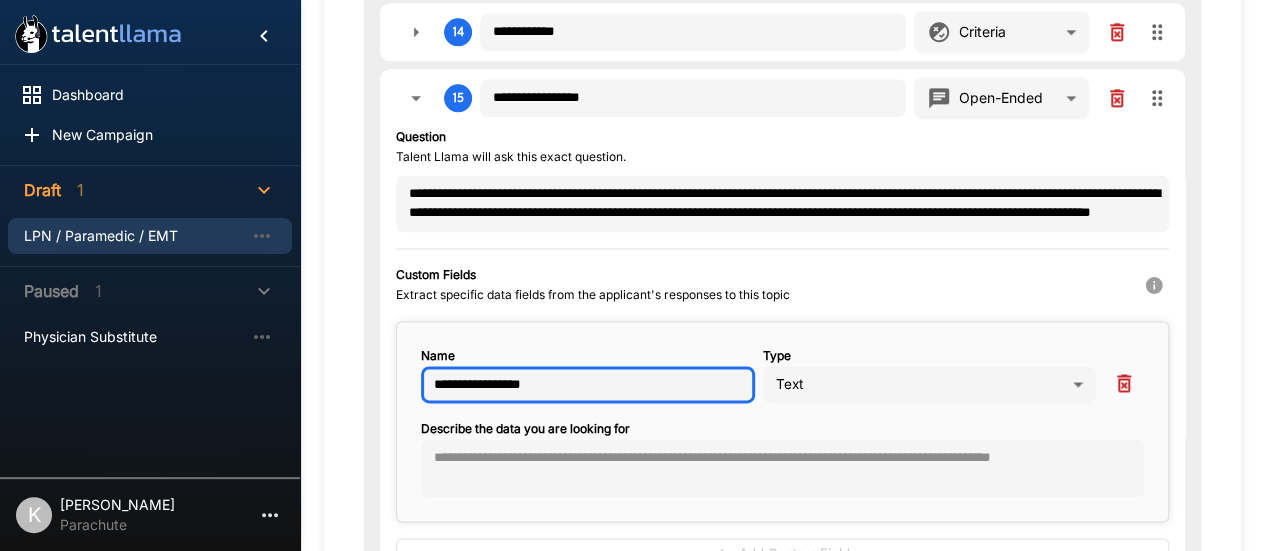 scroll, scrollTop: 1448, scrollLeft: 0, axis: vertical 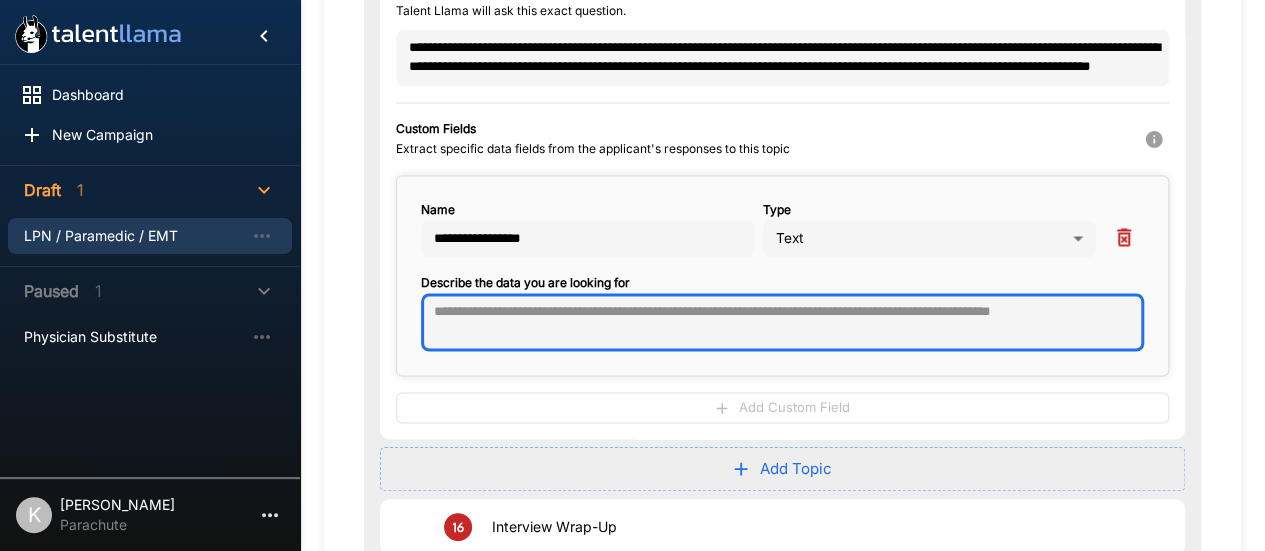 click at bounding box center (782, 322) 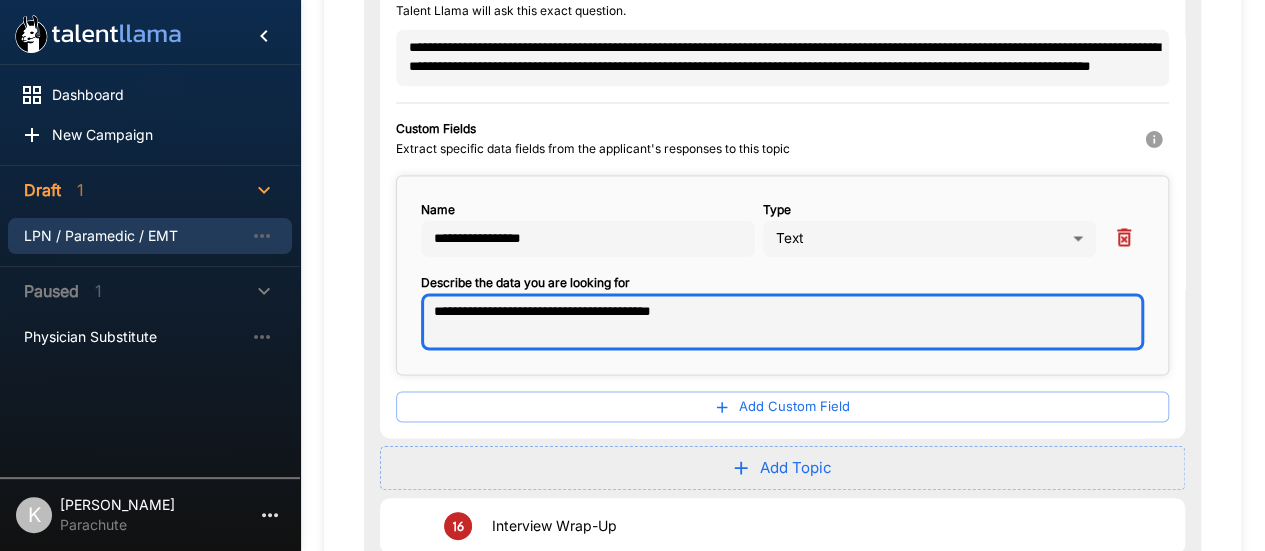 scroll, scrollTop: 1538, scrollLeft: 0, axis: vertical 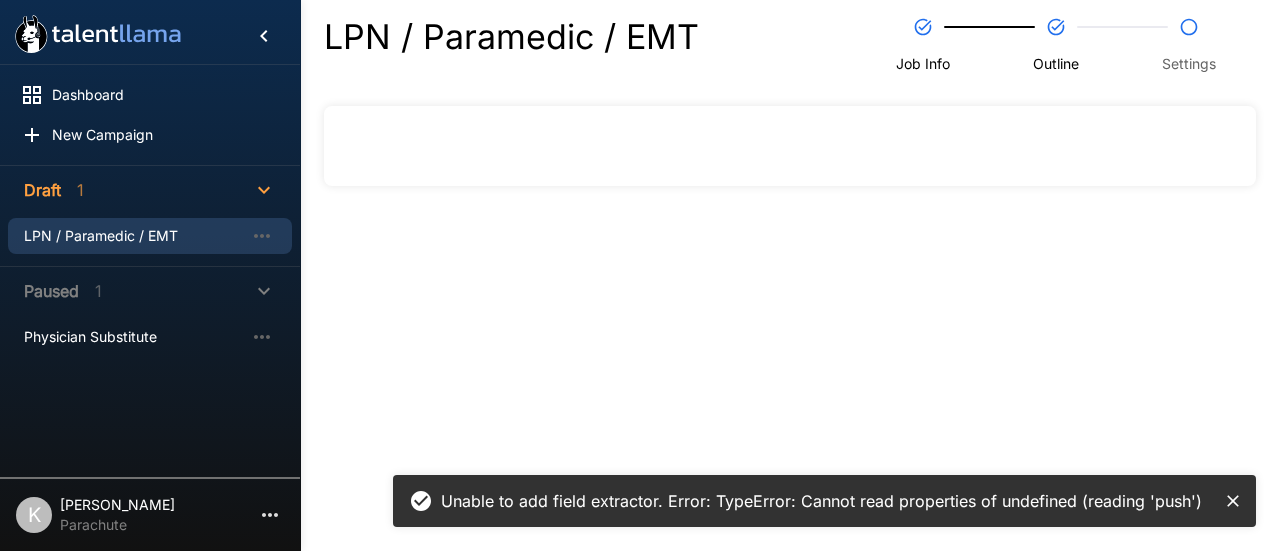 click on "Dashboard New Campaign Draft 1 LPN / Paramedic / EMT Paused 1 Physician Substitute K Kristina Seon Parachute Unable to add field extractor. Error: TypeError: Cannot read properties of undefined (reading 'push') LPN / Paramedic / EMT Job Info Outline Settings" at bounding box center [640, 275] 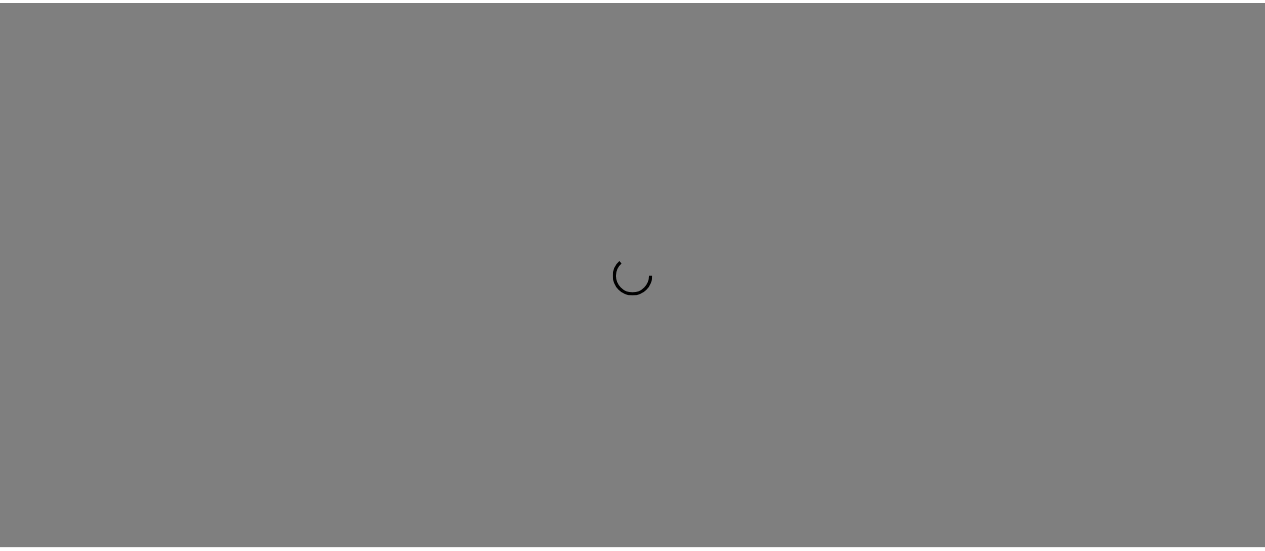 scroll, scrollTop: 0, scrollLeft: 0, axis: both 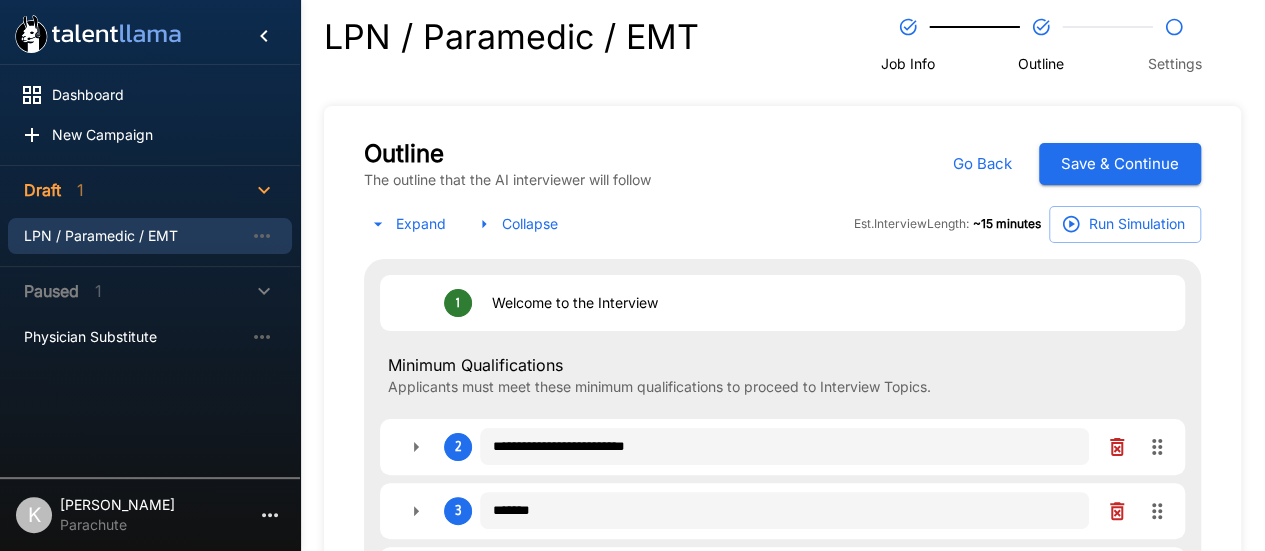 type on "*" 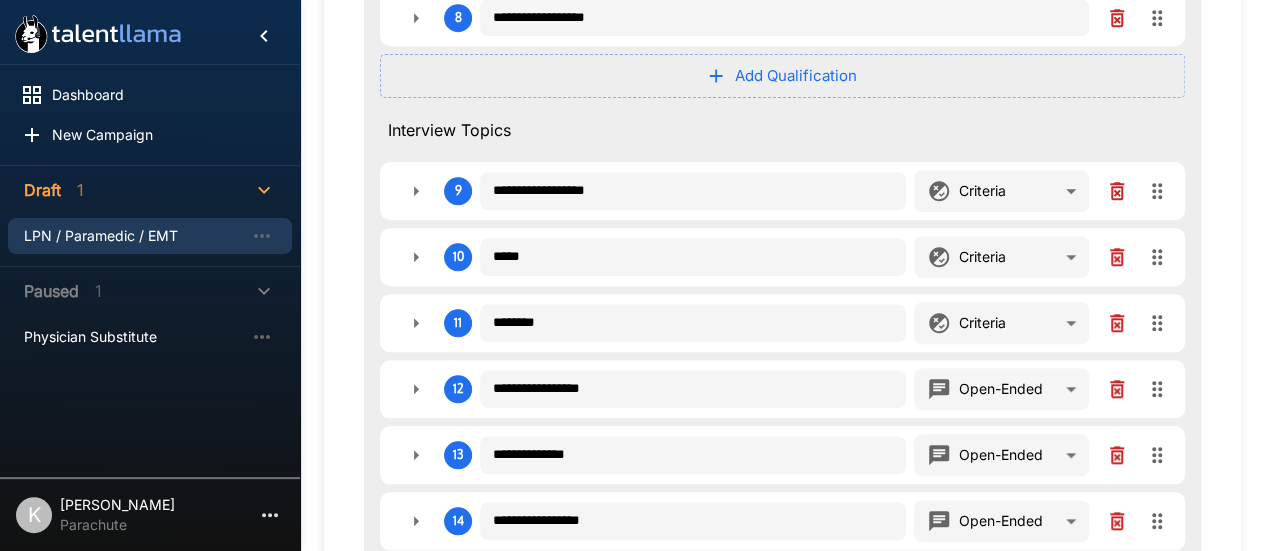scroll, scrollTop: 1132, scrollLeft: 0, axis: vertical 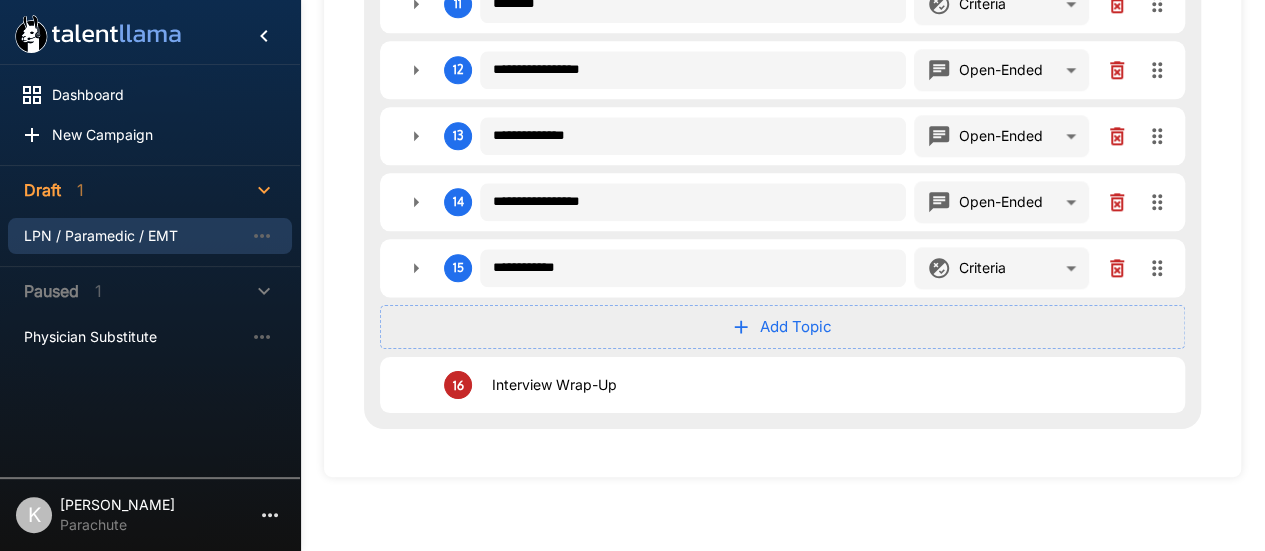 click 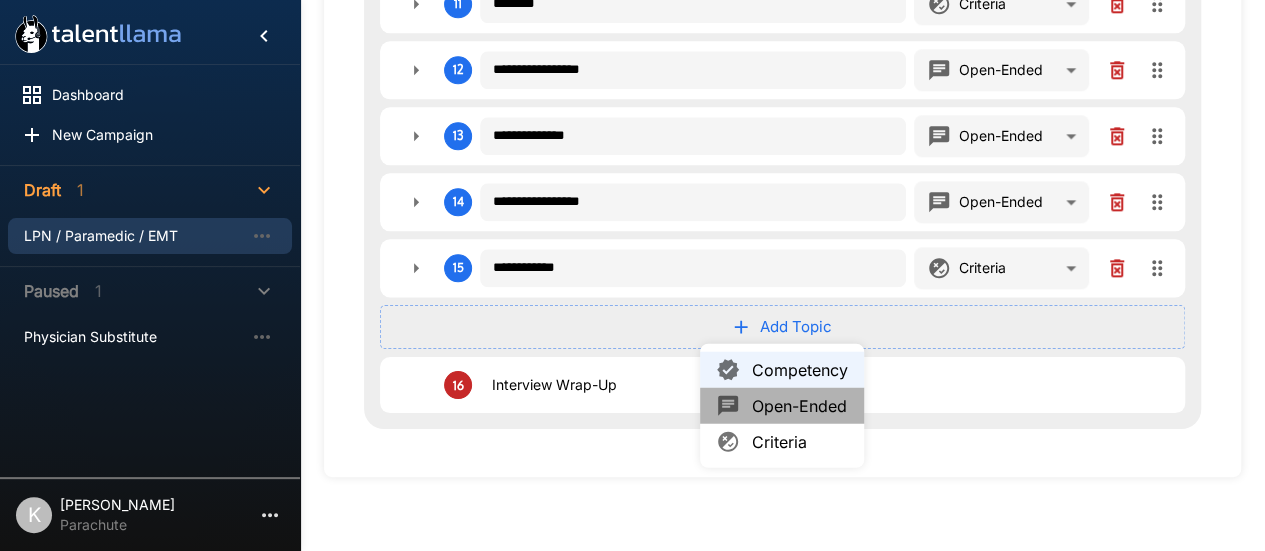 click on "Open-Ended" at bounding box center (800, 405) 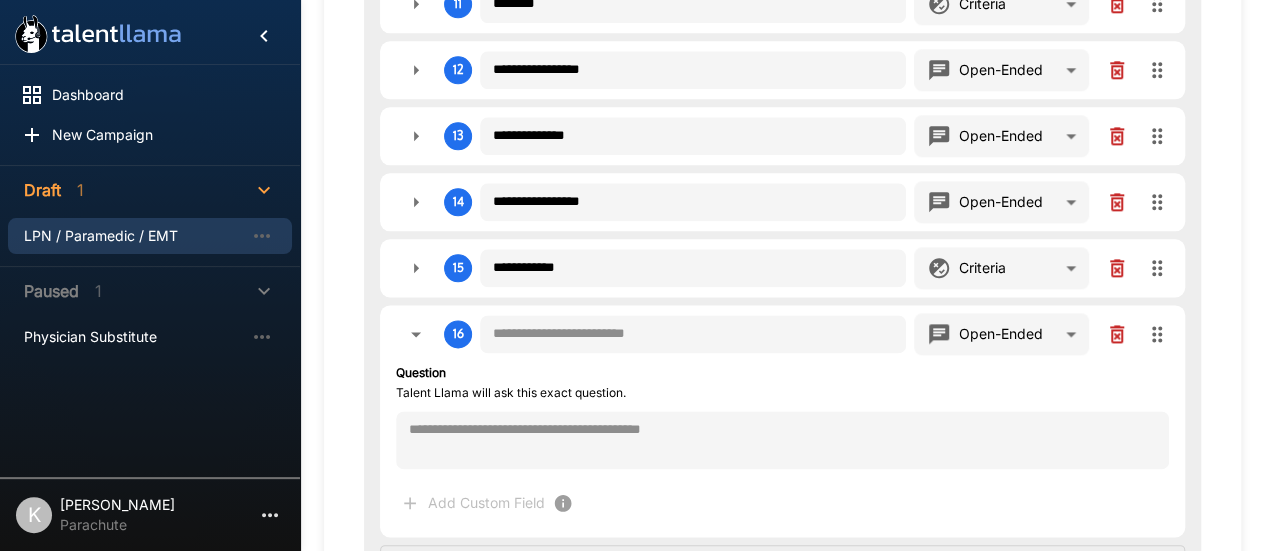 type on "*" 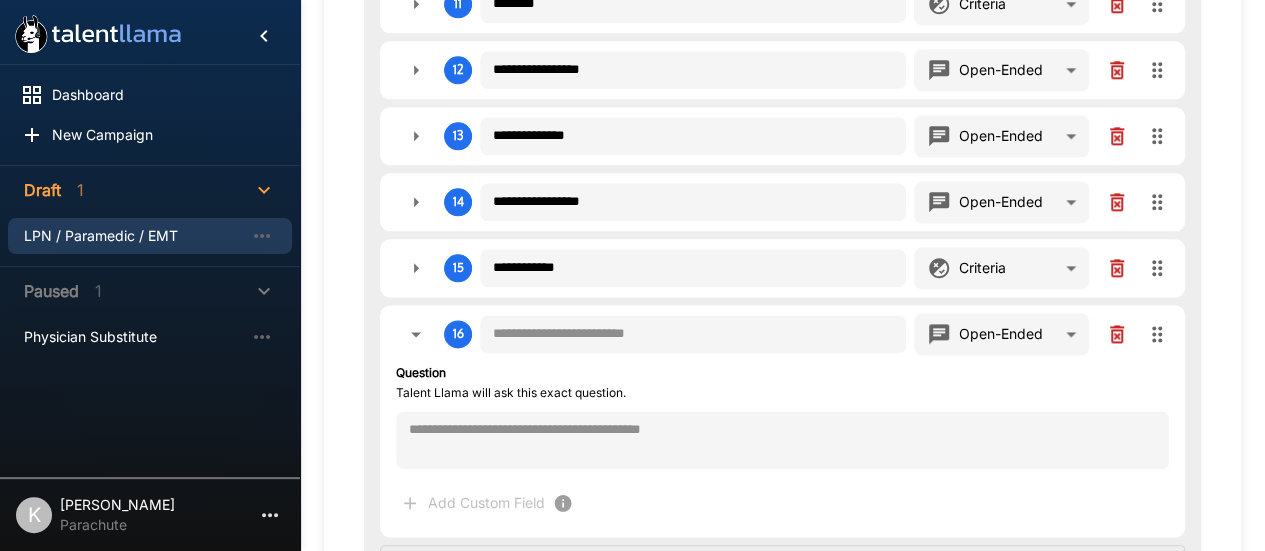 type on "*" 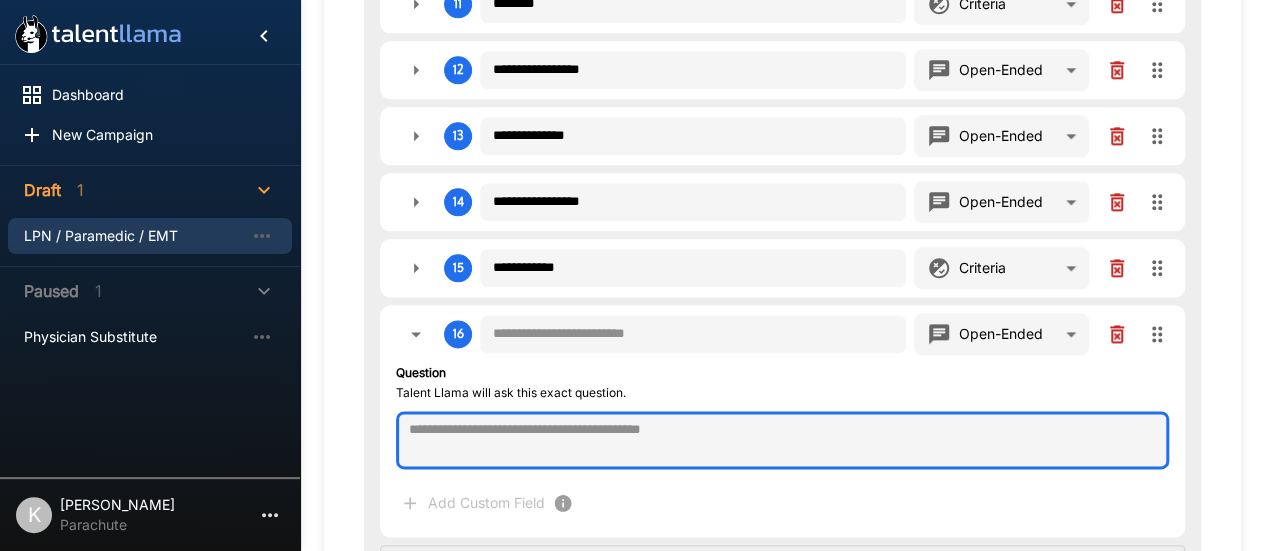 type on "*" 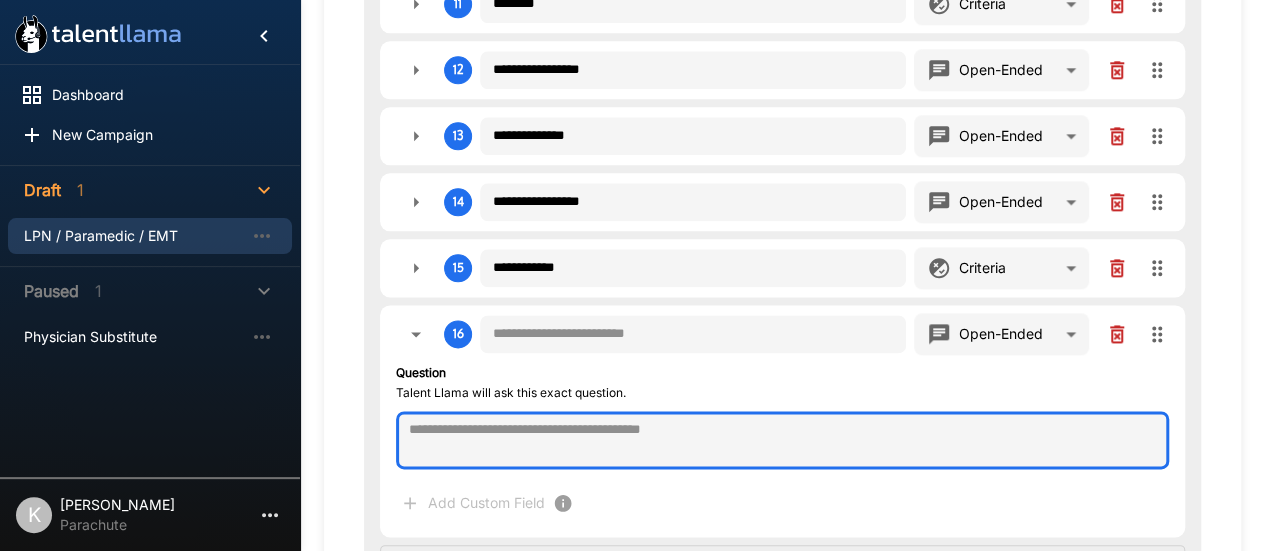 click at bounding box center [782, 440] 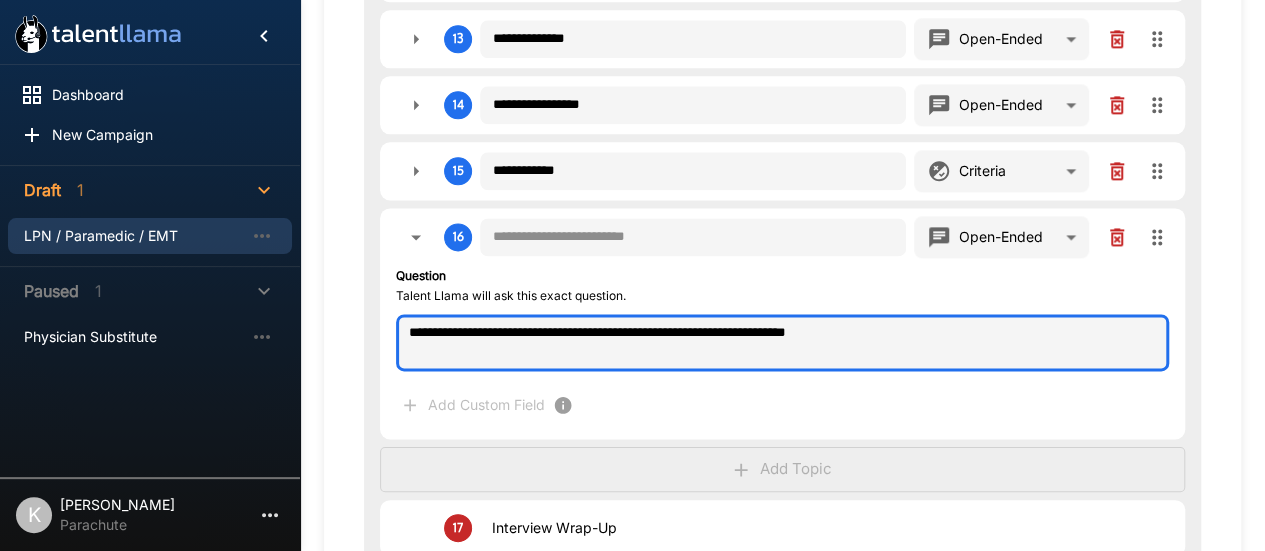 scroll, scrollTop: 1234, scrollLeft: 0, axis: vertical 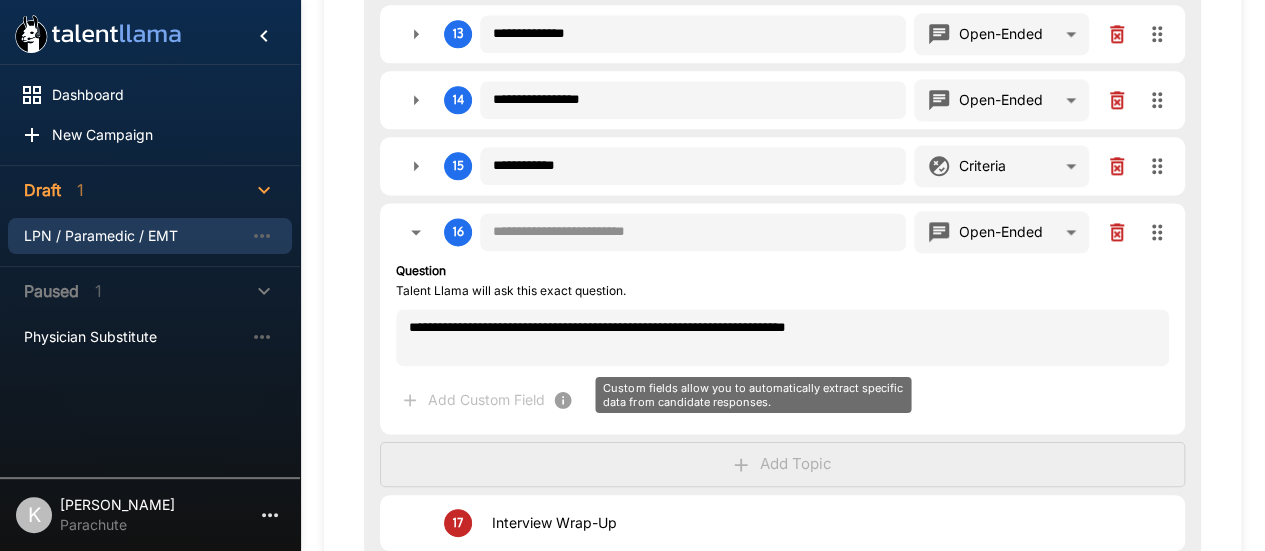 click on "Add Custom Field" at bounding box center [488, 400] 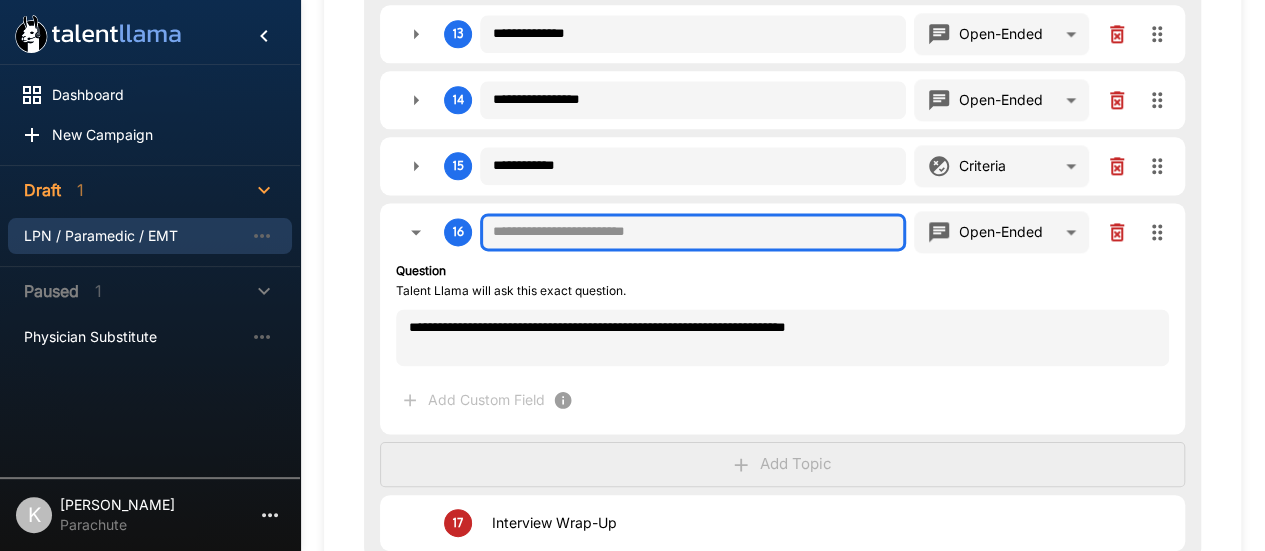 click at bounding box center (693, 232) 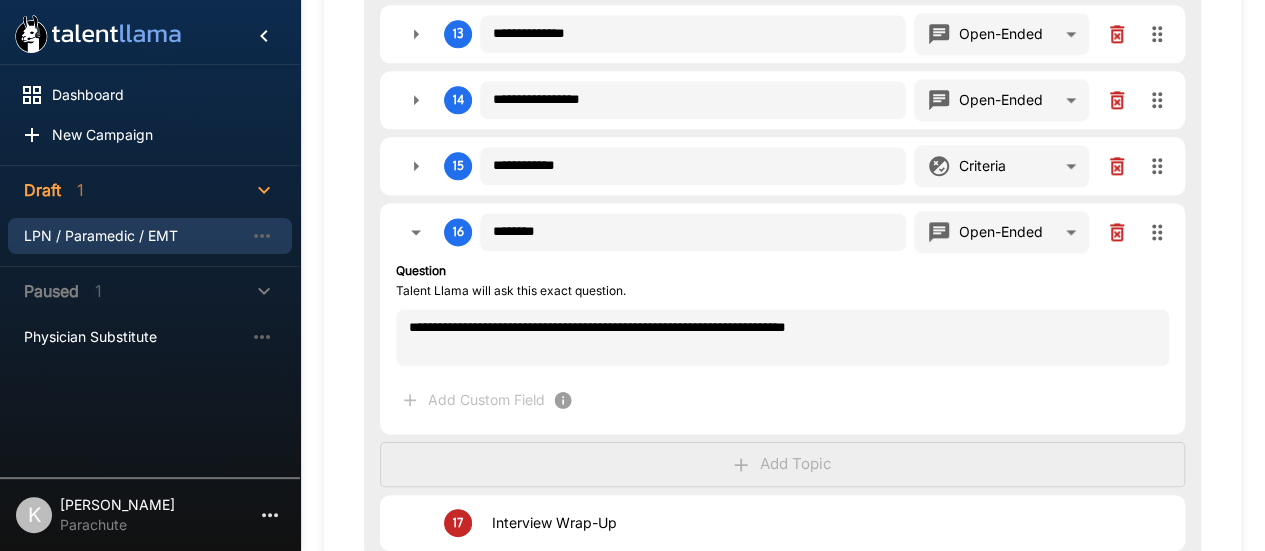 click on "Add Custom Field" at bounding box center (488, 400) 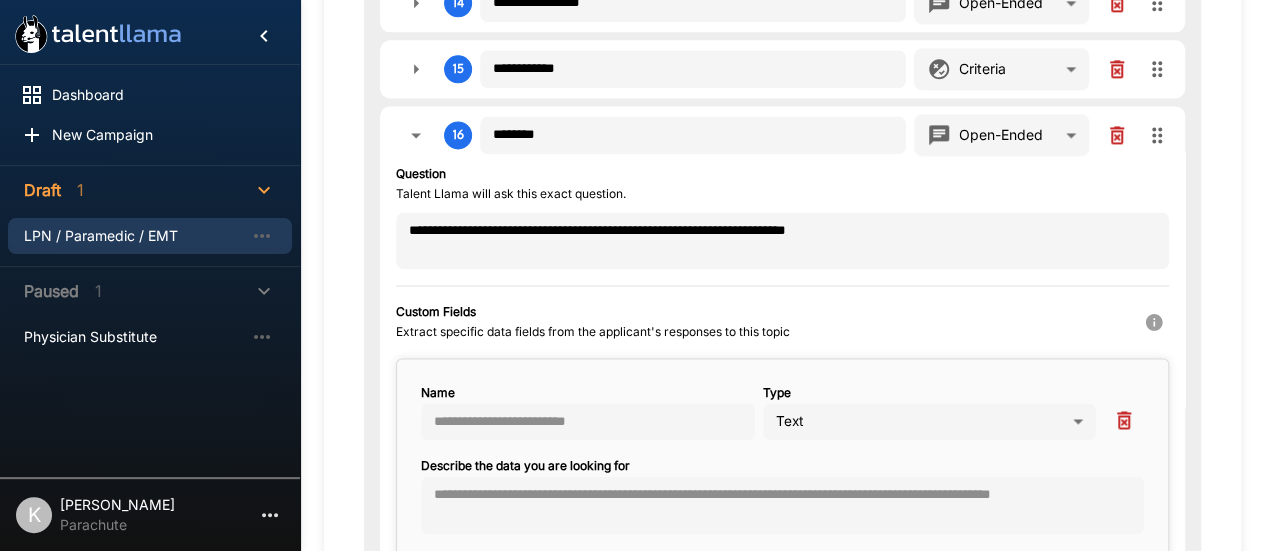 scroll, scrollTop: 1332, scrollLeft: 0, axis: vertical 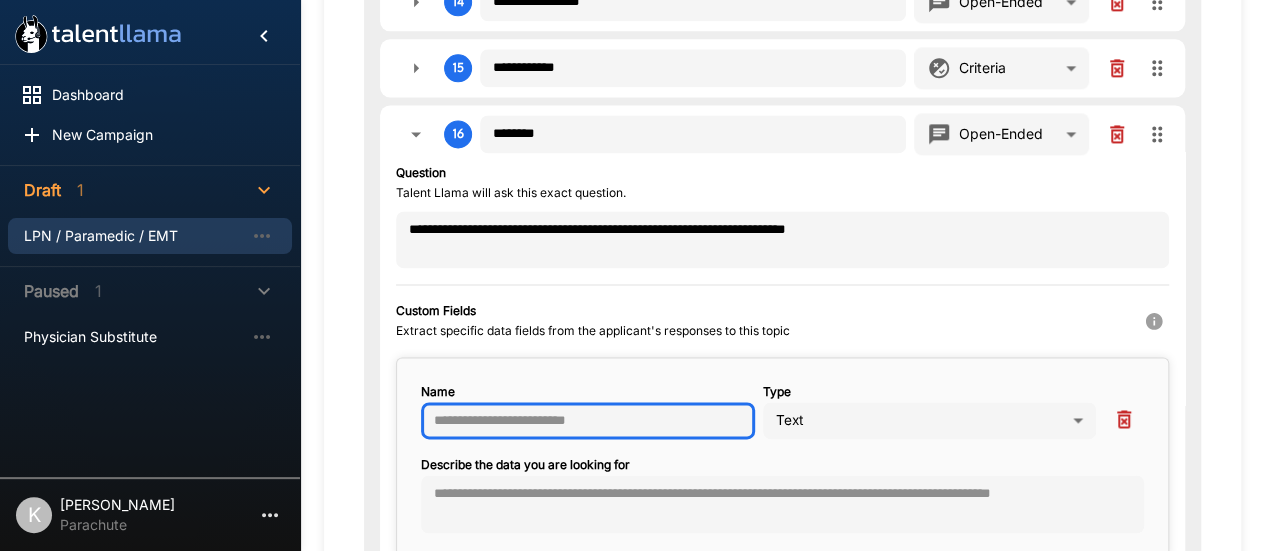 click at bounding box center (588, 421) 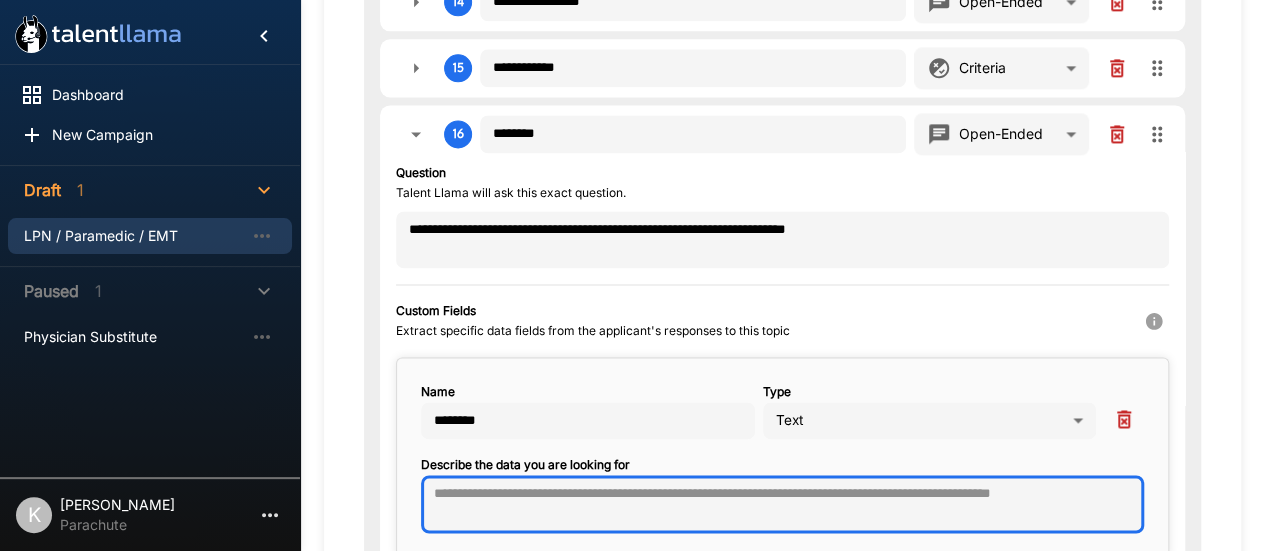 click at bounding box center (782, 504) 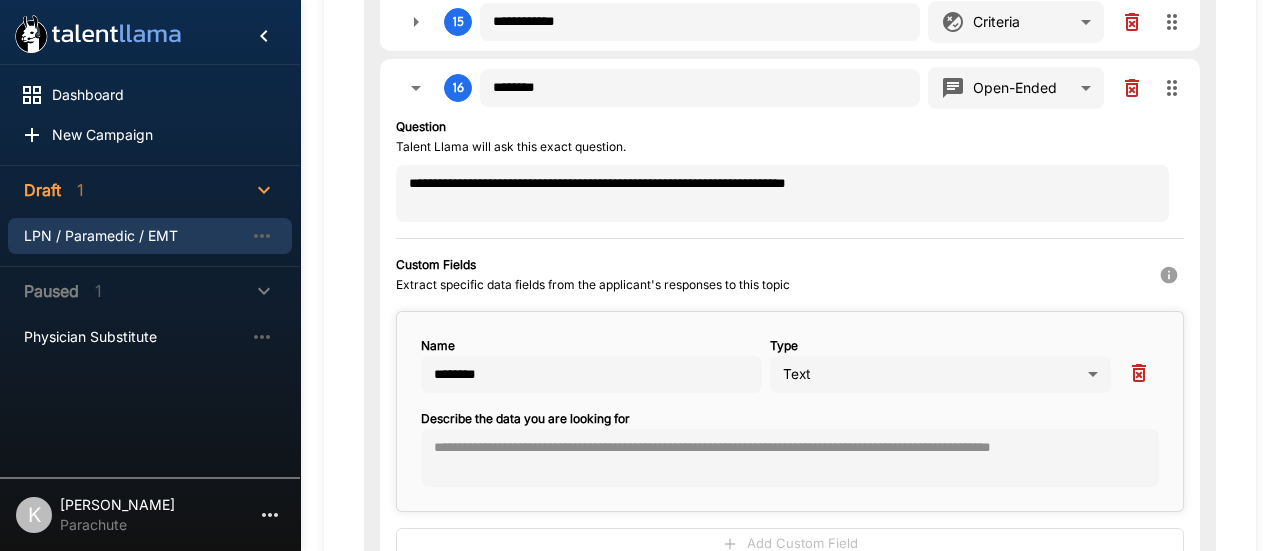 click on "**********" at bounding box center (640, -1103) 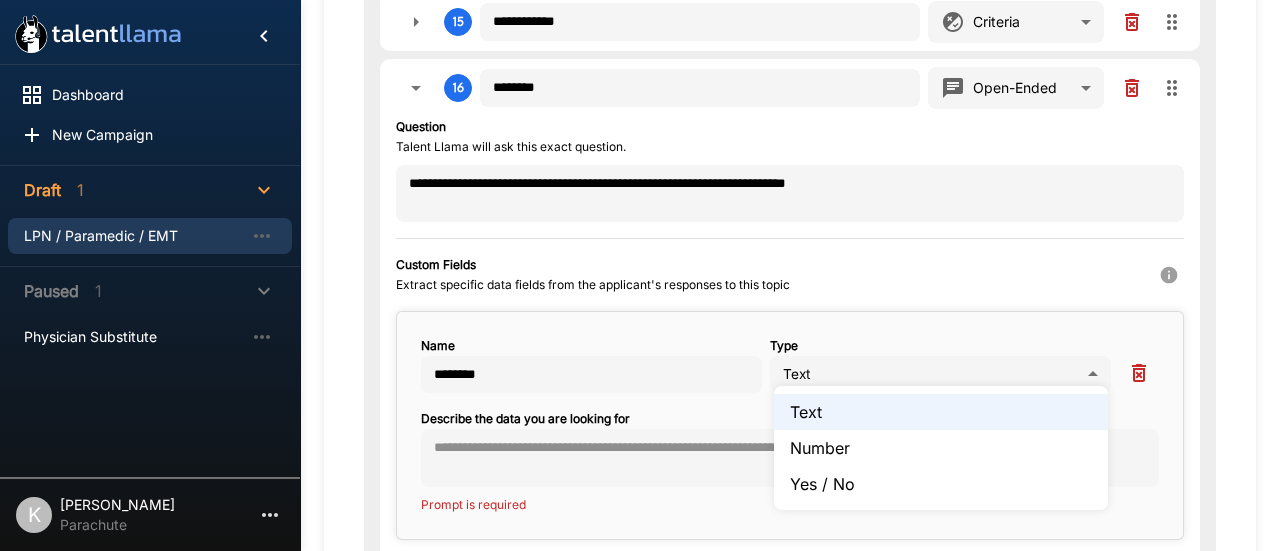 click at bounding box center [640, 275] 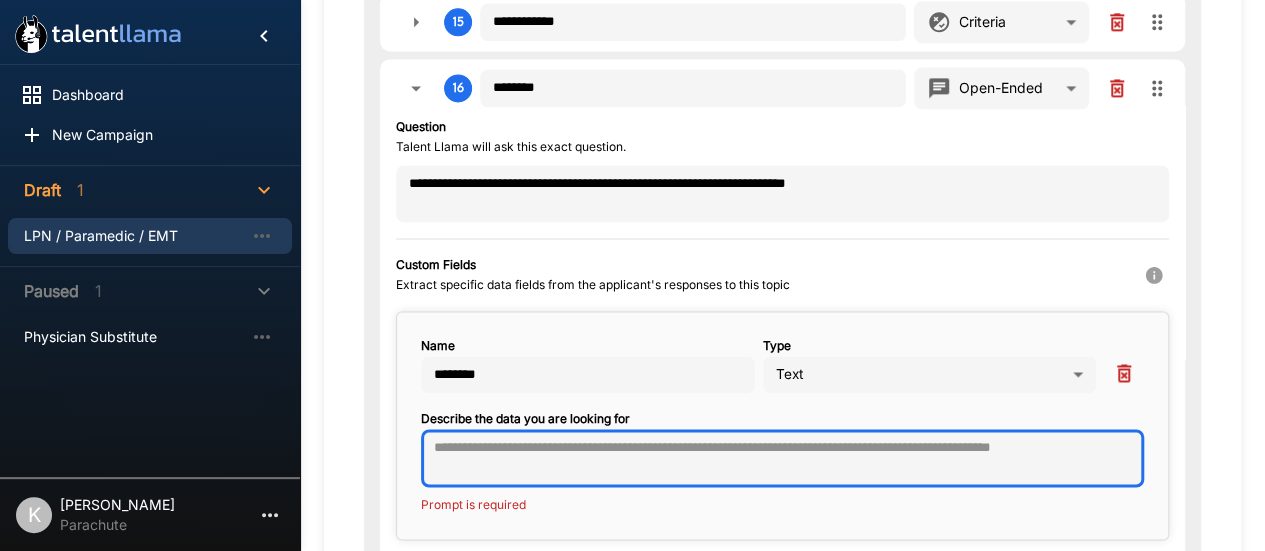 click at bounding box center (782, 458) 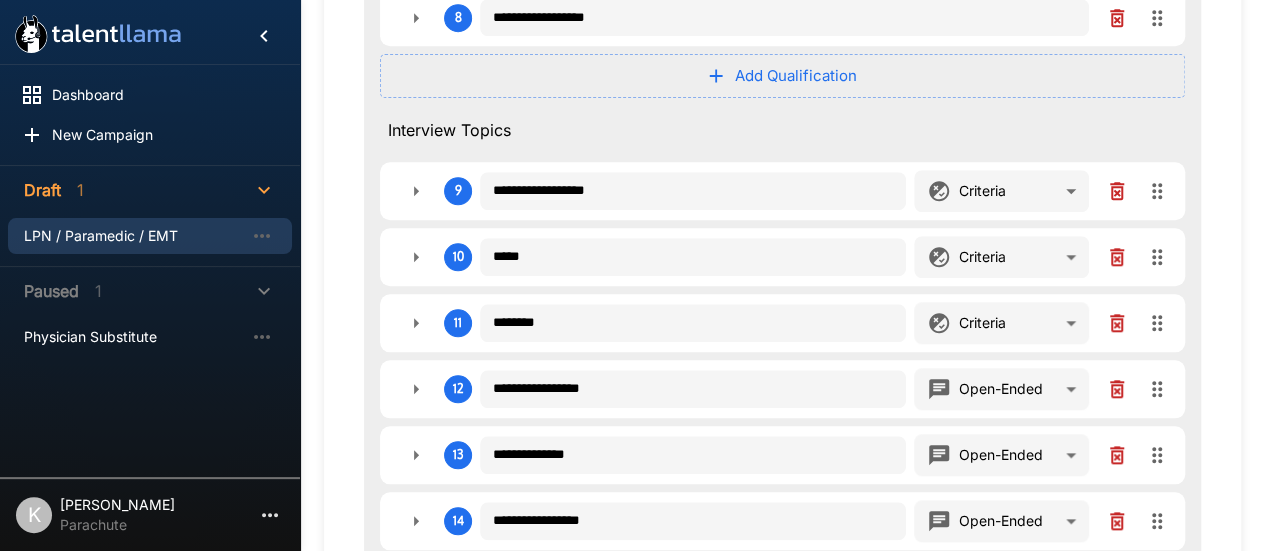 scroll, scrollTop: 795, scrollLeft: 0, axis: vertical 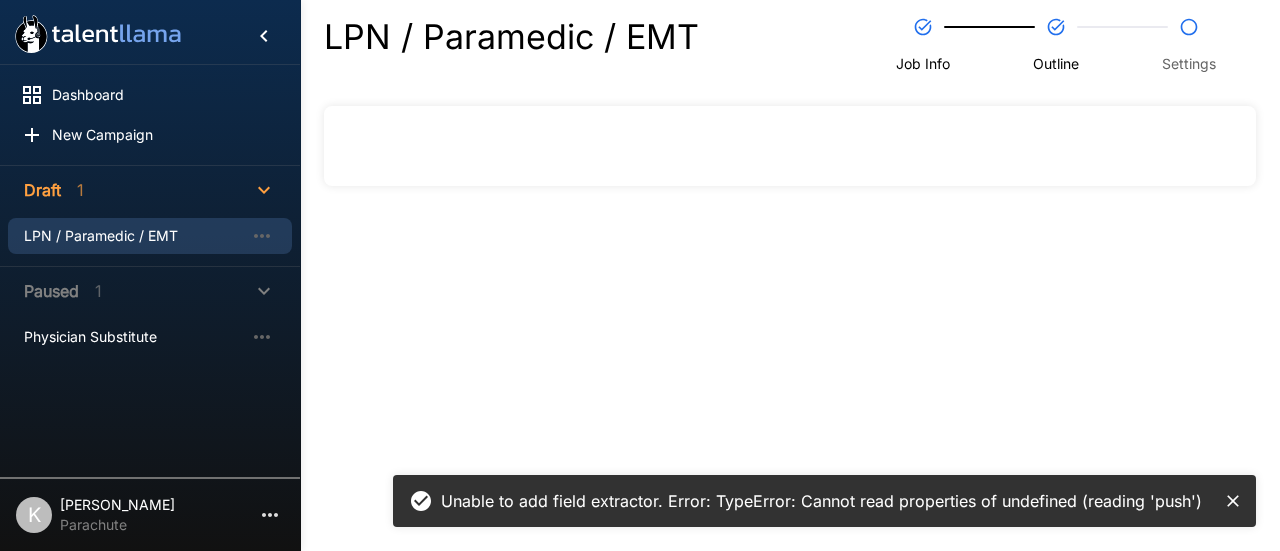 click on "LPN / Paramedic / EMT" at bounding box center [150, 236] 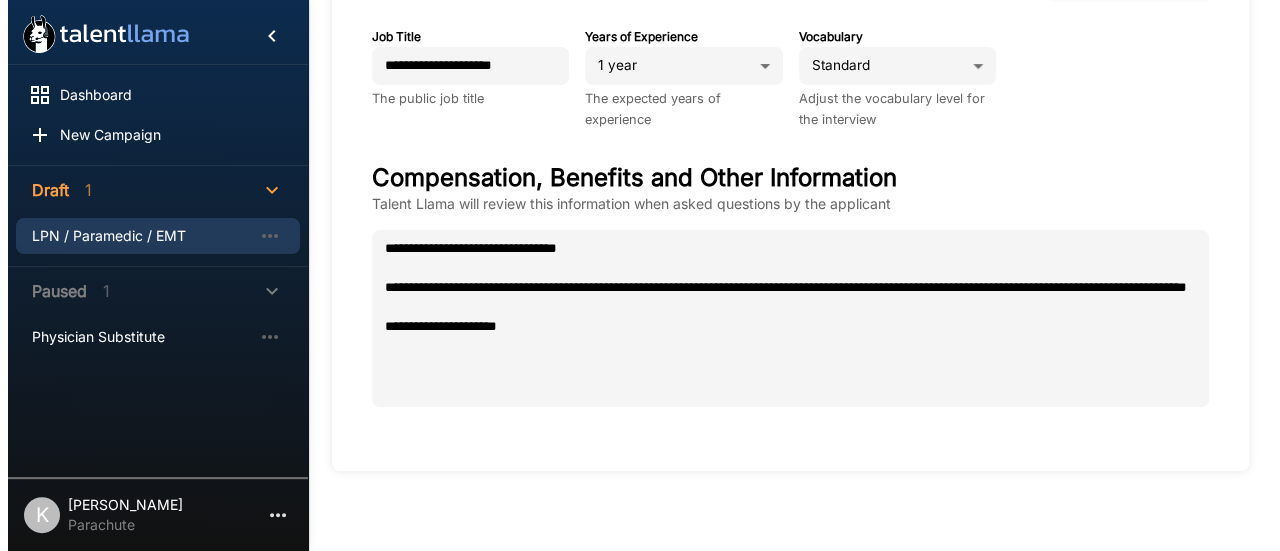 scroll, scrollTop: 0, scrollLeft: 0, axis: both 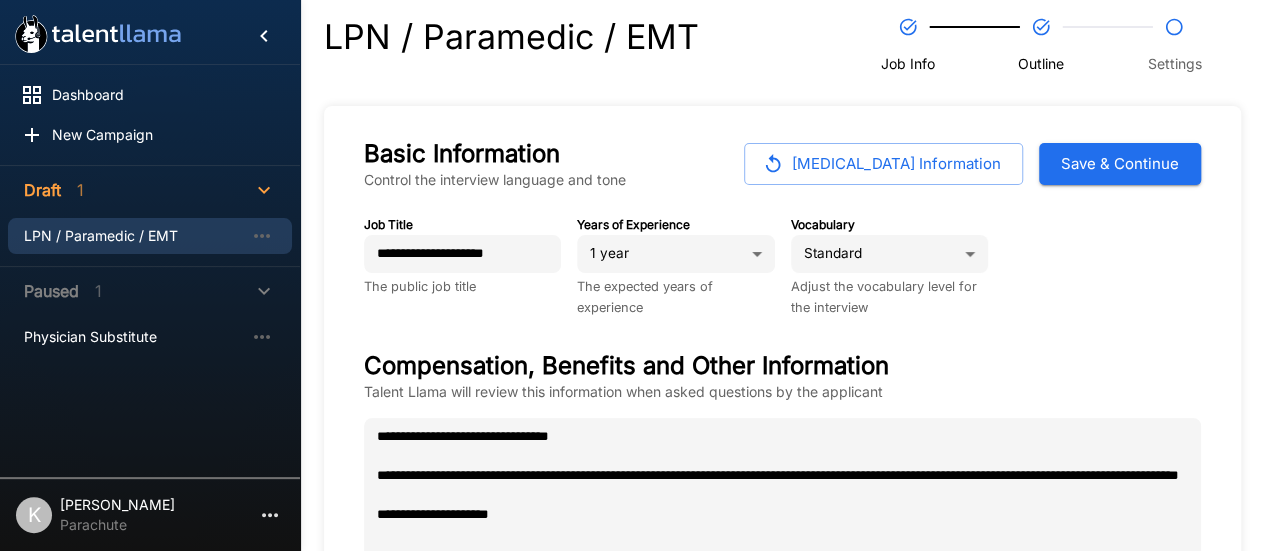 click on "Save & Continue" at bounding box center [1120, 164] 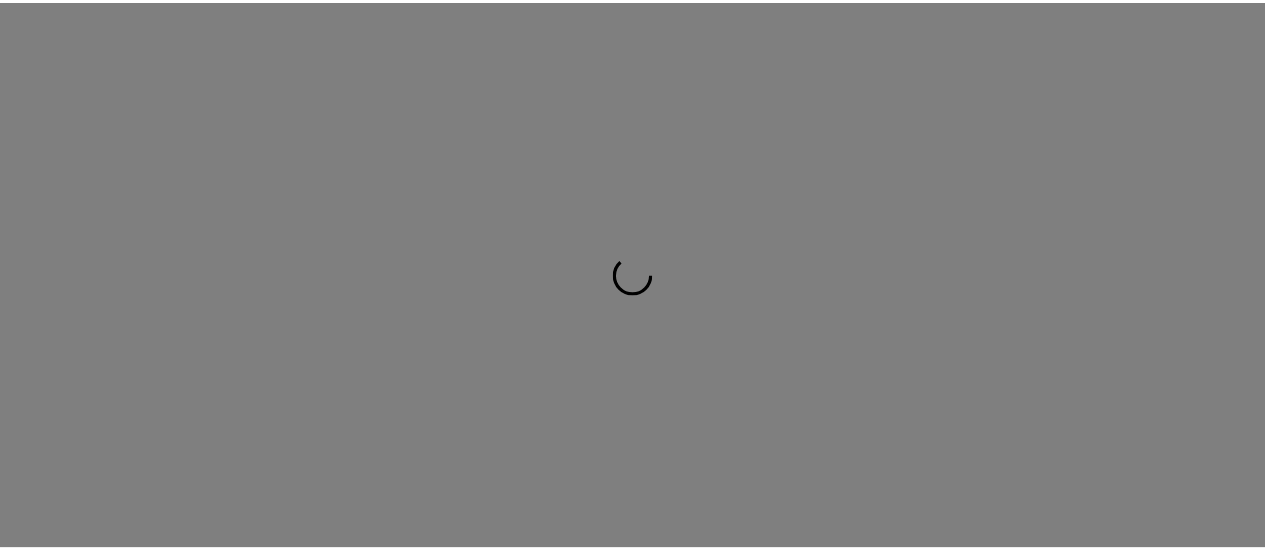 scroll, scrollTop: 0, scrollLeft: 0, axis: both 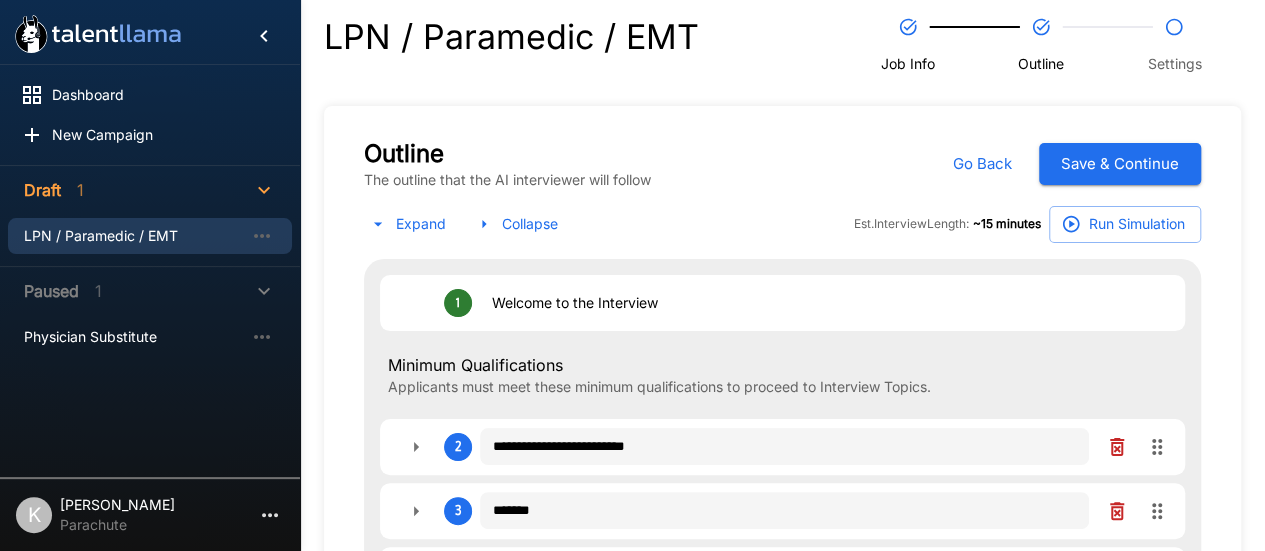 type on "*" 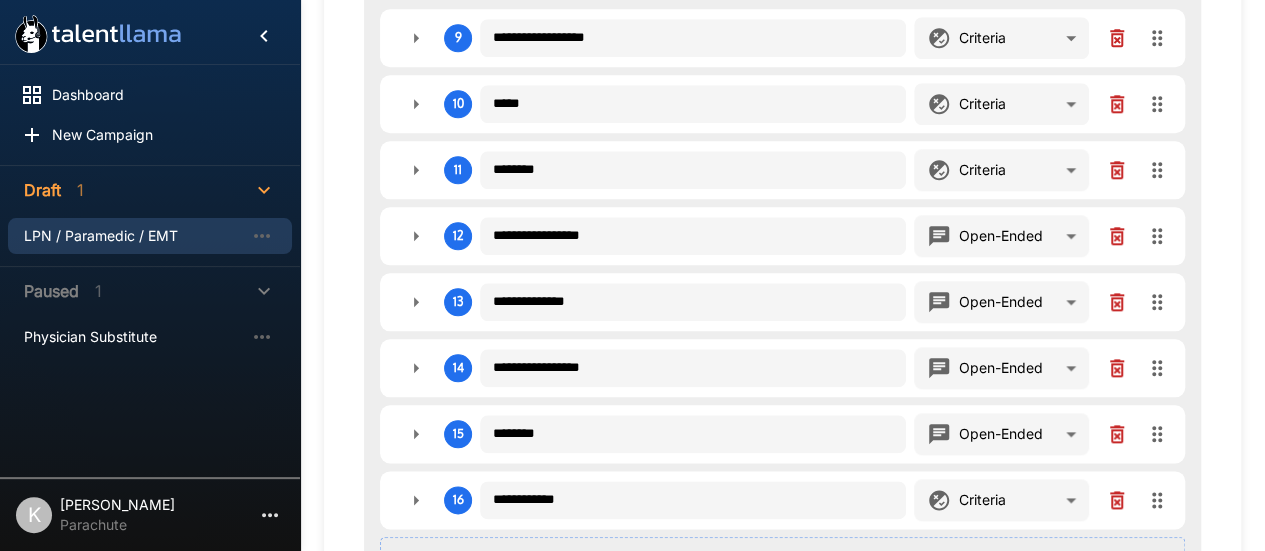 scroll, scrollTop: 965, scrollLeft: 0, axis: vertical 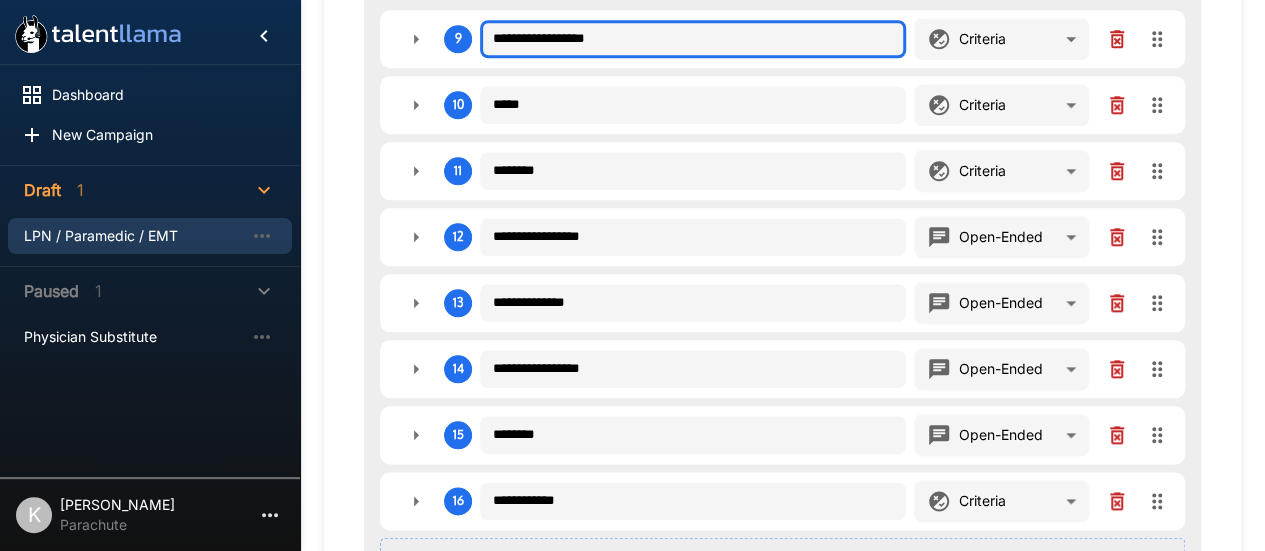 click on "**********" at bounding box center [693, 39] 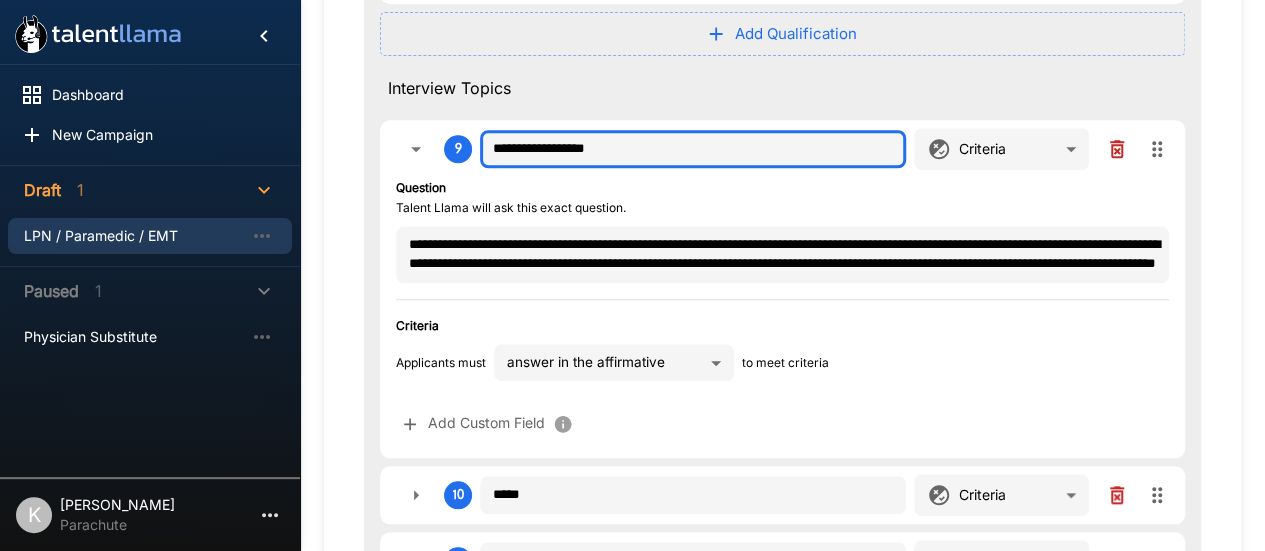 type on "*" 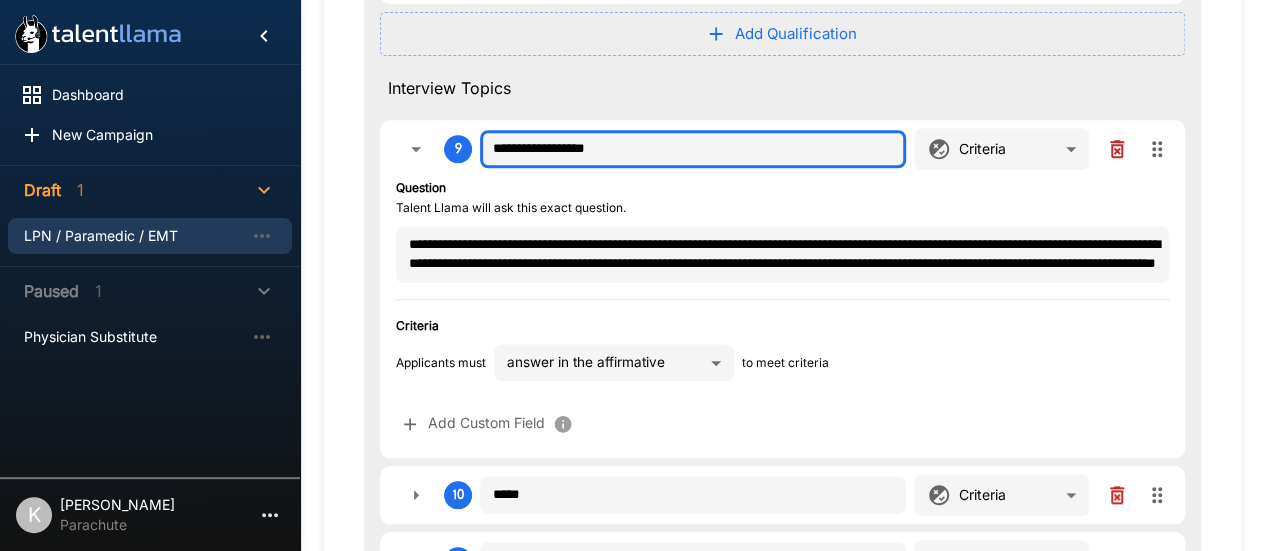 type on "*" 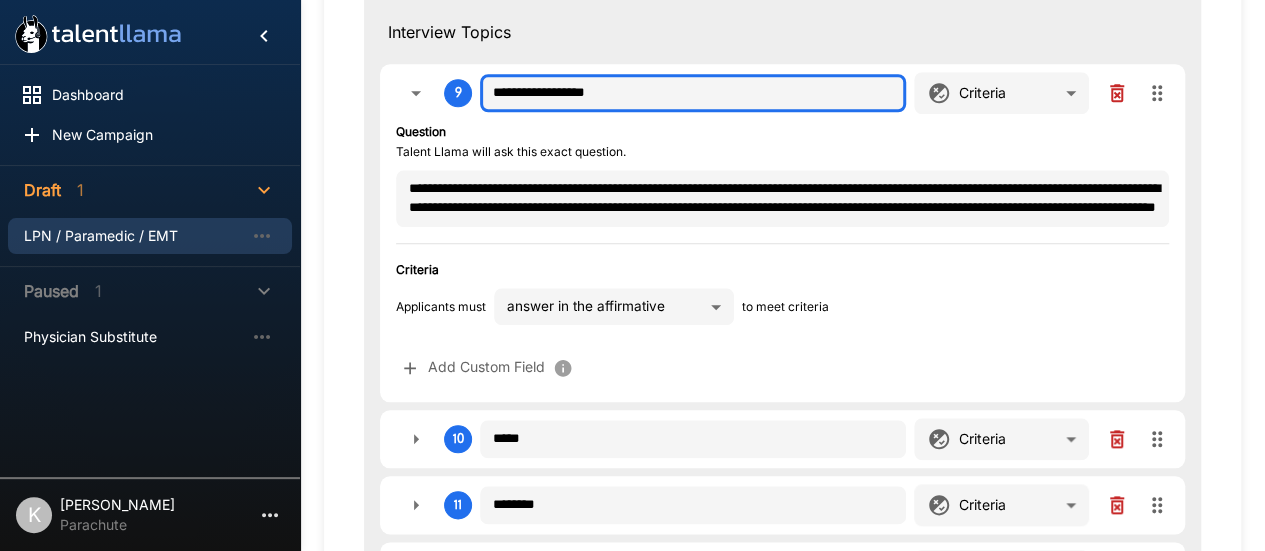 type on "*" 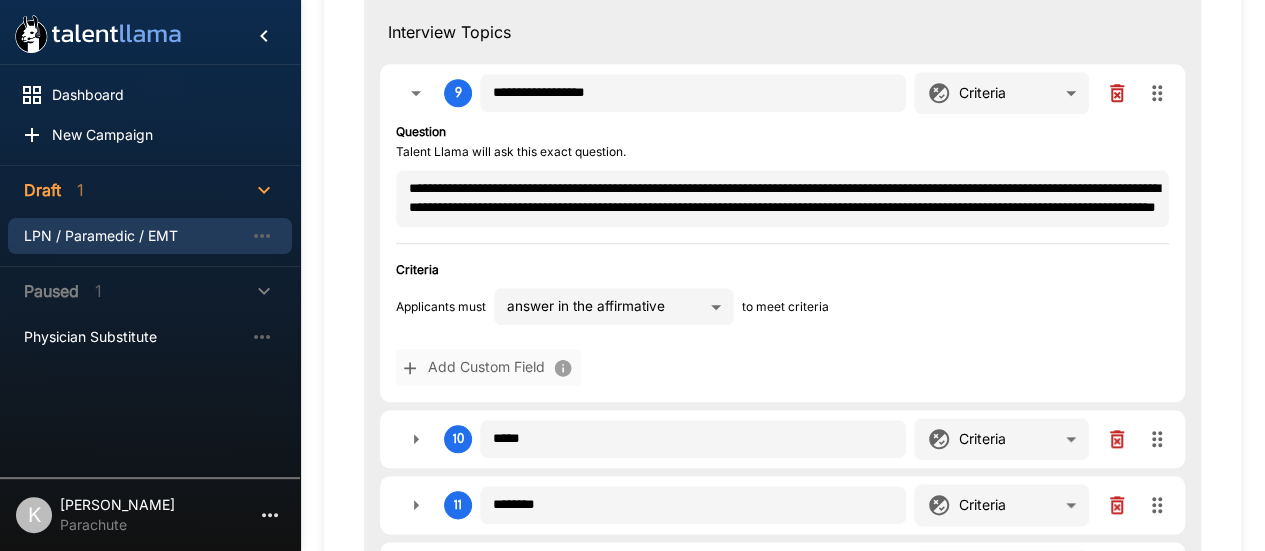 click on "Add Custom Field" at bounding box center (488, 367) 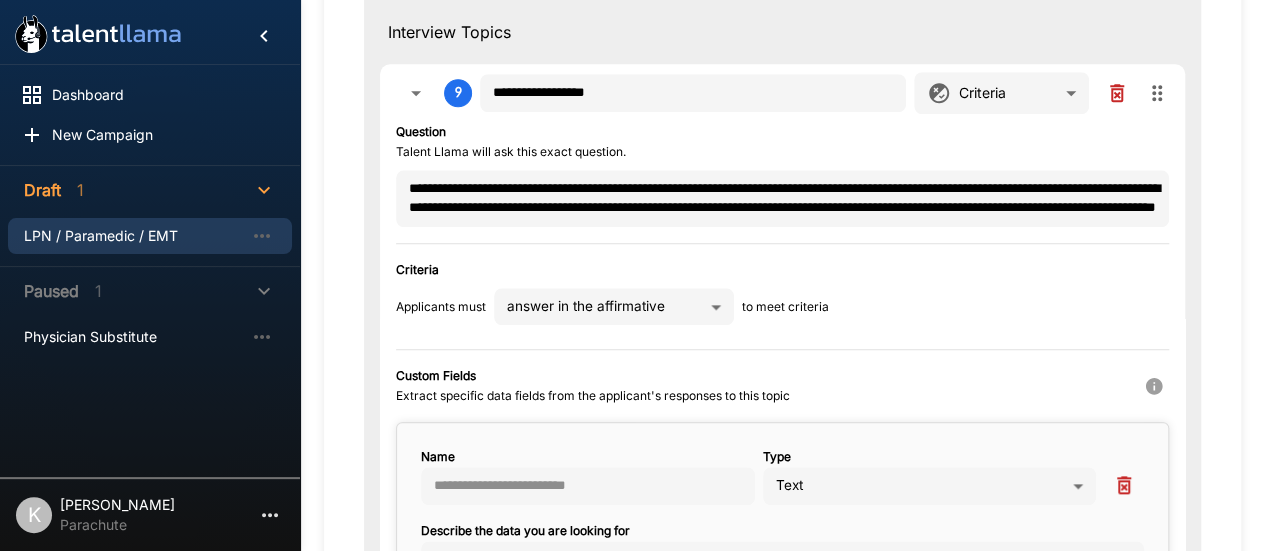 scroll, scrollTop: 1113, scrollLeft: 0, axis: vertical 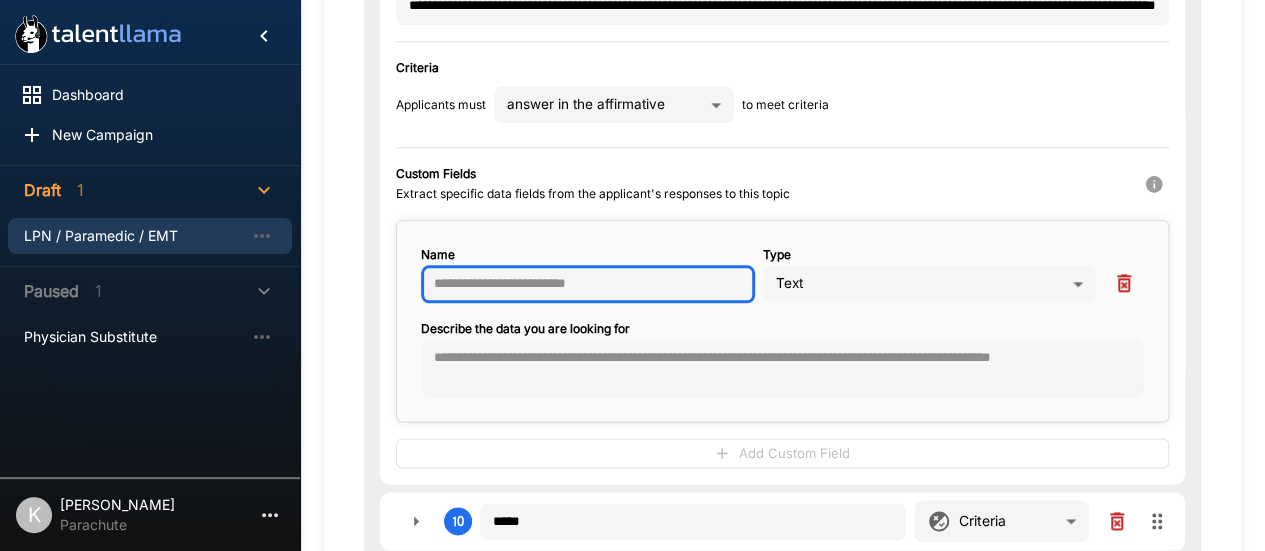 click at bounding box center (588, 284) 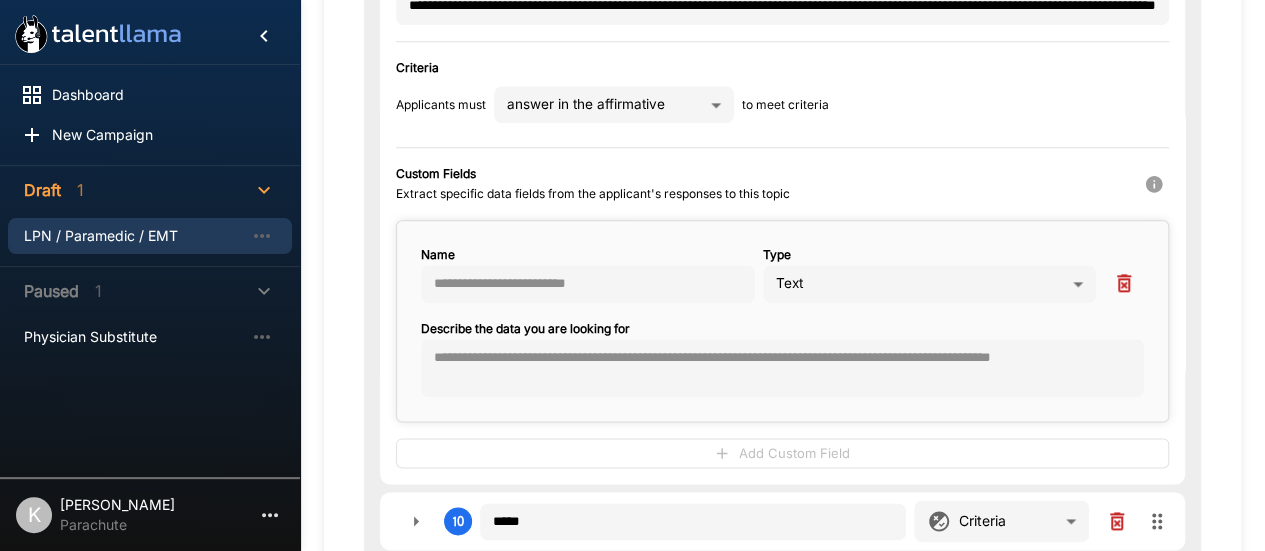click on "**********" at bounding box center [632, -838] 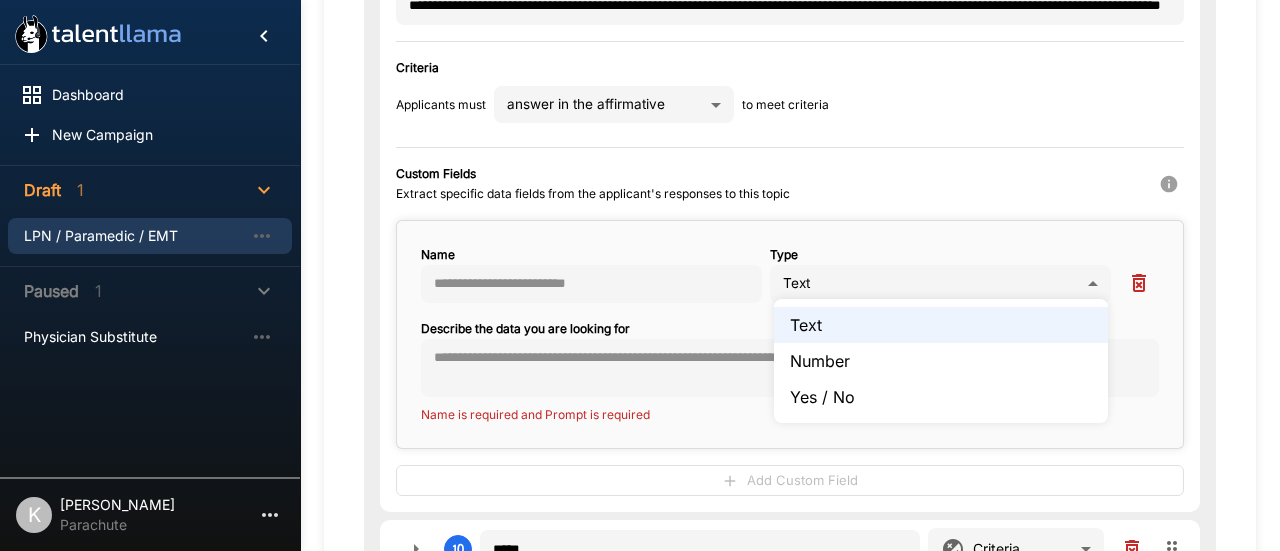 click on "Yes / No" at bounding box center (941, 397) 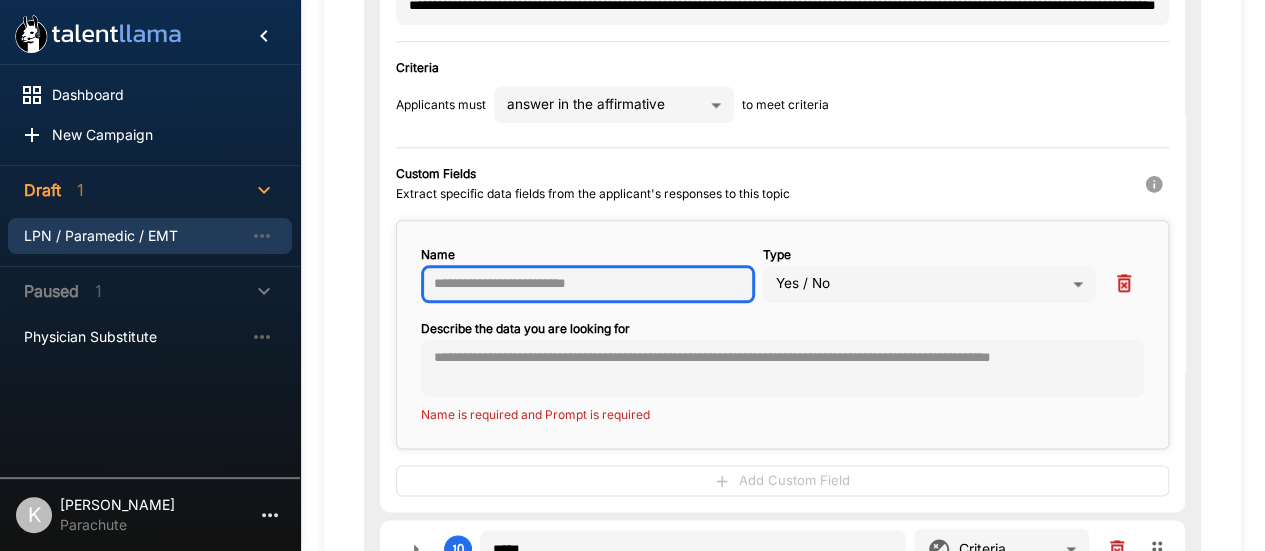 click at bounding box center (588, 284) 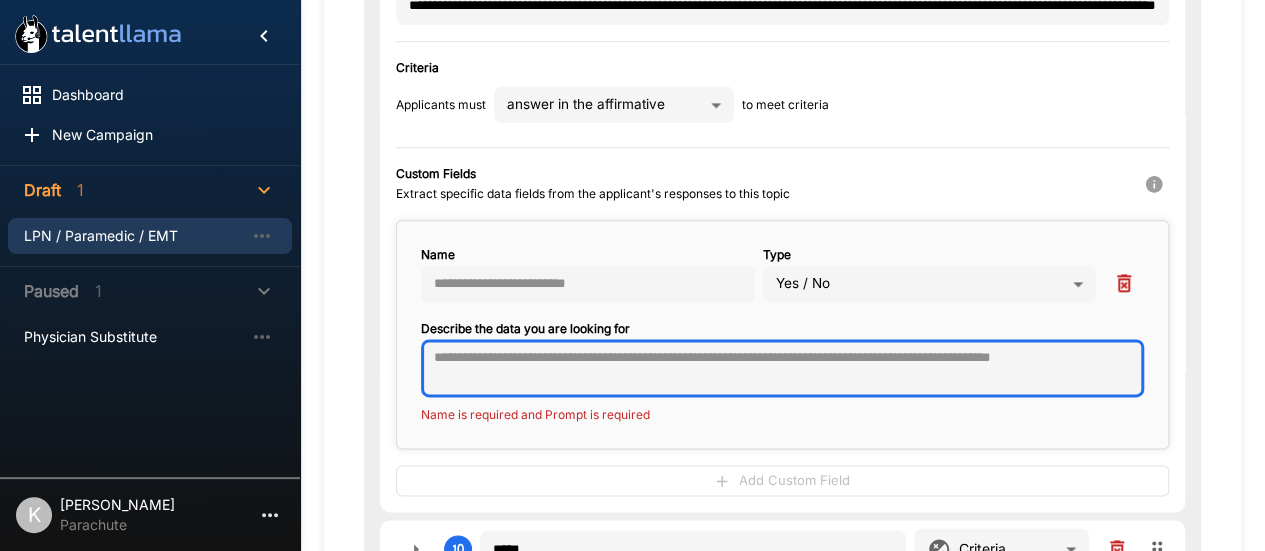 click at bounding box center (782, 368) 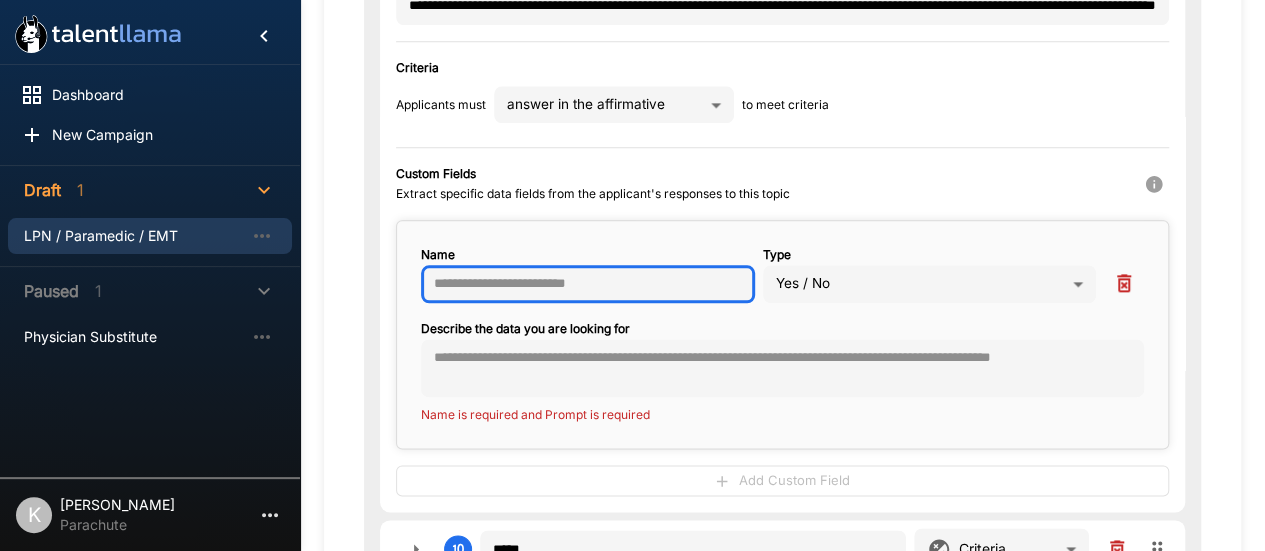 click at bounding box center (588, 284) 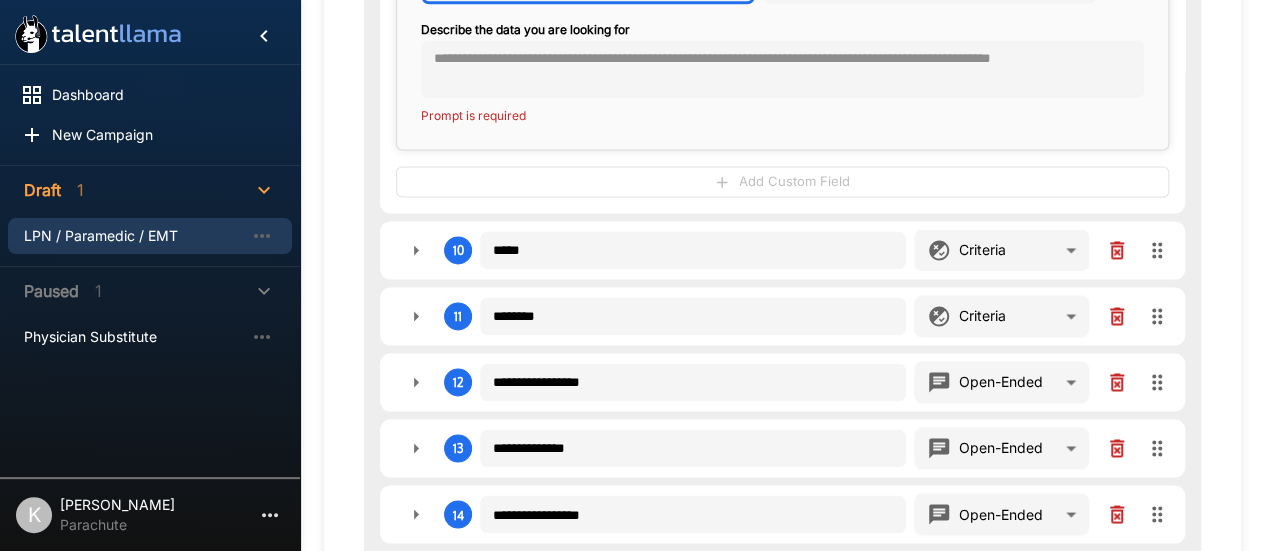 scroll, scrollTop: 1413, scrollLeft: 0, axis: vertical 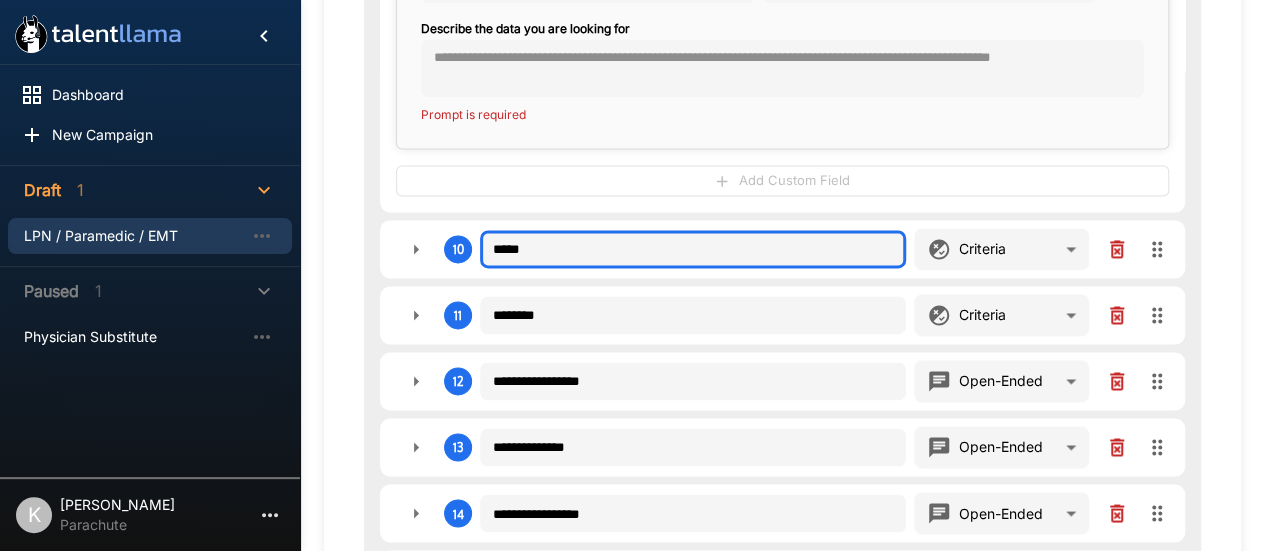 click on "*****" at bounding box center (693, 249) 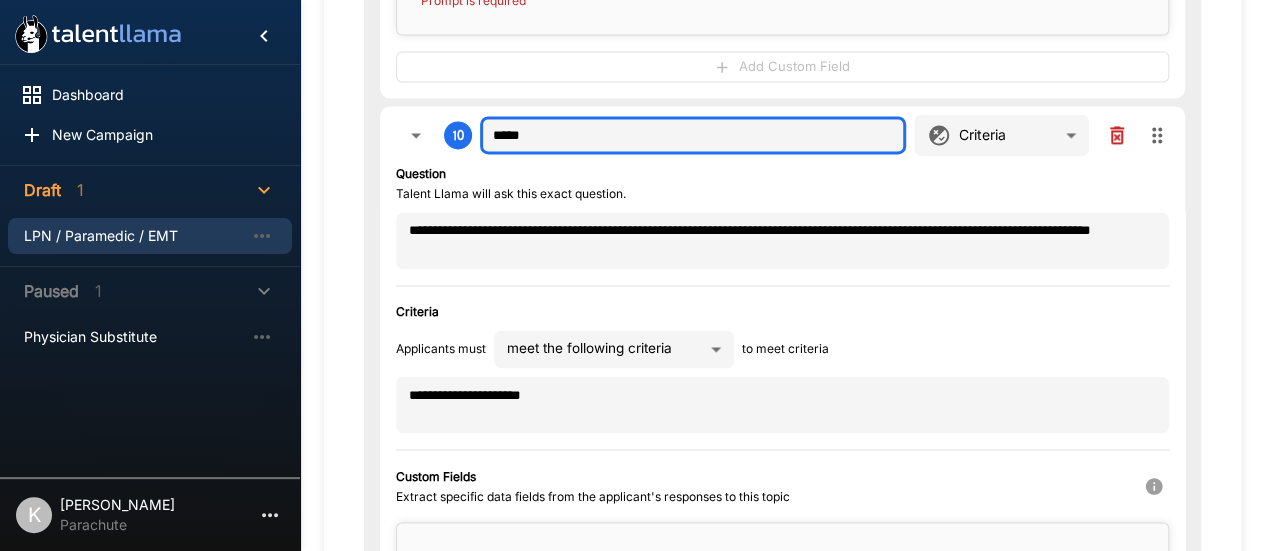 scroll, scrollTop: 1525, scrollLeft: 0, axis: vertical 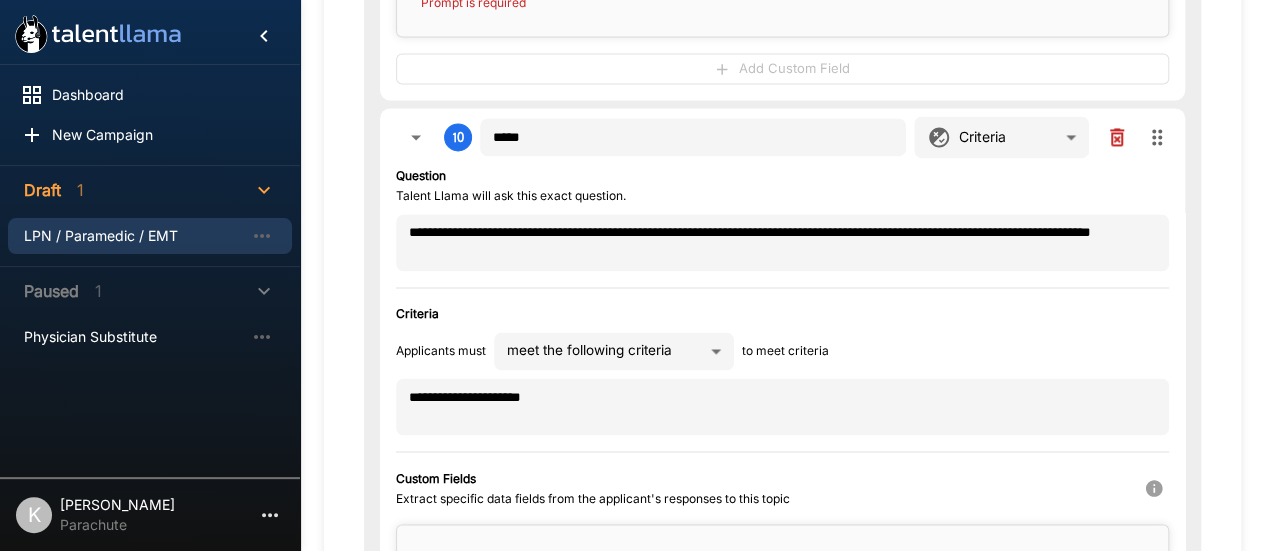 click on "**********" at bounding box center (632, -1250) 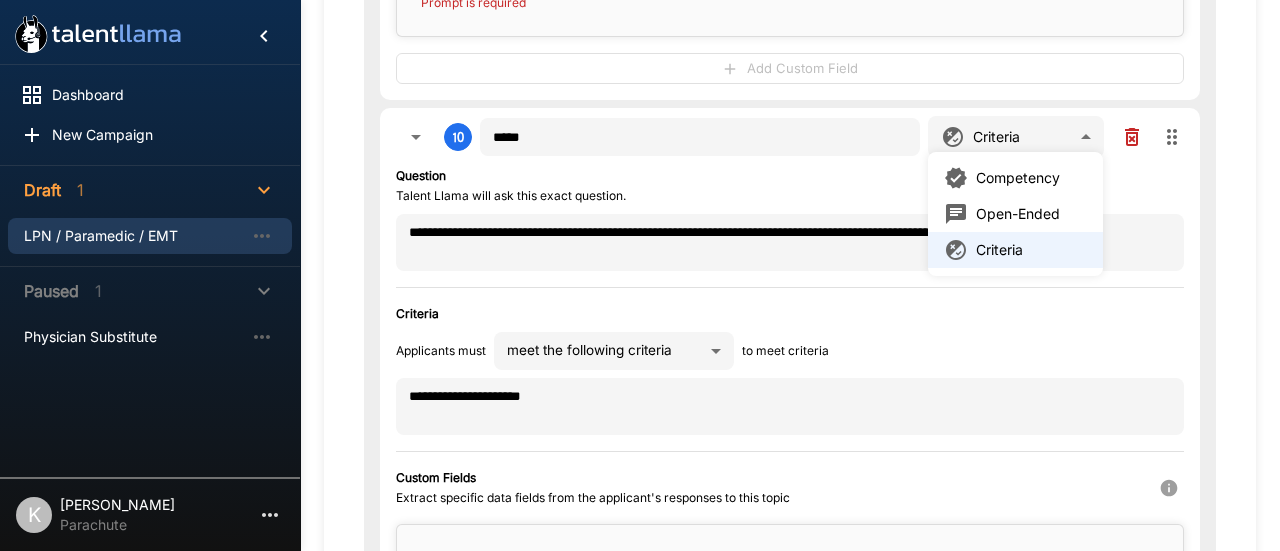 click at bounding box center (640, 275) 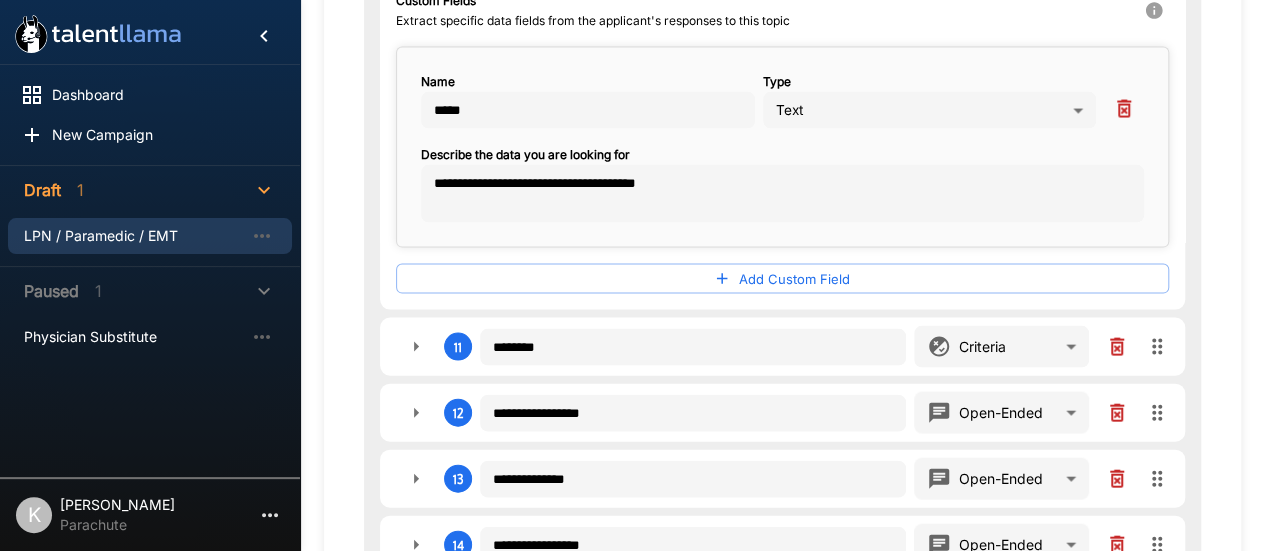 scroll, scrollTop: 2094, scrollLeft: 0, axis: vertical 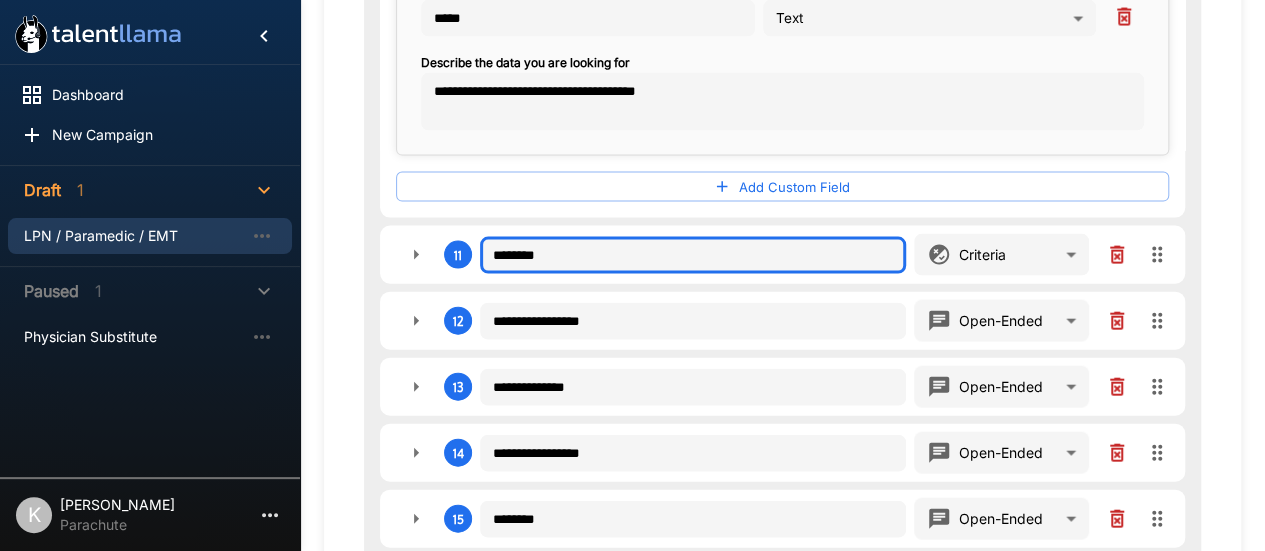 click on "********" at bounding box center (693, 256) 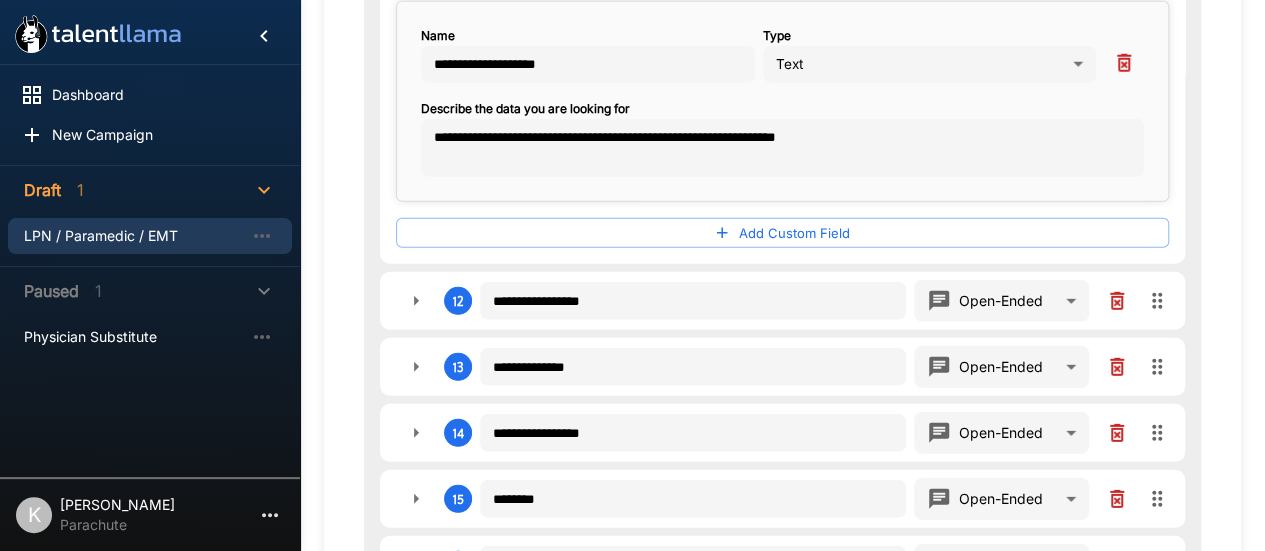 scroll, scrollTop: 2679, scrollLeft: 0, axis: vertical 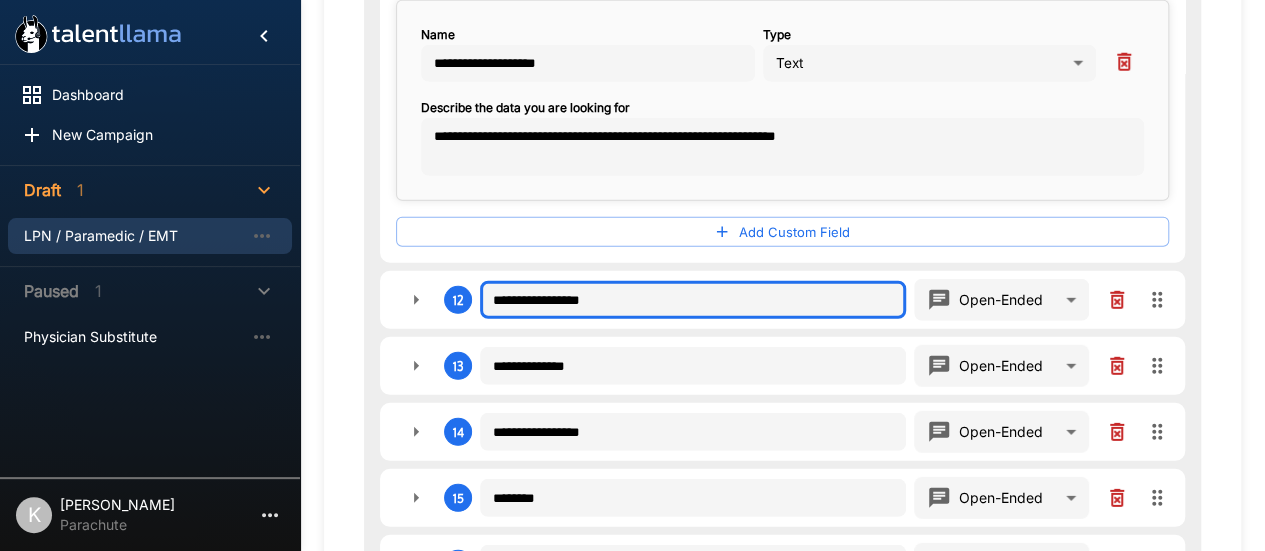 click on "**********" at bounding box center (693, 300) 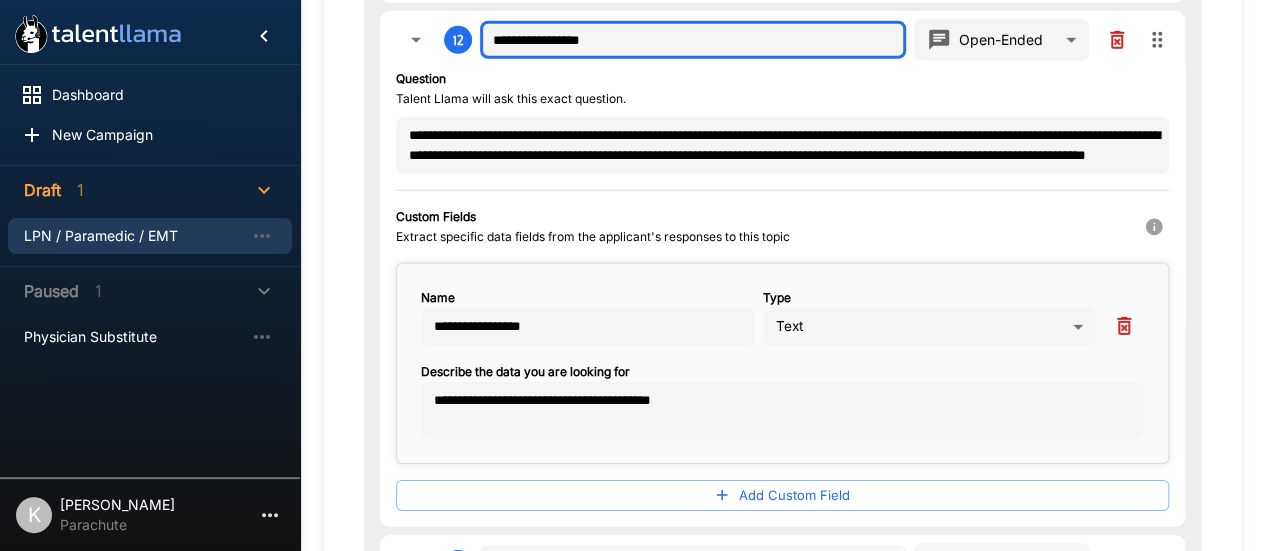 scroll, scrollTop: 2946, scrollLeft: 0, axis: vertical 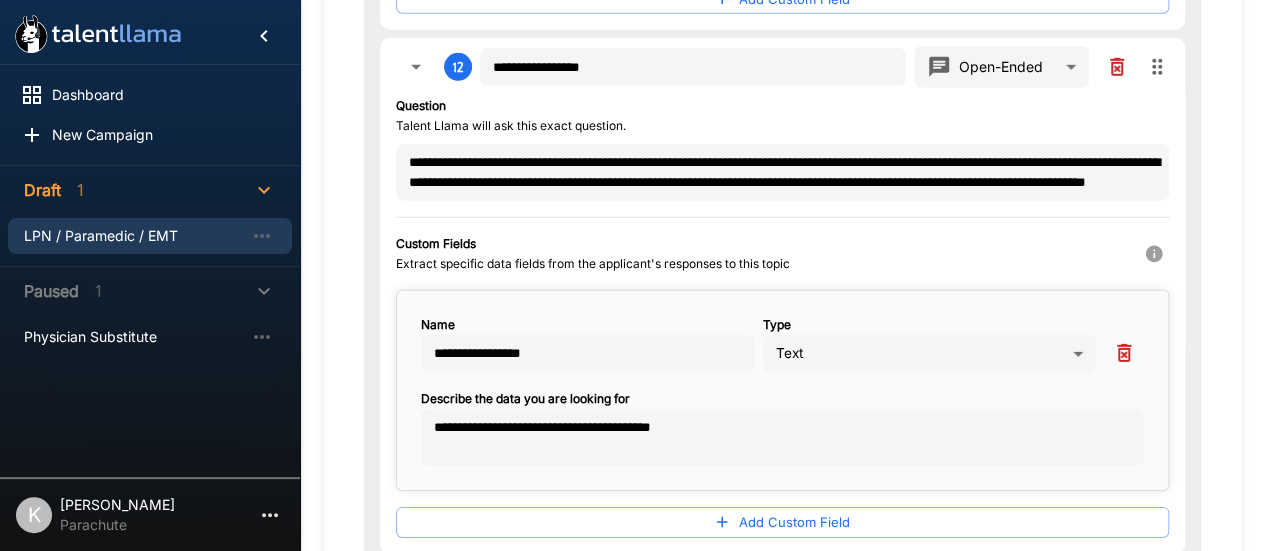 click on "Question Talent Llama will ask this exact question." at bounding box center (782, 116) 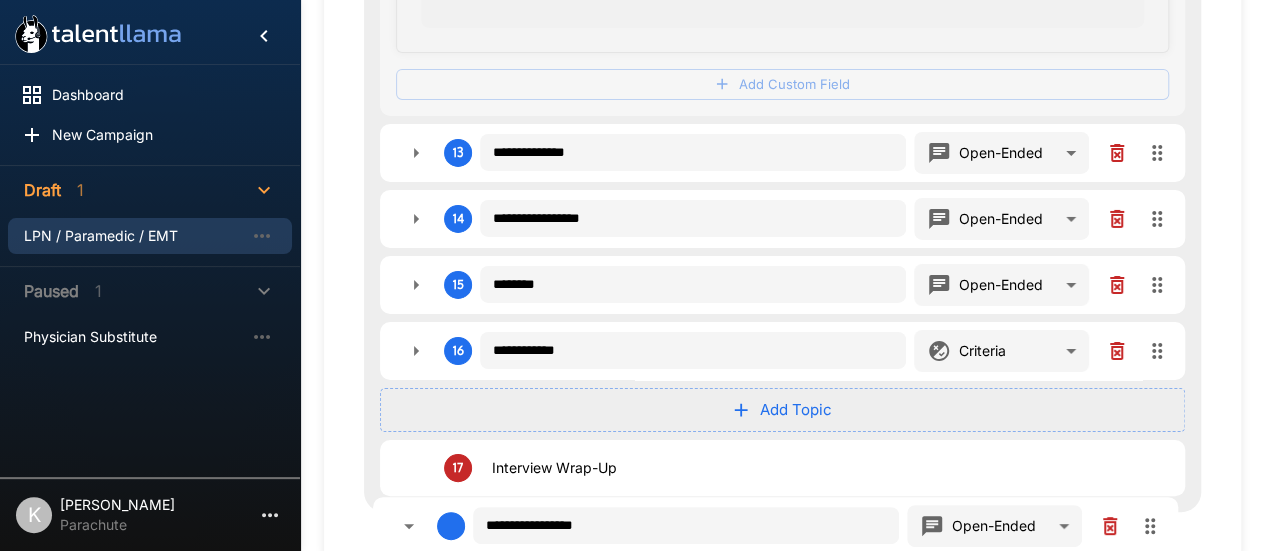 scroll, scrollTop: 3419, scrollLeft: 0, axis: vertical 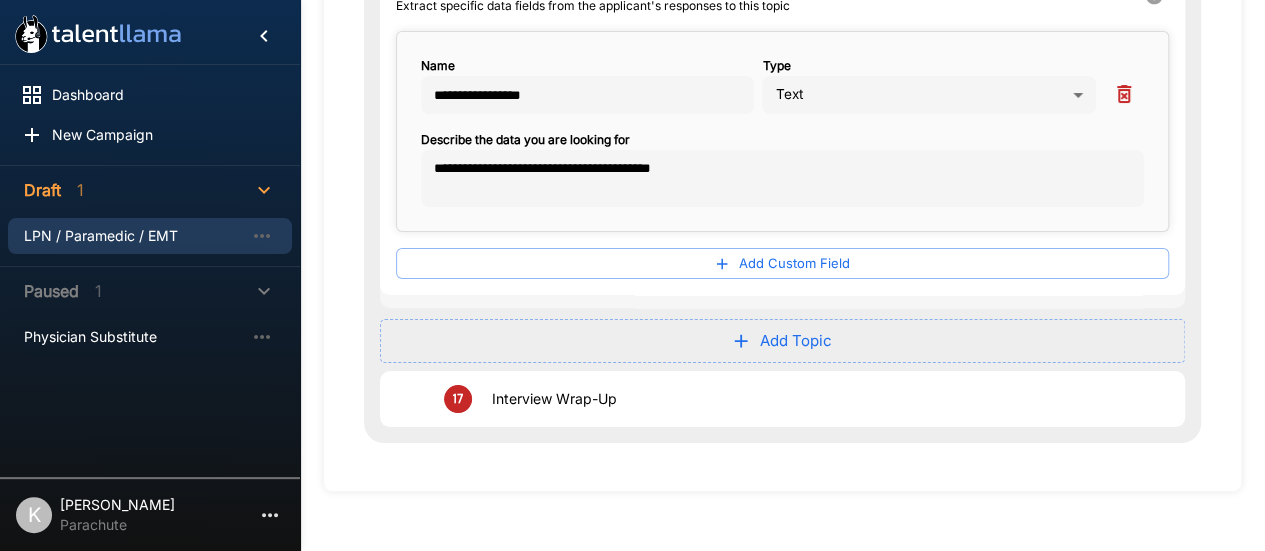 drag, startPoint x: 1159, startPoint y: 54, endPoint x: 1140, endPoint y: 229, distance: 176.02841 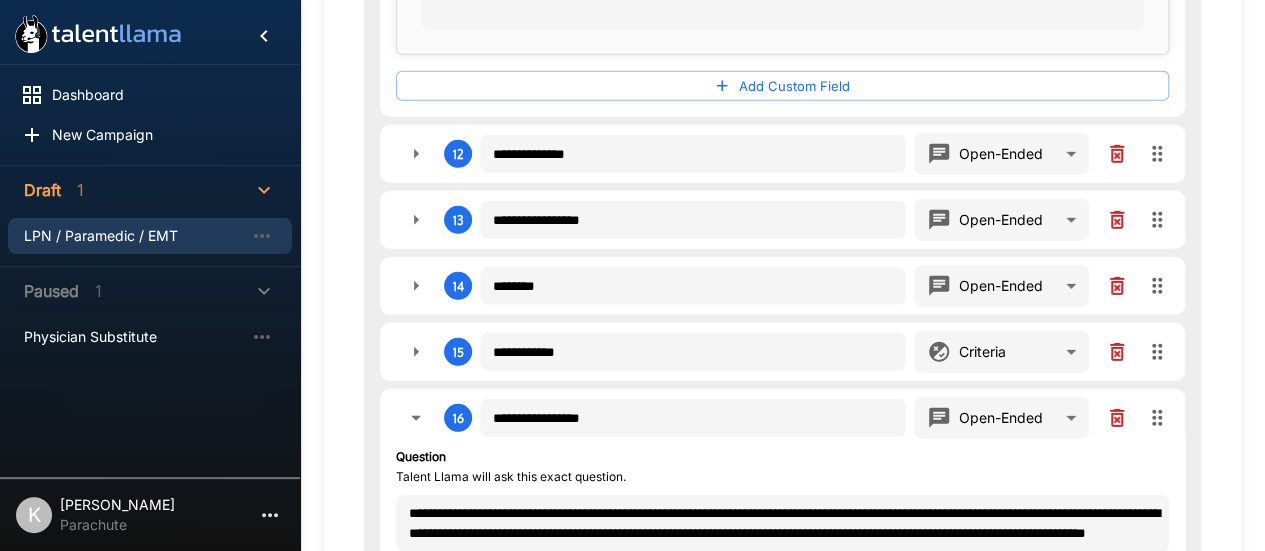scroll, scrollTop: 2826, scrollLeft: 0, axis: vertical 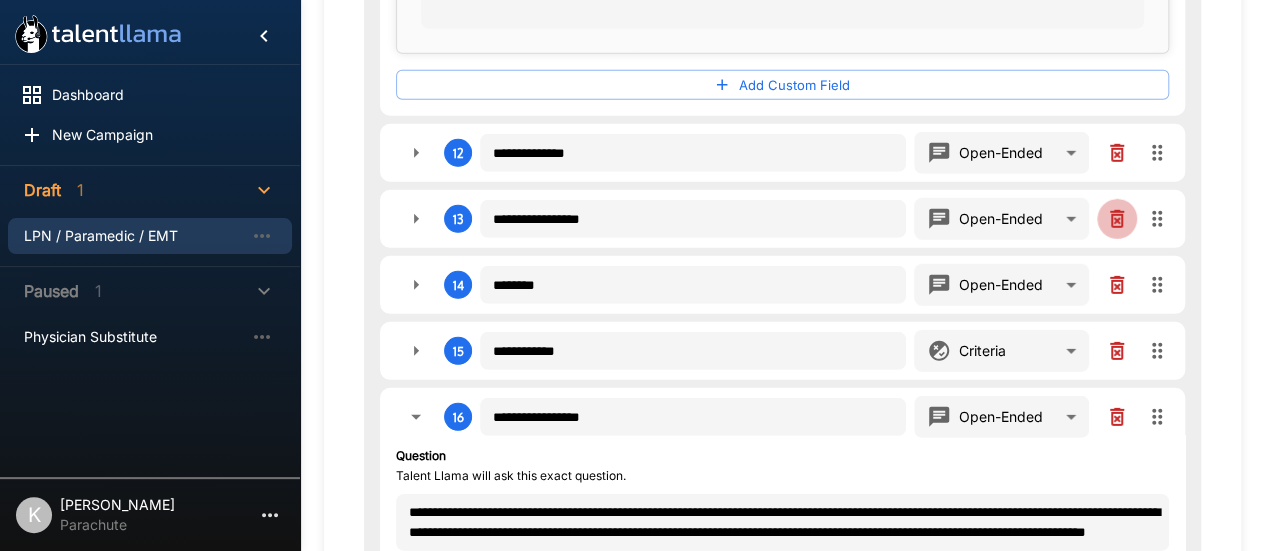 click 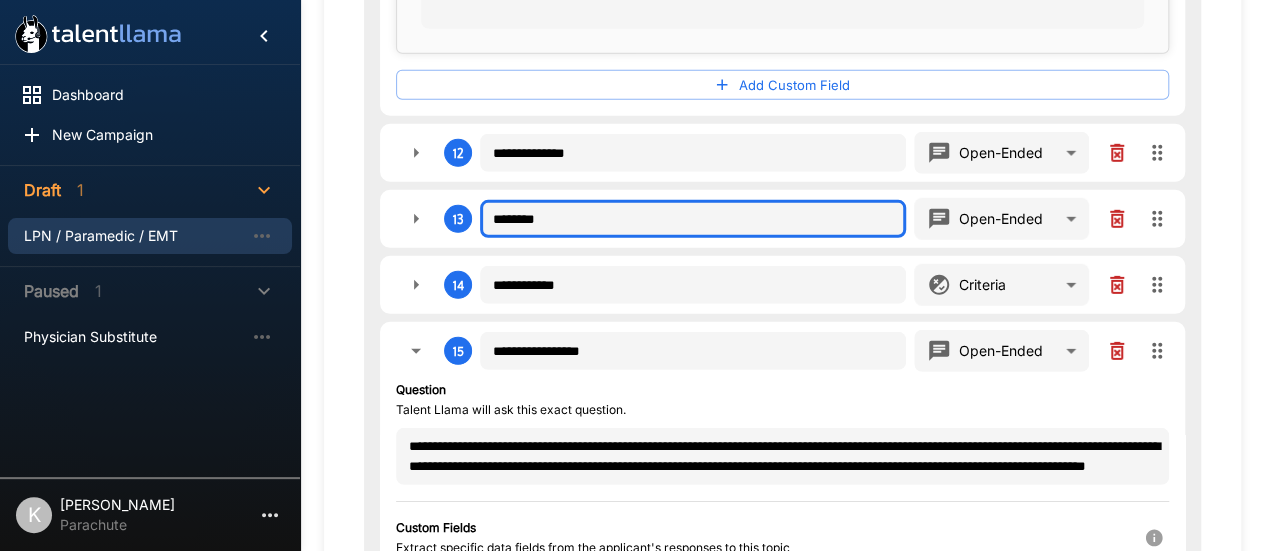 click on "********" at bounding box center [693, 219] 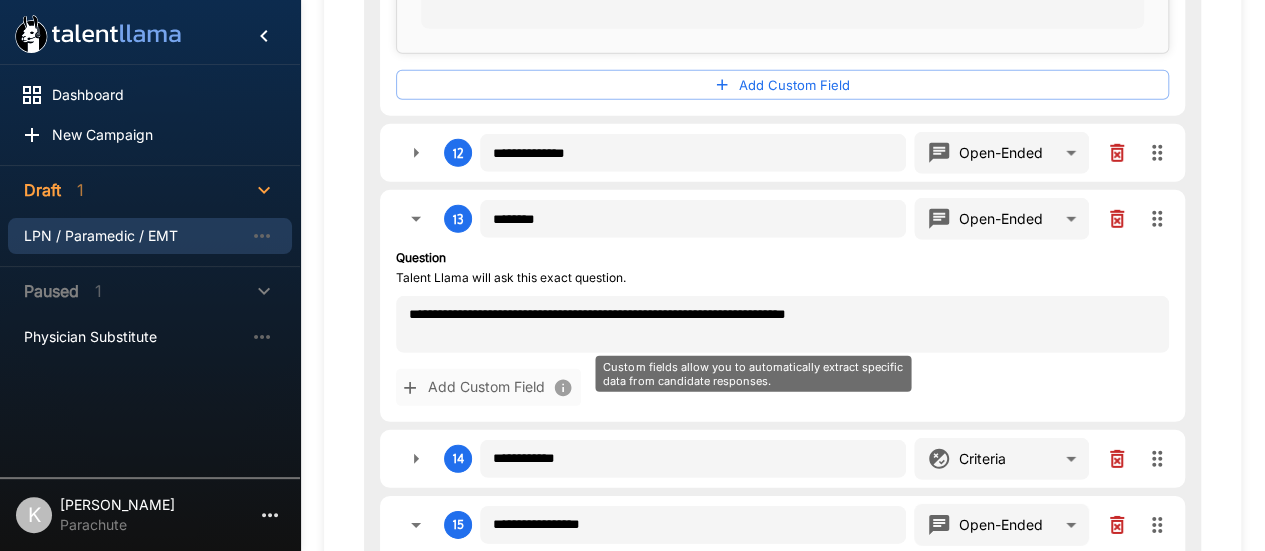 click on "Add Custom Field" at bounding box center [488, 387] 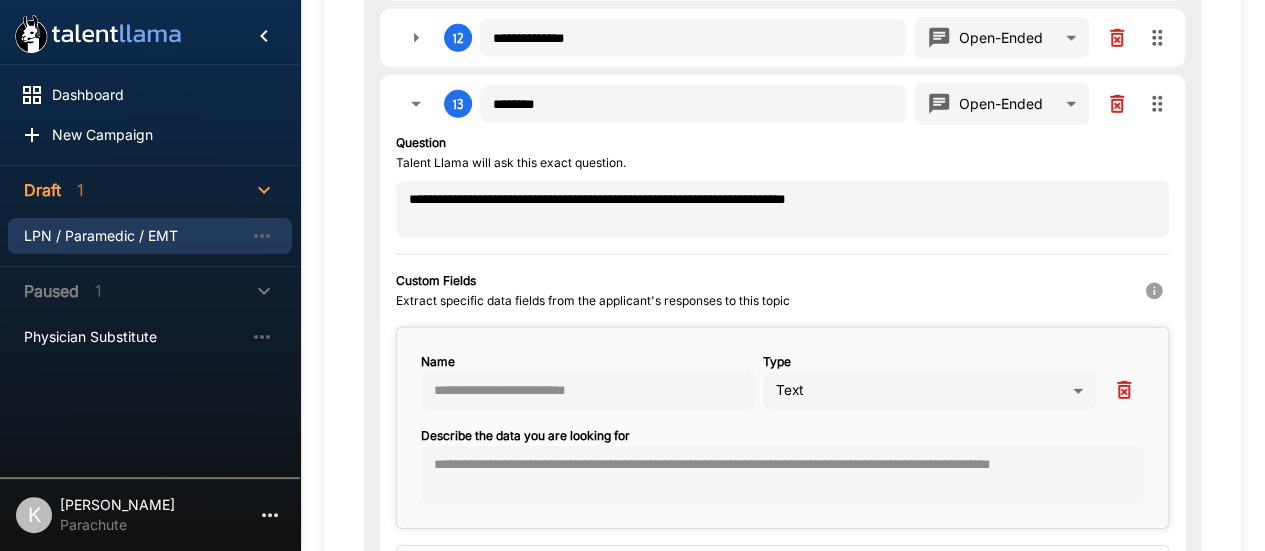 scroll, scrollTop: 2942, scrollLeft: 0, axis: vertical 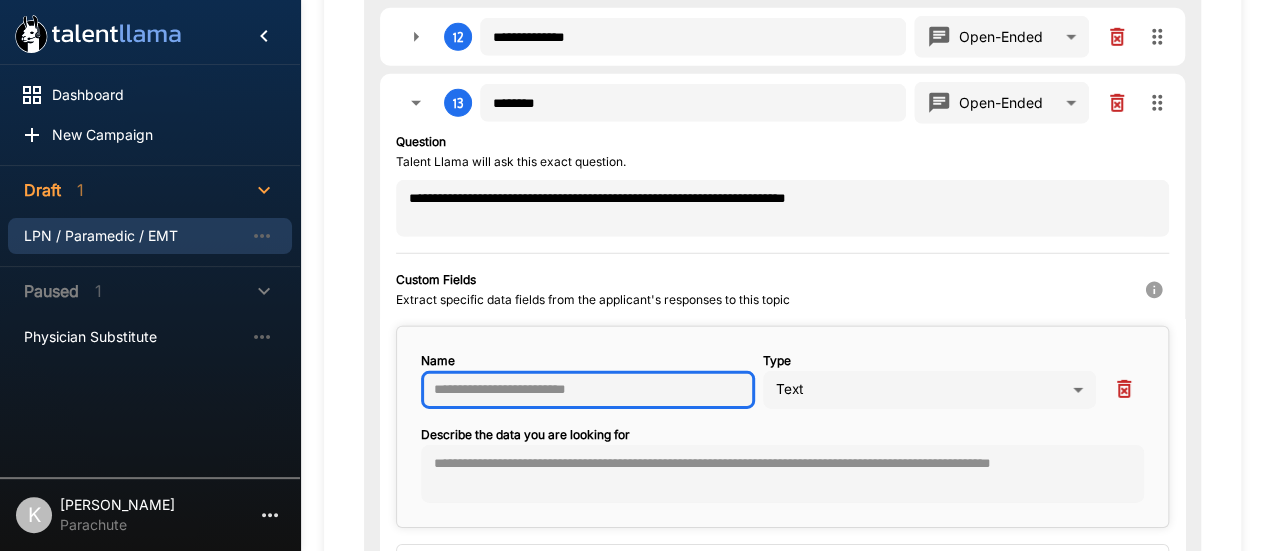 click at bounding box center (588, 390) 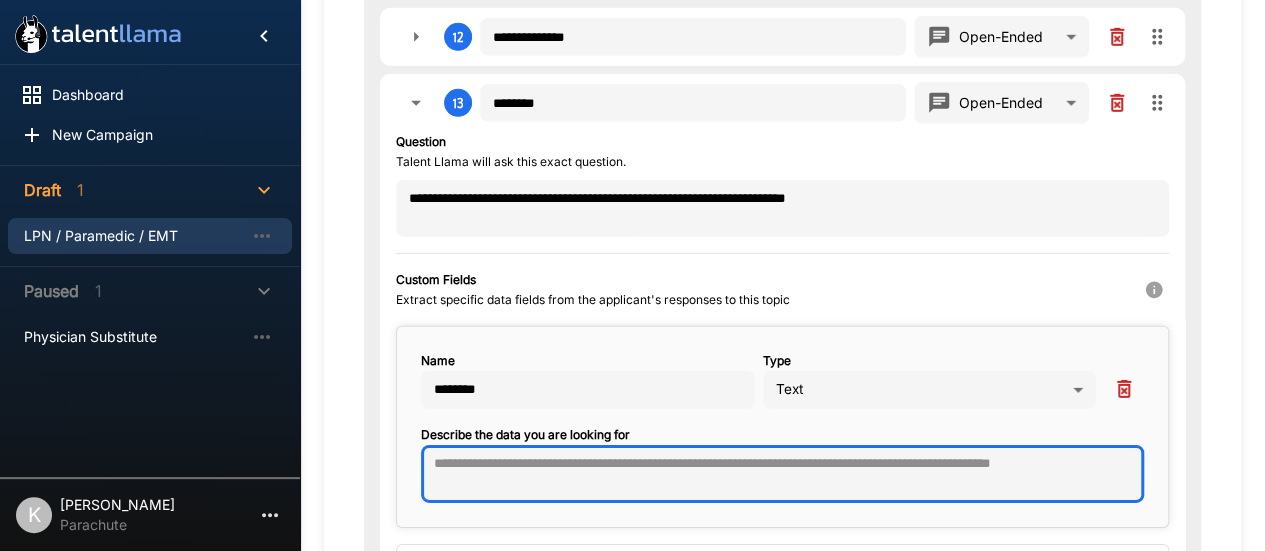 click at bounding box center (782, 474) 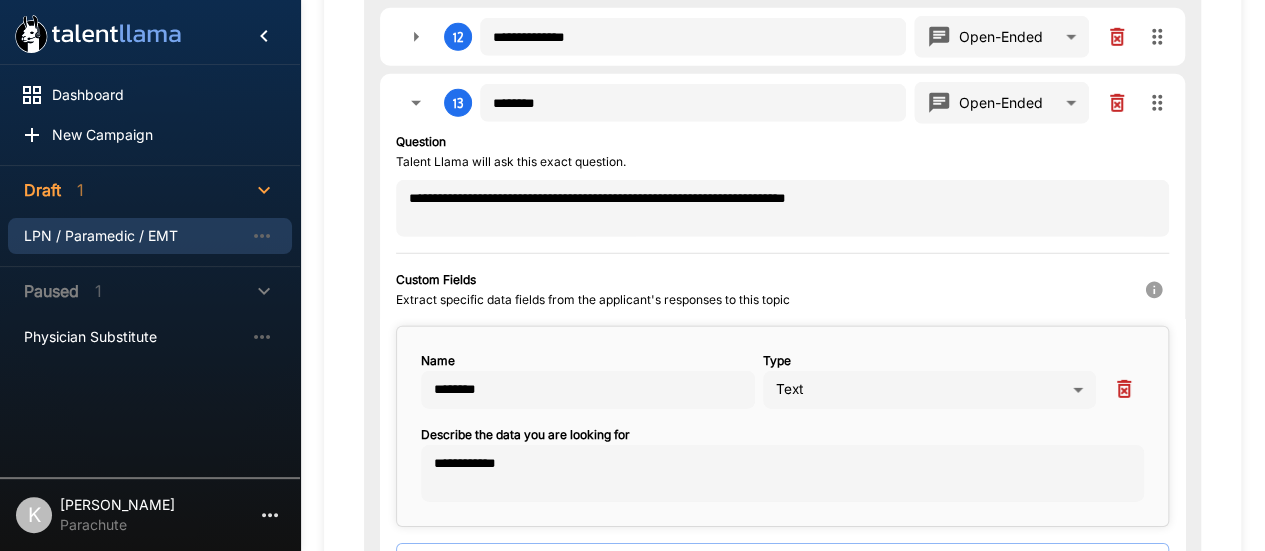 click on "Type" at bounding box center [930, 361] 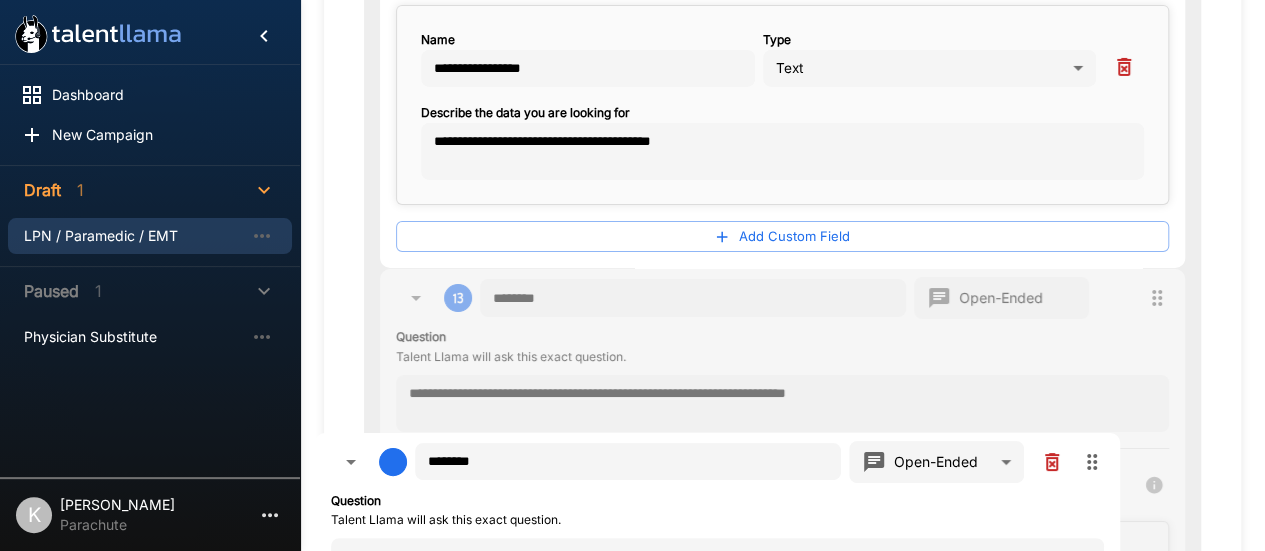 scroll, scrollTop: 3351, scrollLeft: 0, axis: vertical 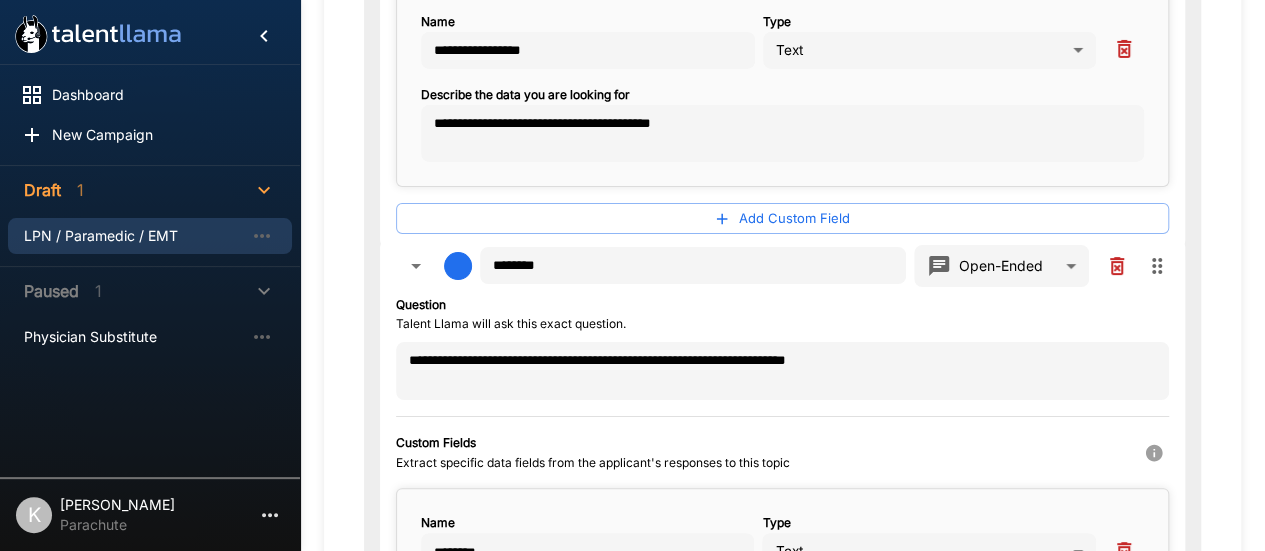 drag, startPoint x: 1155, startPoint y: 93, endPoint x: 1138, endPoint y: 299, distance: 206.70027 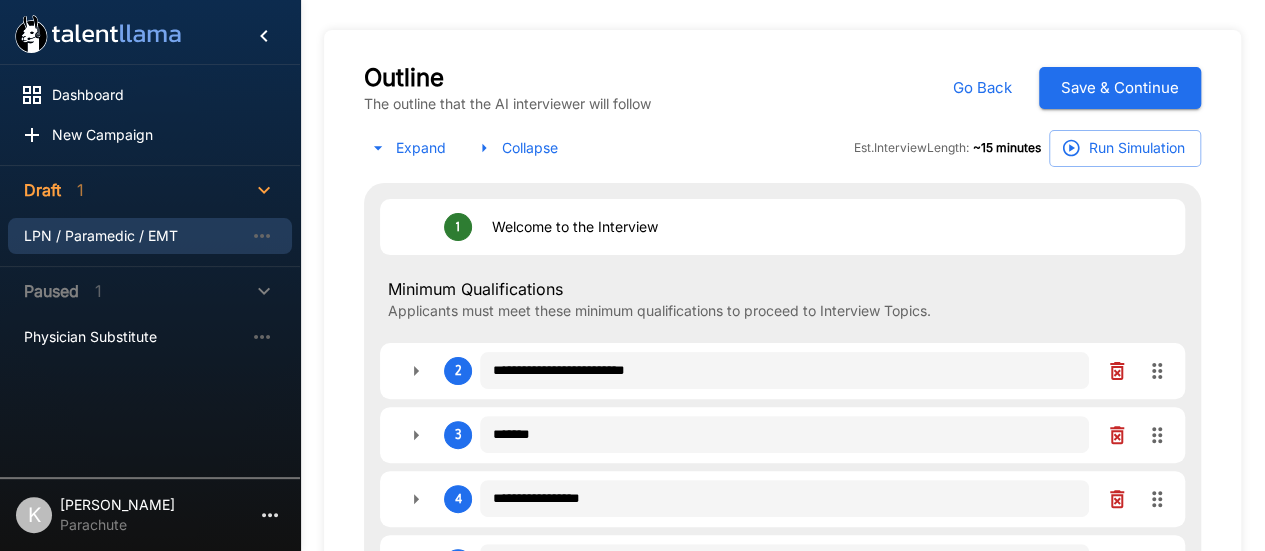 scroll, scrollTop: 0, scrollLeft: 0, axis: both 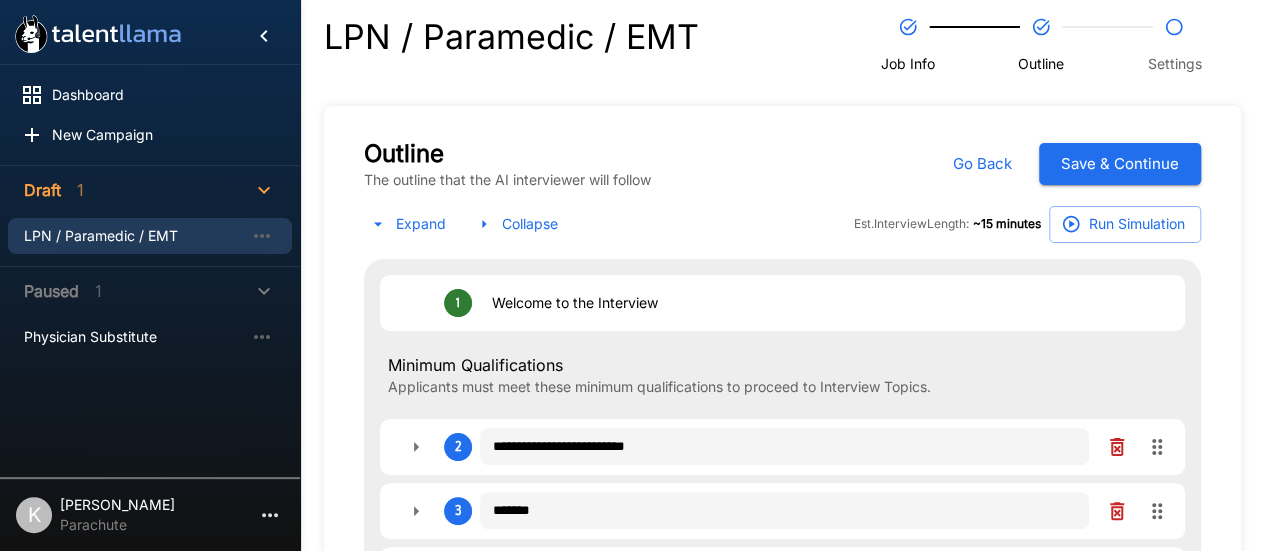 click on "Est.  Interview  Length: ~ 15   minutes Run Simulation" at bounding box center (1027, 224) 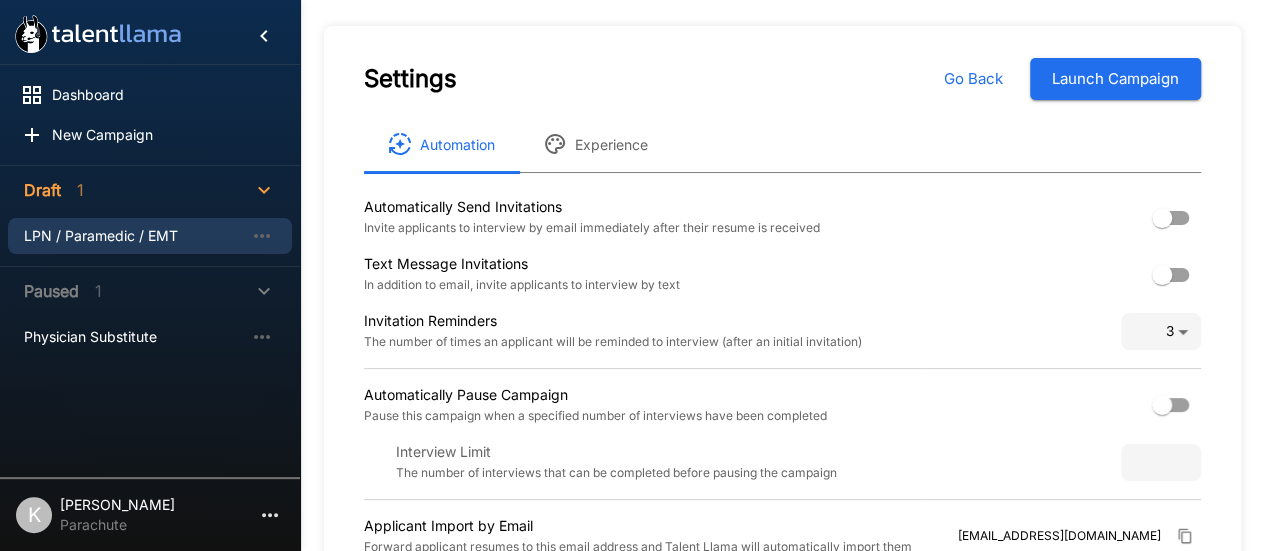 scroll, scrollTop: 81, scrollLeft: 0, axis: vertical 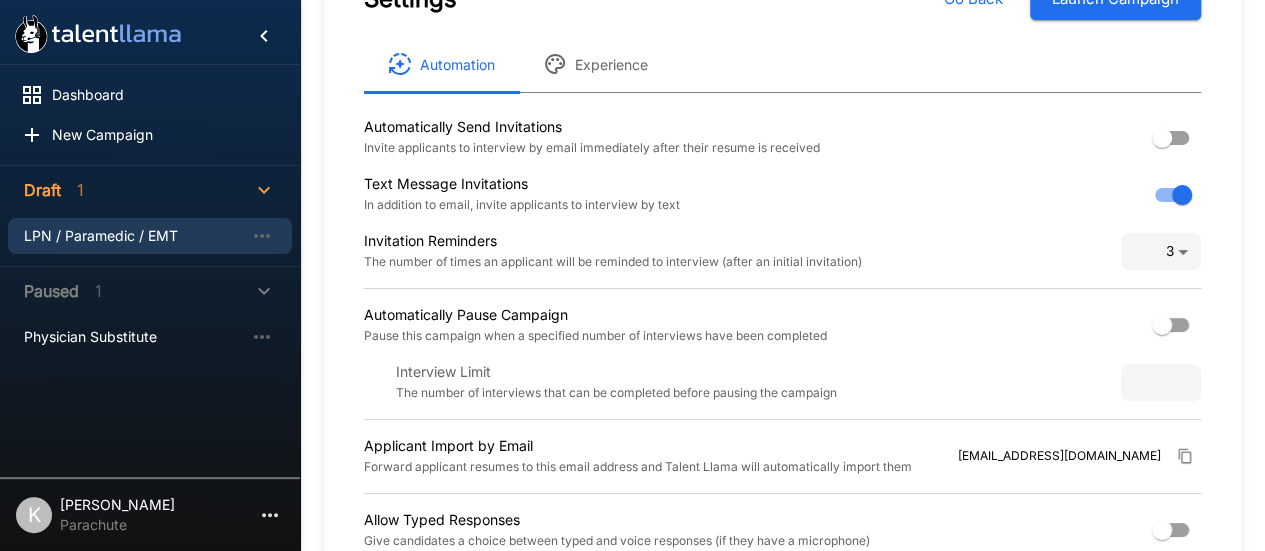 click on "Dashboard New Campaign Draft 1 LPN / Paramedic / EMT Paused 1 Physician Substitute K Kristina Seon Parachute LPN / Paramedic / EMT Job Info Outline Settings Settings Go Back Launch Campaign Automation Experience Automatically Send Invitations Invite applicants to interview by email immediately after their resume is received Text Message Invitations In addition to email, invite applicants to interview by text Invitation Reminders The number of times an applicant will be reminded to interview (after an initial invitation) 3 * Automatically Pause Campaign Pause this campaign when a specified number of interviews have been completed Interview Limit The number of interviews that can be completed before pausing the campaign Applicant Import by Email Forward applicant resumes to this email address and Talent Llama will automatically import them job_uYBEdcyau3WiA1NC2kpvFb@inbox.talentllama.com Allow Typed Responses Give candidates a choice between typed and voice responses (if they have a microphone) Add Email" at bounding box center [632, 115] 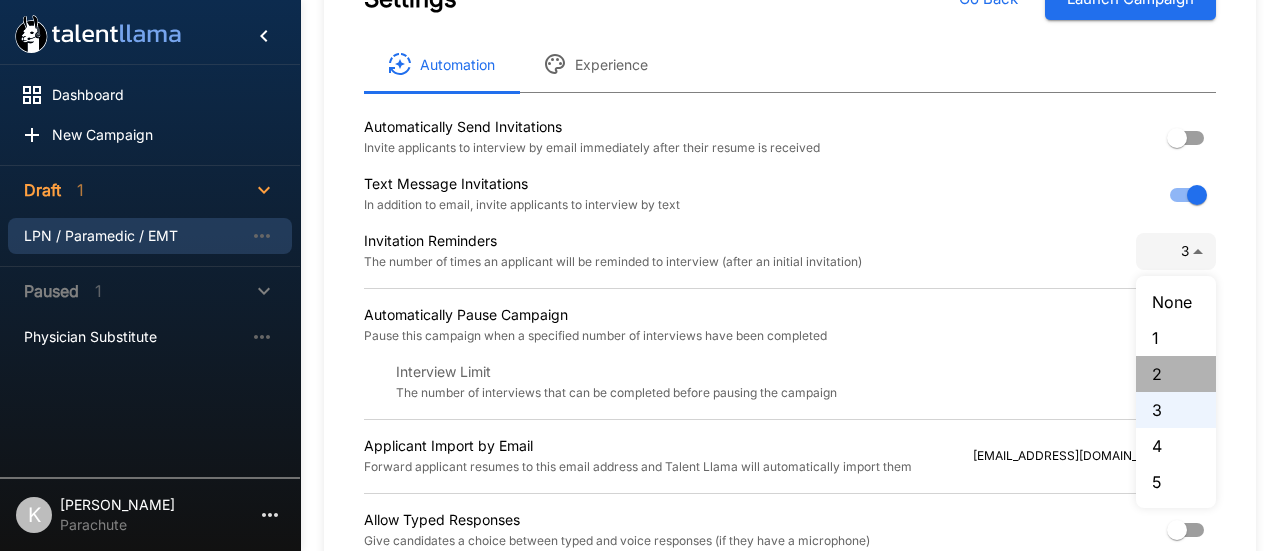 click on "2" at bounding box center [1176, 374] 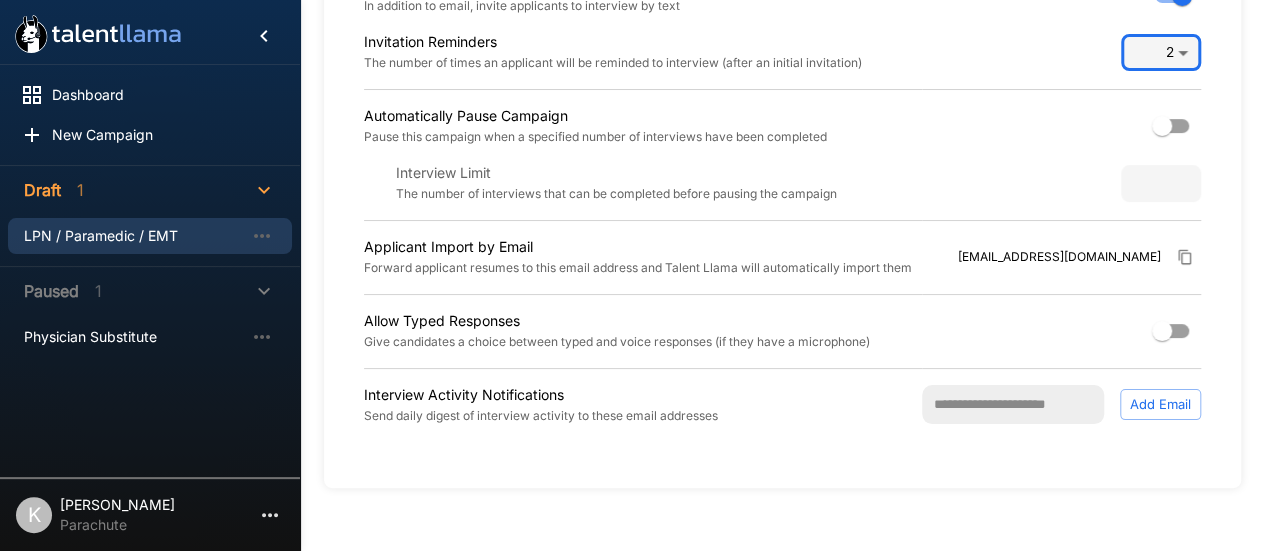 scroll, scrollTop: 368, scrollLeft: 0, axis: vertical 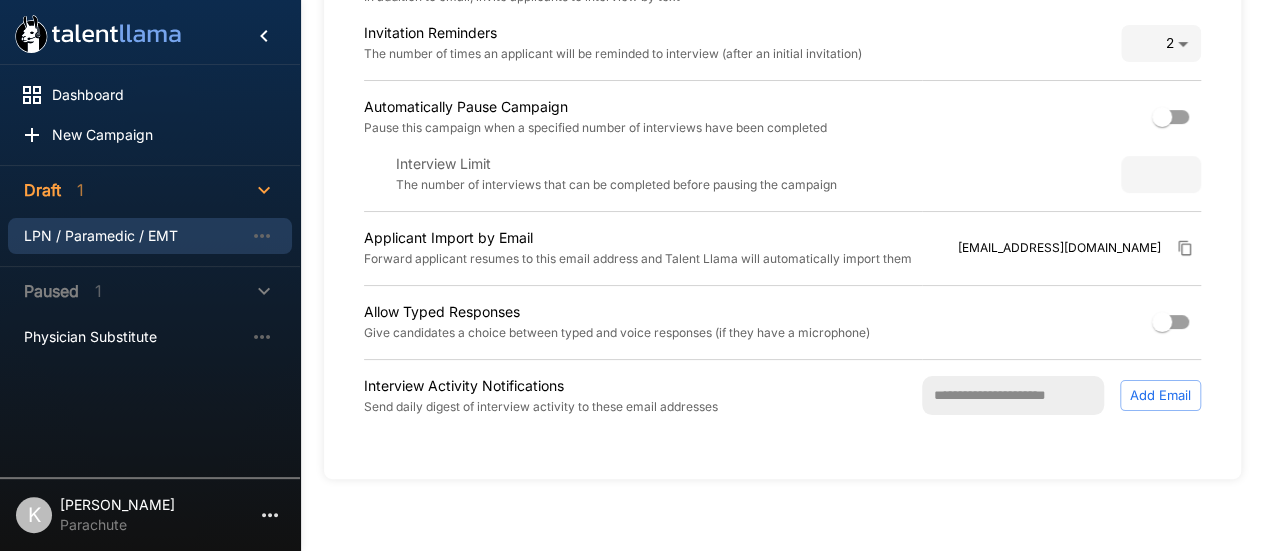 click on "Applicant Import by Email Forward applicant resumes to this email address and Talent Llama will automatically import them" at bounding box center [643, 249] 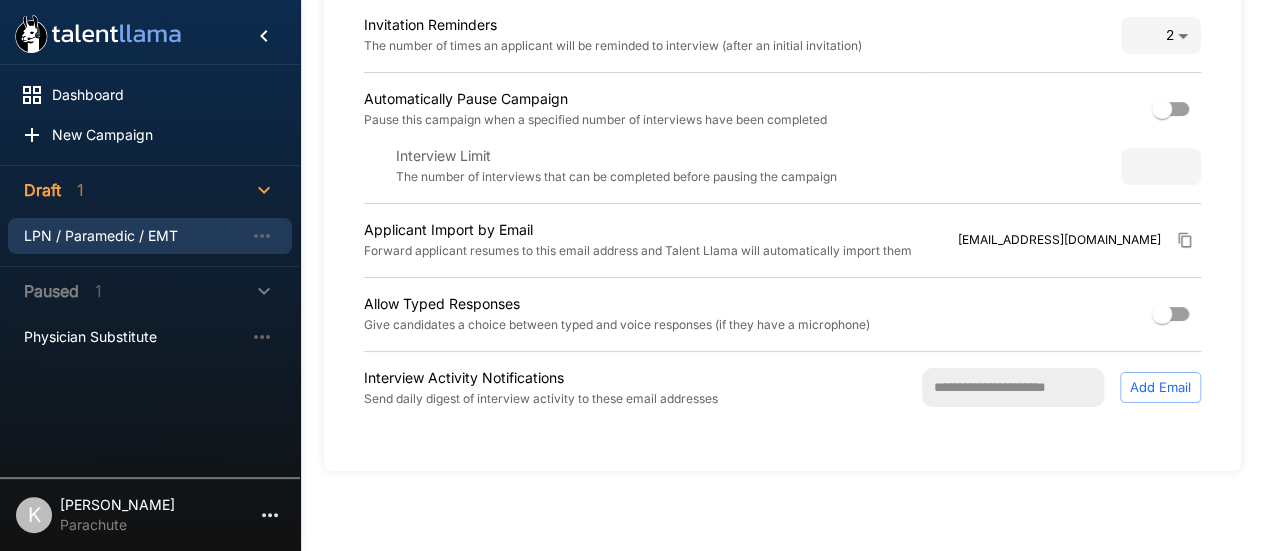 scroll, scrollTop: 0, scrollLeft: 0, axis: both 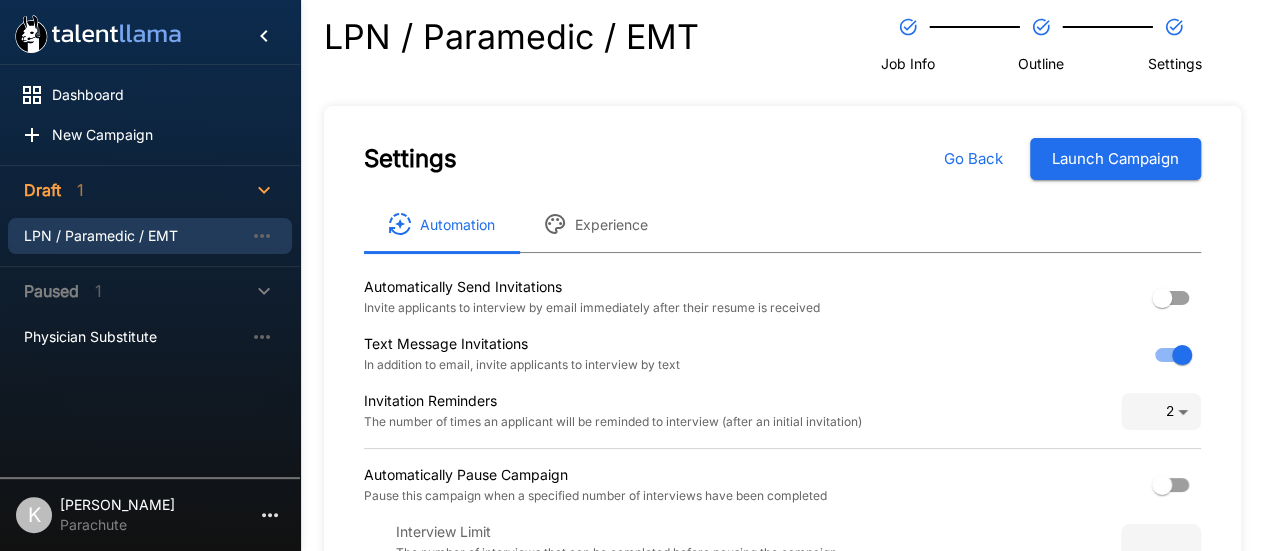 click on "Experience" at bounding box center (595, 224) 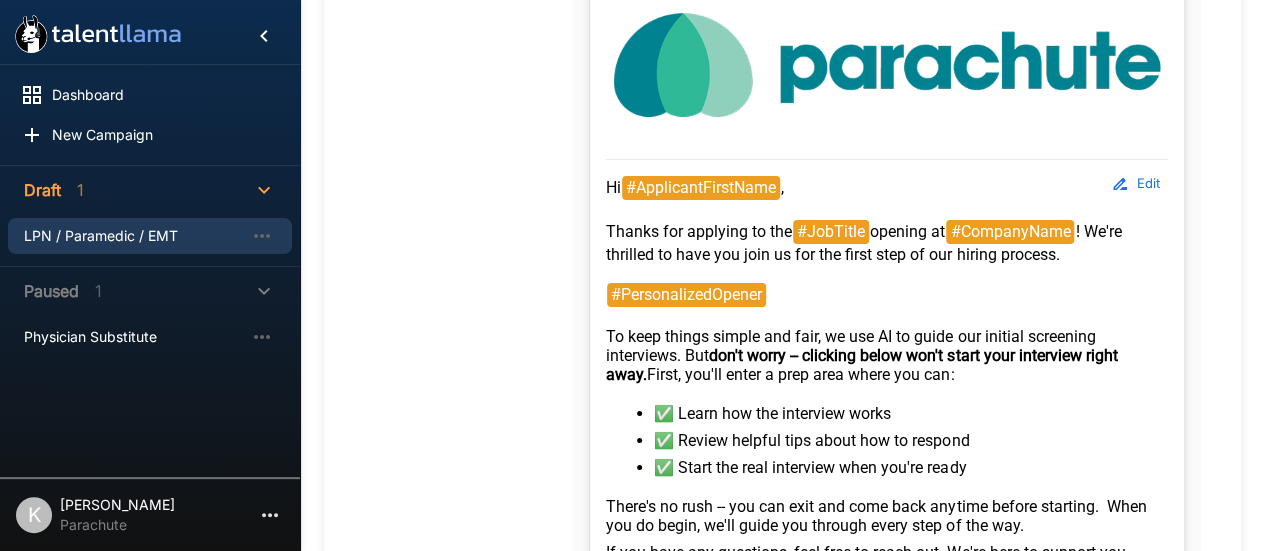 scroll, scrollTop: 678, scrollLeft: 0, axis: vertical 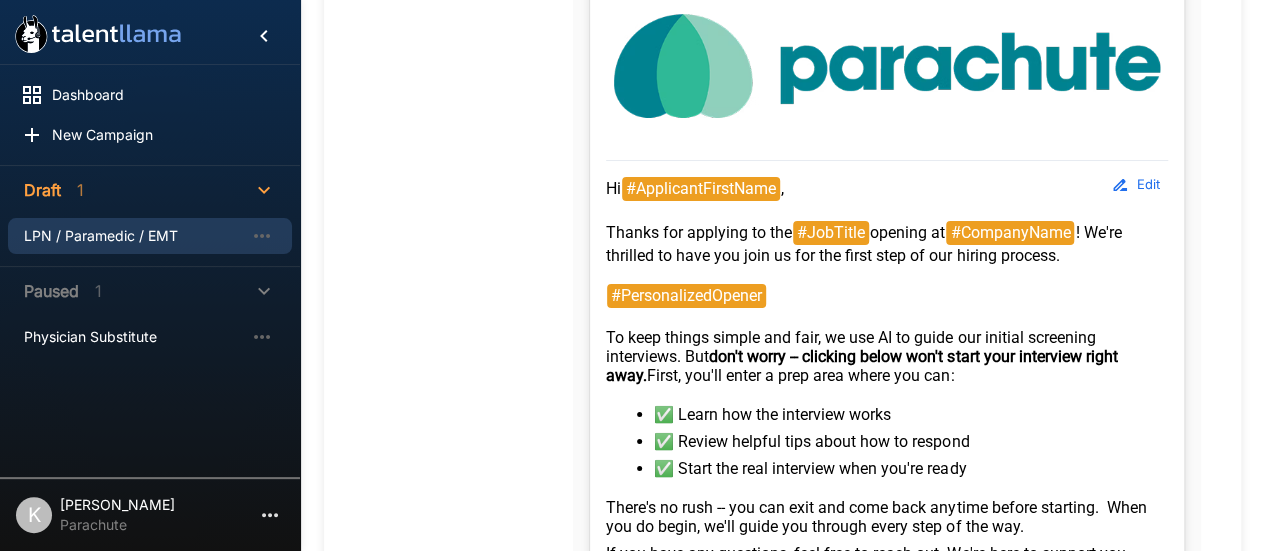 click on "#PersonalizedOpener" at bounding box center [686, 296] 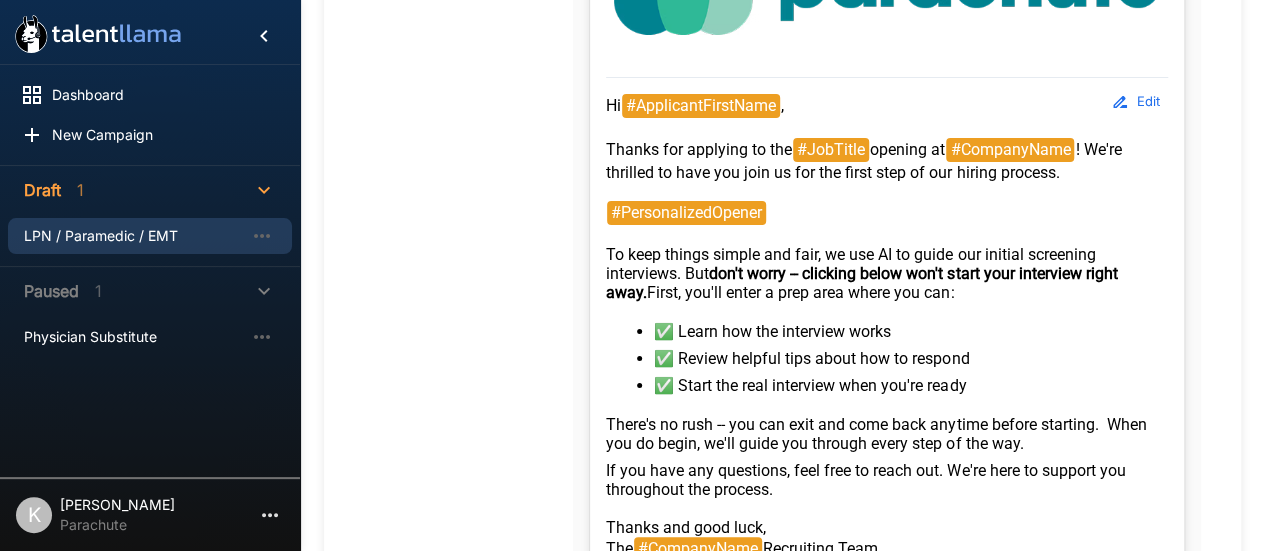 click 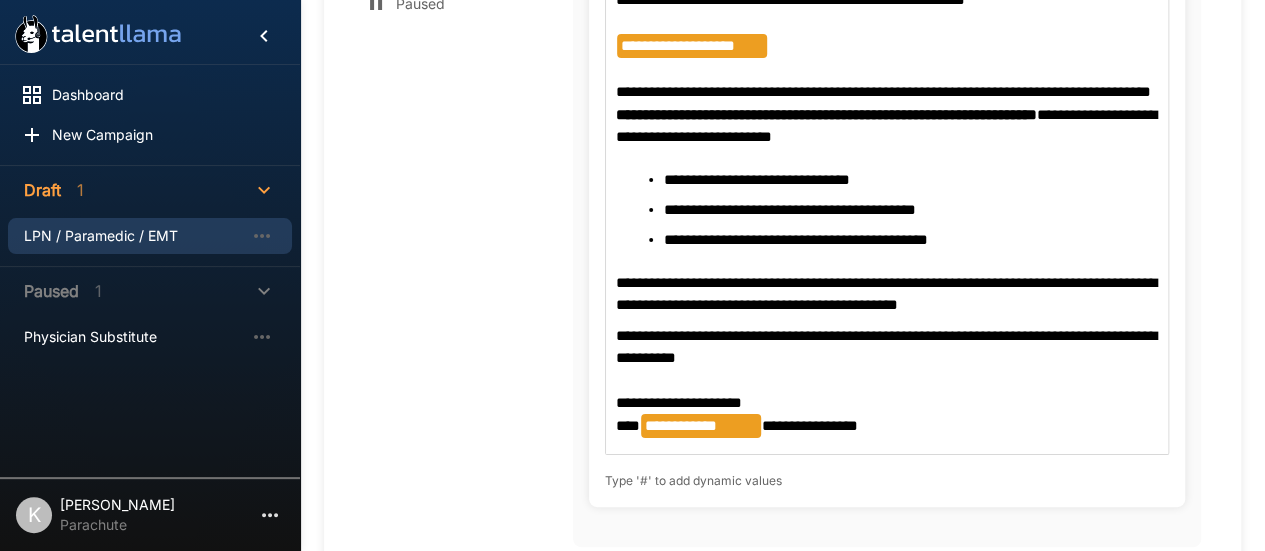 scroll, scrollTop: 580, scrollLeft: 0, axis: vertical 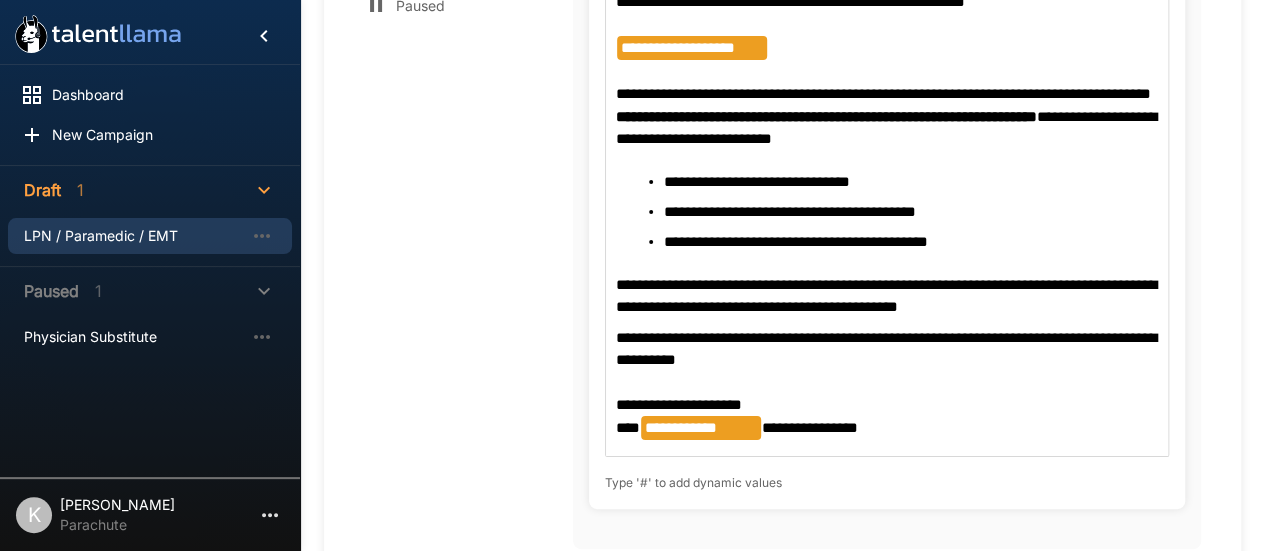 click on "**********" at bounding box center (701, 428) 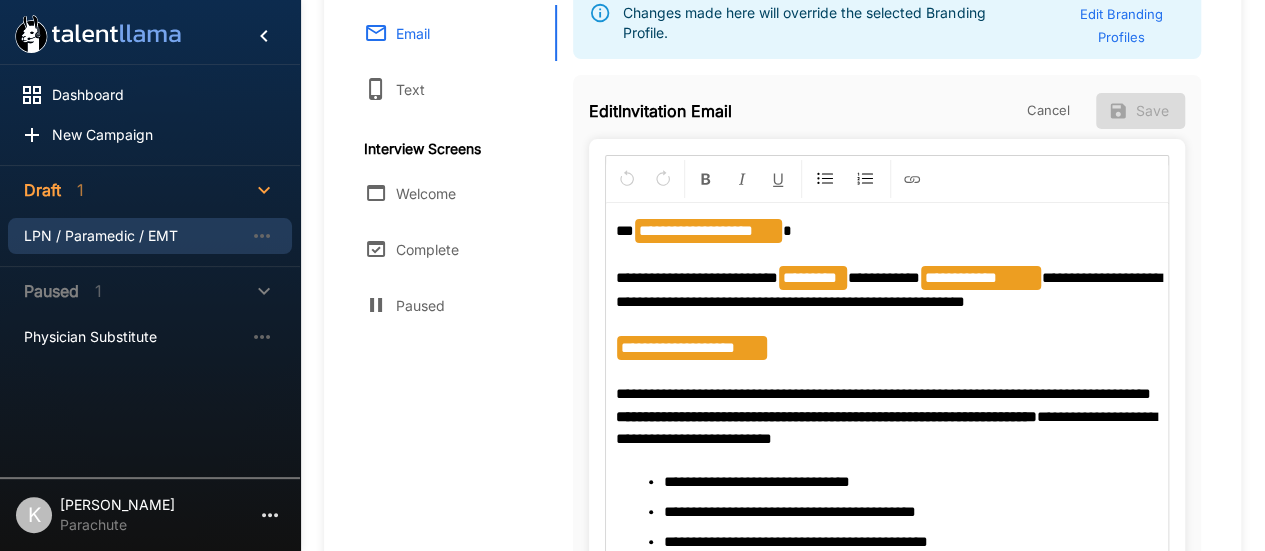 scroll, scrollTop: 222, scrollLeft: 0, axis: vertical 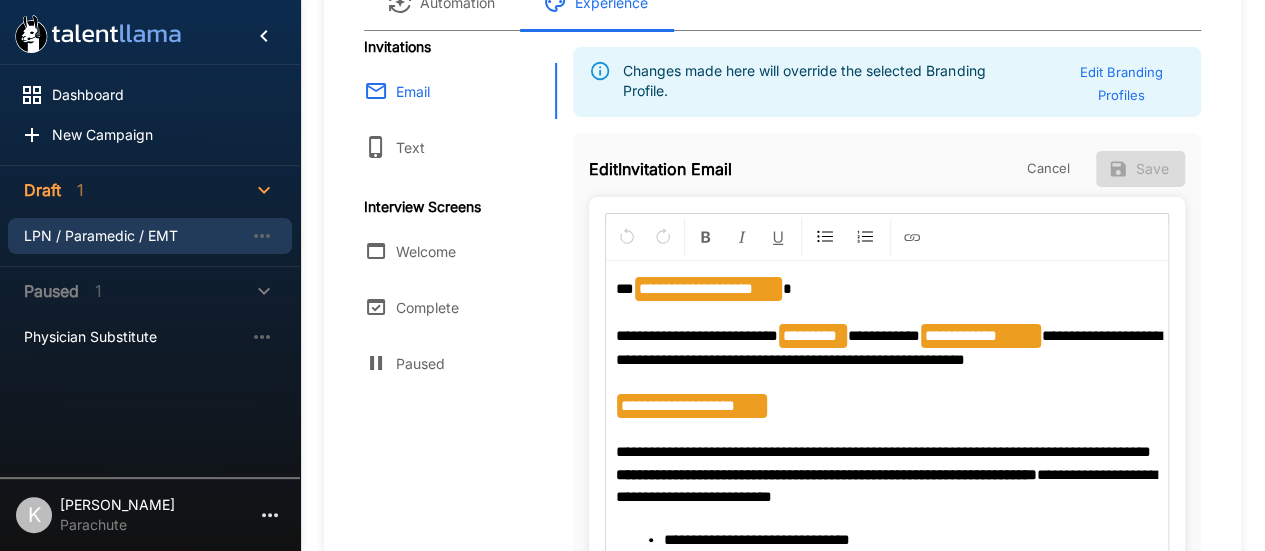 click on "**********" at bounding box center [708, 289] 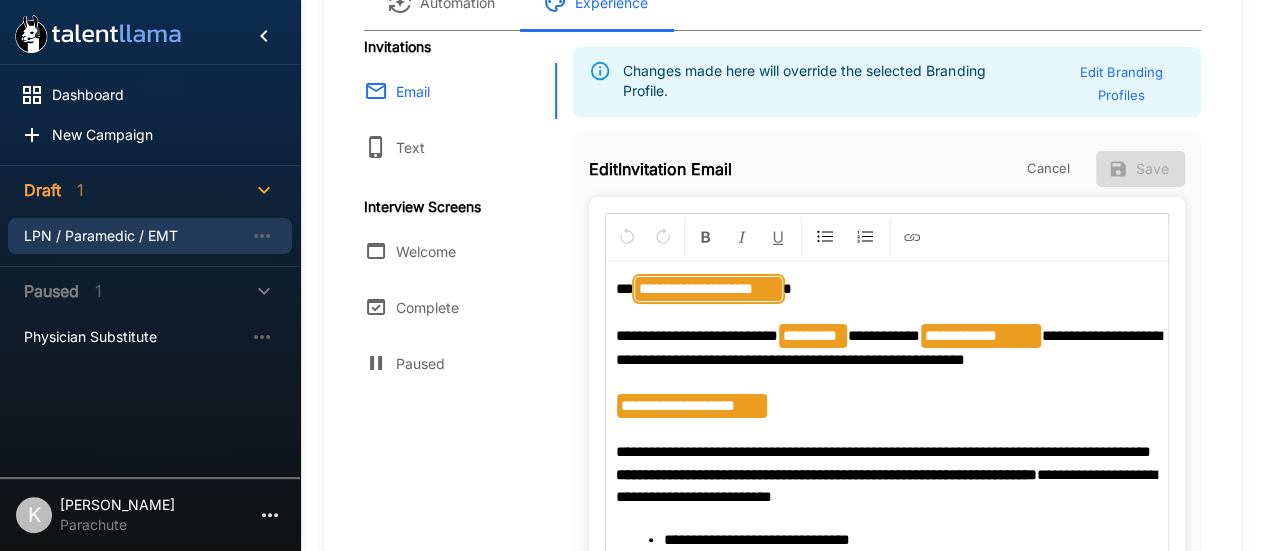 click on "**********" at bounding box center (887, 393) 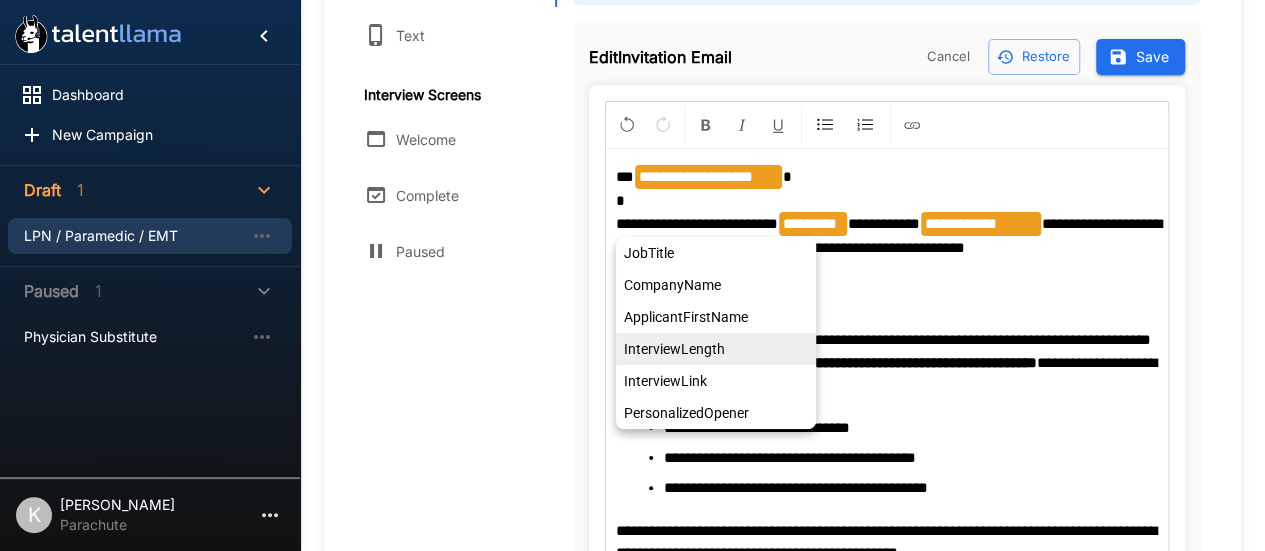 scroll, scrollTop: 336, scrollLeft: 0, axis: vertical 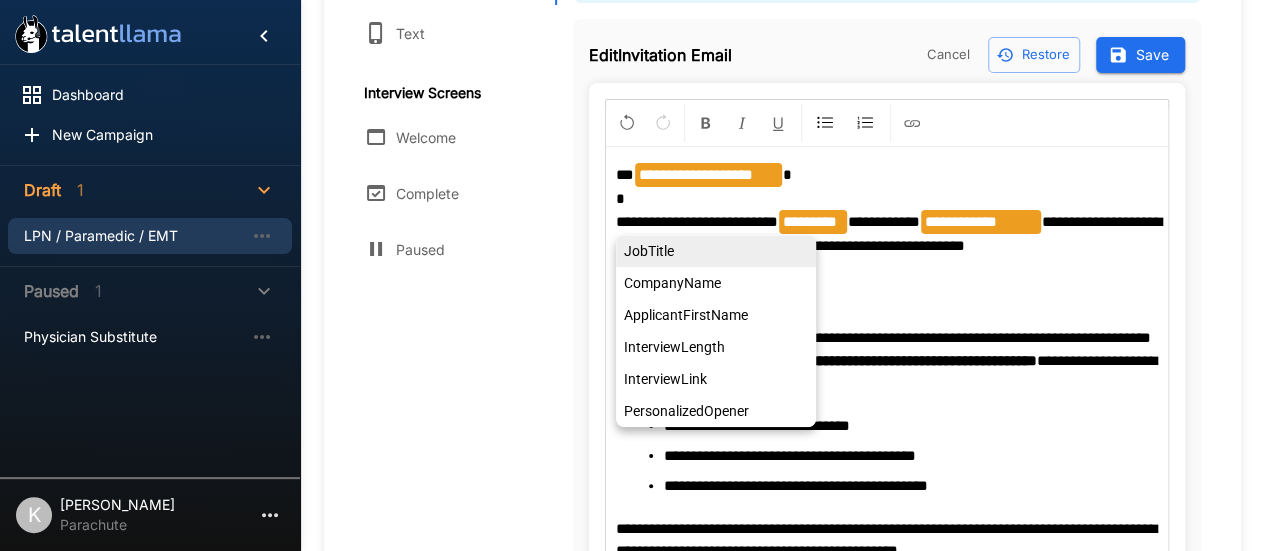 click on "**********" at bounding box center [887, 279] 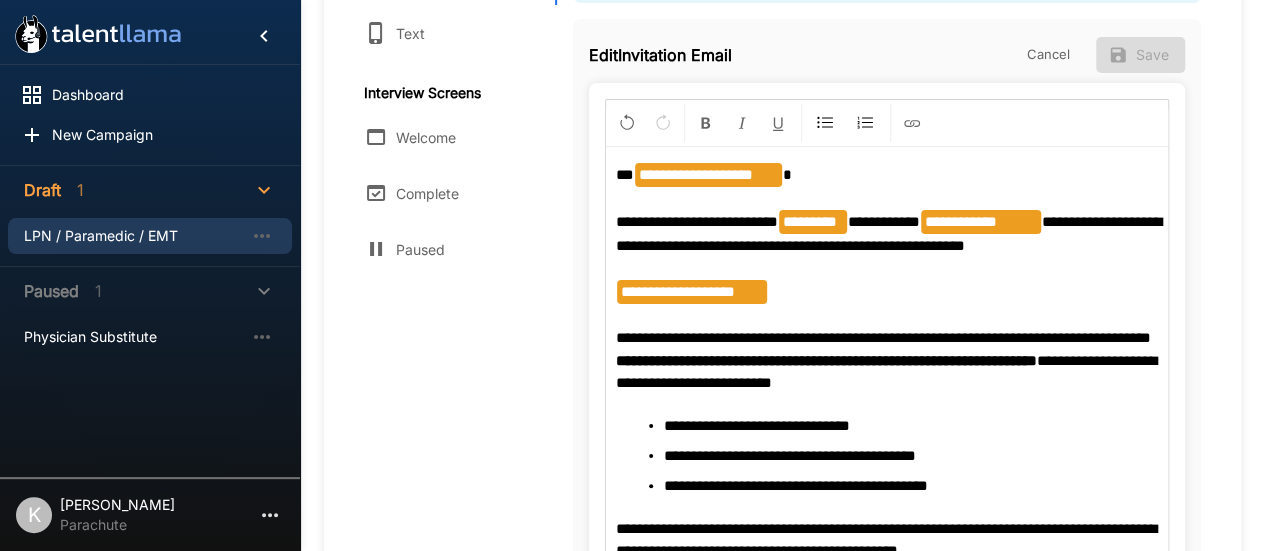click on "**********" at bounding box center (697, 221) 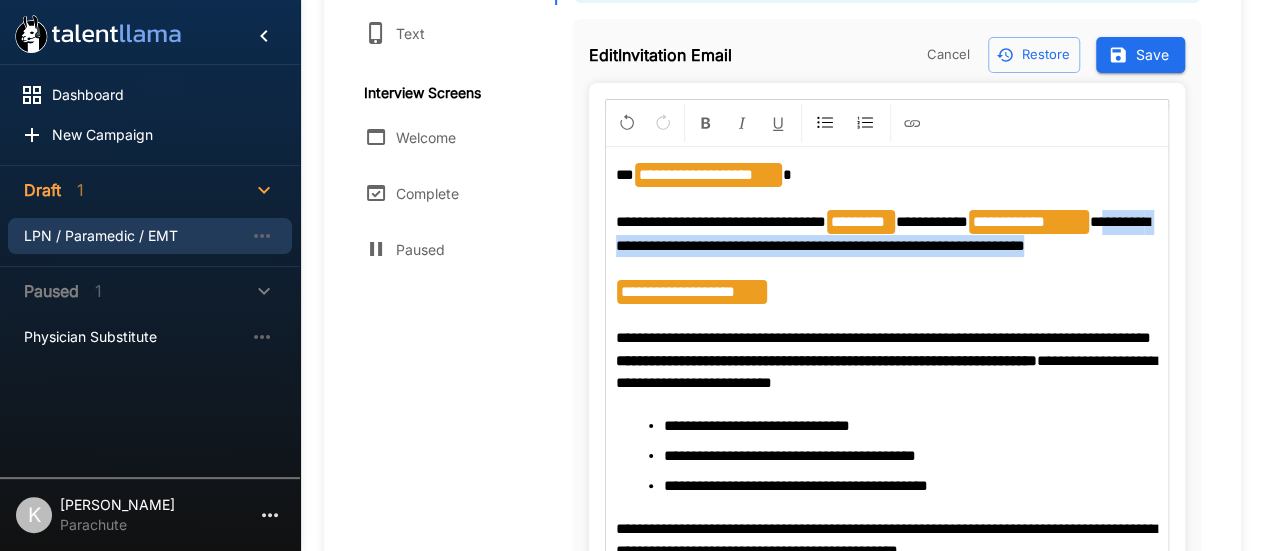 drag, startPoint x: 1104, startPoint y: 243, endPoint x: 620, endPoint y: 244, distance: 484.00104 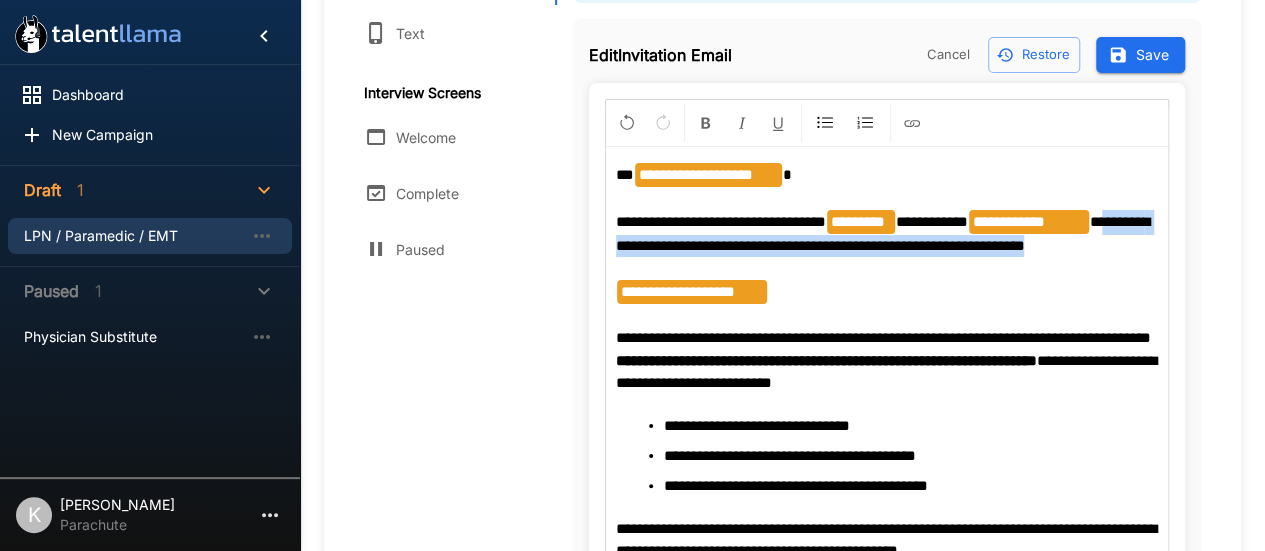 click on "**********" at bounding box center [887, 279] 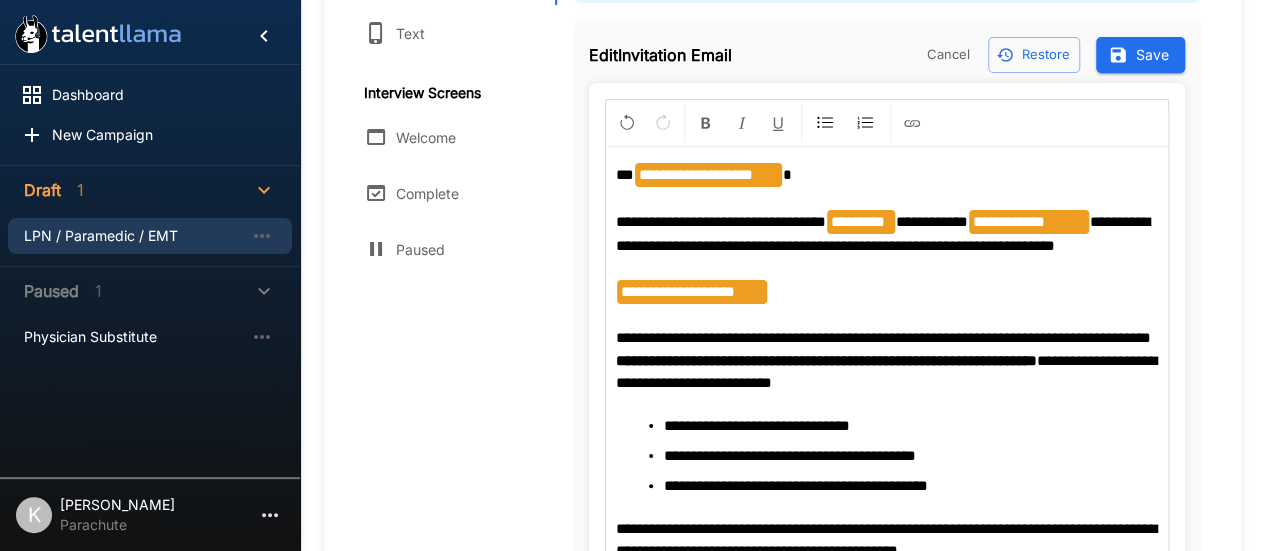 click on "**********" at bounding box center [883, 233] 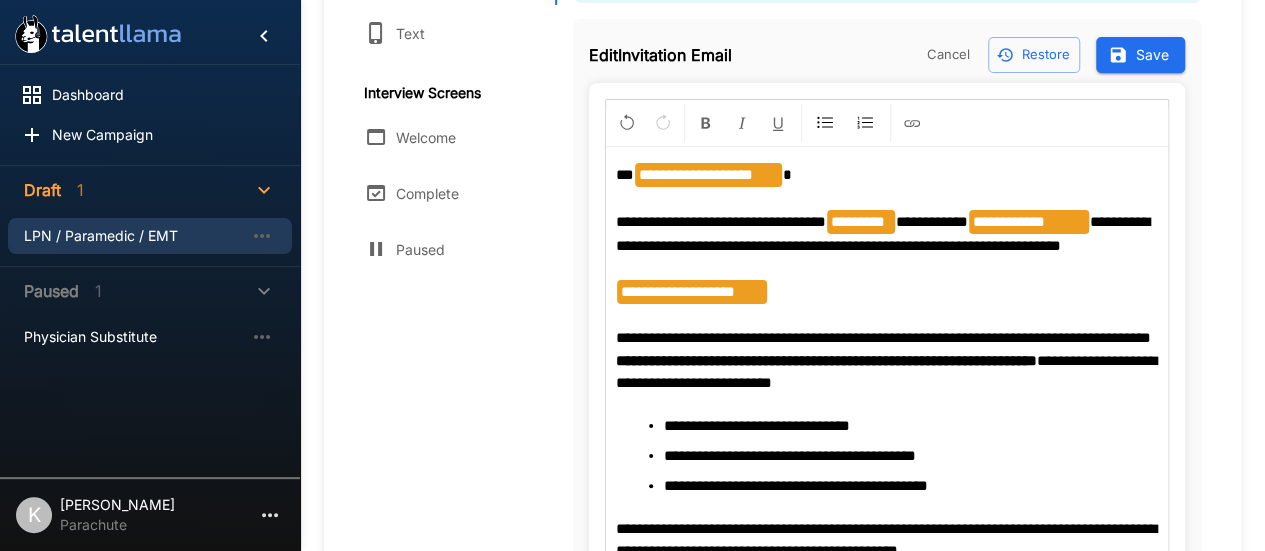 scroll, scrollTop: 398, scrollLeft: 0, axis: vertical 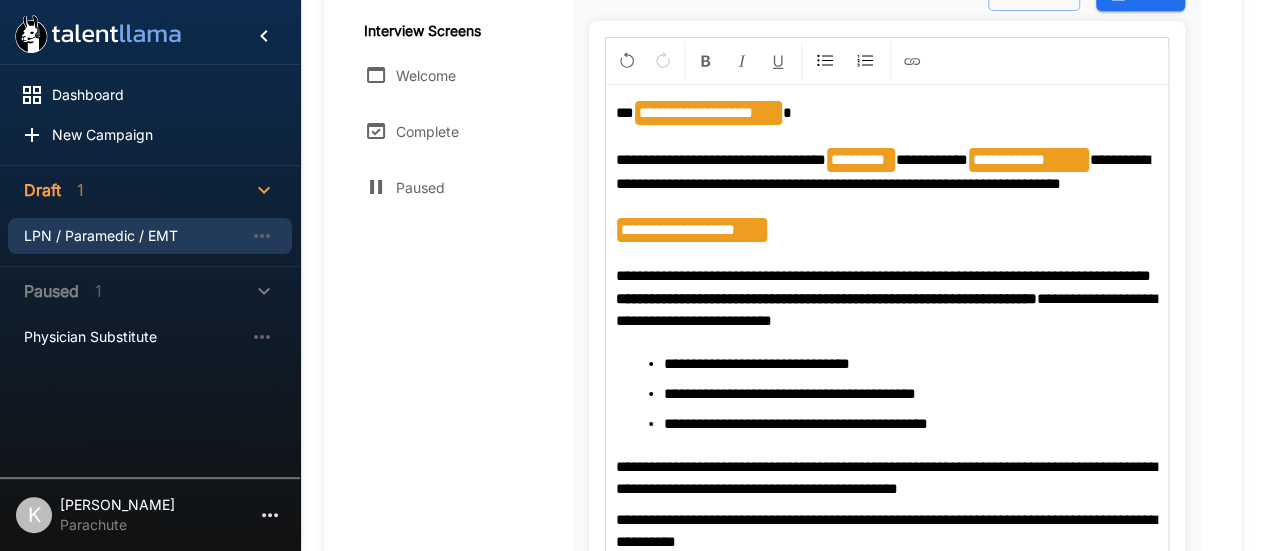 click on "**********" at bounding box center [691, 230] 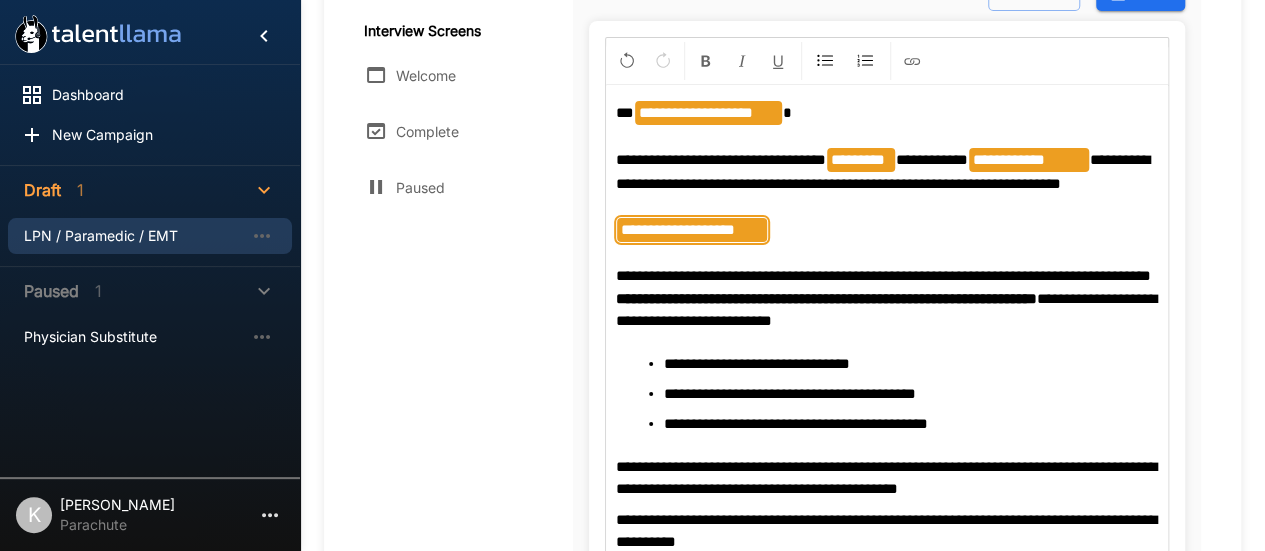 click on "**********" at bounding box center (887, 217) 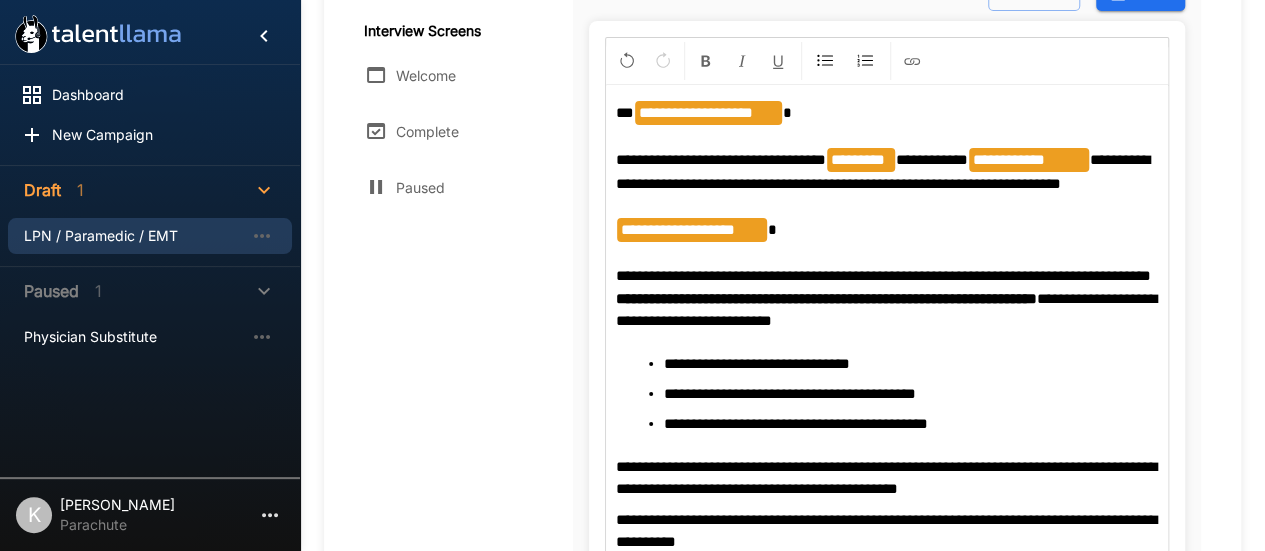 click on "**********" at bounding box center [883, 275] 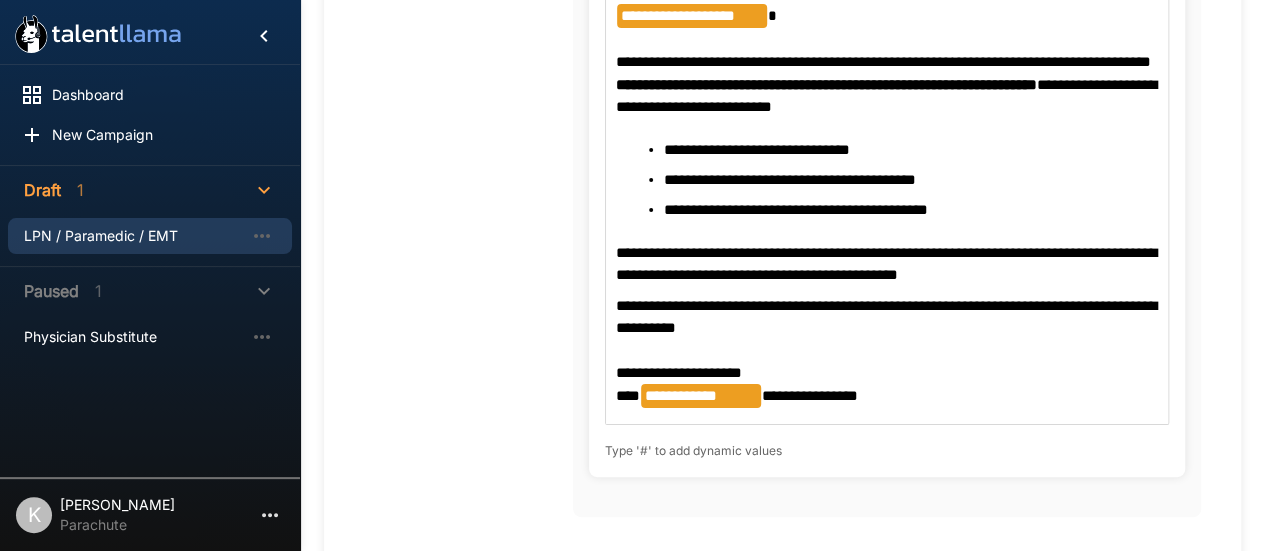 scroll, scrollTop: 600, scrollLeft: 0, axis: vertical 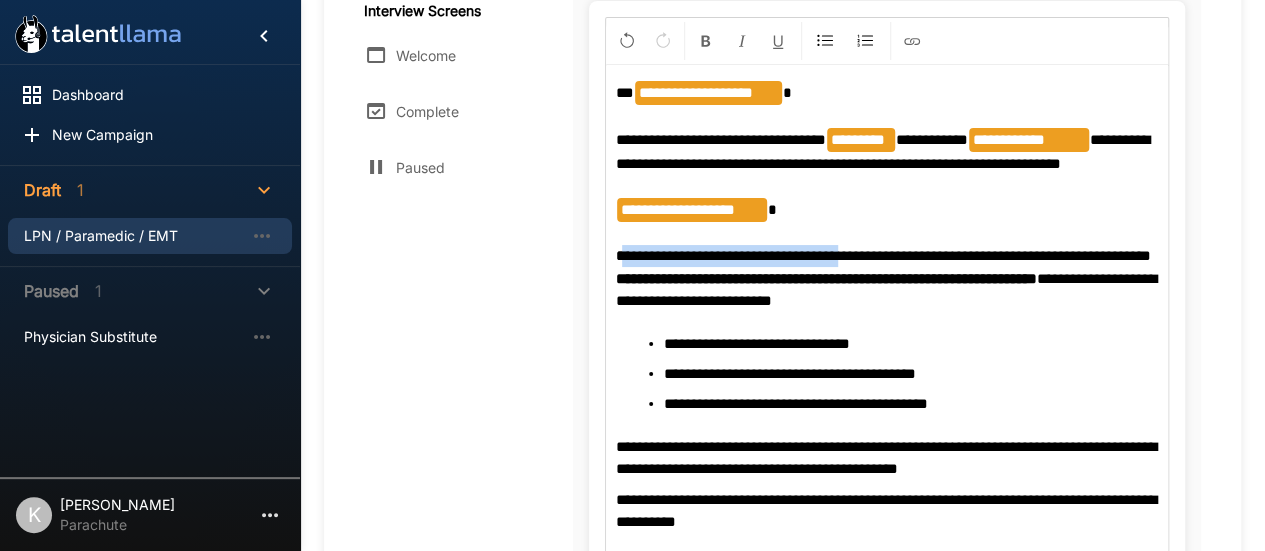 drag, startPoint x: 619, startPoint y: 255, endPoint x: 862, endPoint y: 262, distance: 243.1008 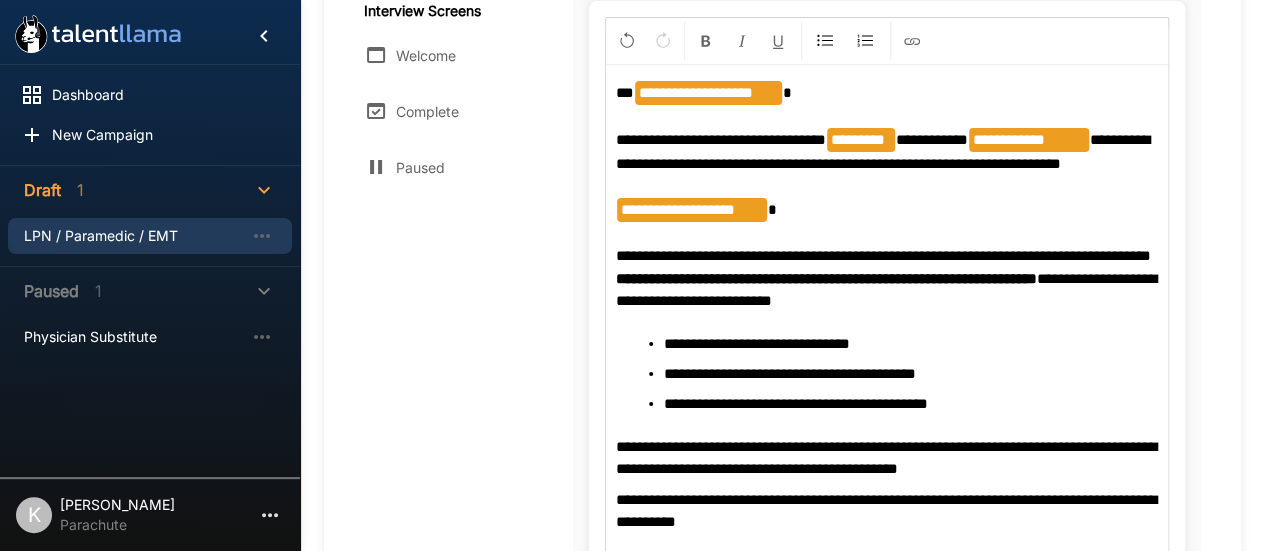 click on "**********" at bounding box center (886, 289) 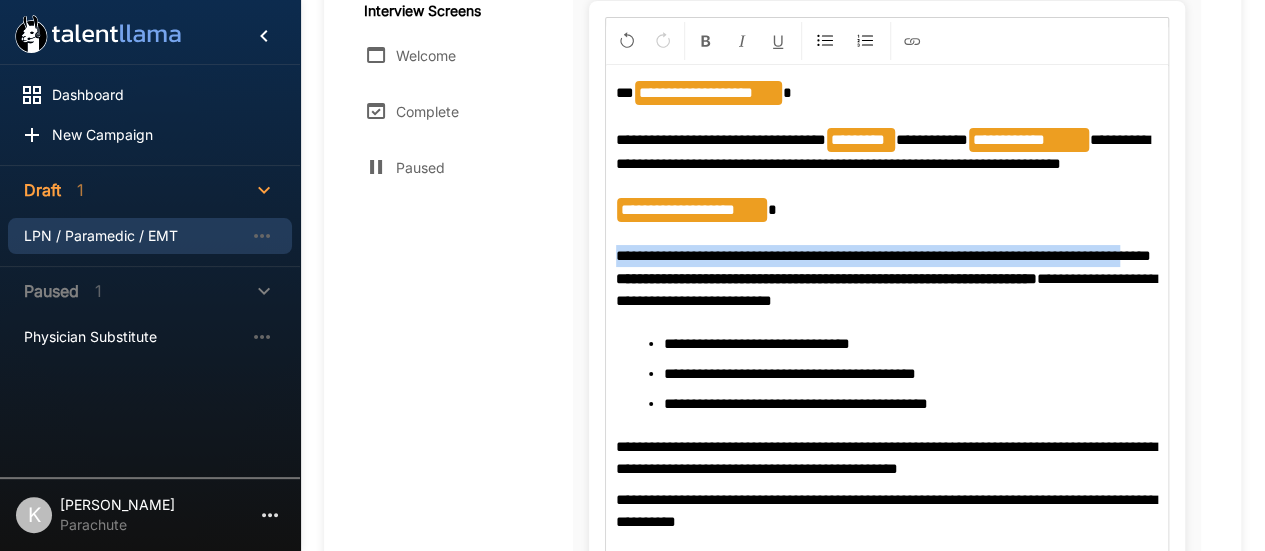 drag, startPoint x: 1151, startPoint y: 263, endPoint x: 590, endPoint y: 249, distance: 561.1747 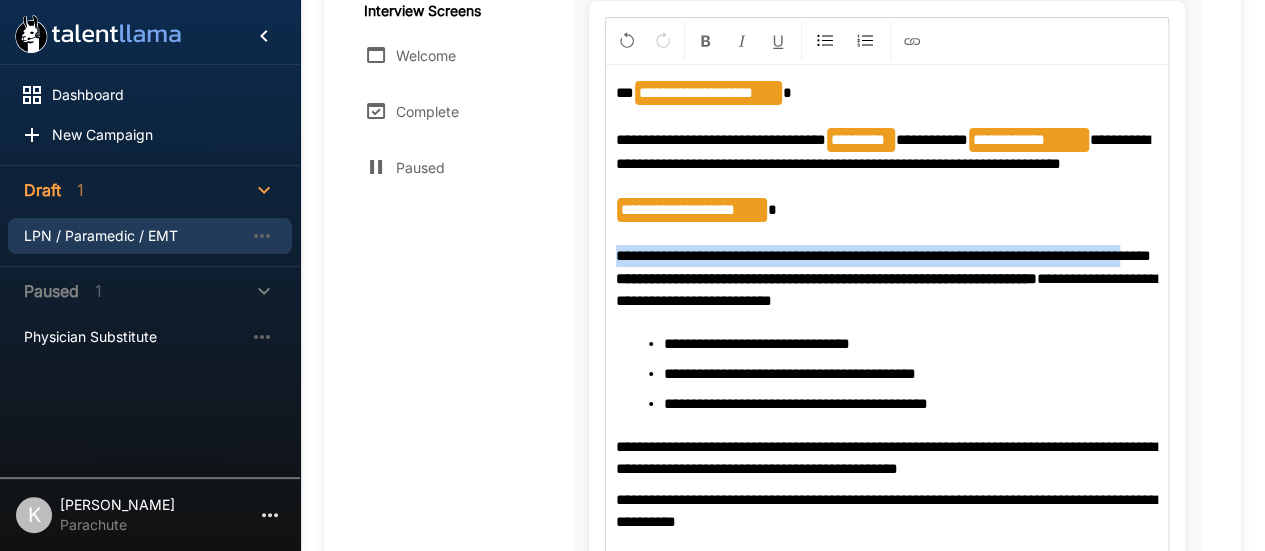 click on "**********" at bounding box center [887, 336] 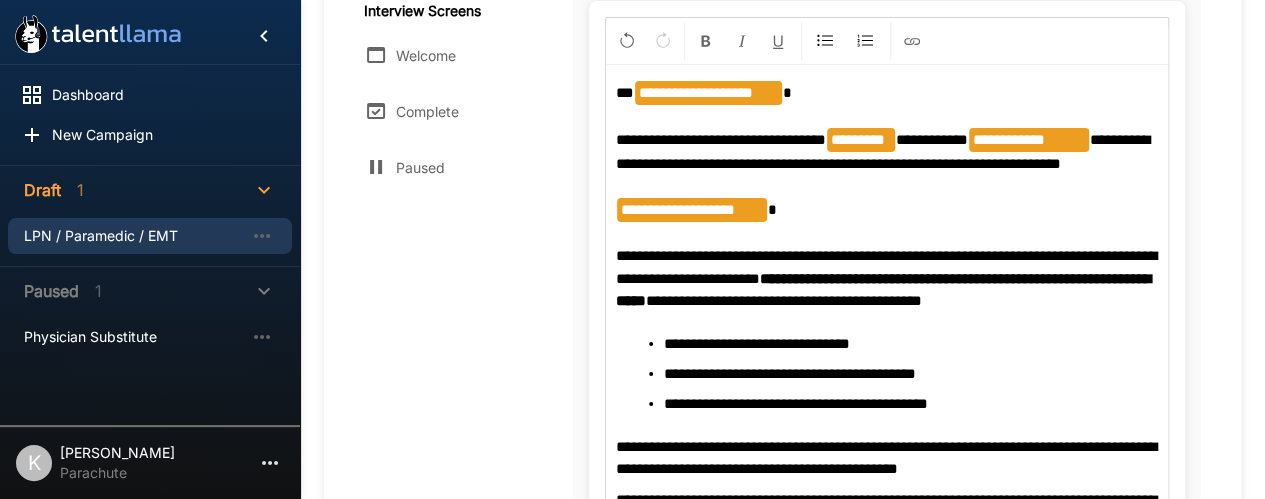 click on "**********" at bounding box center [887, 197] 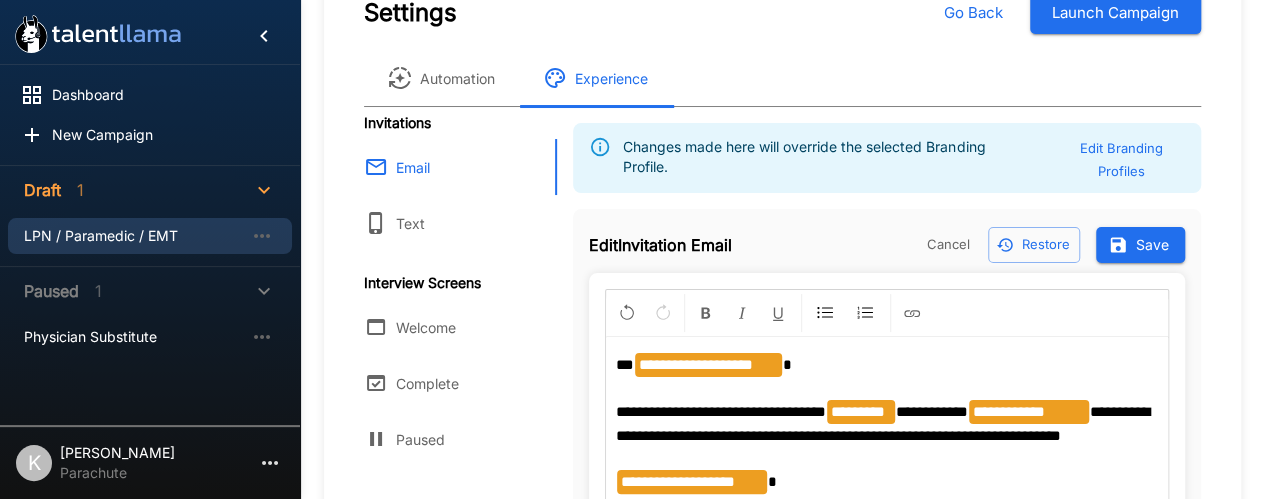 scroll, scrollTop: 0, scrollLeft: 0, axis: both 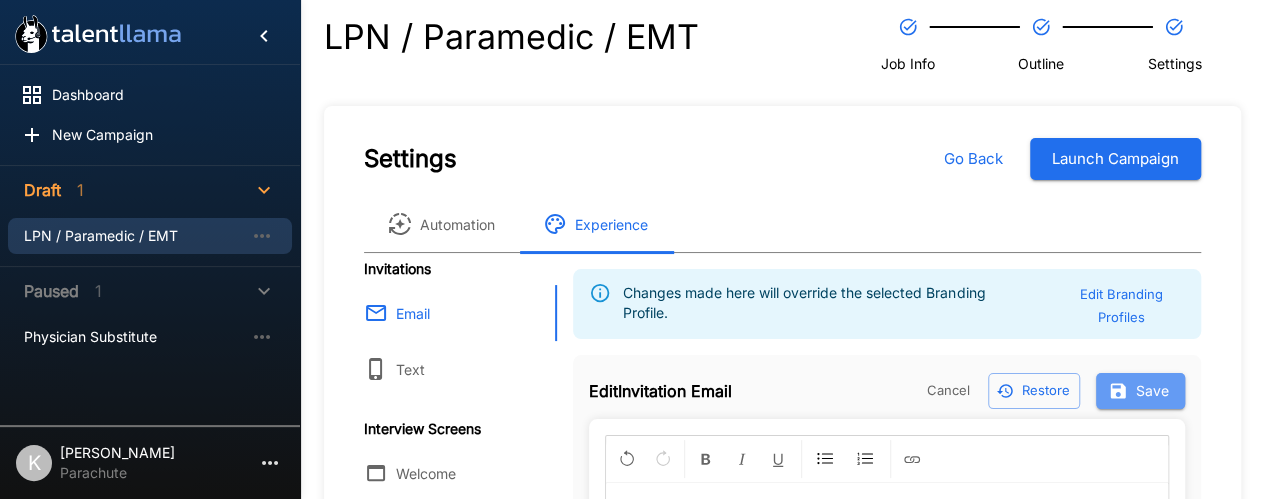 click 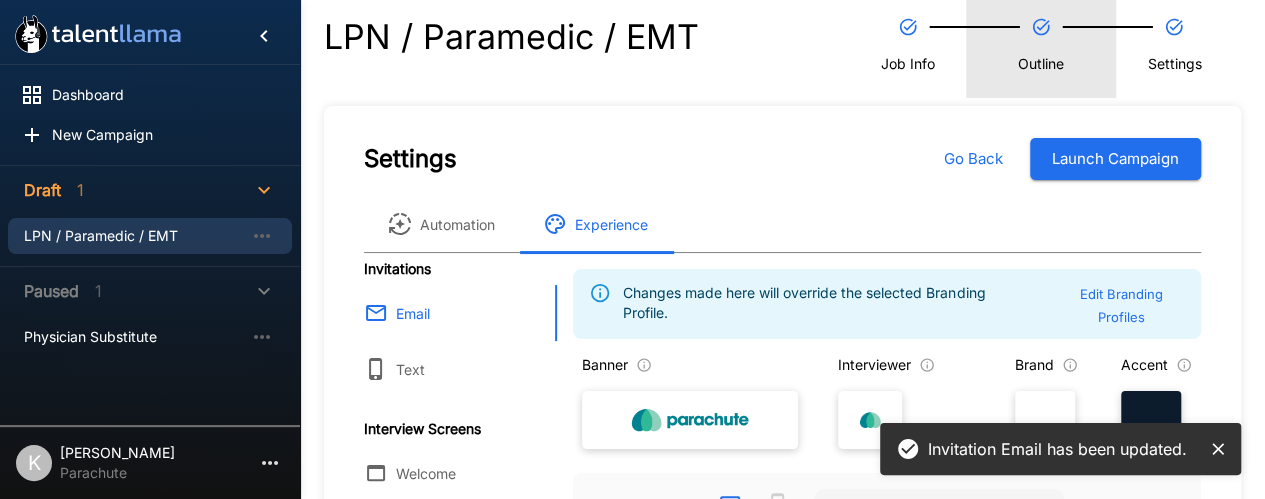 click 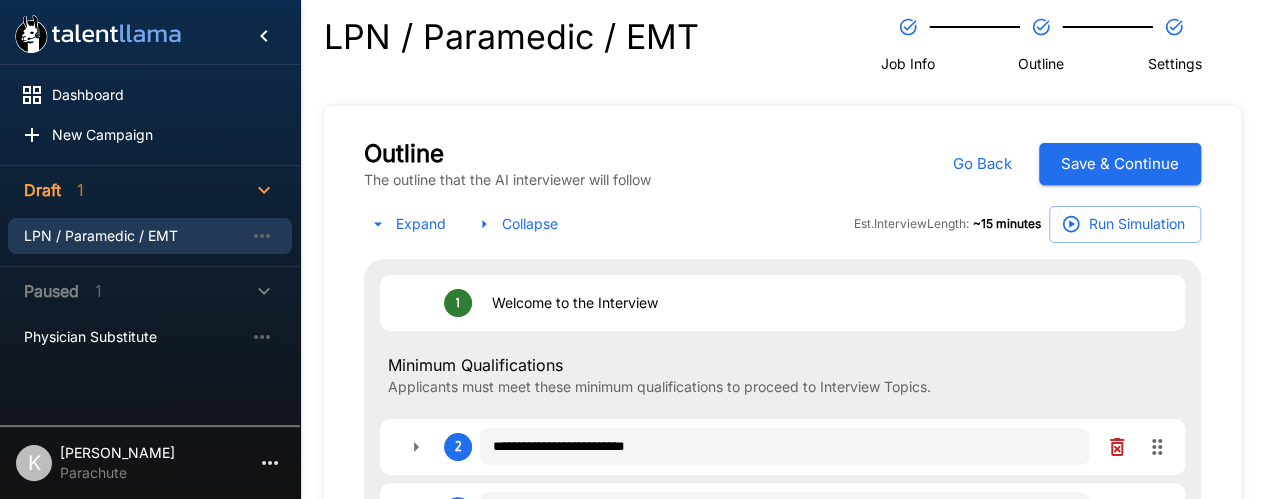 click 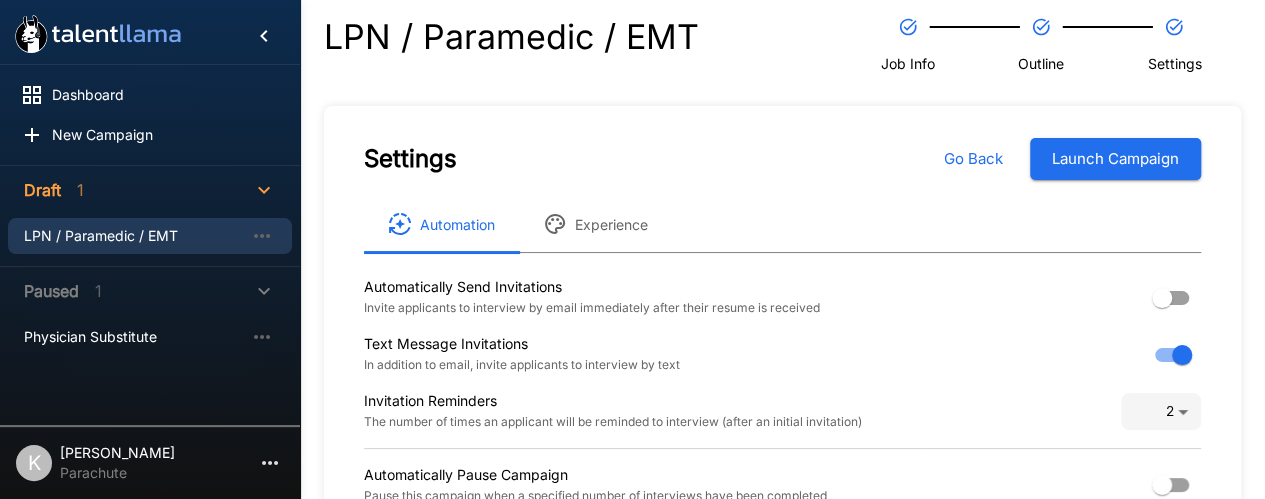 click on "Outline" at bounding box center (1041, 56) 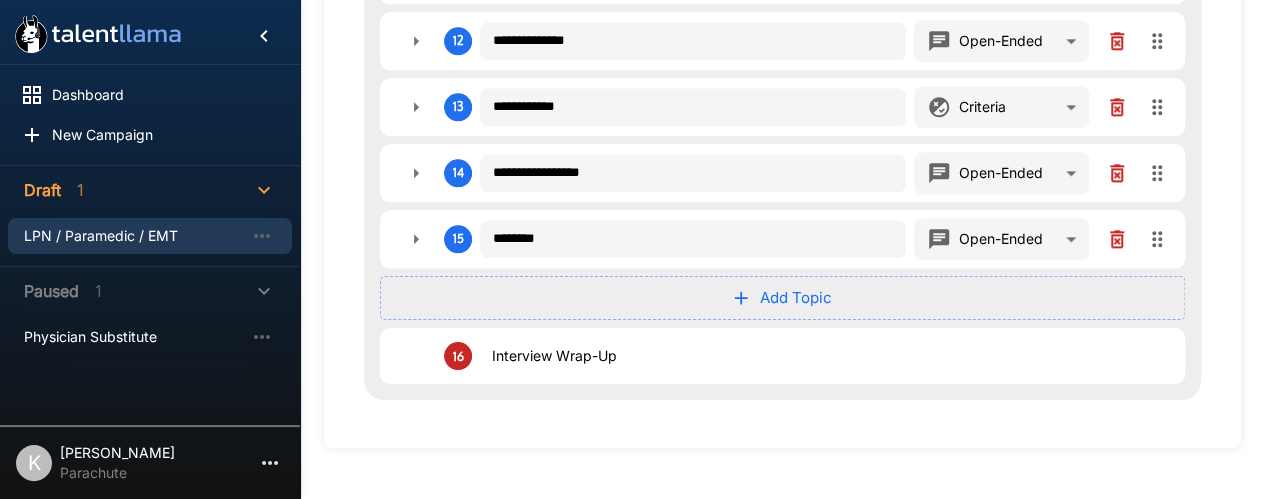 scroll, scrollTop: 1184, scrollLeft: 0, axis: vertical 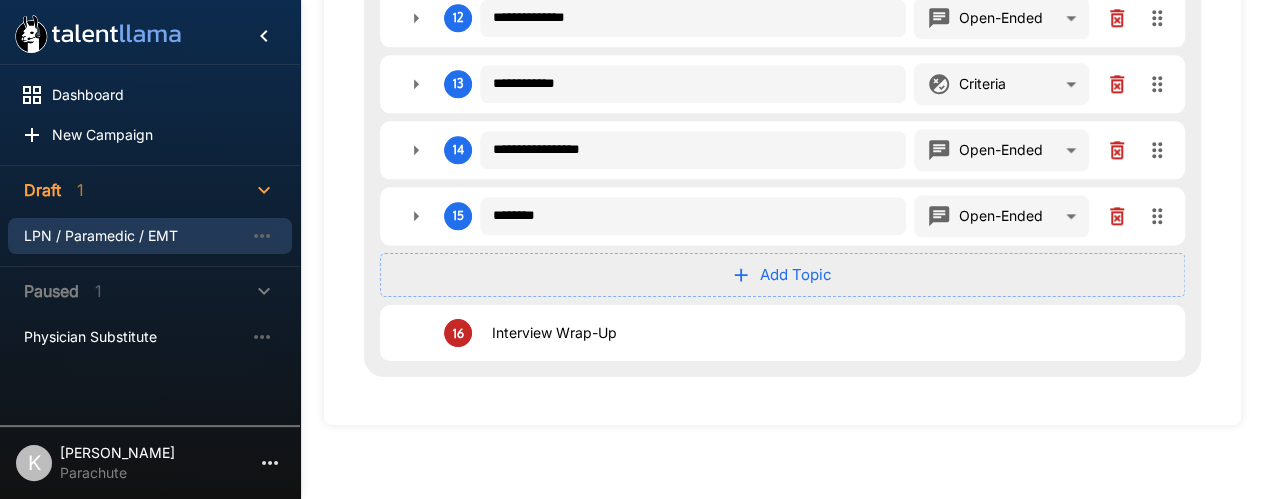 click 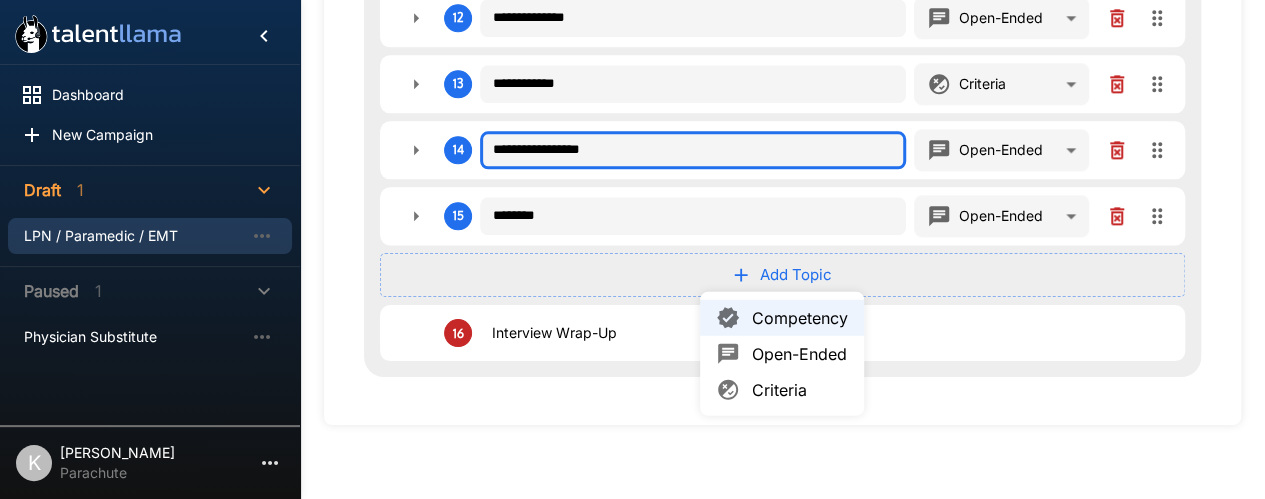 click on "**********" at bounding box center [693, 150] 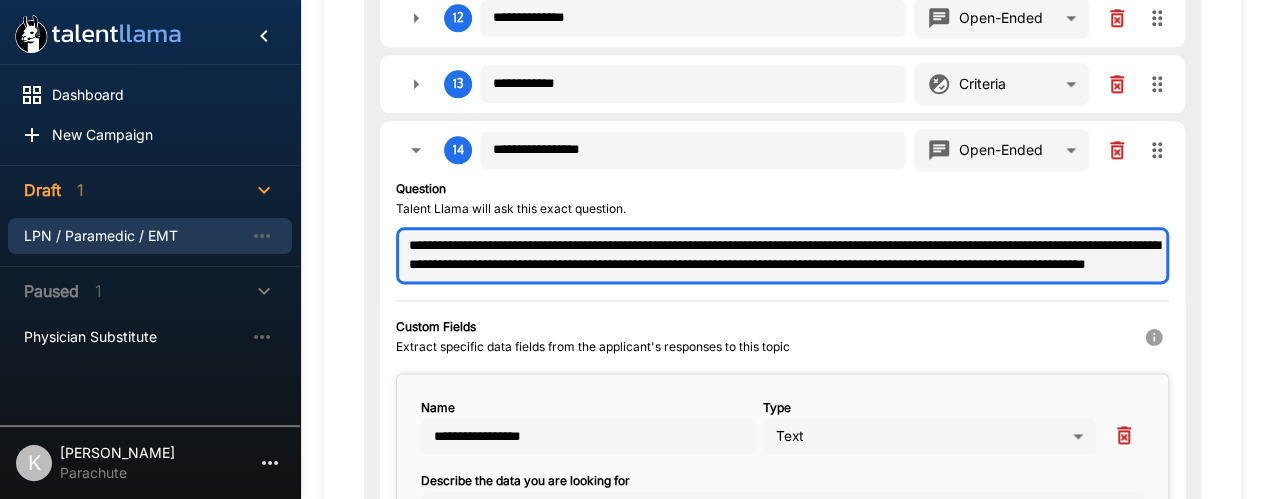 click on "**********" at bounding box center [782, 255] 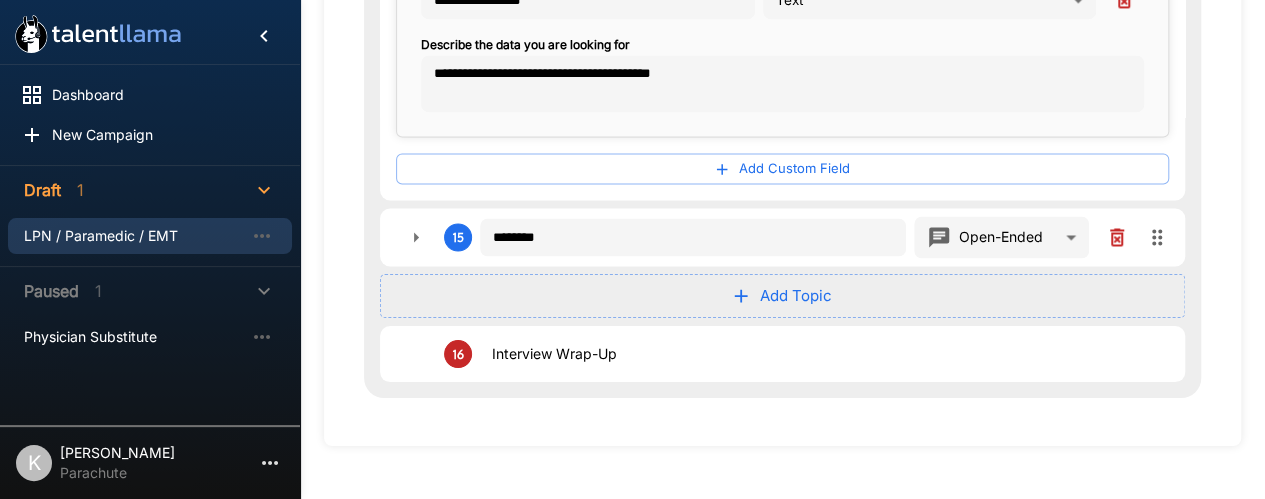 scroll, scrollTop: 1629, scrollLeft: 0, axis: vertical 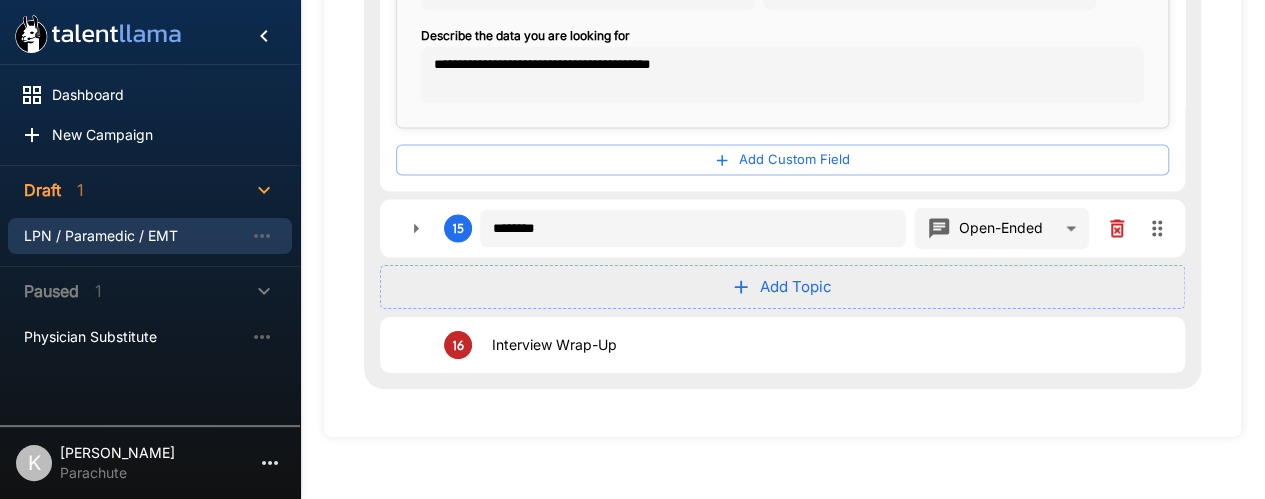 click 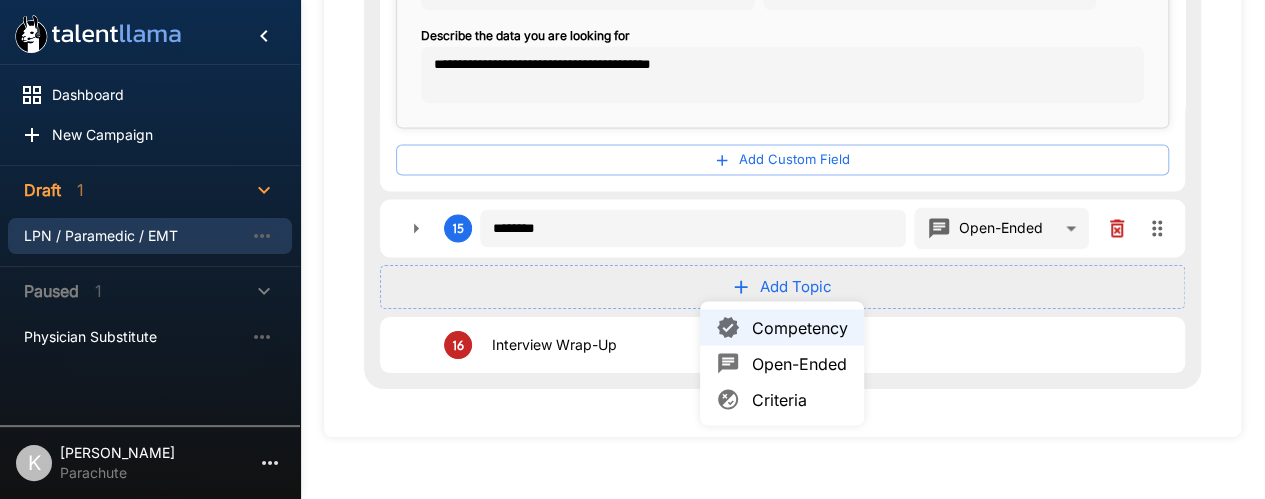 click at bounding box center [734, 363] 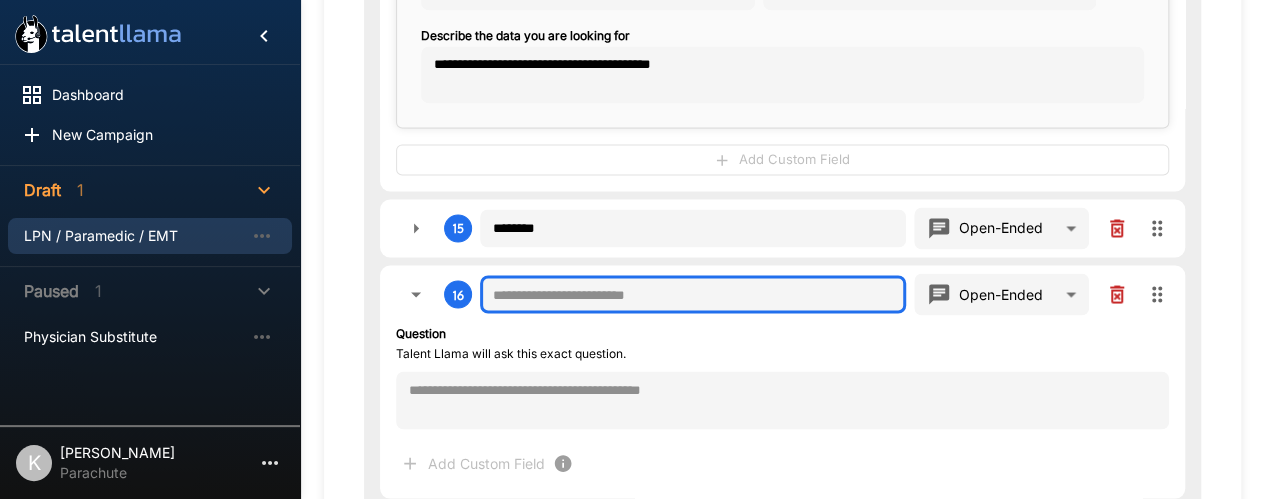 click at bounding box center (693, 294) 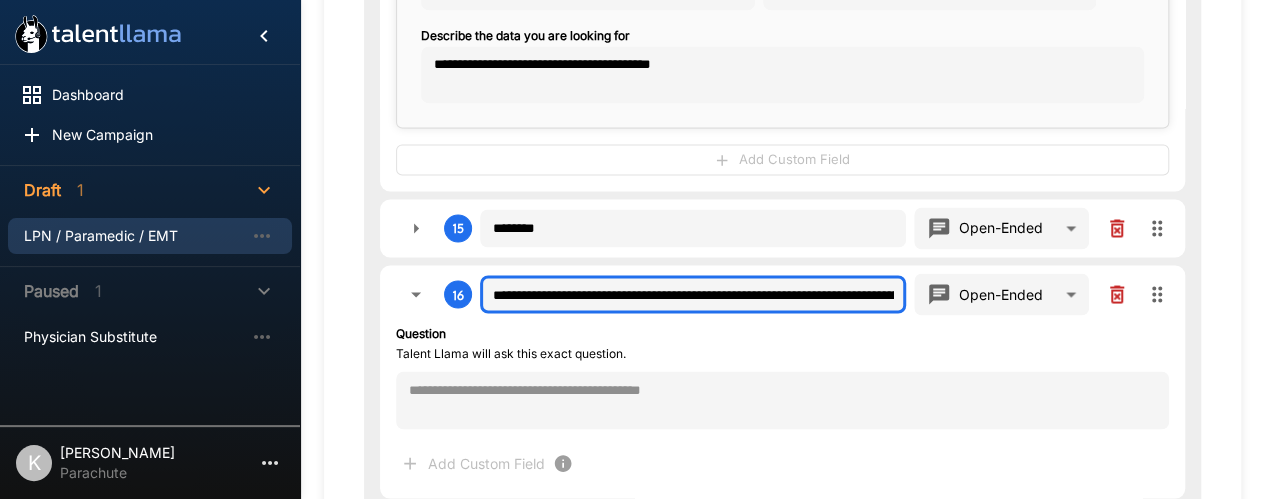 scroll, scrollTop: 0, scrollLeft: 1380, axis: horizontal 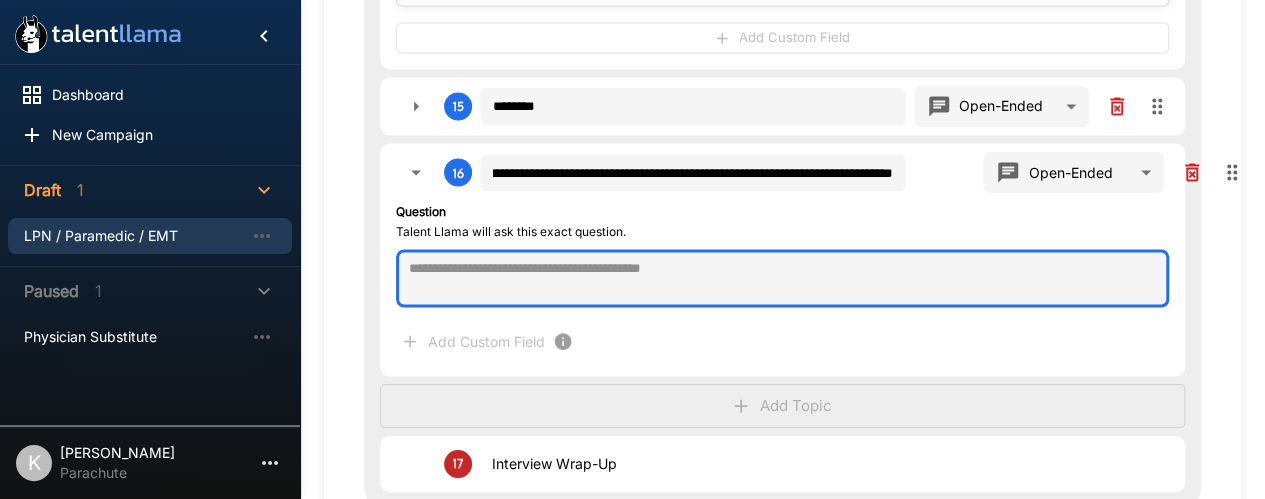click at bounding box center (782, 278) 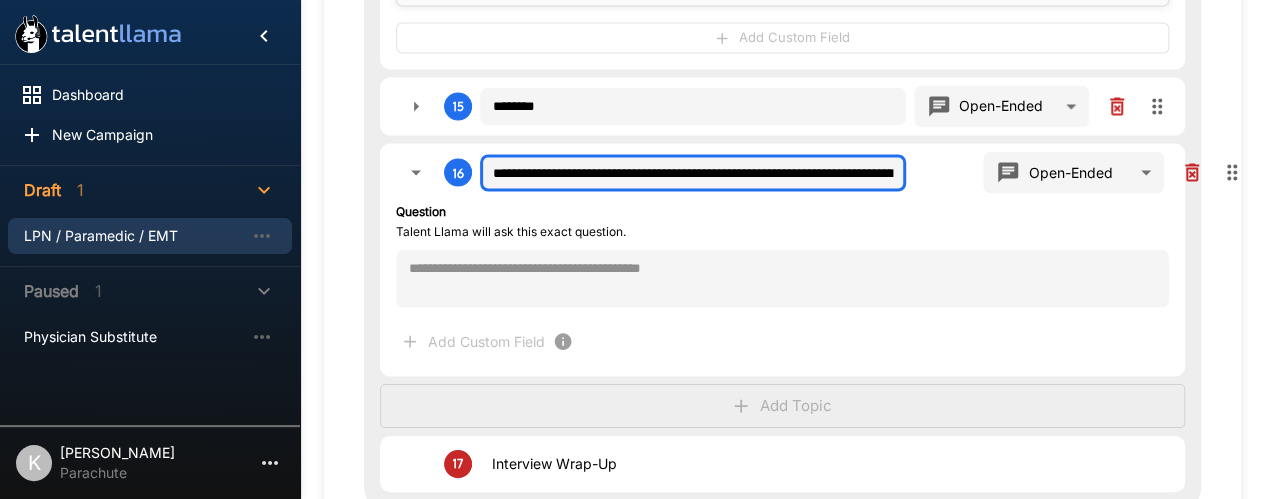 click on "**********" at bounding box center (693, 172) 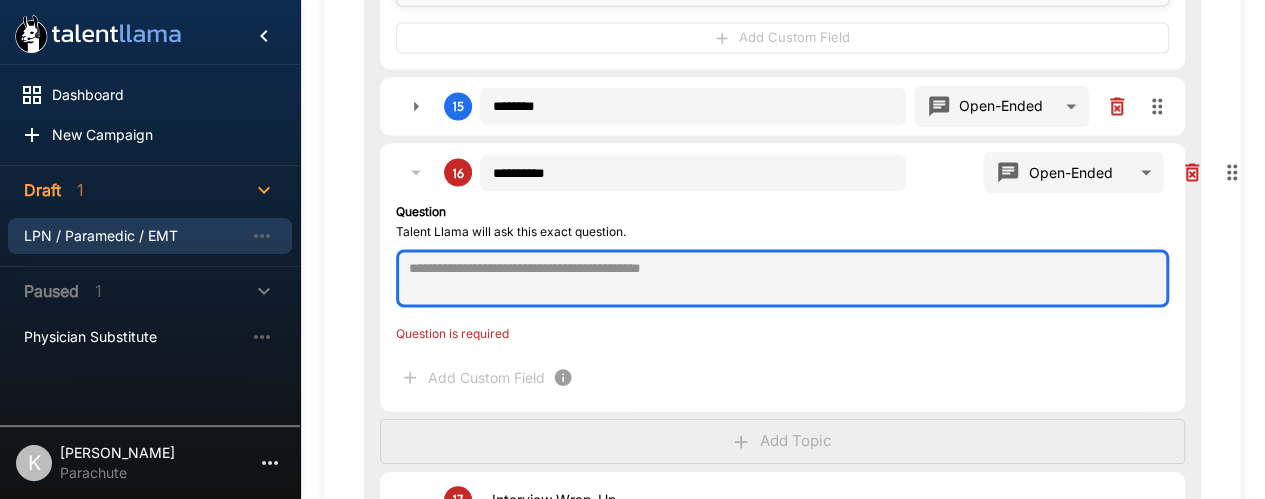 click at bounding box center (782, 278) 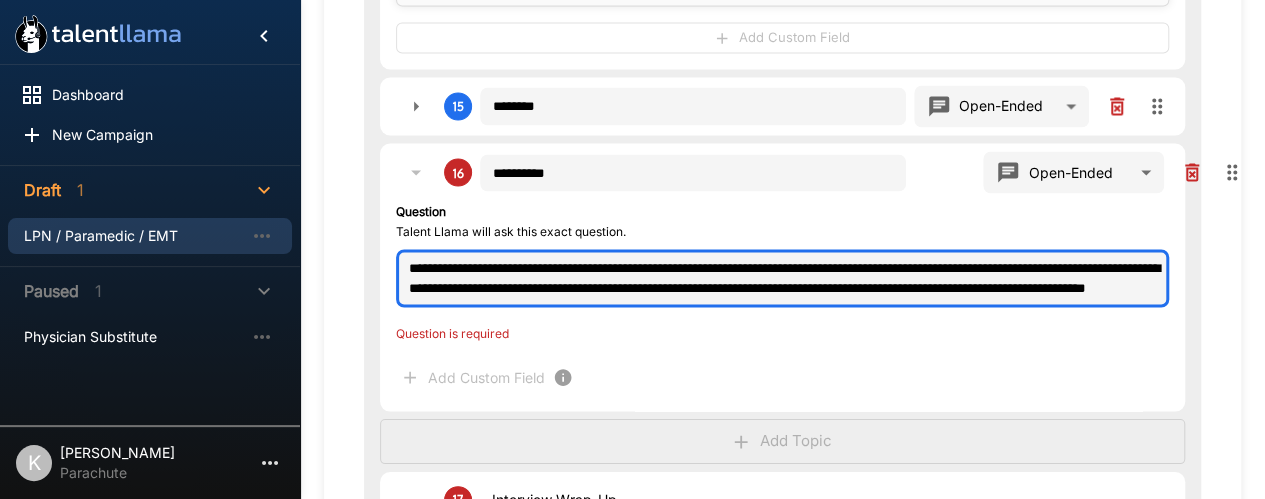 scroll, scrollTop: 11, scrollLeft: 0, axis: vertical 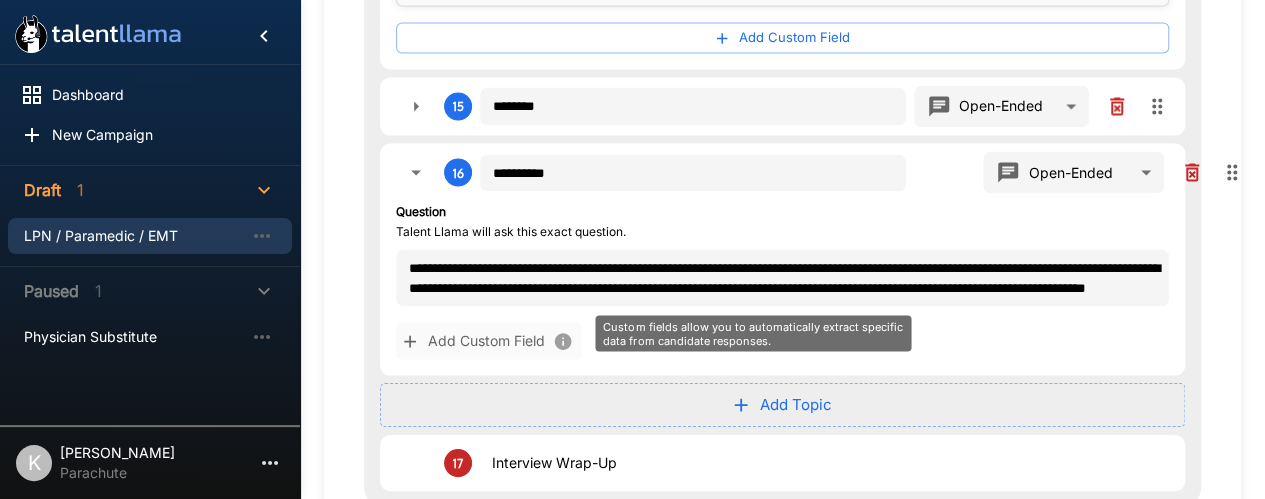 click on "Add Custom Field" at bounding box center (488, 340) 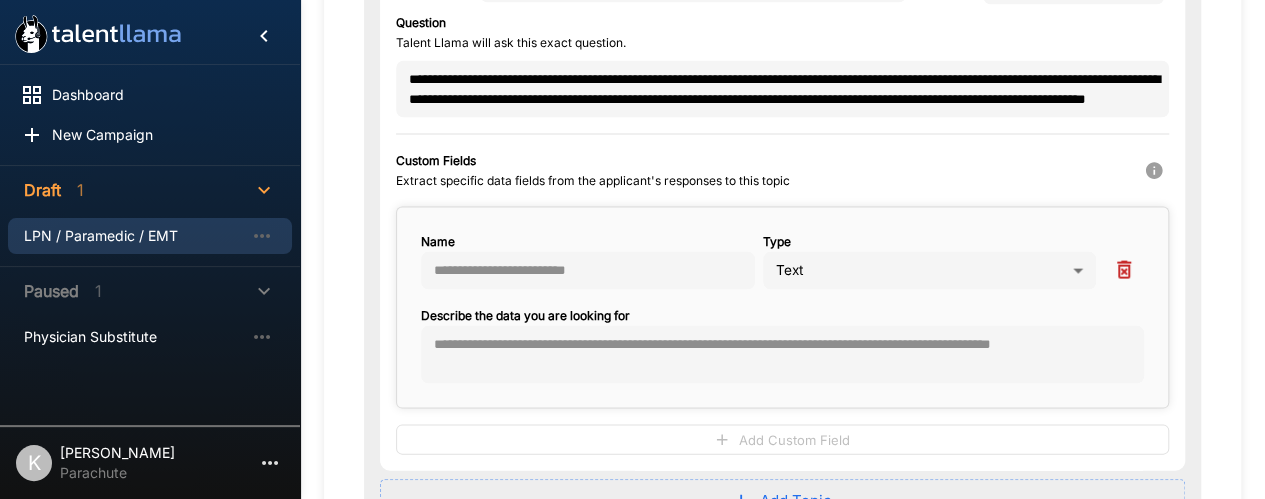 scroll, scrollTop: 1942, scrollLeft: 0, axis: vertical 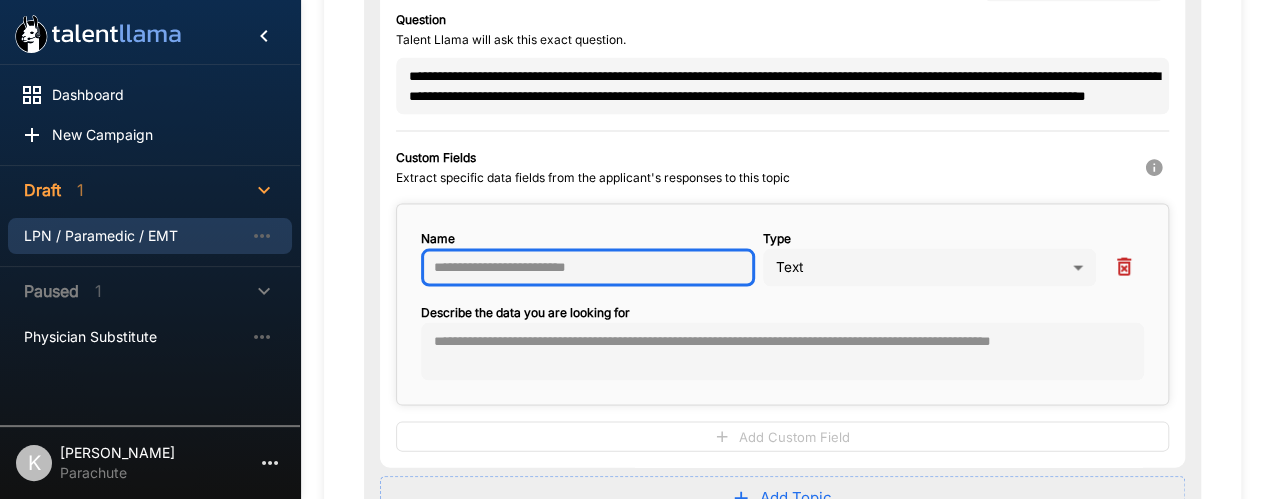 click at bounding box center [588, 268] 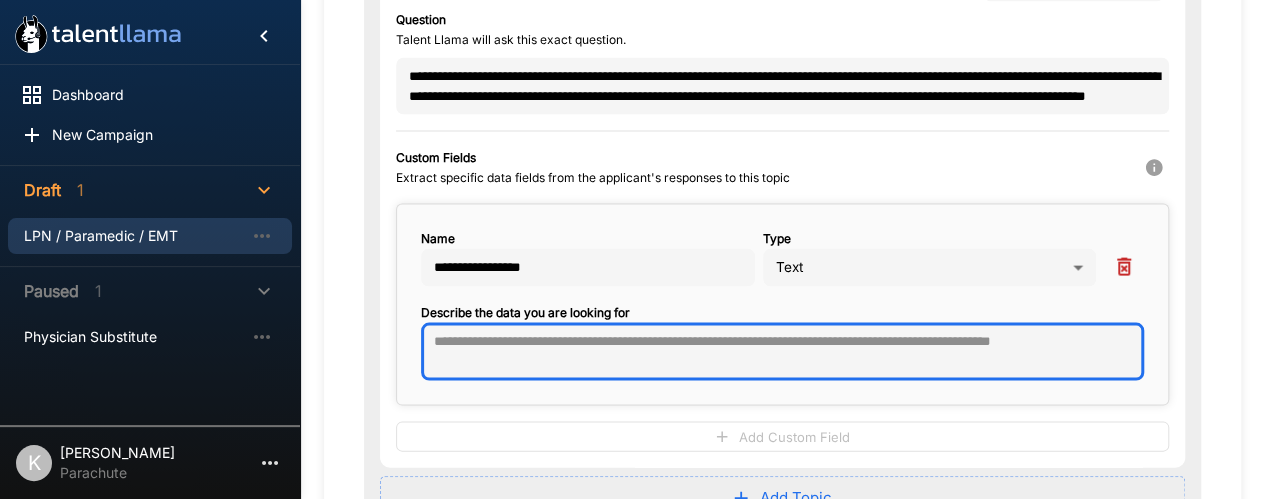 click at bounding box center (782, 352) 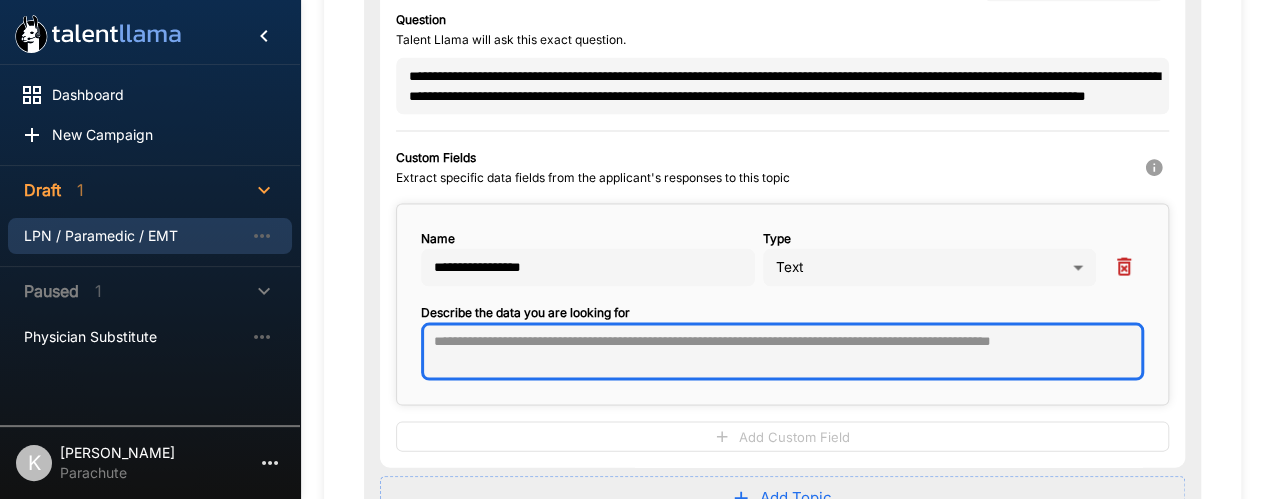click at bounding box center [782, 352] 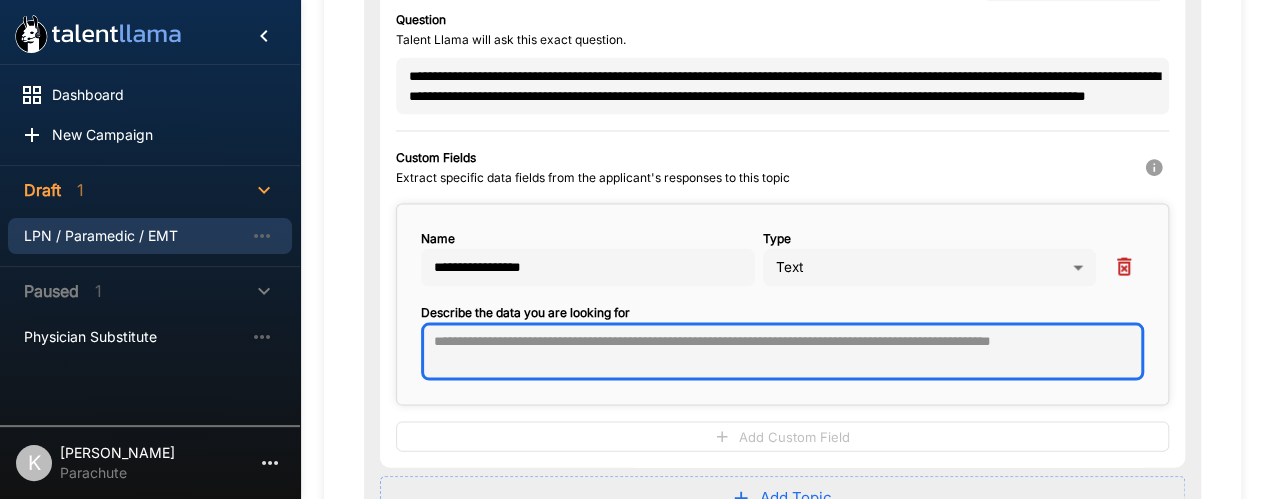 click at bounding box center [782, 352] 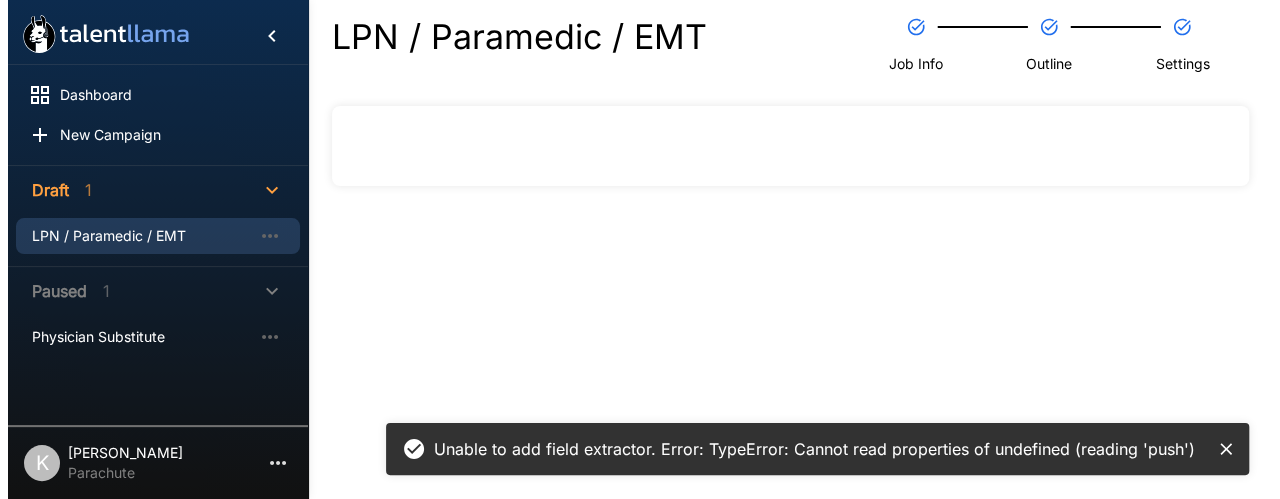 scroll, scrollTop: 0, scrollLeft: 0, axis: both 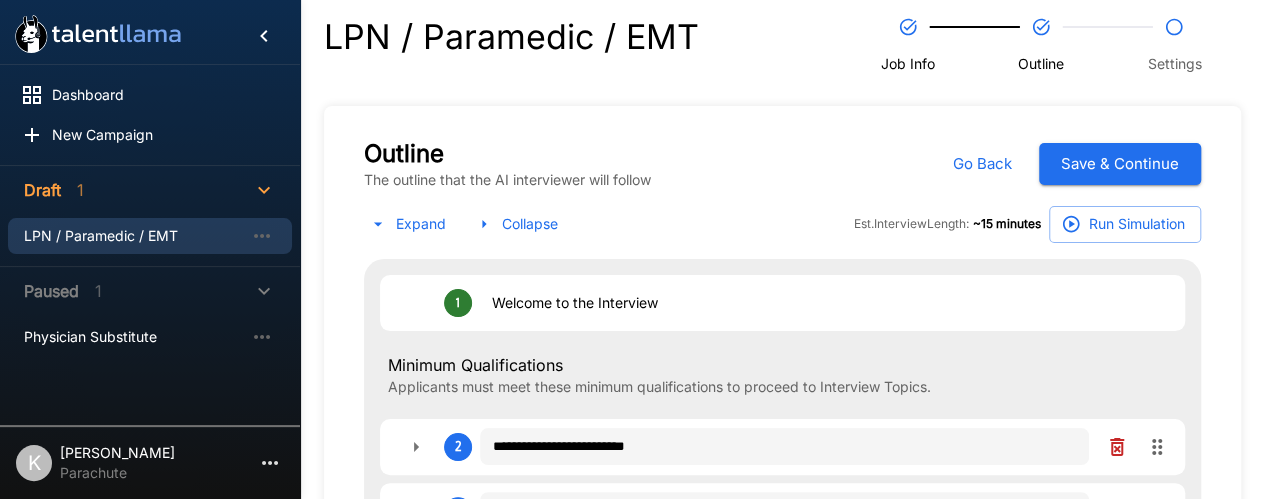 type on "*" 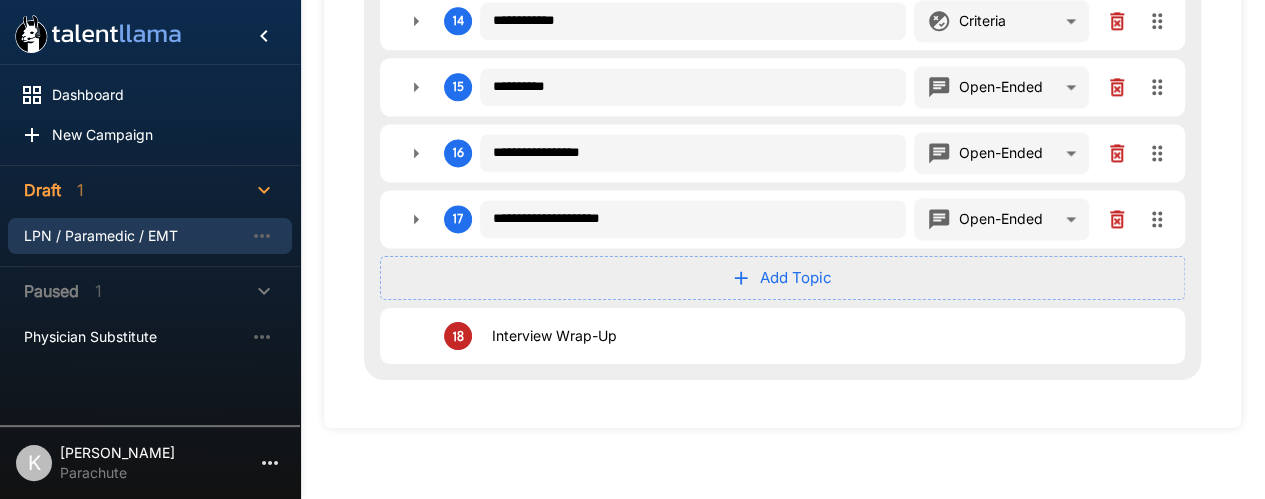 scroll, scrollTop: 1314, scrollLeft: 0, axis: vertical 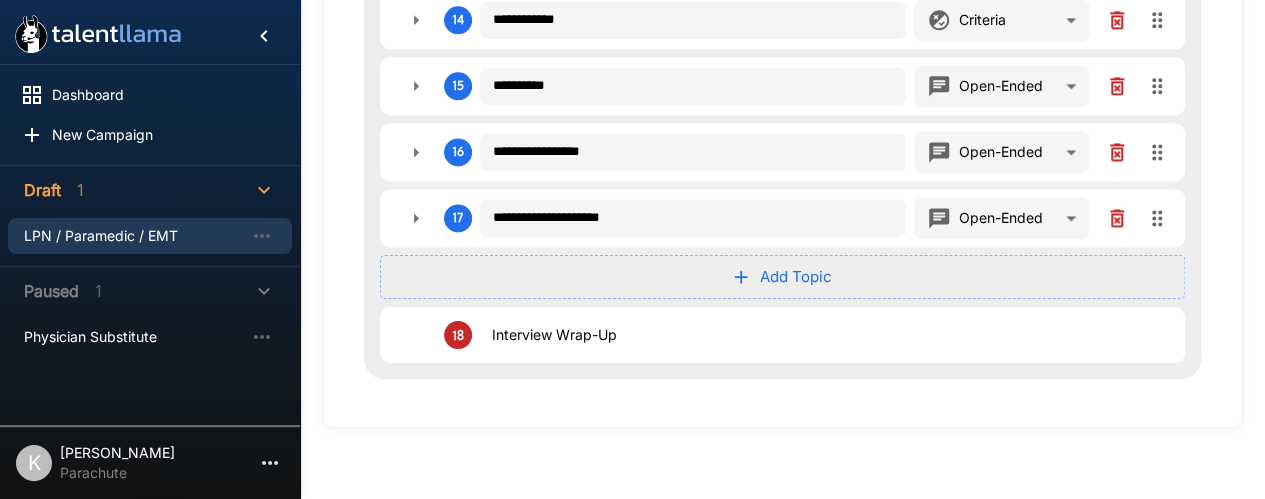 type on "*" 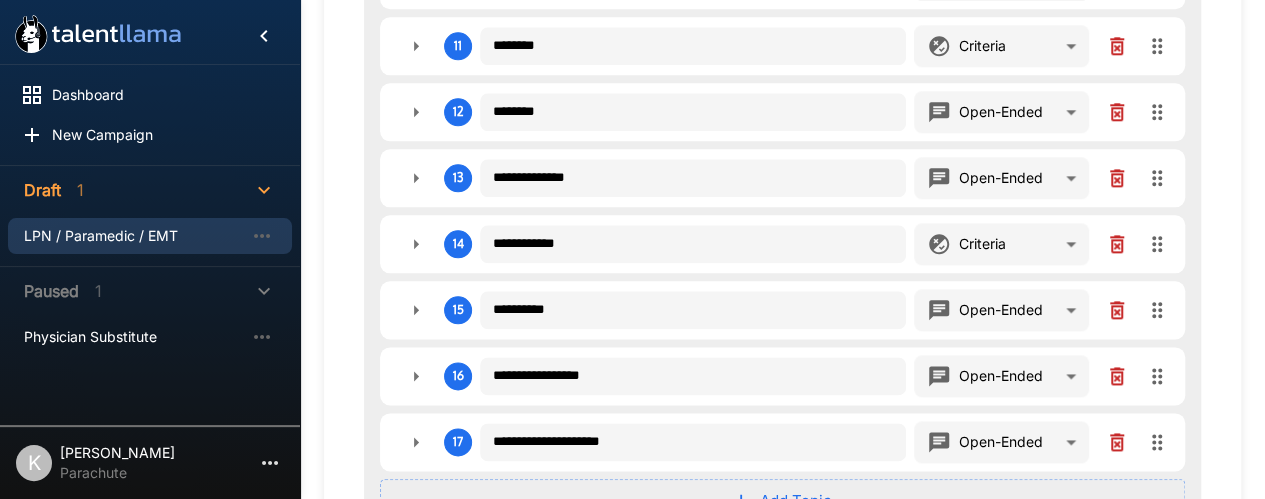 scroll, scrollTop: 1174, scrollLeft: 0, axis: vertical 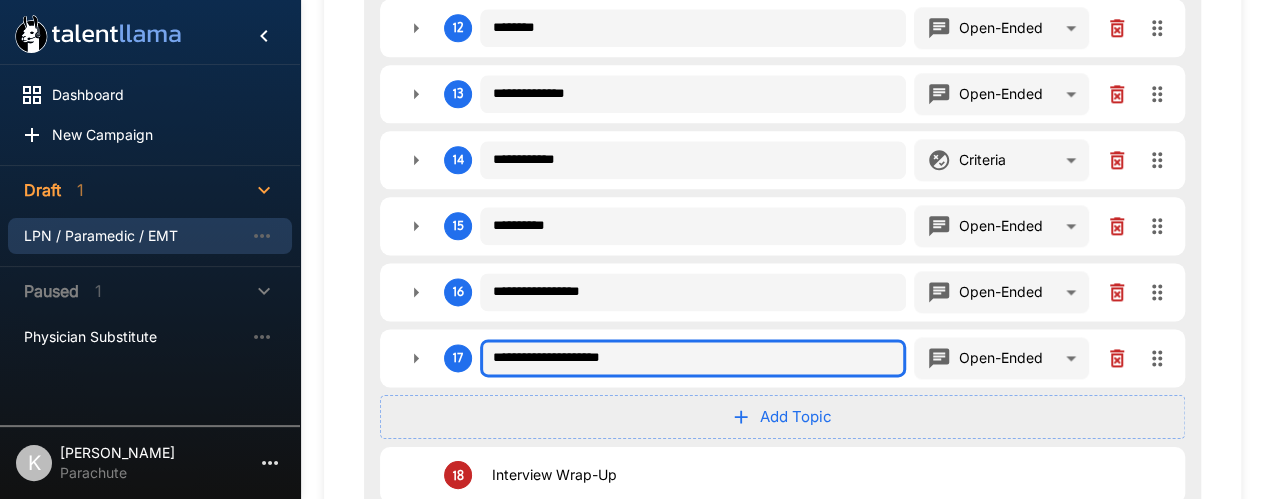click on "**********" at bounding box center [693, 358] 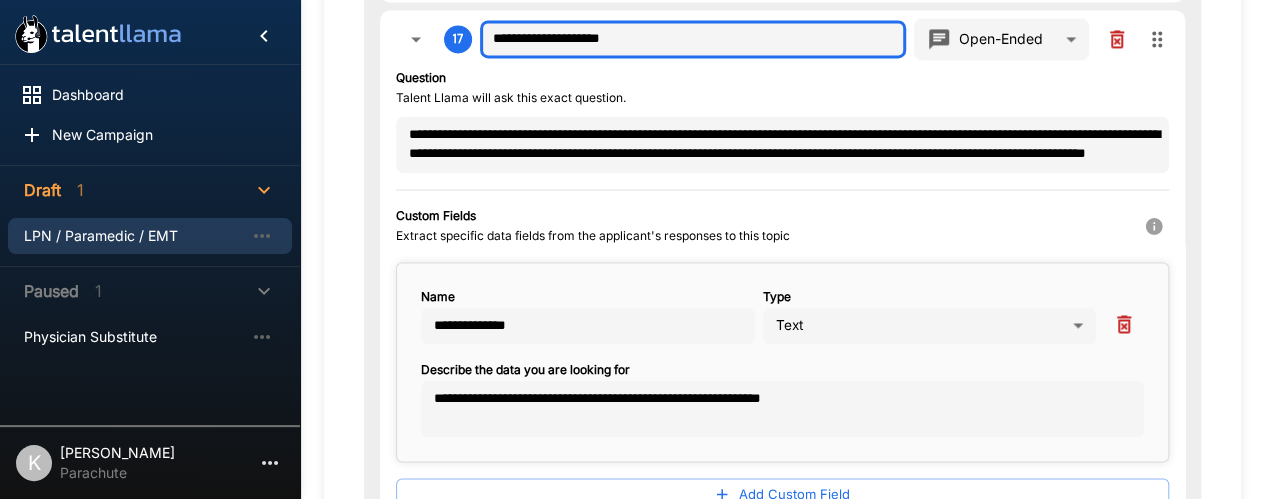 scroll, scrollTop: 1501, scrollLeft: 0, axis: vertical 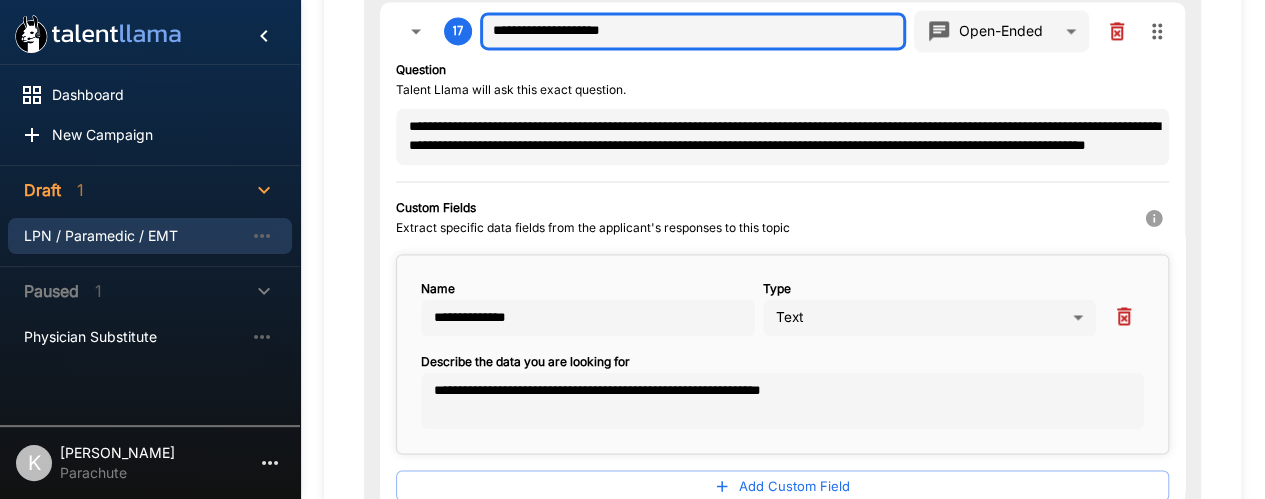 type on "*" 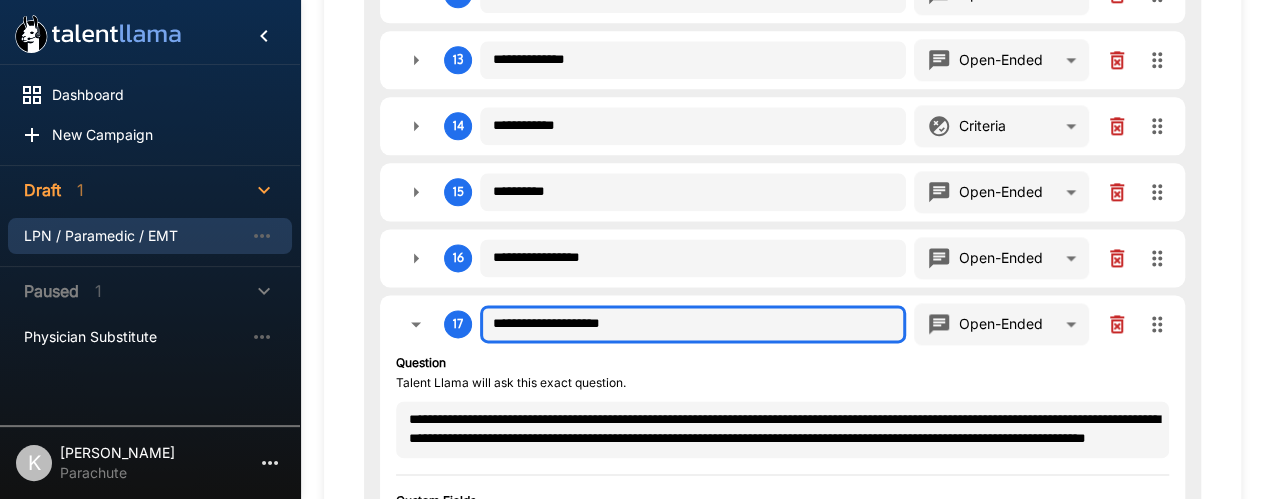 scroll, scrollTop: 1188, scrollLeft: 0, axis: vertical 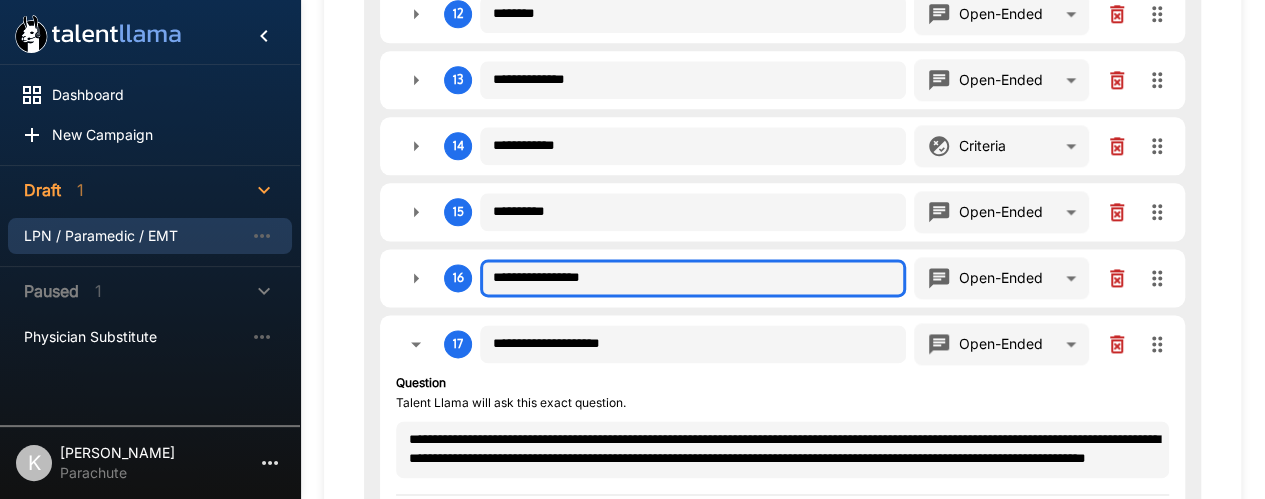 click on "**********" at bounding box center [693, 278] 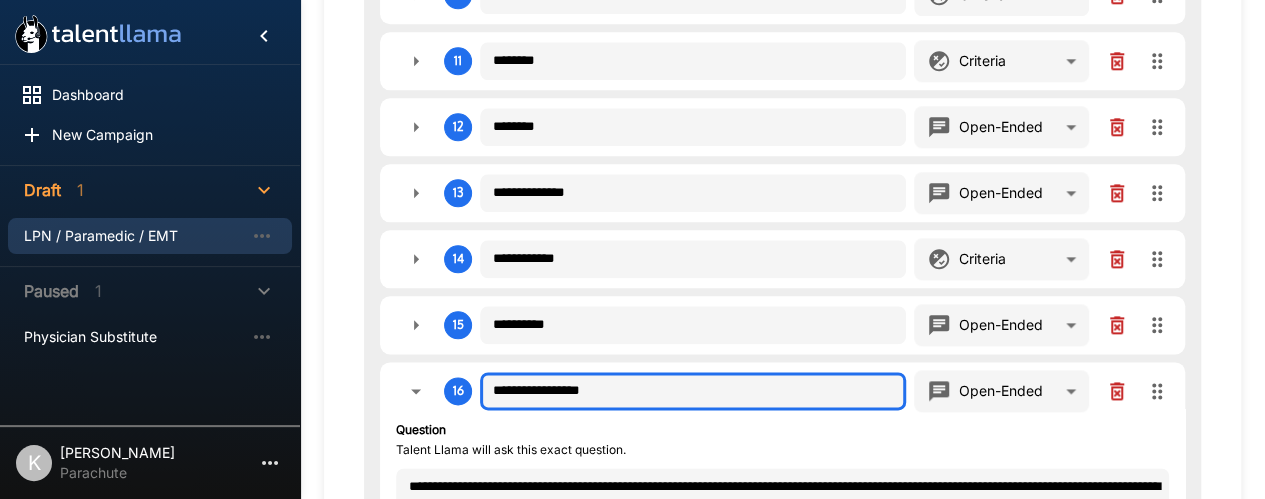 scroll, scrollTop: 1076, scrollLeft: 0, axis: vertical 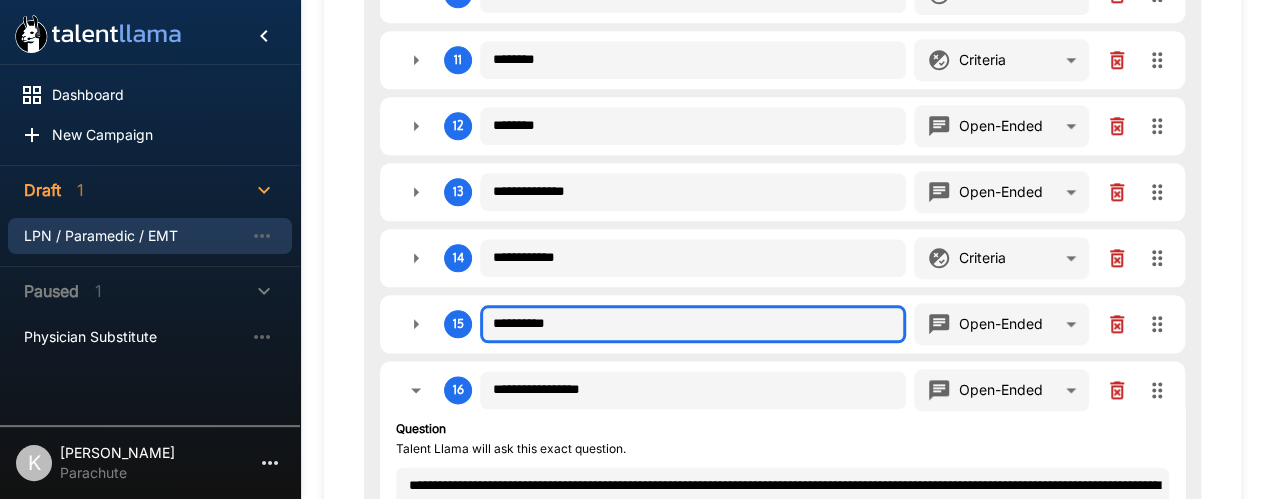 click on "**********" at bounding box center [693, 324] 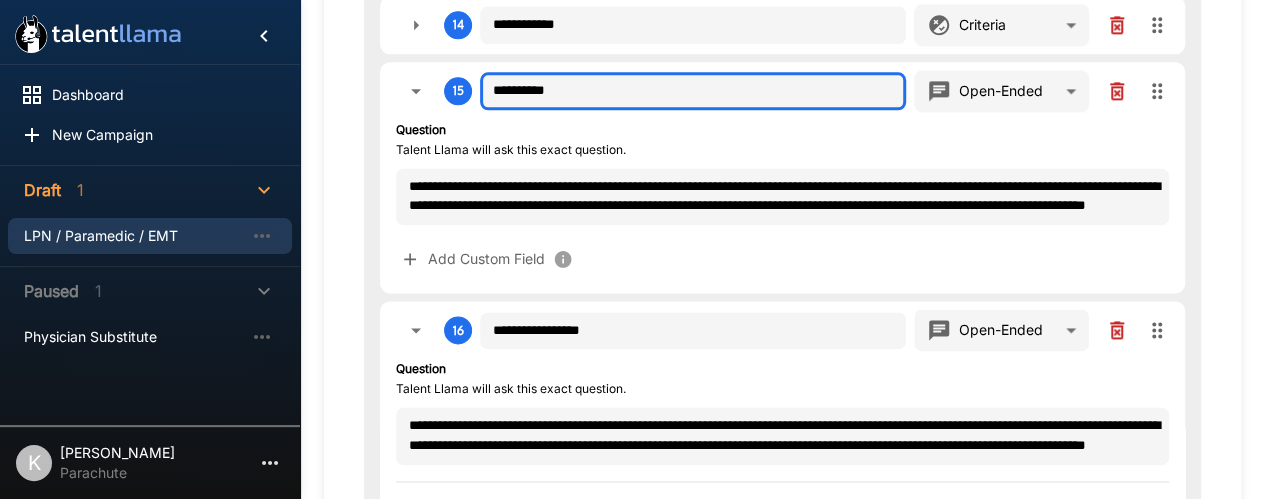 scroll, scrollTop: 1310, scrollLeft: 0, axis: vertical 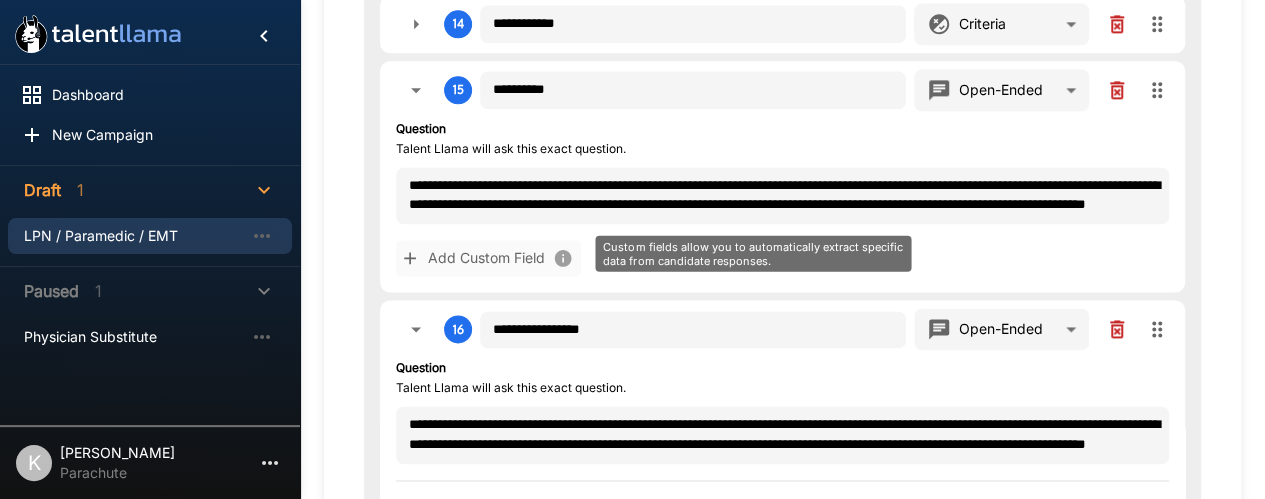 click on "Add Custom Field" at bounding box center [488, 258] 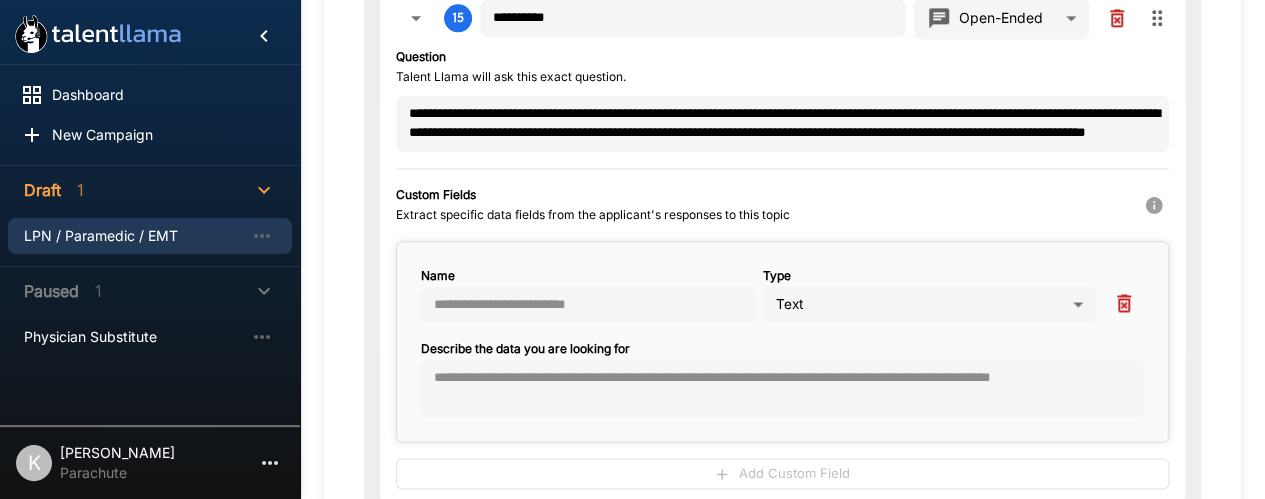 scroll, scrollTop: 1384, scrollLeft: 0, axis: vertical 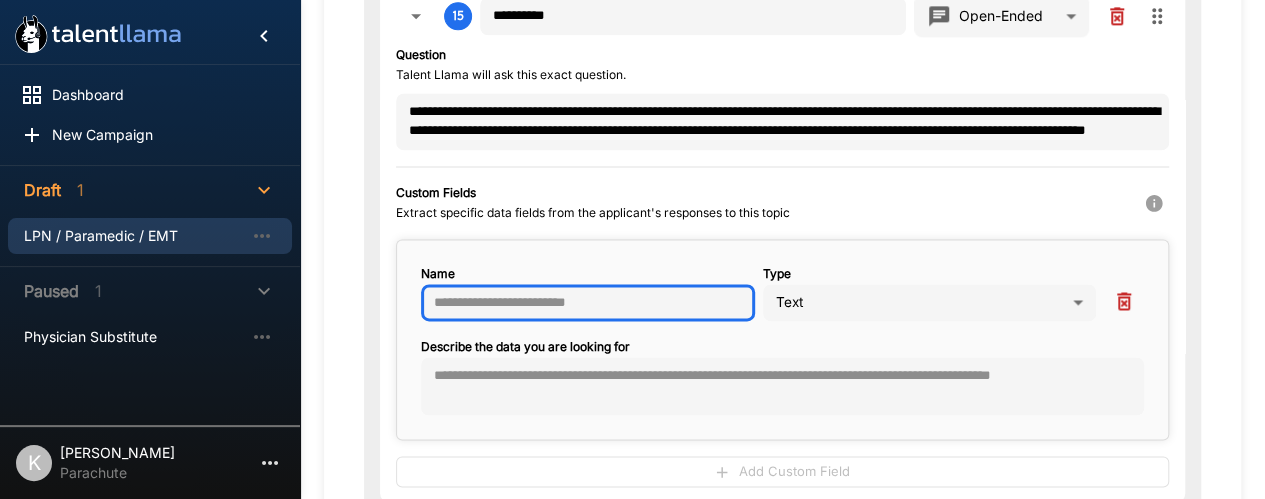 click at bounding box center [588, 303] 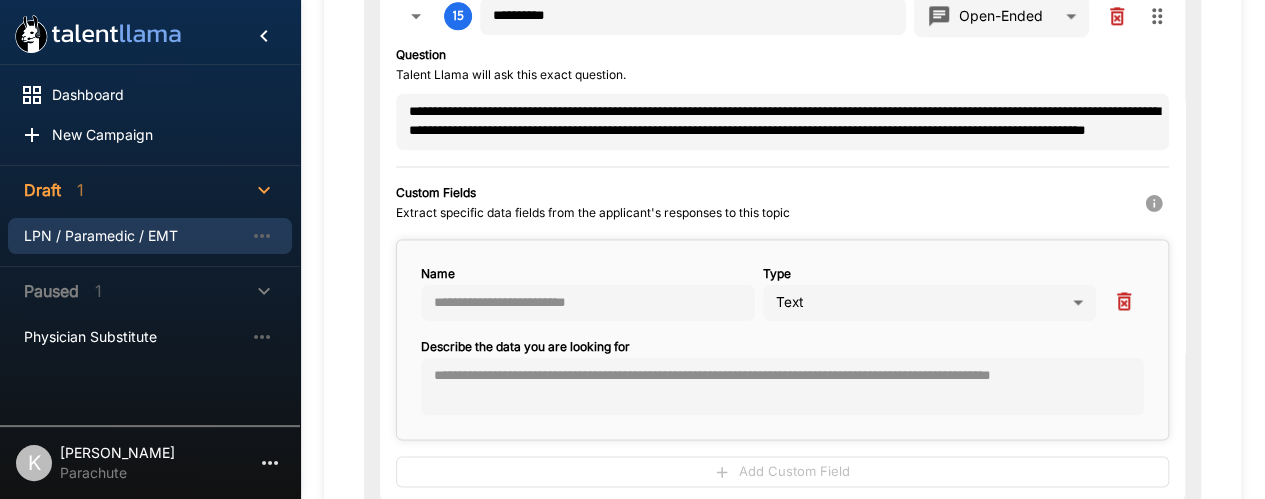 click on "**********" at bounding box center [782, 266] 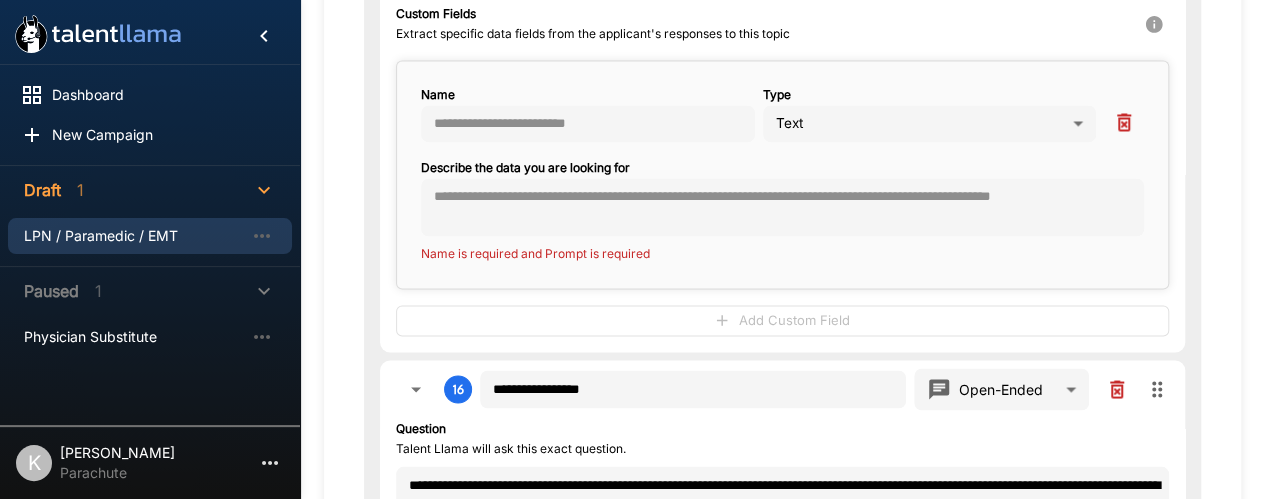scroll, scrollTop: 1565, scrollLeft: 0, axis: vertical 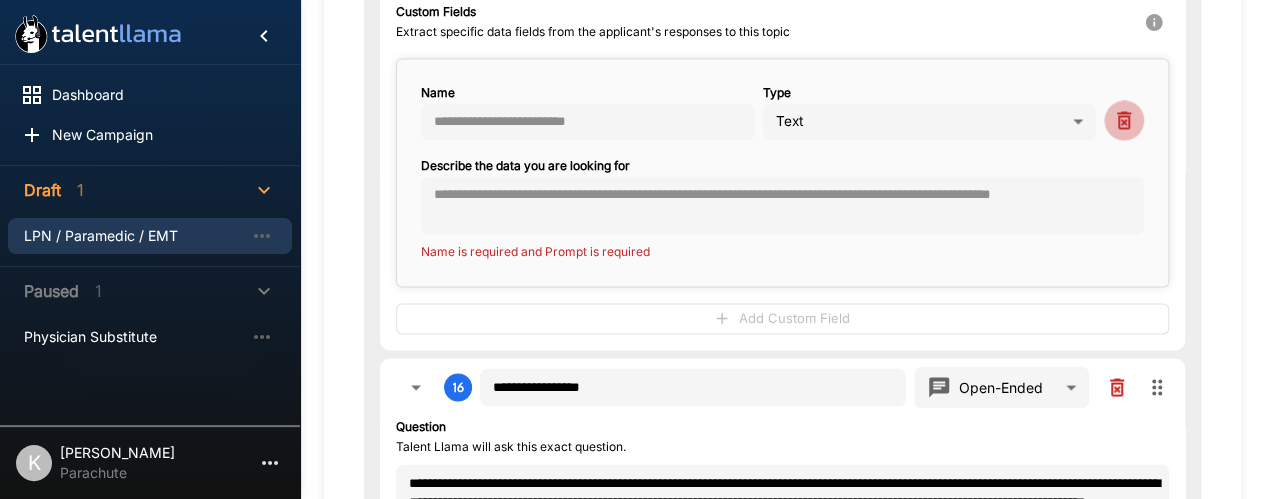 click 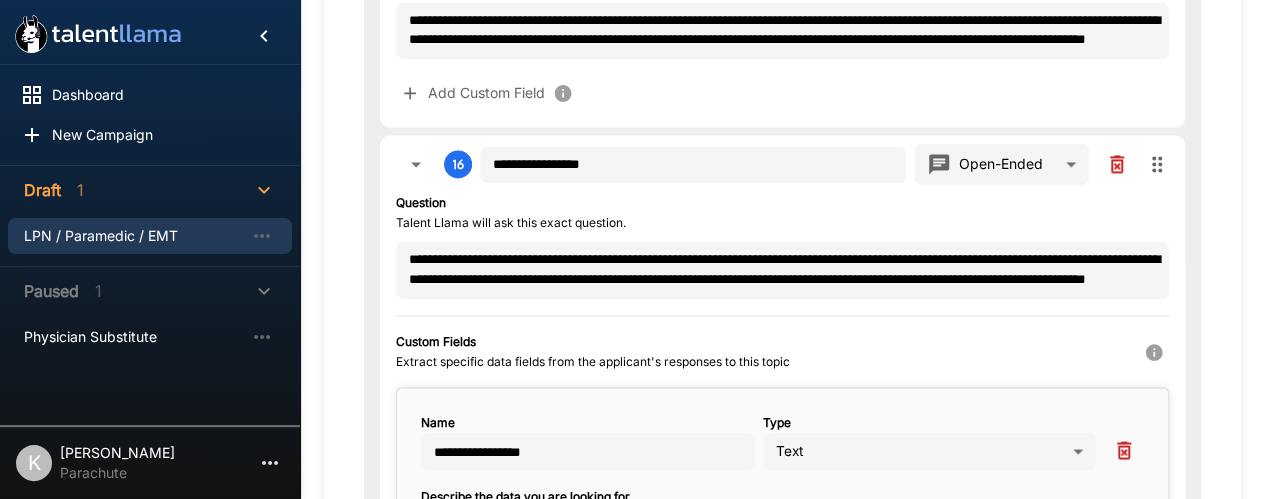 scroll, scrollTop: 1291, scrollLeft: 0, axis: vertical 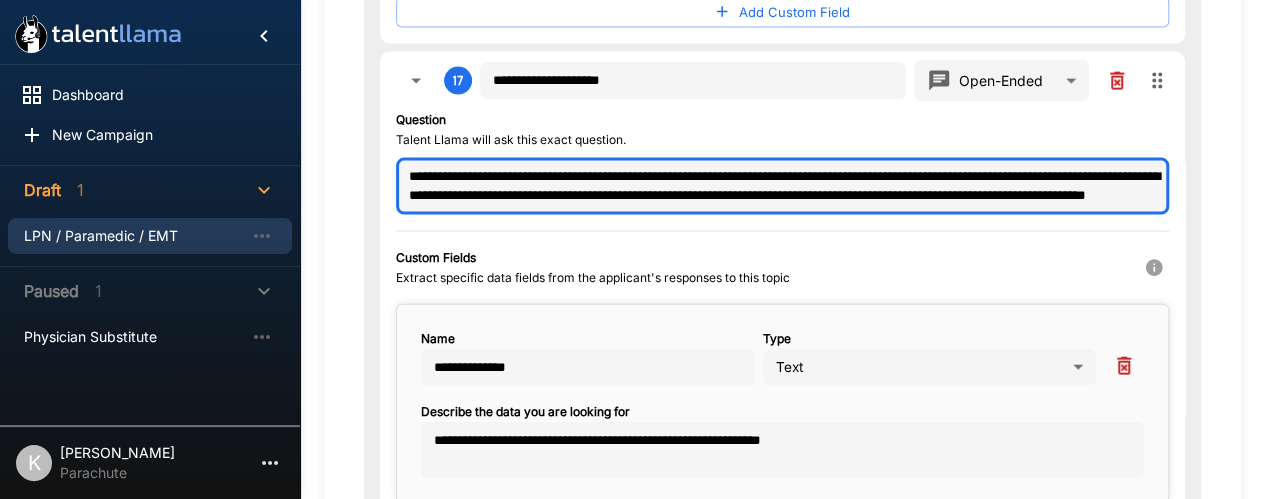 click on "**********" at bounding box center (782, 186) 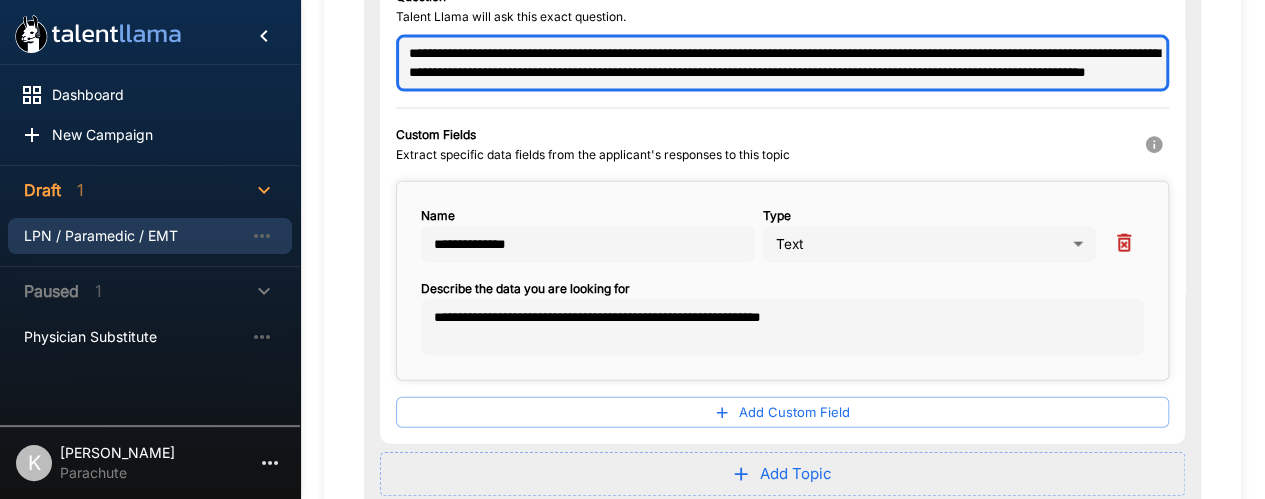 scroll, scrollTop: 2206, scrollLeft: 0, axis: vertical 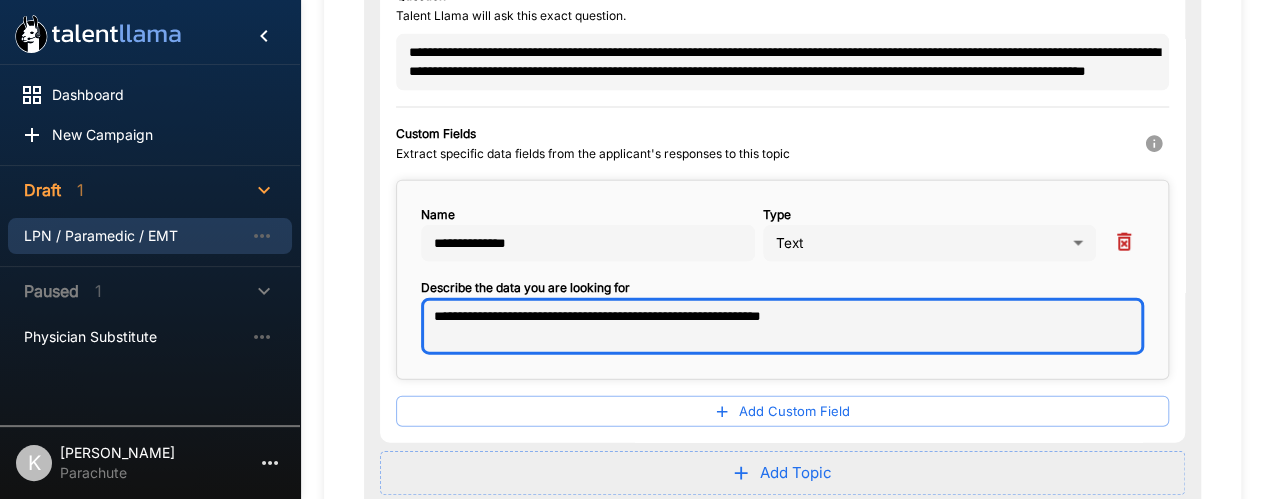 click on "**********" at bounding box center (782, 326) 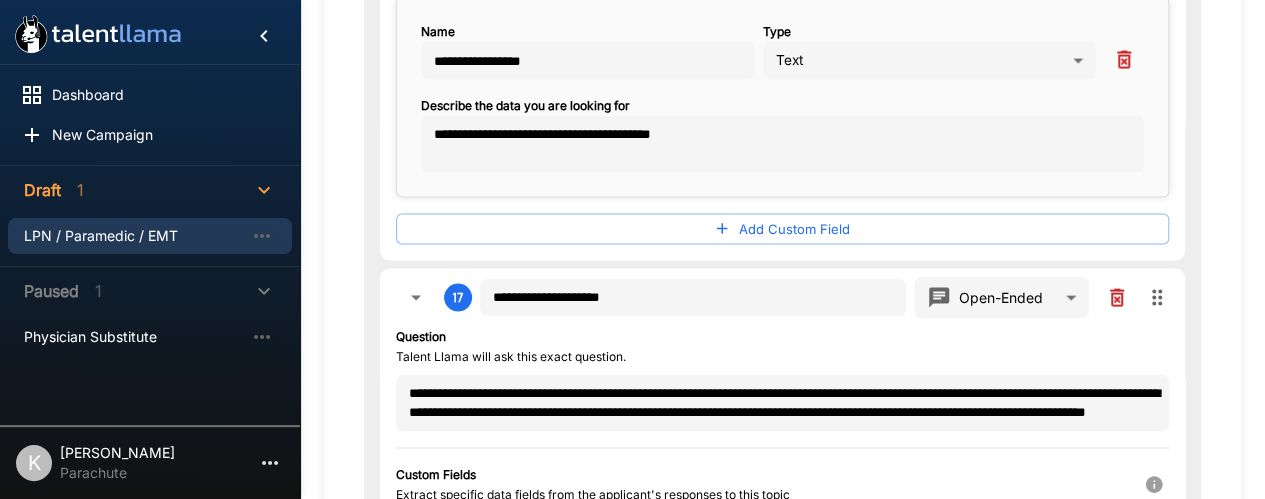 scroll, scrollTop: 1754, scrollLeft: 0, axis: vertical 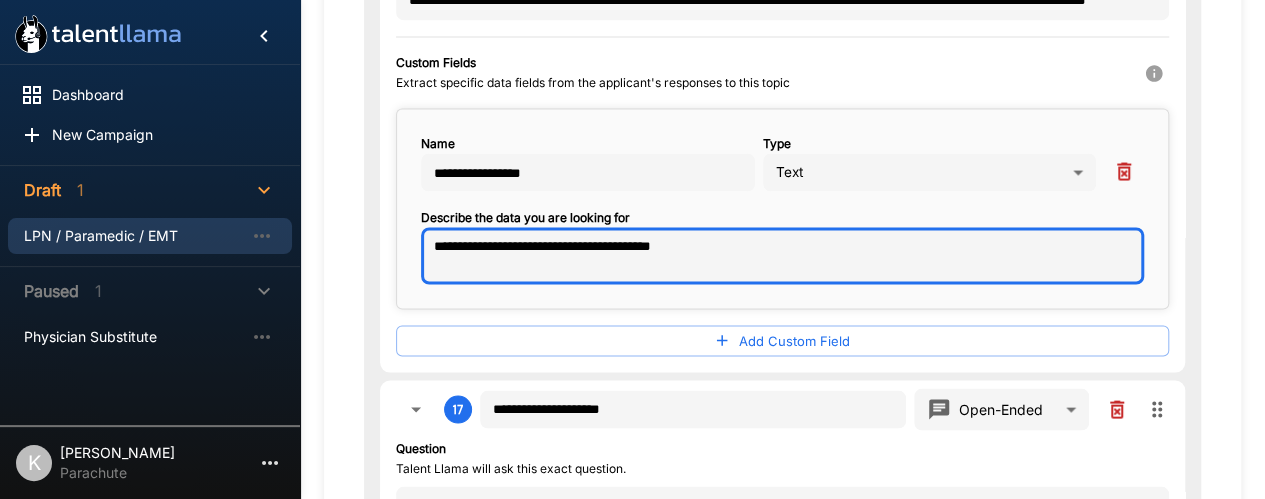 click on "**********" at bounding box center [782, 255] 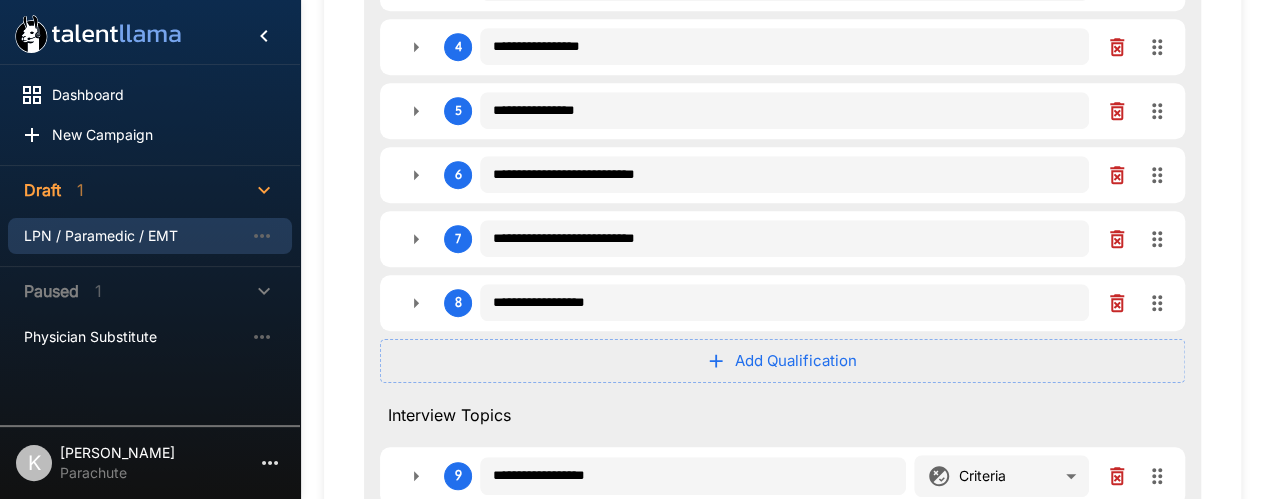 scroll, scrollTop: 0, scrollLeft: 0, axis: both 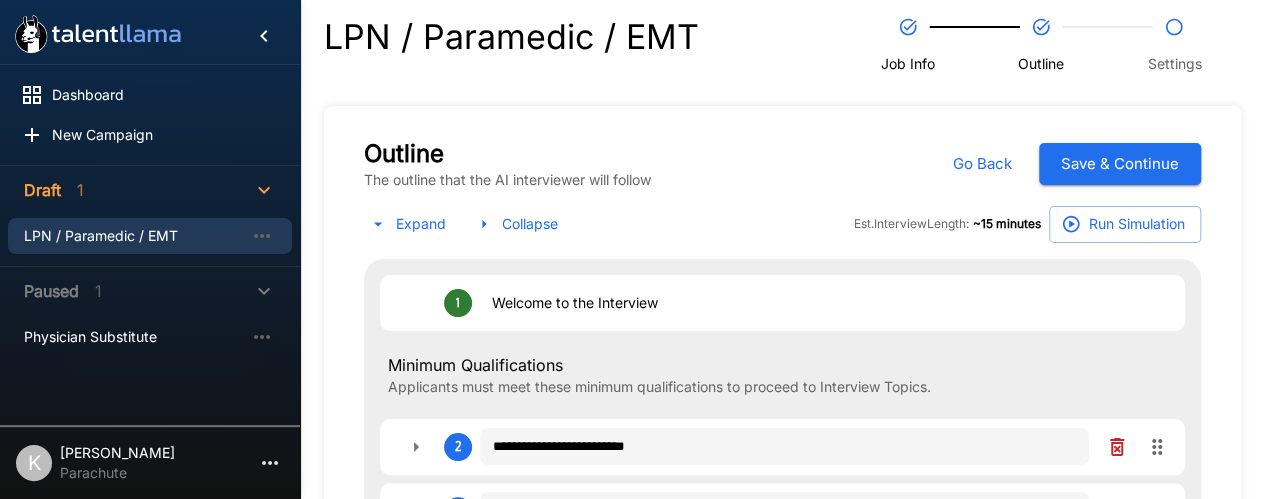 click on "Save & Continue" at bounding box center (1120, 164) 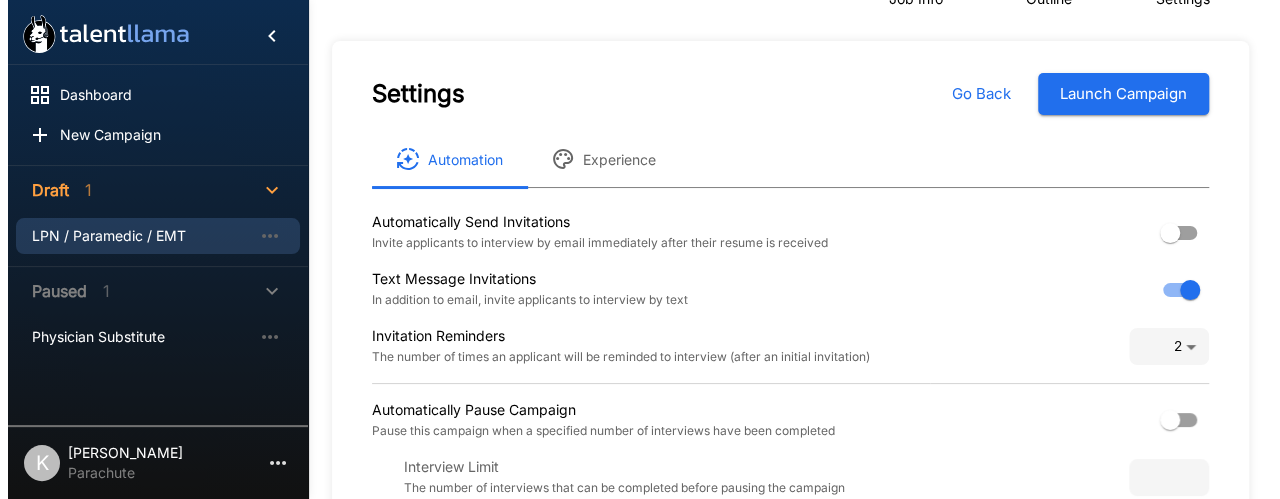 scroll, scrollTop: 66, scrollLeft: 0, axis: vertical 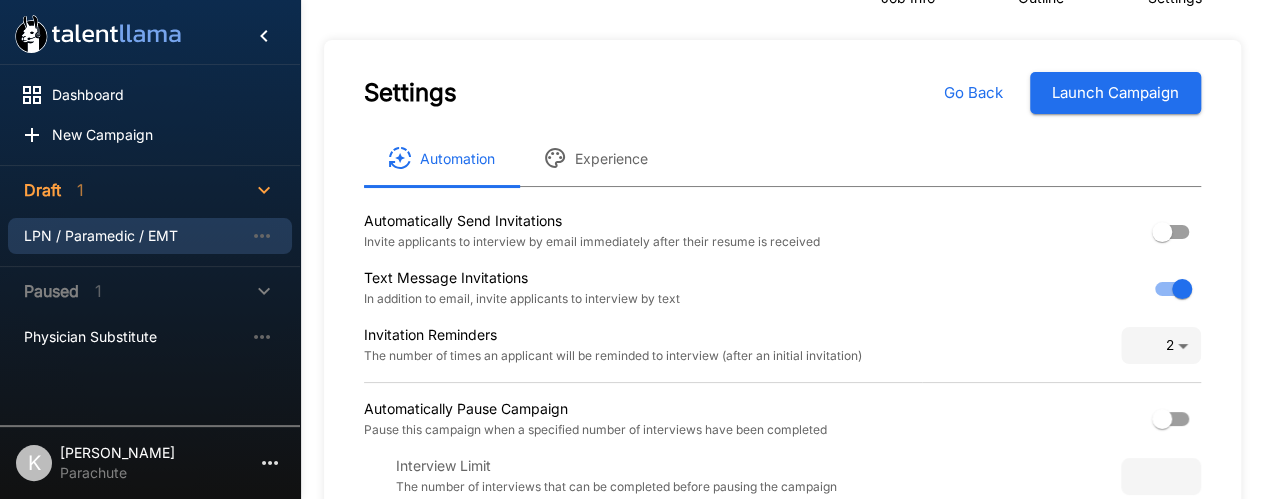 click on "Settings Go Back Launch Campaign Automation Experience Automatically Send Invitations Invite applicants to interview by email immediately after their resume is received Text Message Invitations In addition to email, invite applicants to interview by text Invitation Reminders The number of times an applicant will be reminded to interview (after an initial invitation) 2 * Automatically Pause Campaign Pause this campaign when a specified number of interviews have been completed Interview Limit The number of interviews that can be completed before pausing the campaign Applicant Import by Email Forward applicant resumes to this email address and Talent Llama will automatically import them job_uYBEdcyau3WiA1NC2kpvFb@inbox.talentllama.com Allow Typed Responses Give candidates a choice between typed and voice responses (if they have a microphone) Interview Activity Notifications Send daily digest of interview activity to these email addresses Add Email" at bounding box center [782, 410] 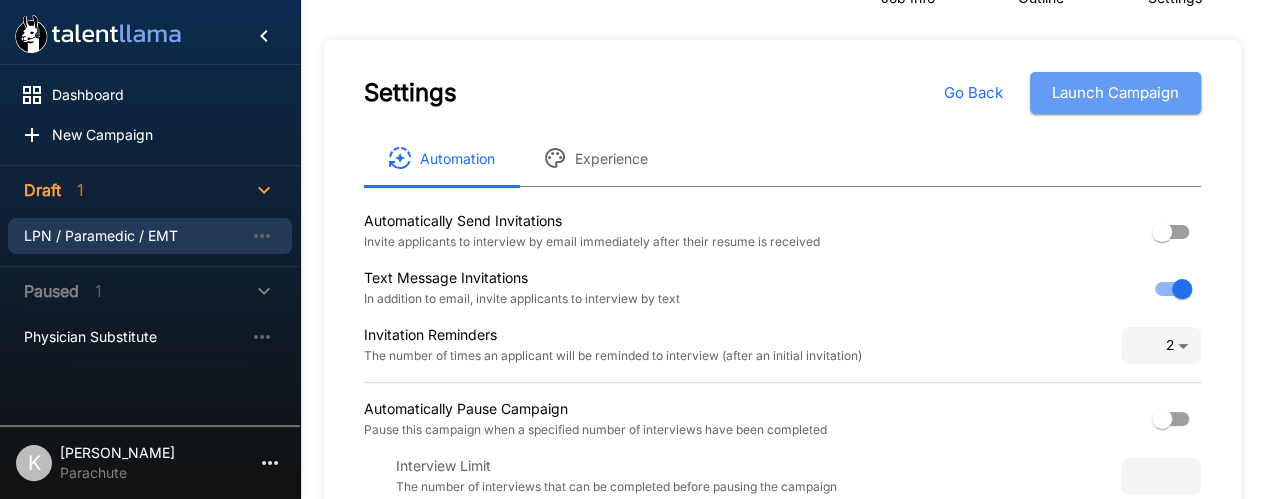 click on "Launch Campaign" at bounding box center (1115, 93) 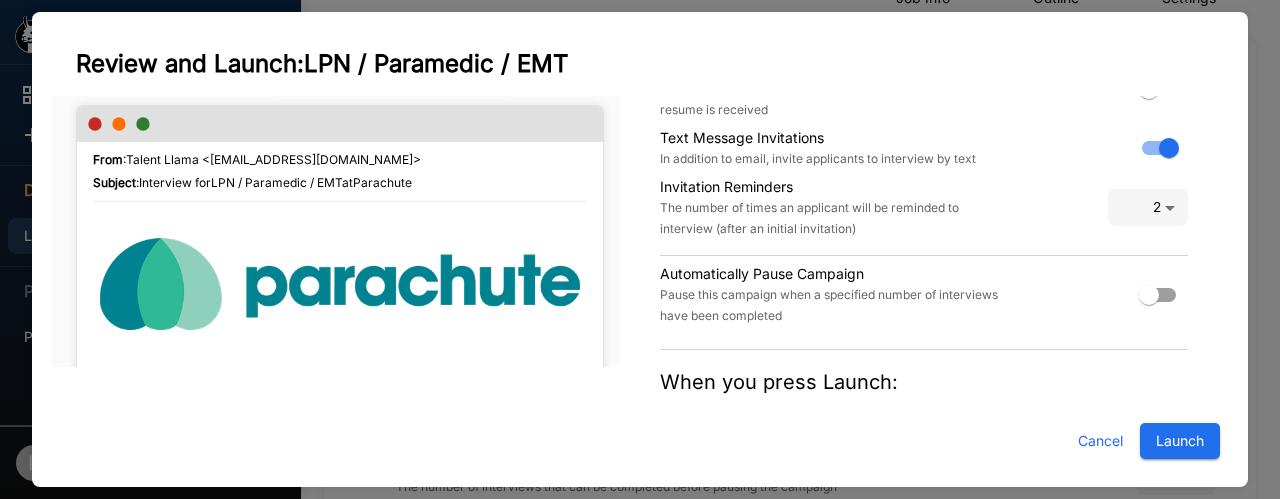 scroll, scrollTop: 102, scrollLeft: 0, axis: vertical 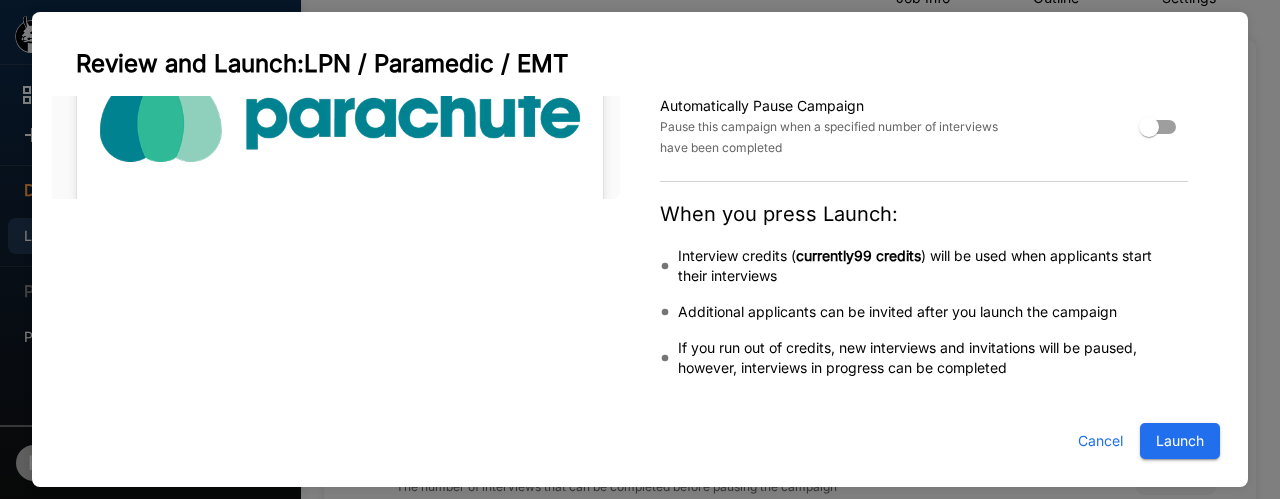 click on "Launch" at bounding box center [1180, 441] 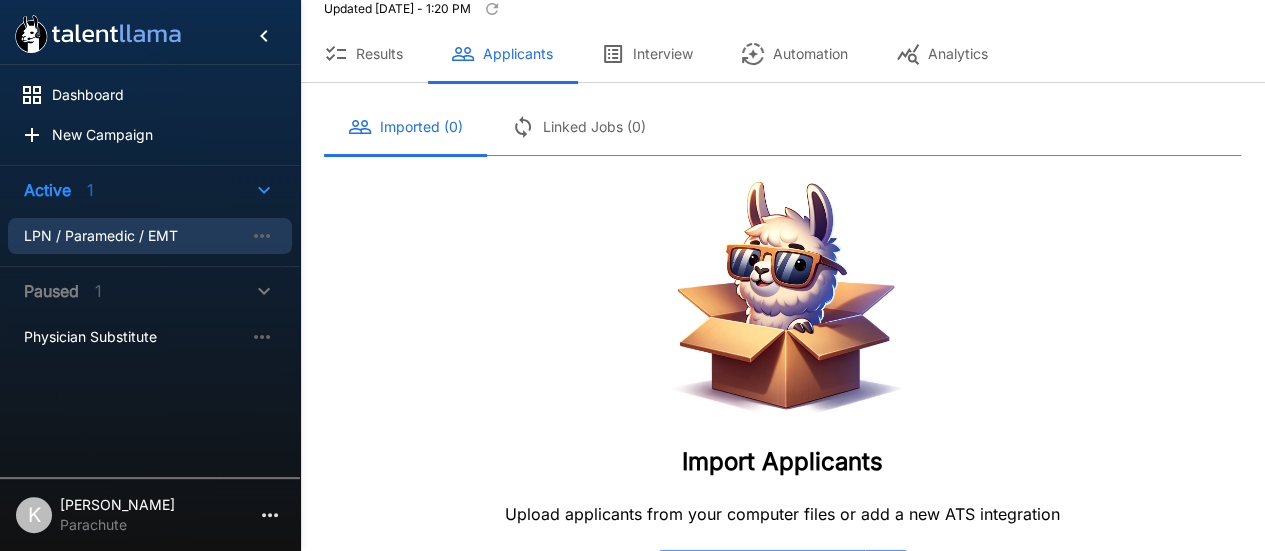 click on "Interview" at bounding box center [647, 54] 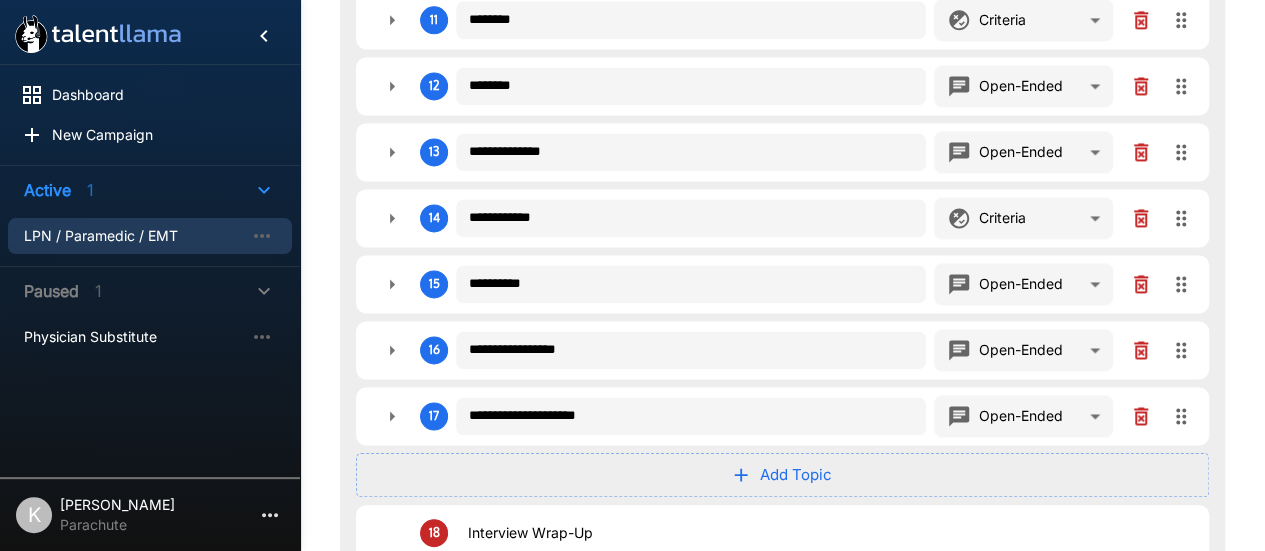 scroll, scrollTop: 1380, scrollLeft: 0, axis: vertical 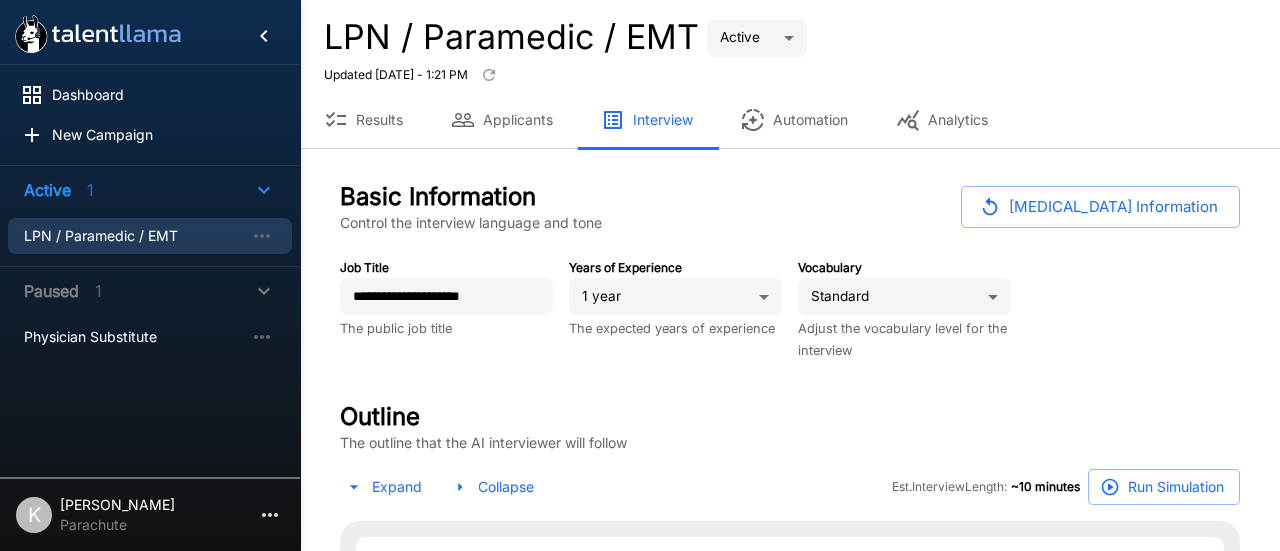 type on "*" 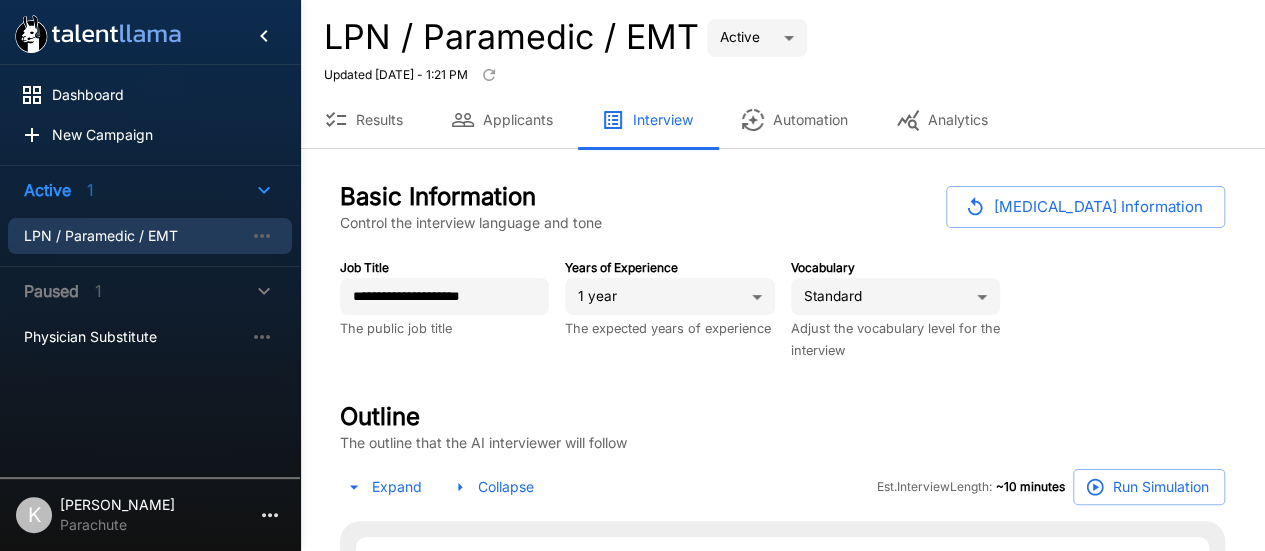 click on "Automation" at bounding box center (794, 120) 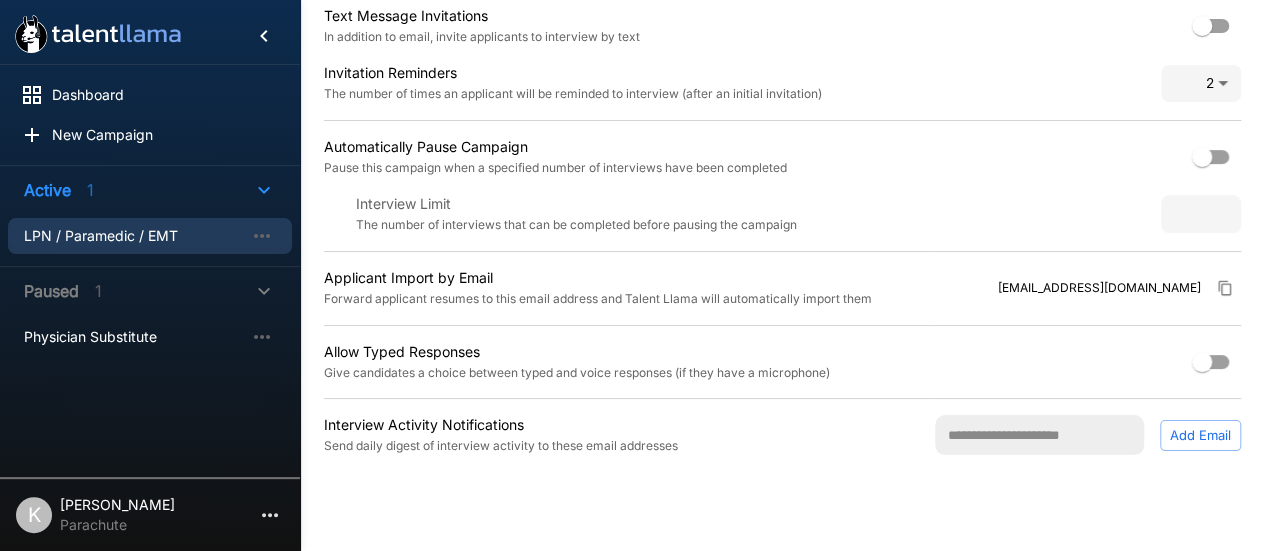 scroll, scrollTop: 0, scrollLeft: 0, axis: both 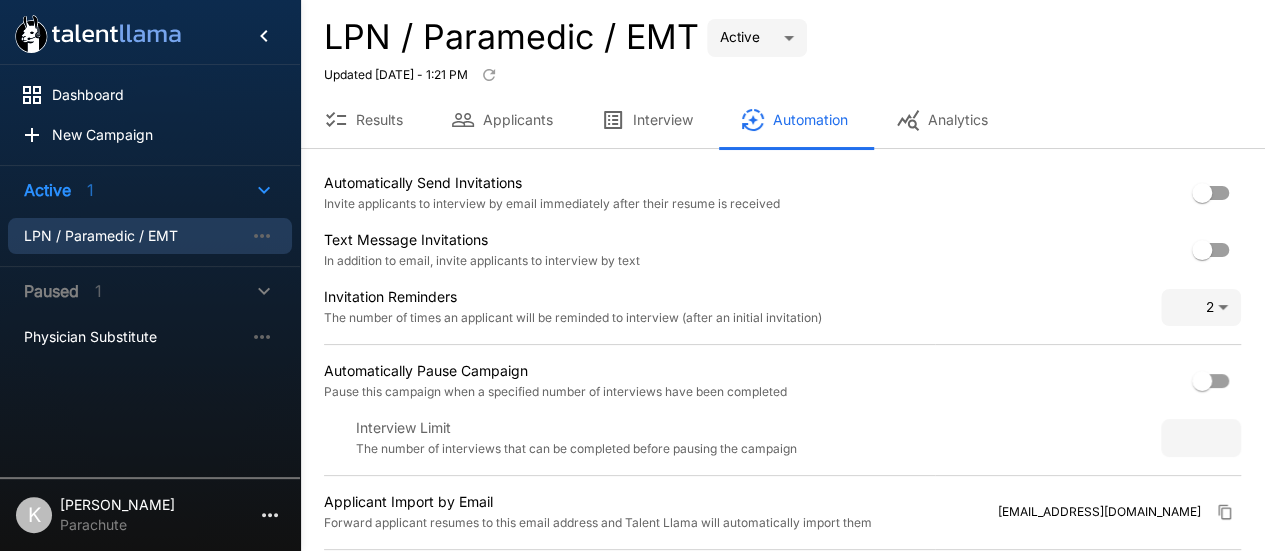 click 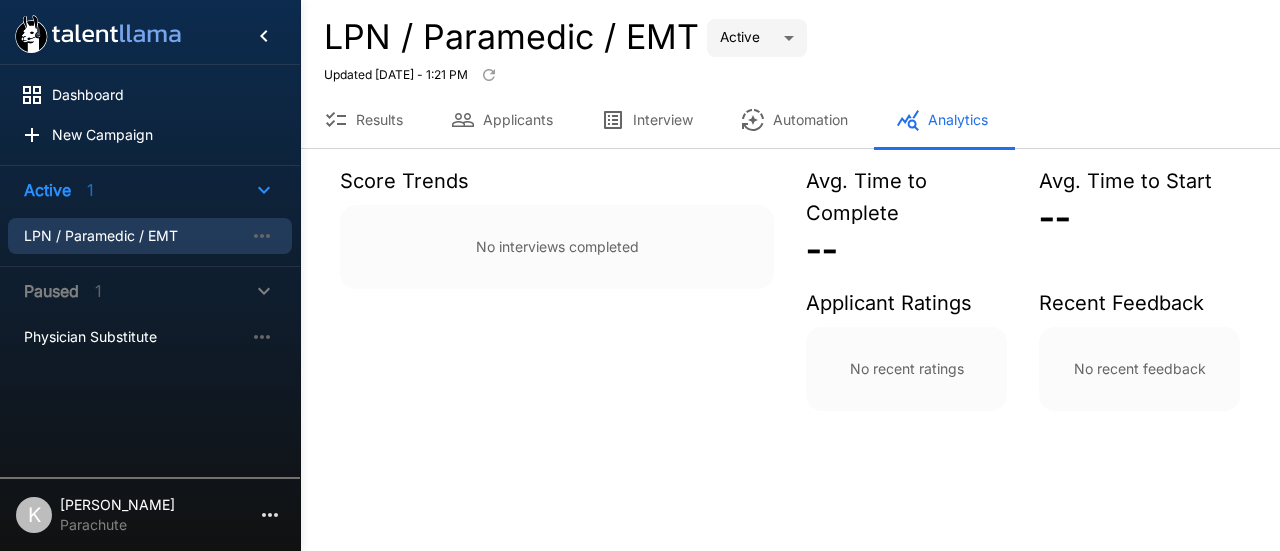 click 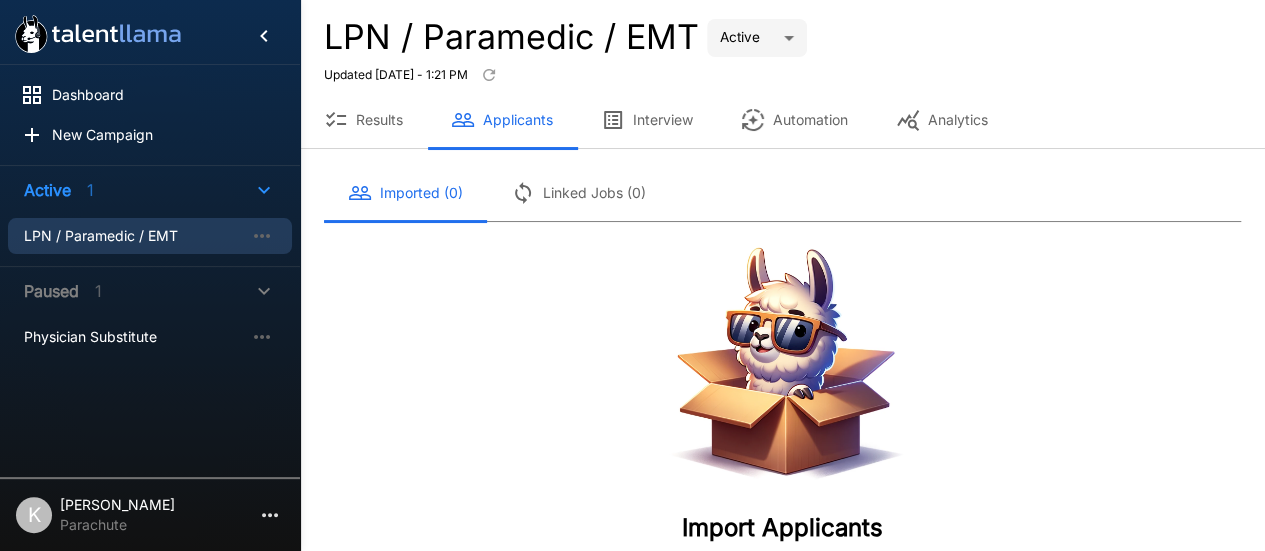 click on "Interview" at bounding box center (647, 120) 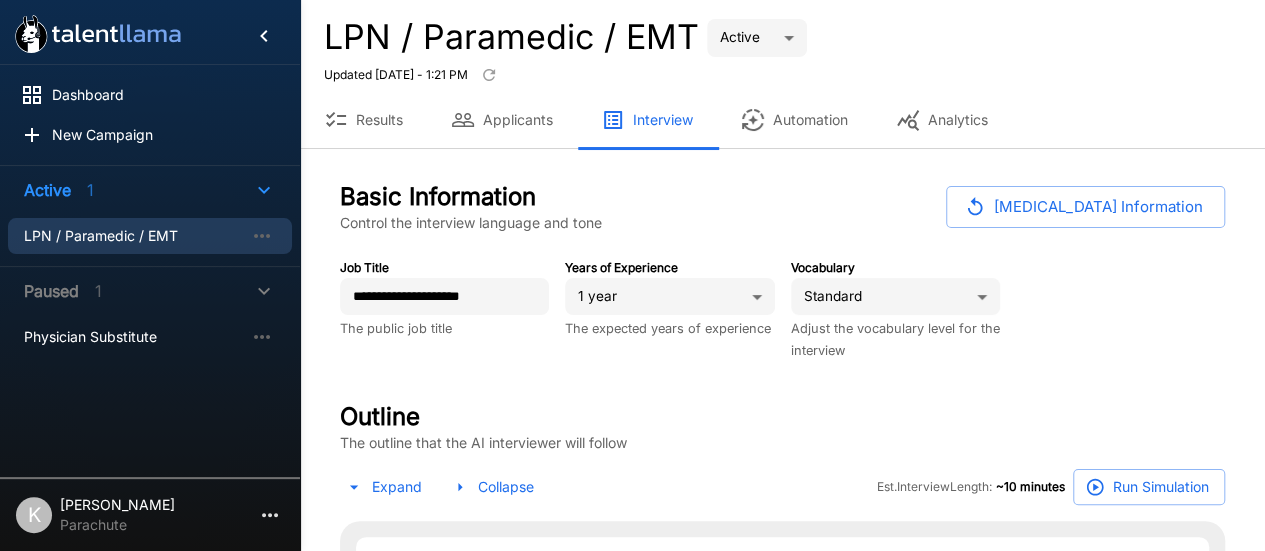 type on "*" 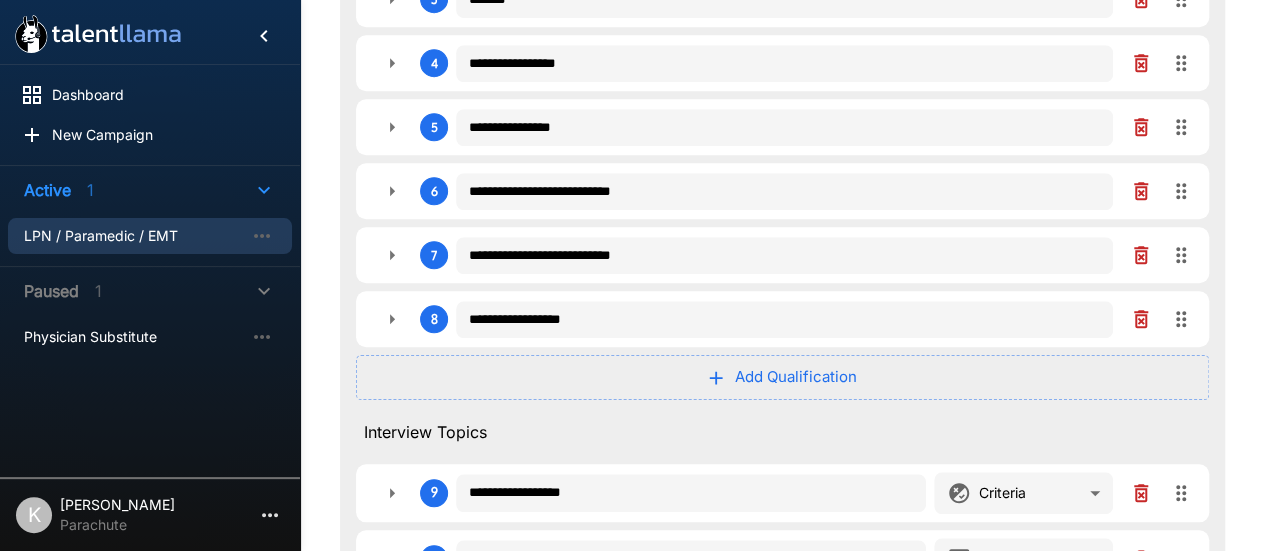 type on "*" 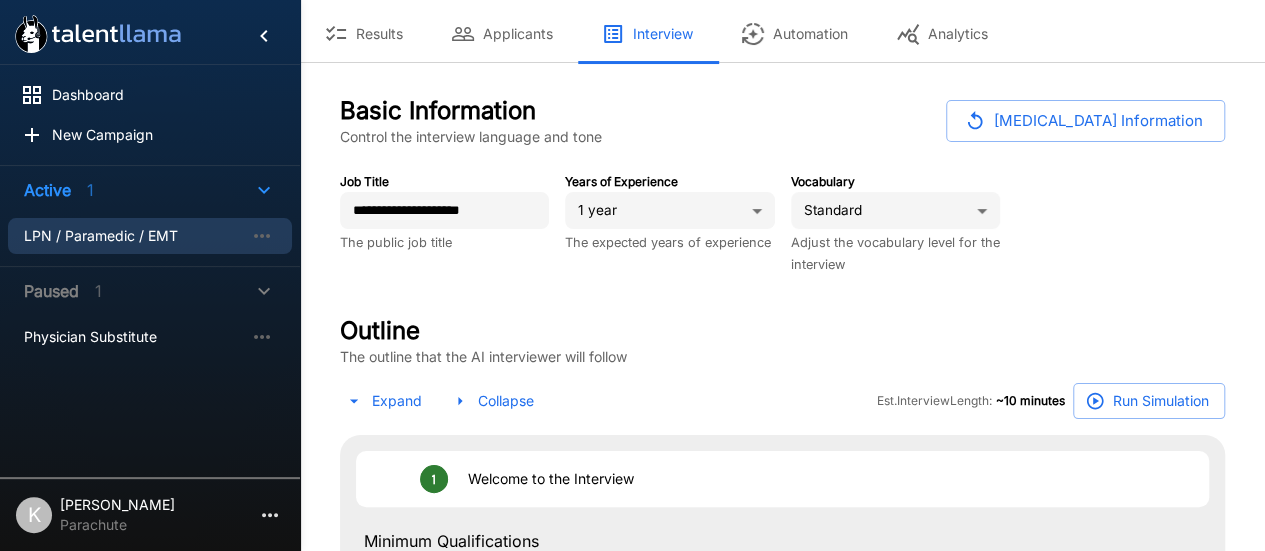 scroll, scrollTop: 0, scrollLeft: 0, axis: both 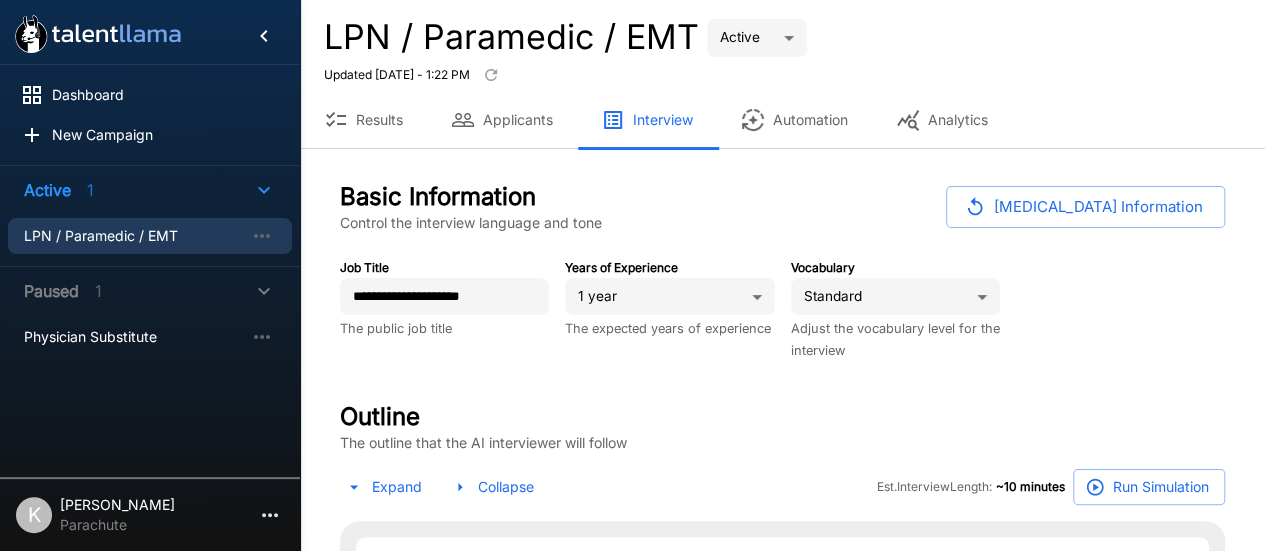click on "Change Job Information" at bounding box center (1085, 207) 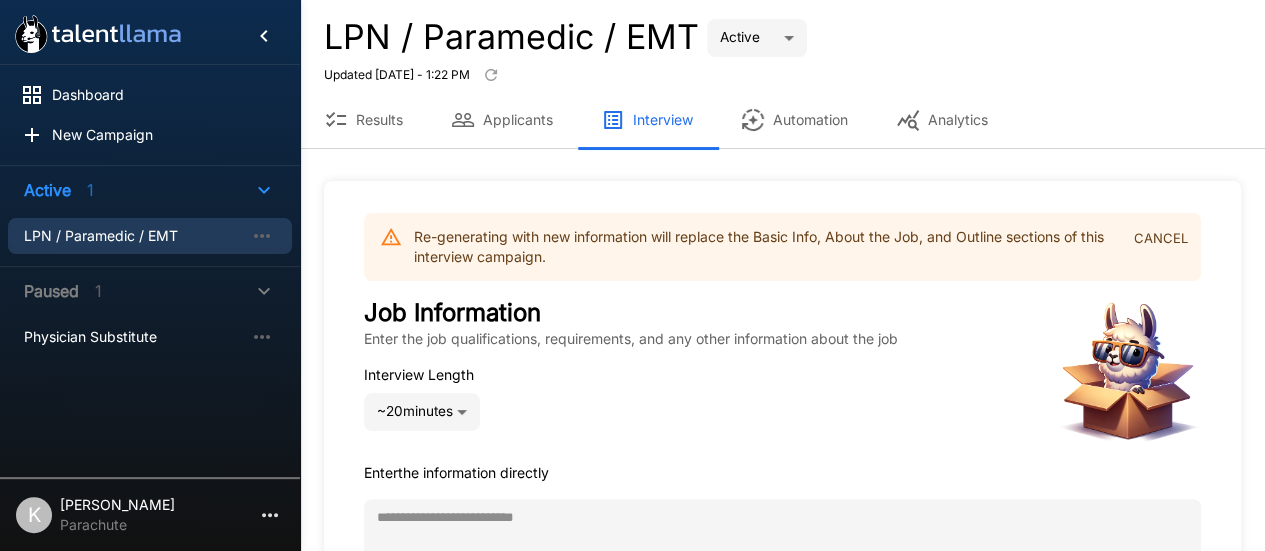scroll, scrollTop: 1, scrollLeft: 0, axis: vertical 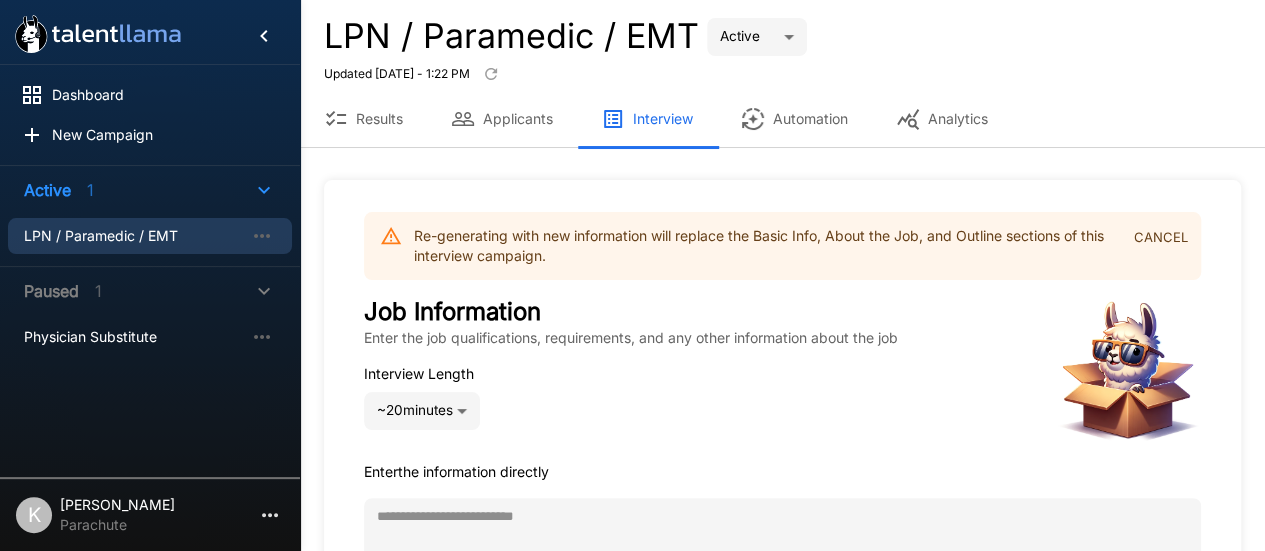 click on "CANCEL" at bounding box center [1161, 237] 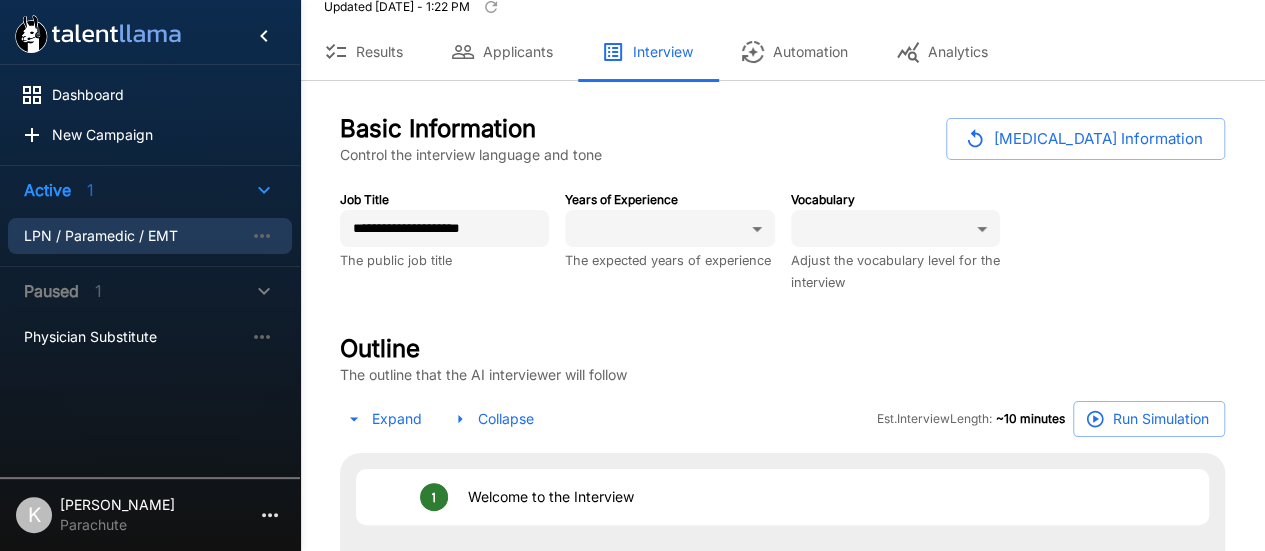 scroll, scrollTop: 66, scrollLeft: 0, axis: vertical 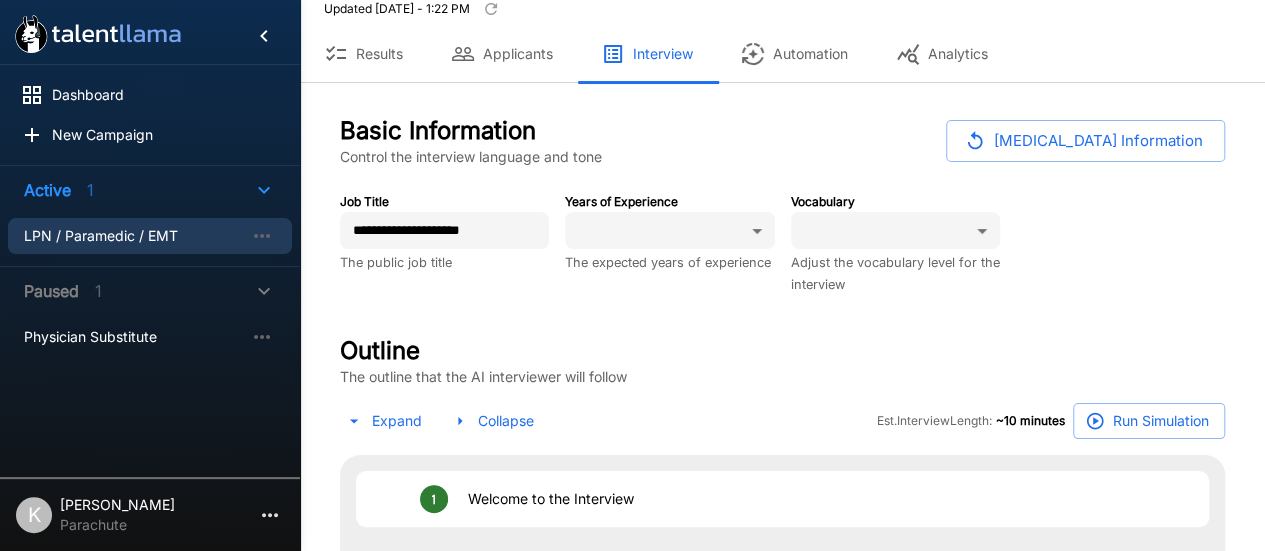 click on "Applicants" at bounding box center [502, 54] 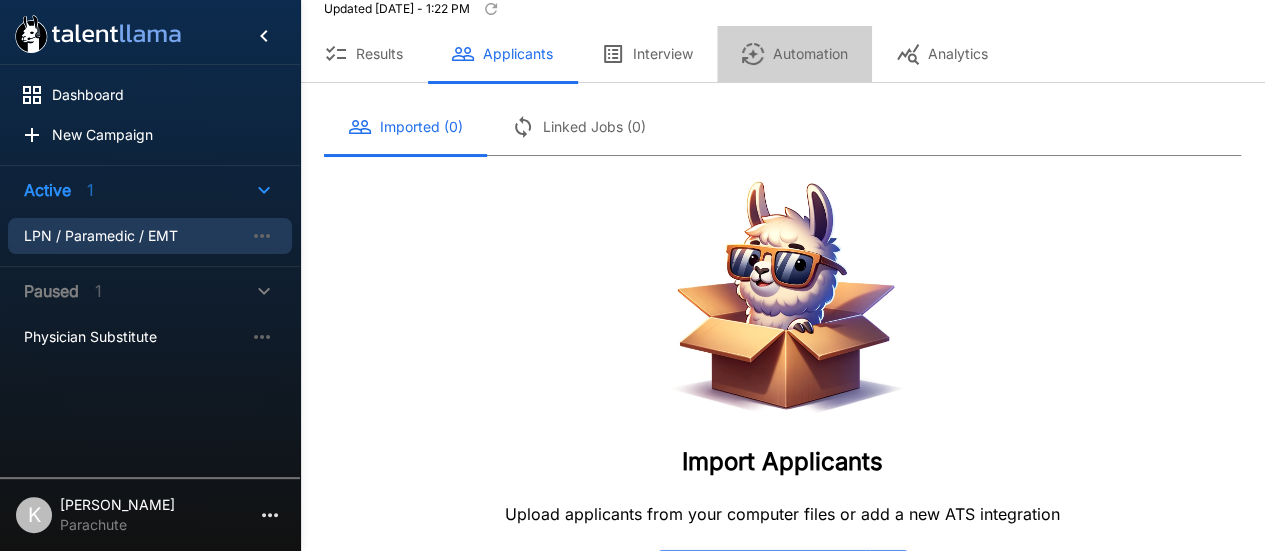 click 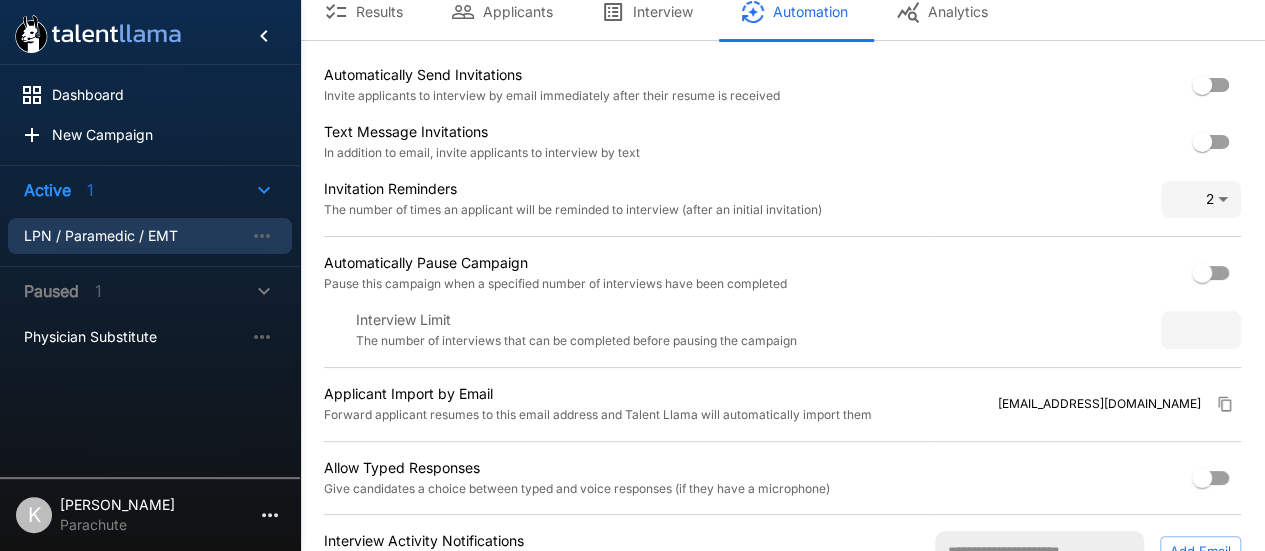 scroll, scrollTop: 110, scrollLeft: 0, axis: vertical 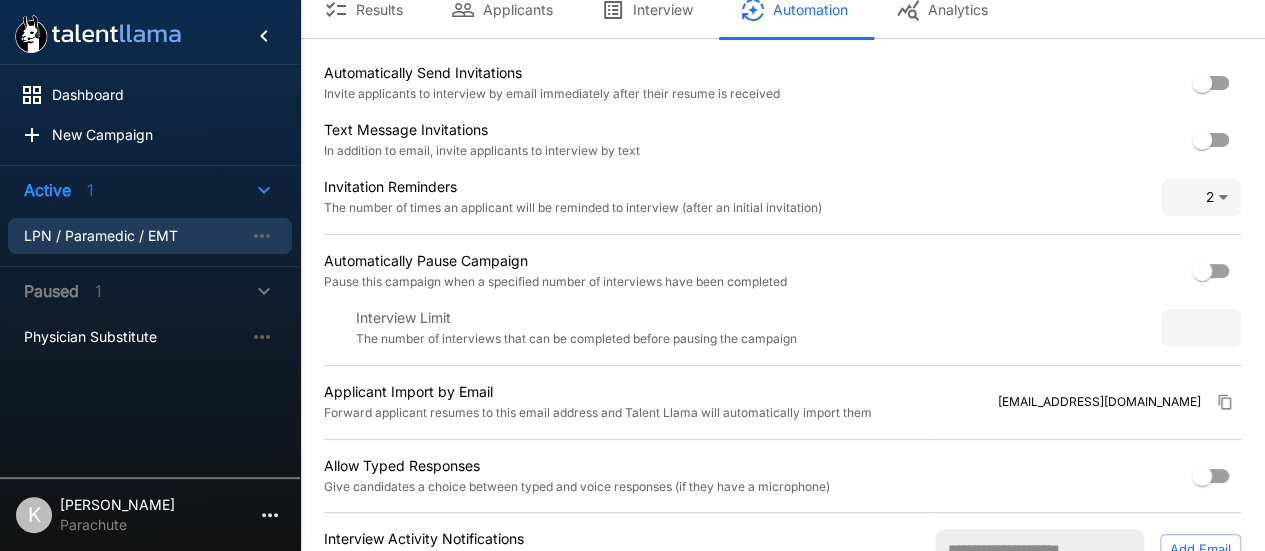click on "The number of times an applicant will be reminded to interview (after an initial invitation)" at bounding box center (573, 207) 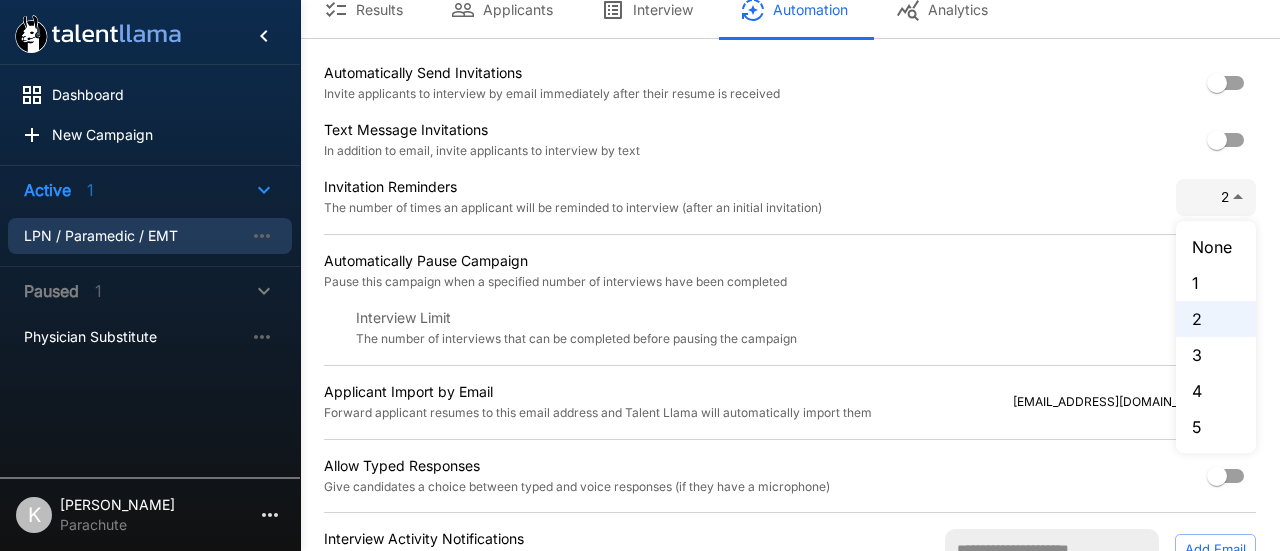 click at bounding box center [640, 275] 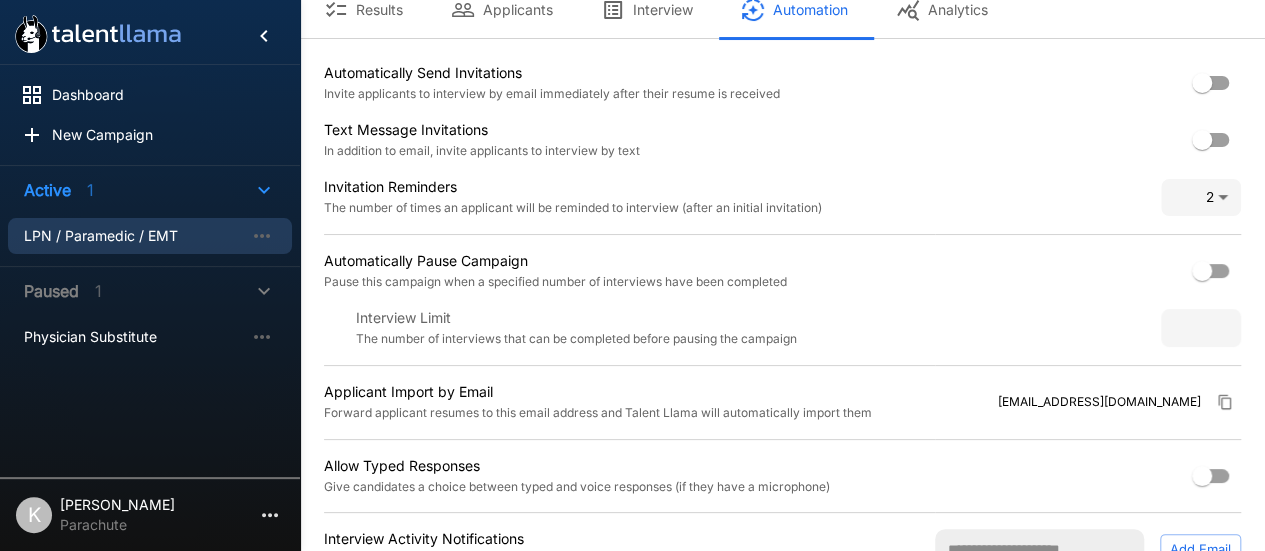 click on "Dashboard New Campaign Active 1 LPN / Paramedic / EMT Paused 1 Physician Substitute K Kristina Seon Parachute LPN / Paramedic / EMT Active **** Updated Today - 1:26 PM Results Applicants Interview Automation Analytics Automatically Send Invitations Invite applicants to interview by email immediately after their resume is received Text Message Invitations In addition to email, invite applicants to interview by text Invitation Reminders The number of times an applicant will be reminded to interview (after an initial invitation) 2 * Automatically Pause Campaign Pause this campaign when a specified number of interviews have been completed Interview Limit The number of interviews that can be completed before pausing the campaign Applicant Import by Email Forward applicant resumes to this email address and Talent Llama will automatically import them job_uYBEdcyau3WiA1NC2kpvFb@inbox.talentllama.com Allow Typed Responses Give candidates a choice between typed and voice responses (if they have a microphone) Add Email" at bounding box center [632, 165] 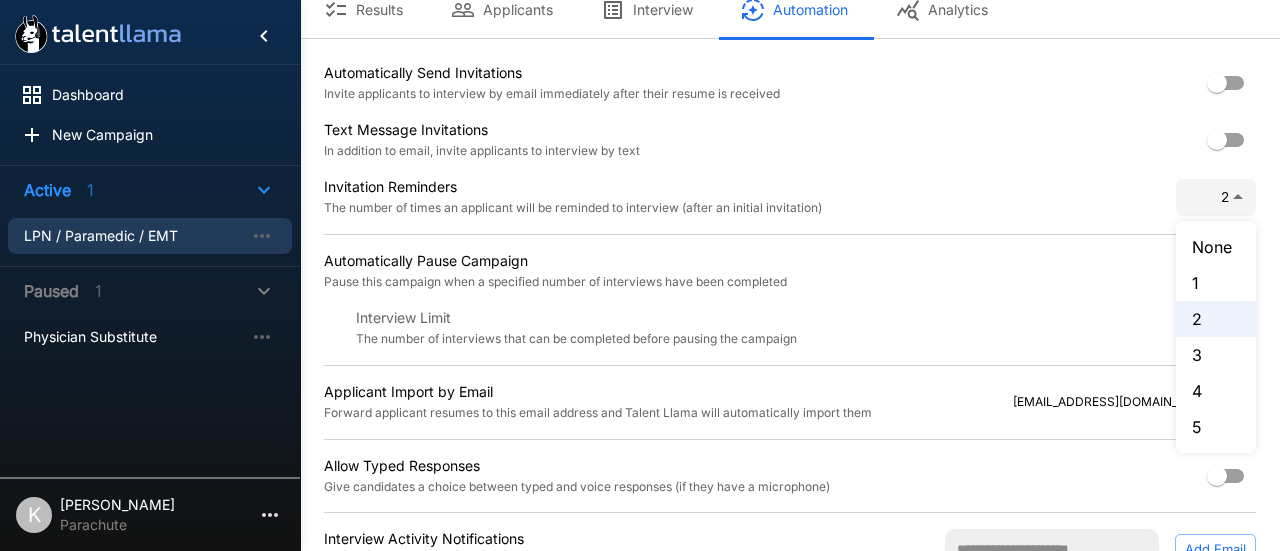 click on "3" at bounding box center (1216, 355) 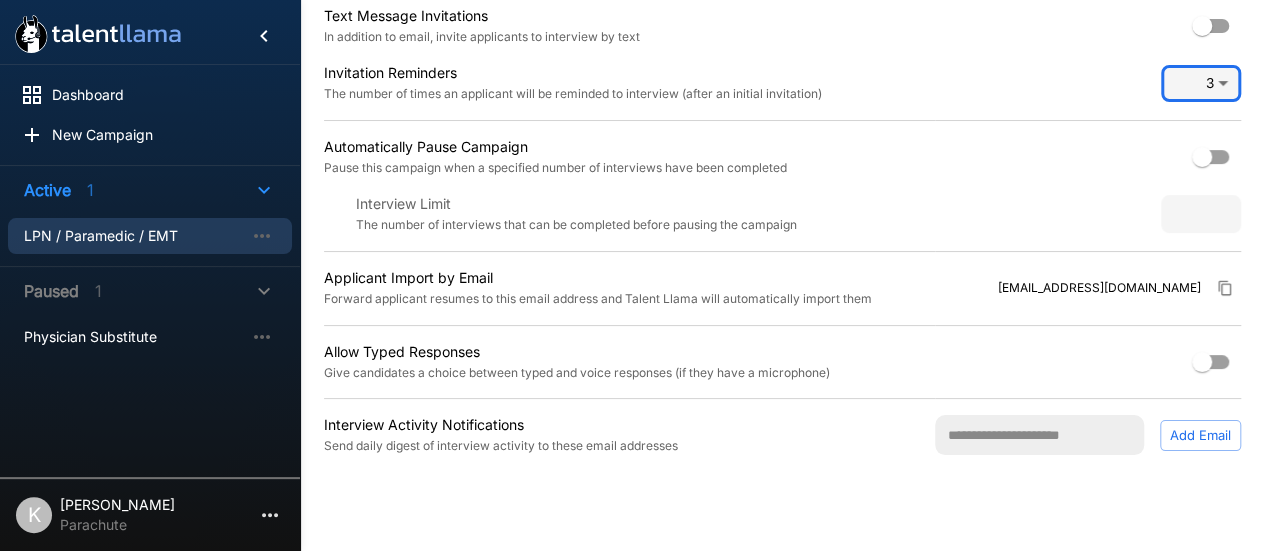 scroll, scrollTop: 0, scrollLeft: 0, axis: both 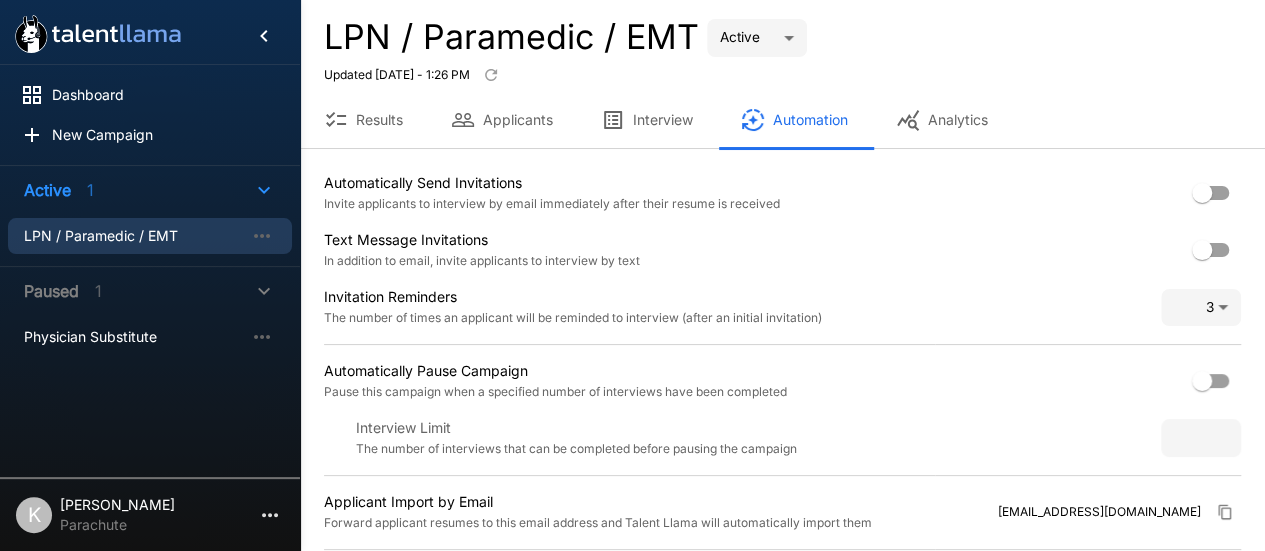 click on "Interview" at bounding box center [647, 120] 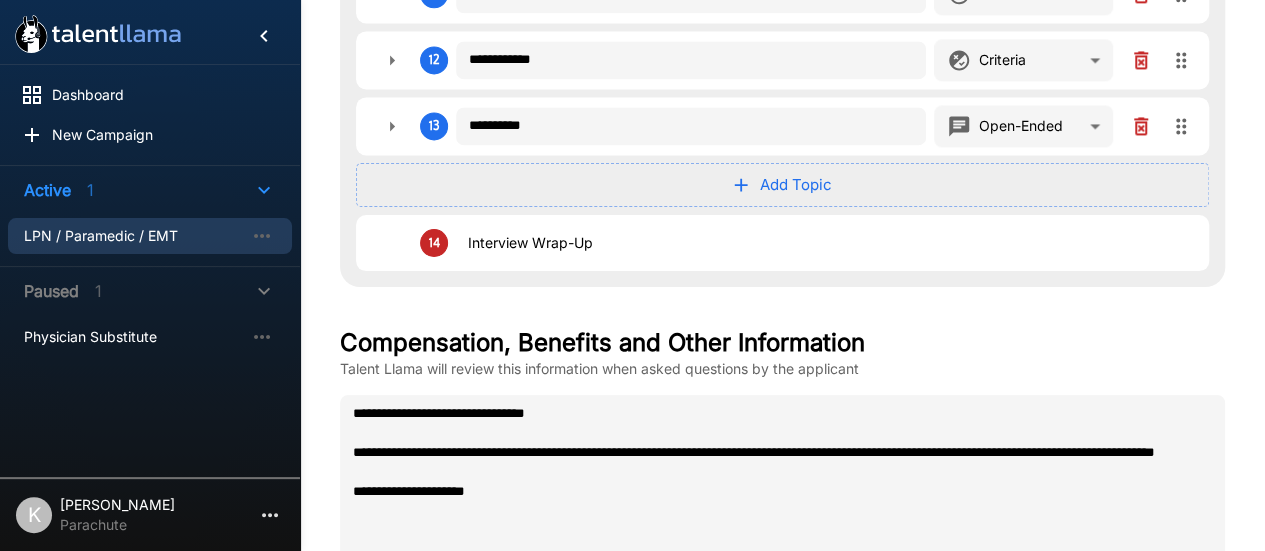 scroll, scrollTop: 1518, scrollLeft: 0, axis: vertical 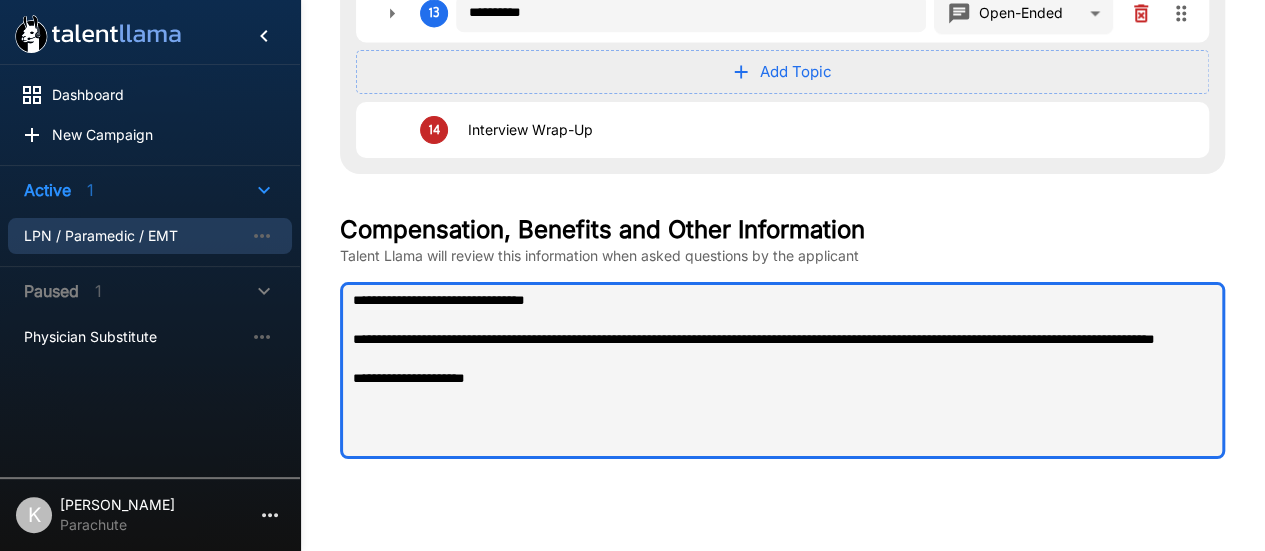 click on "**********" at bounding box center (782, 370) 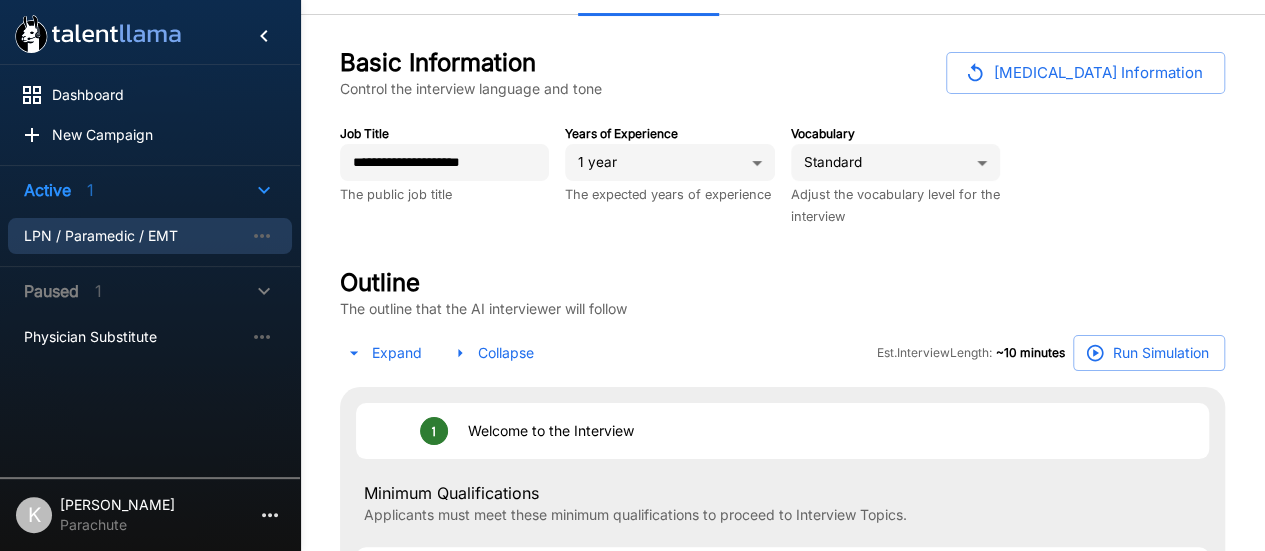 scroll, scrollTop: 0, scrollLeft: 0, axis: both 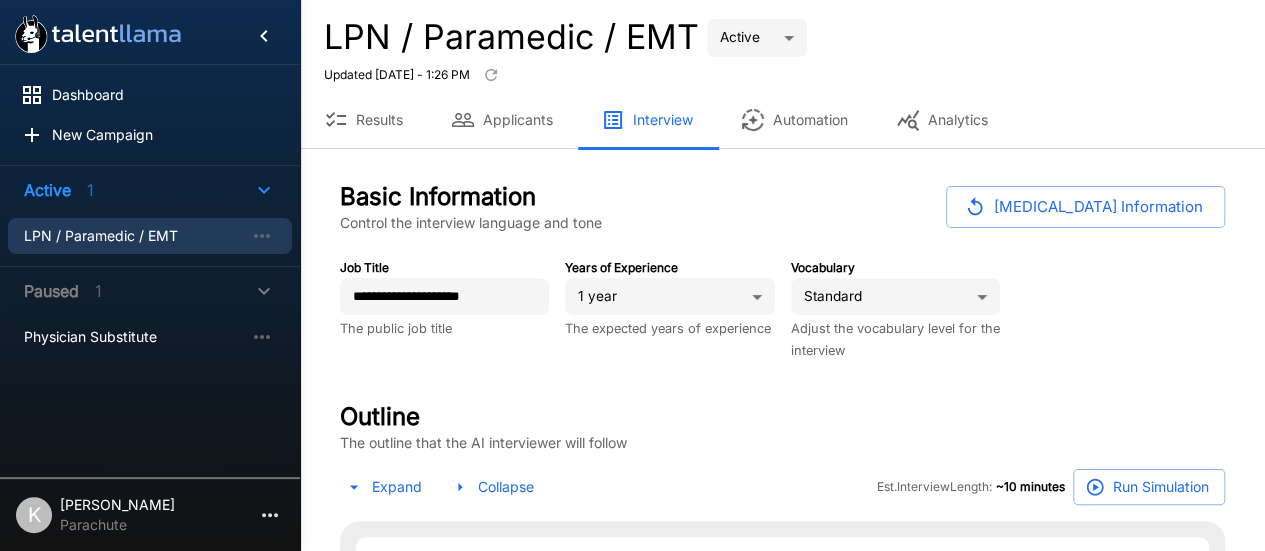 click on "Applicants" at bounding box center (502, 120) 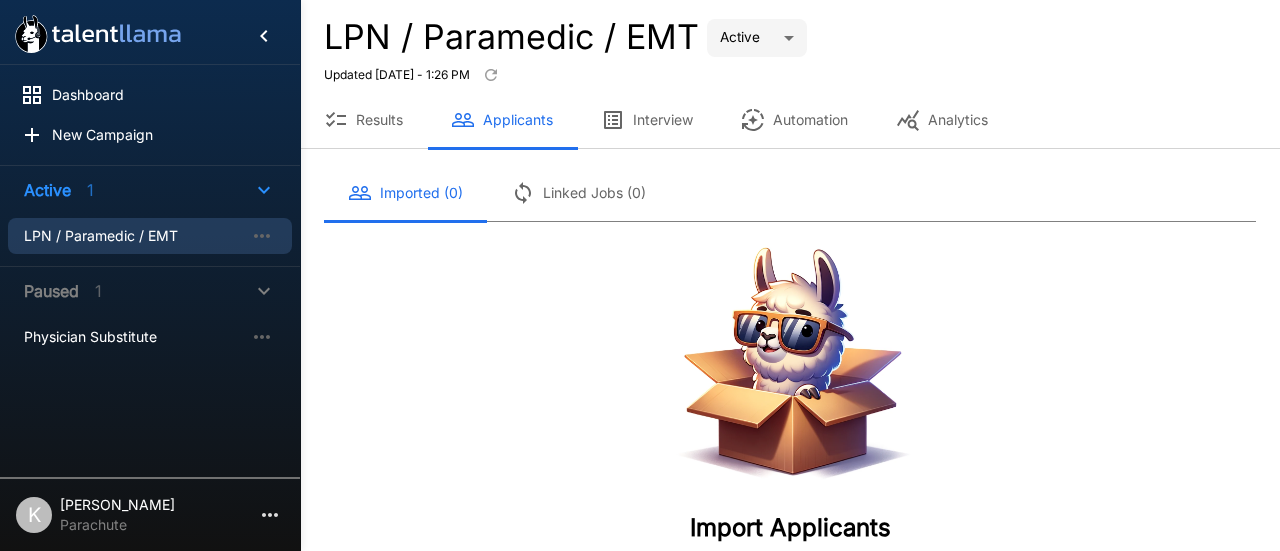 click on "Dashboard New Campaign Active 1 LPN / Paramedic / EMT Paused 1 Physician Substitute K Kristina Seon Parachute LPN / Paramedic / EMT Active **** Updated Today - 1:26 PM Results Applicants Interview Automation Analytics Imported (0) Linked Jobs (0) Import Applicants Upload applicants from your computer files or add a new ATS integration Upload from My Computer" at bounding box center [640, 275] 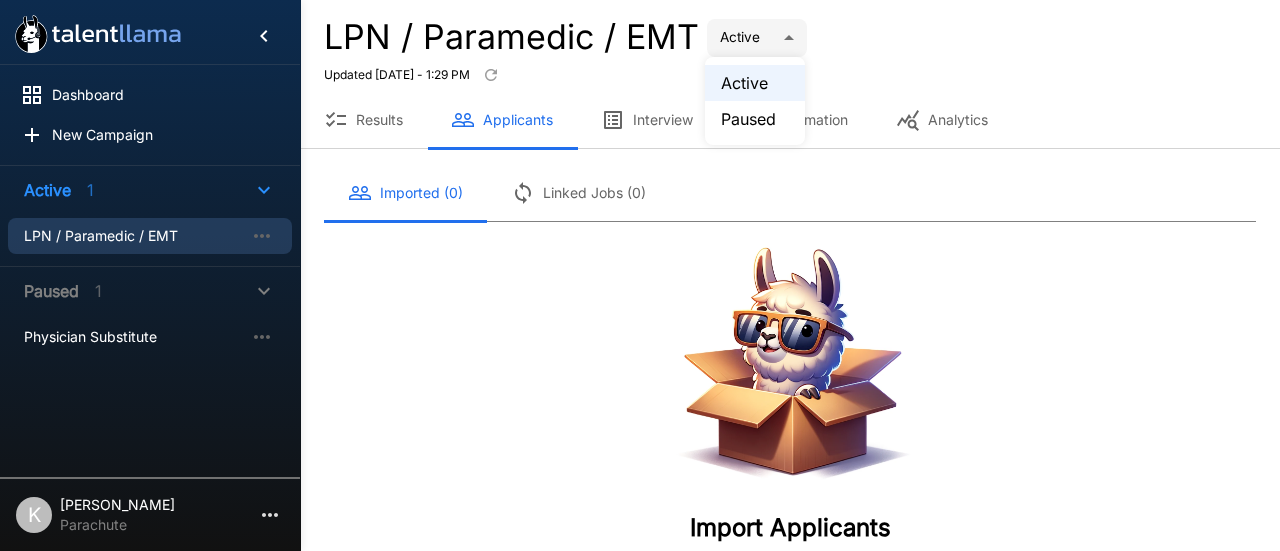 click at bounding box center (640, 275) 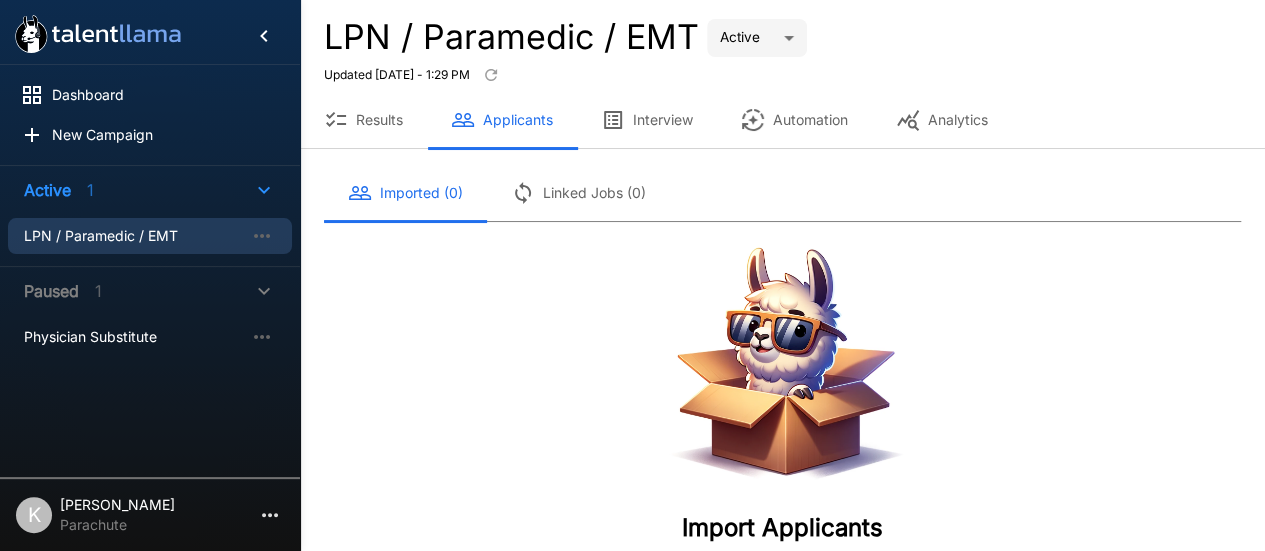 click on "Results" at bounding box center [363, 120] 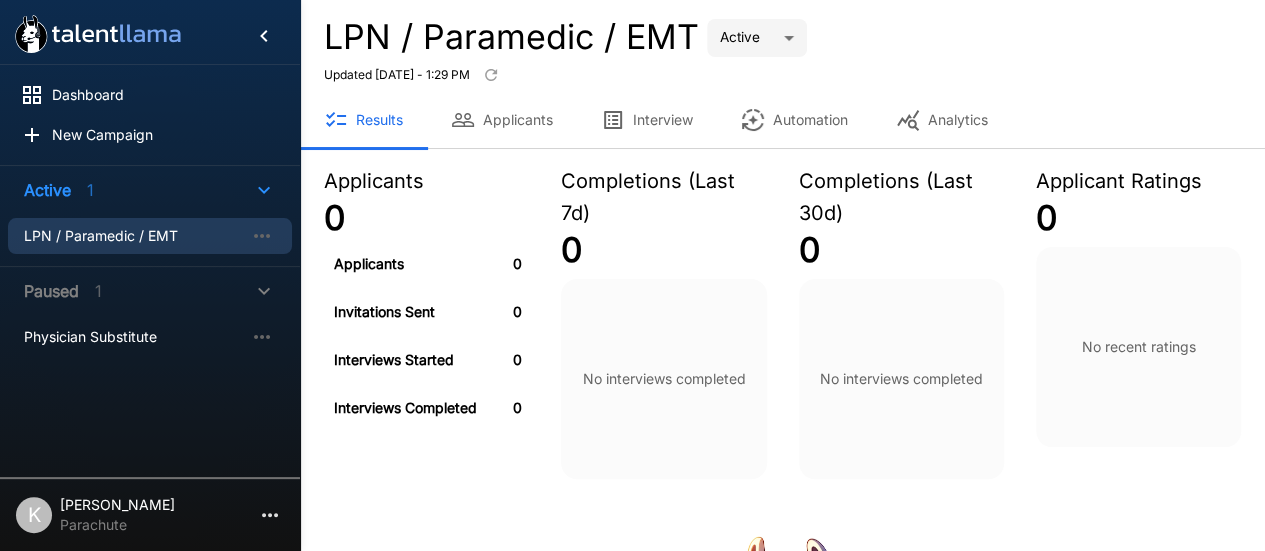 click on "Automation" at bounding box center (794, 120) 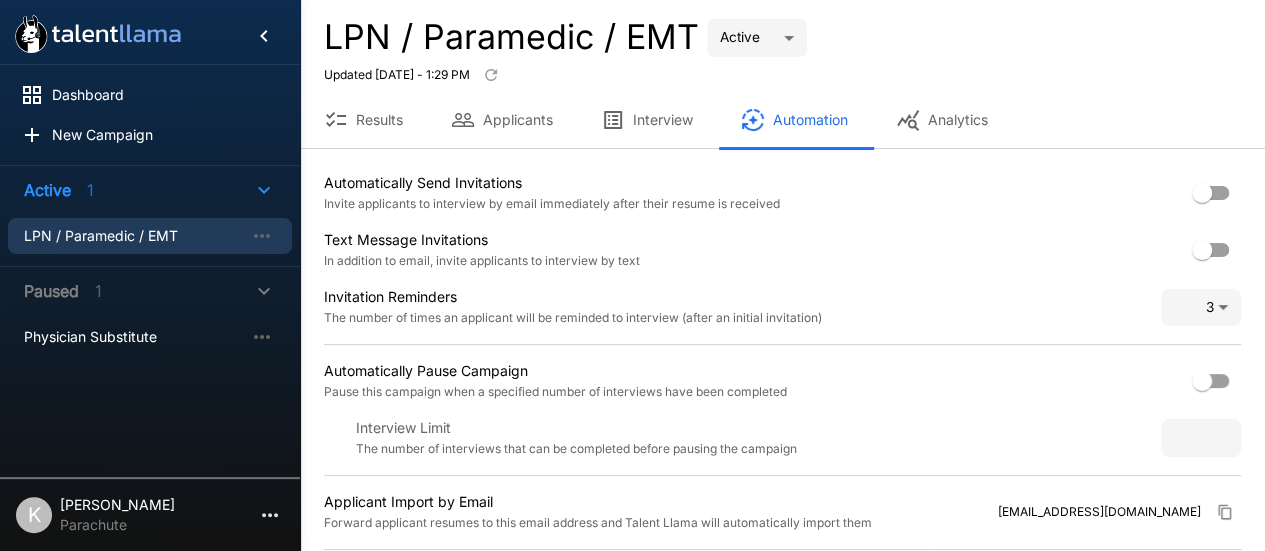 click on "Interview" at bounding box center [647, 120] 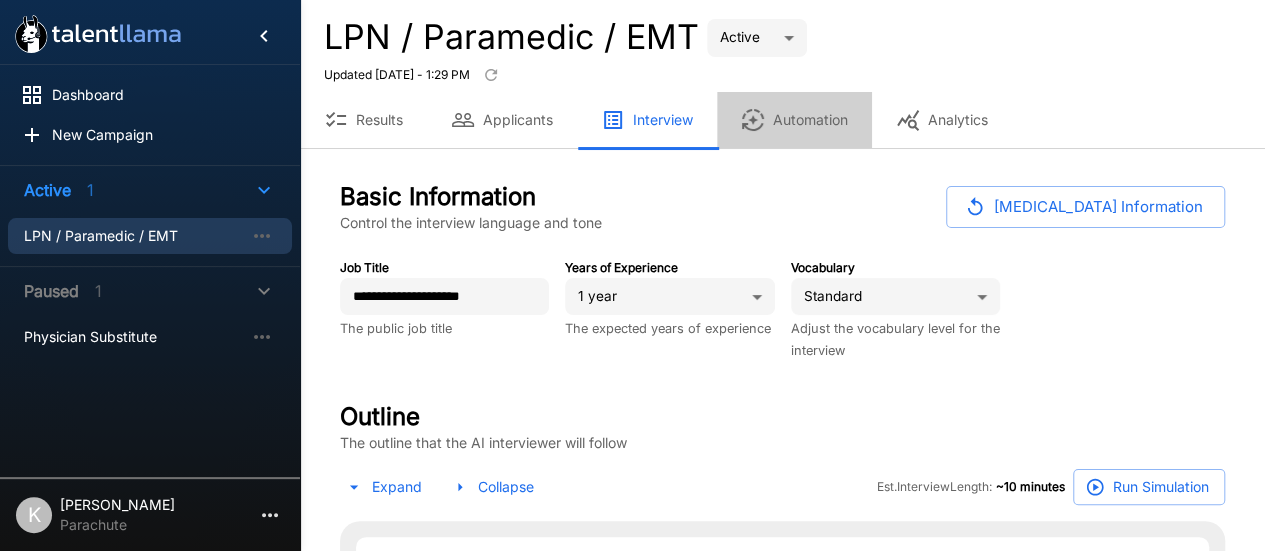 click on "Automation" at bounding box center (794, 120) 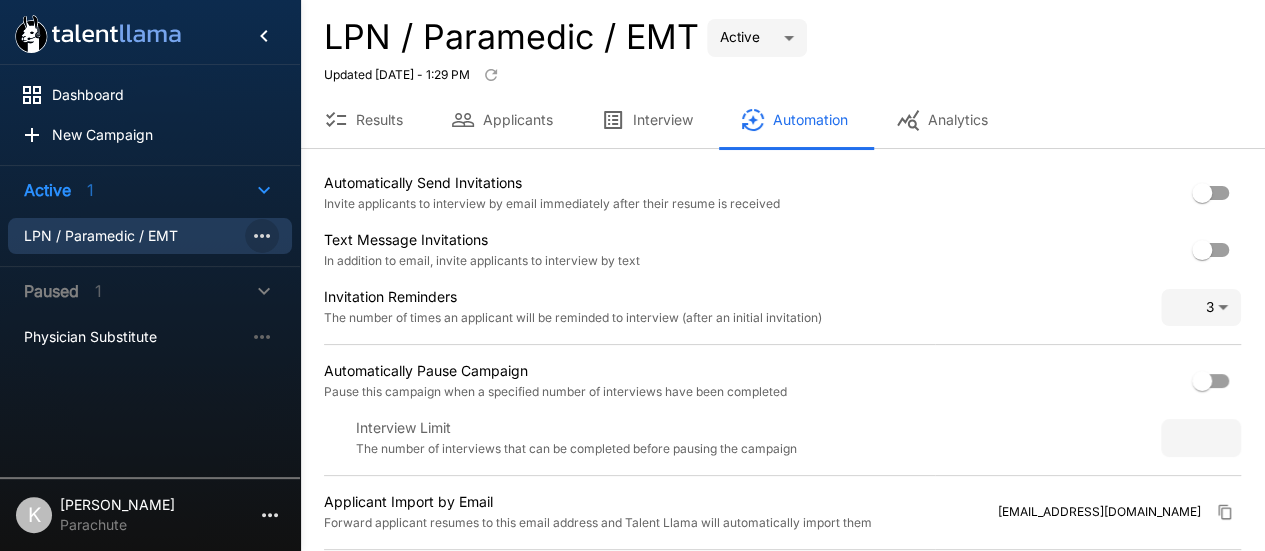 click 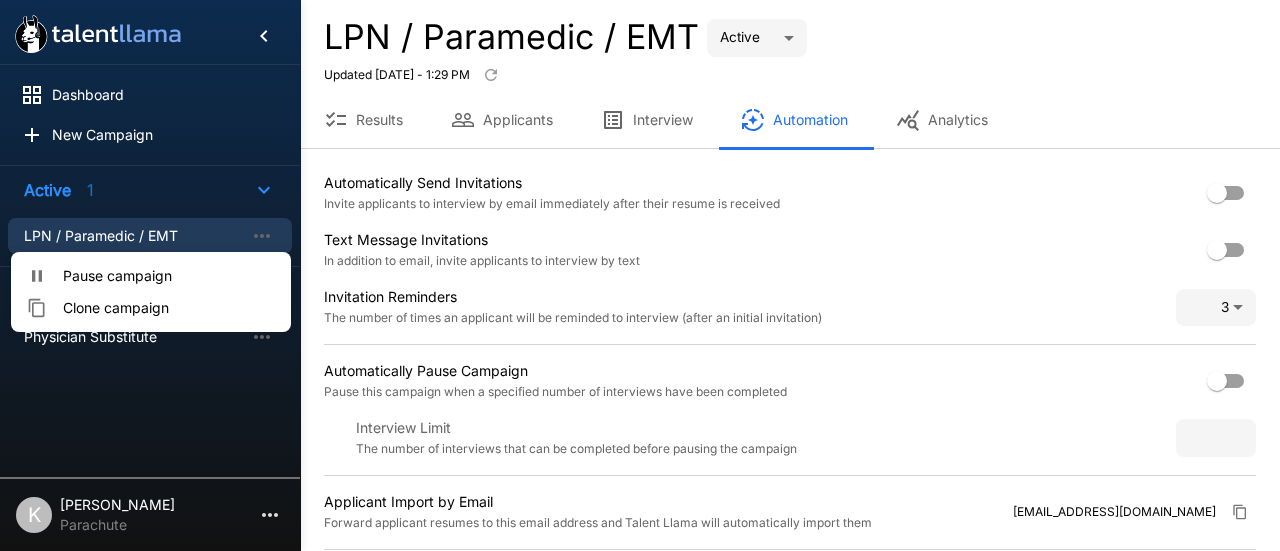 click at bounding box center (640, 275) 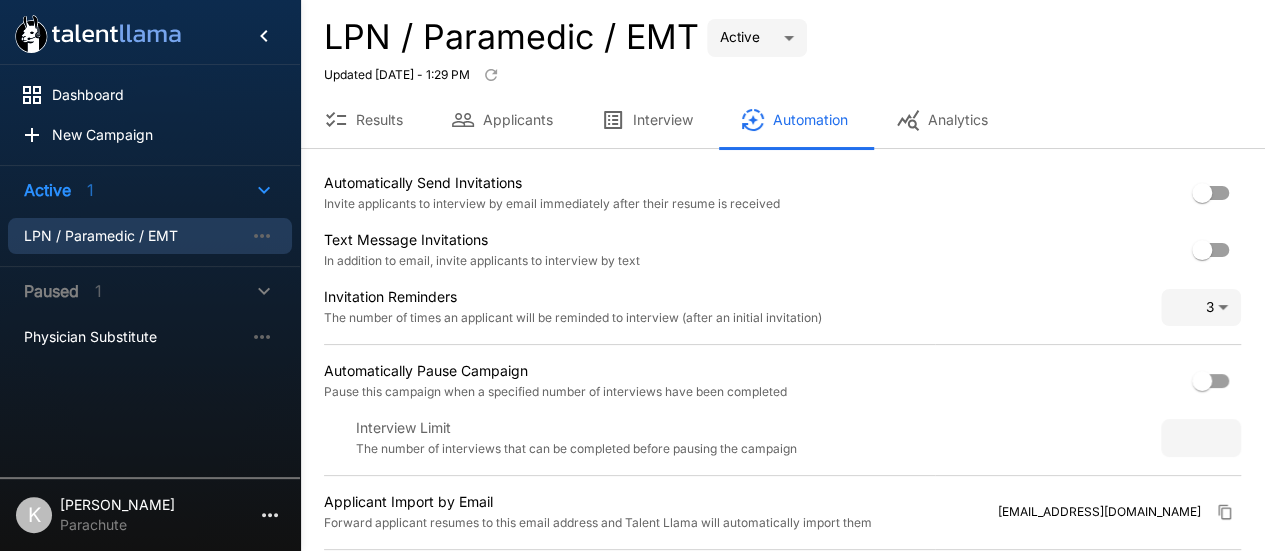 click on "Analytics" at bounding box center [942, 120] 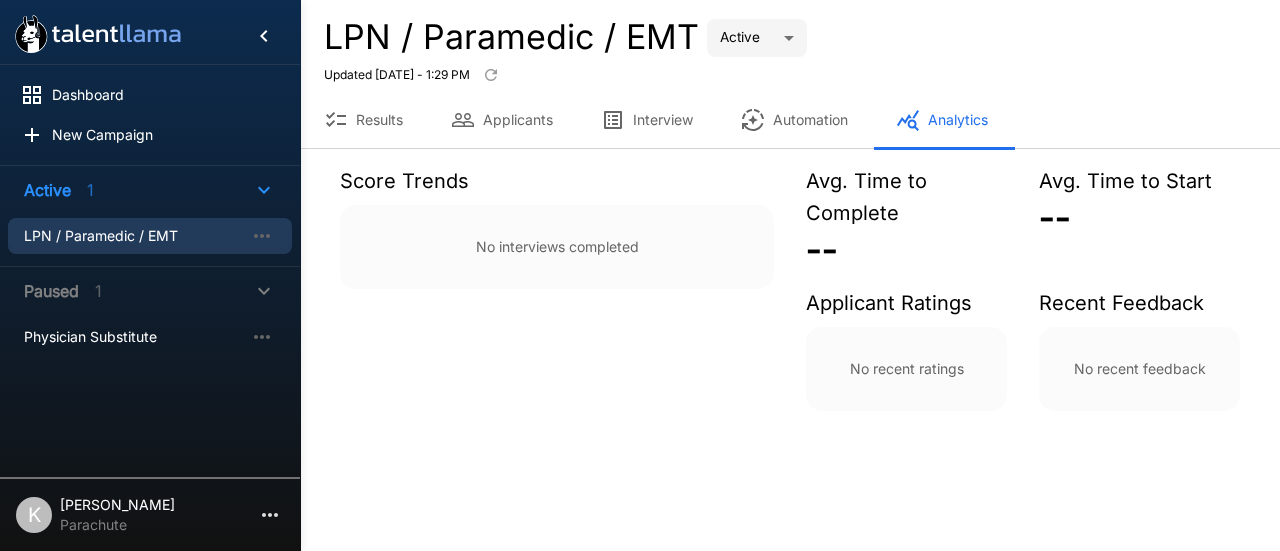 click on "Automation" at bounding box center [794, 120] 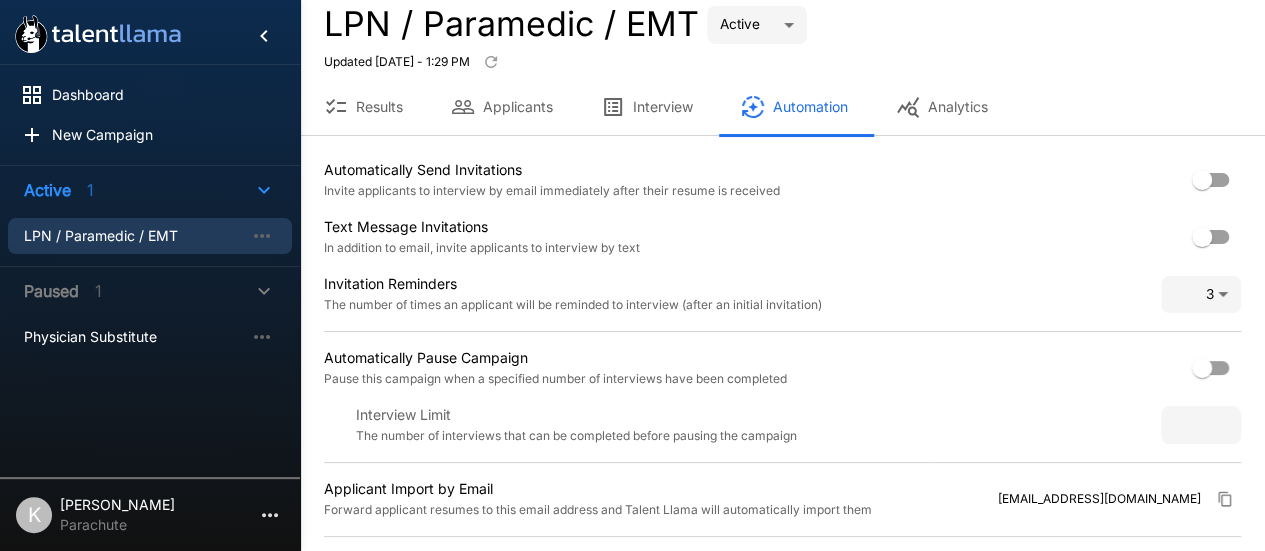 scroll, scrollTop: 112, scrollLeft: 0, axis: vertical 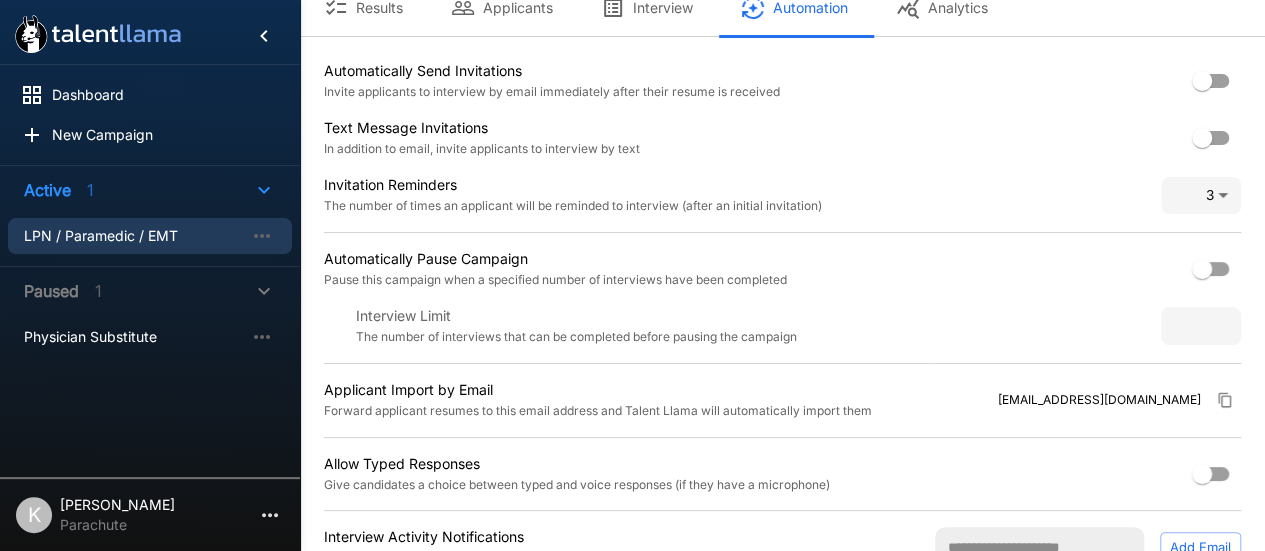 click on "Interview Limit" at bounding box center [645, 316] 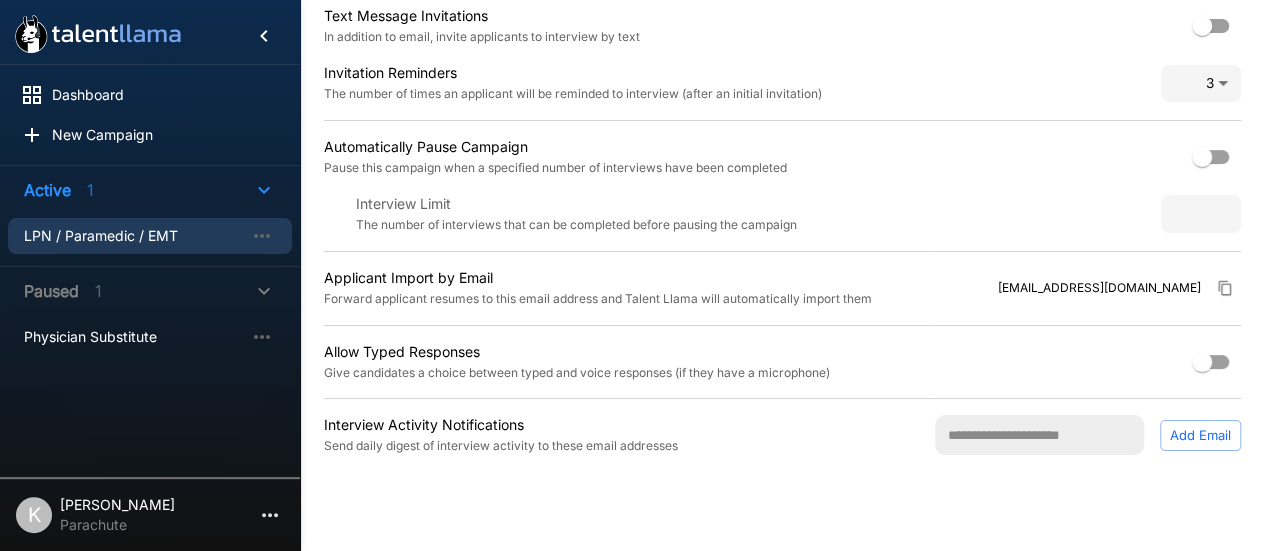 scroll, scrollTop: 0, scrollLeft: 0, axis: both 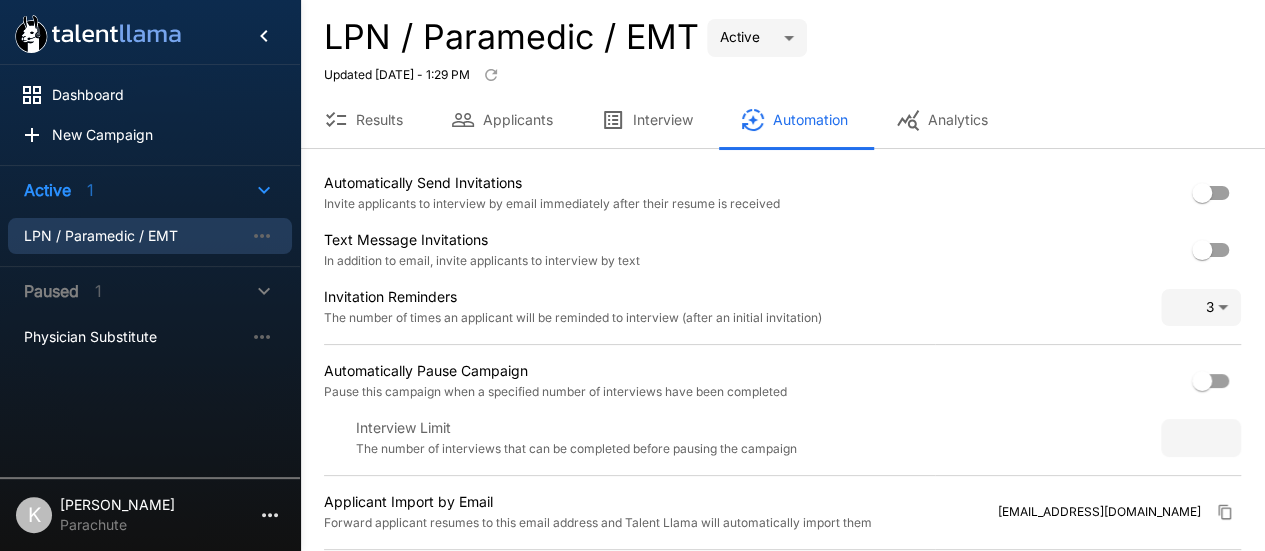 click 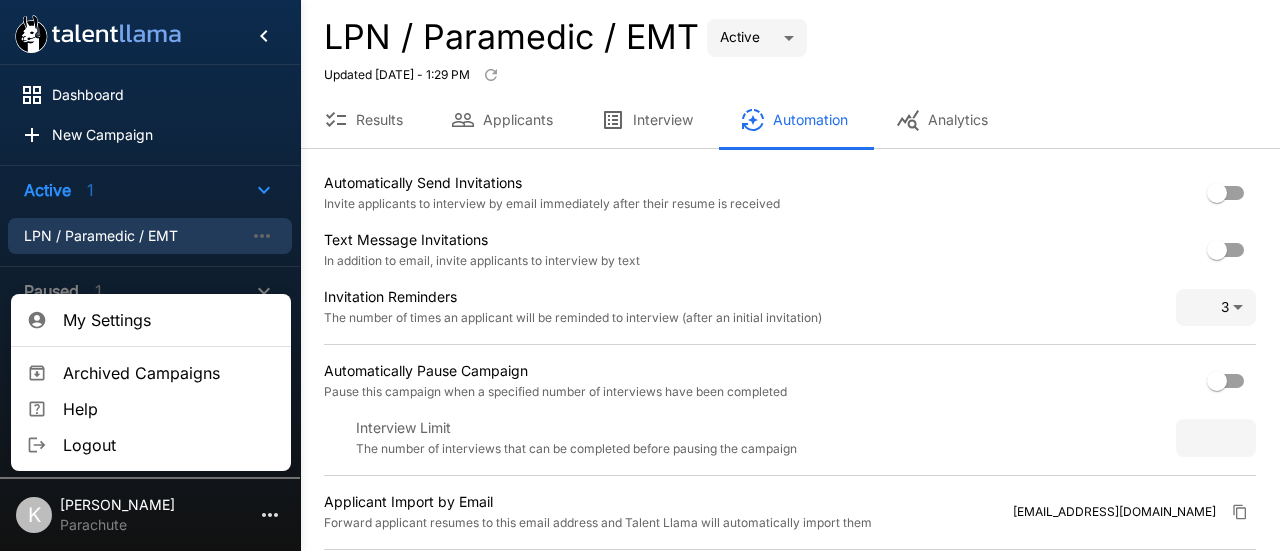 click on "My Settings" at bounding box center (169, 320) 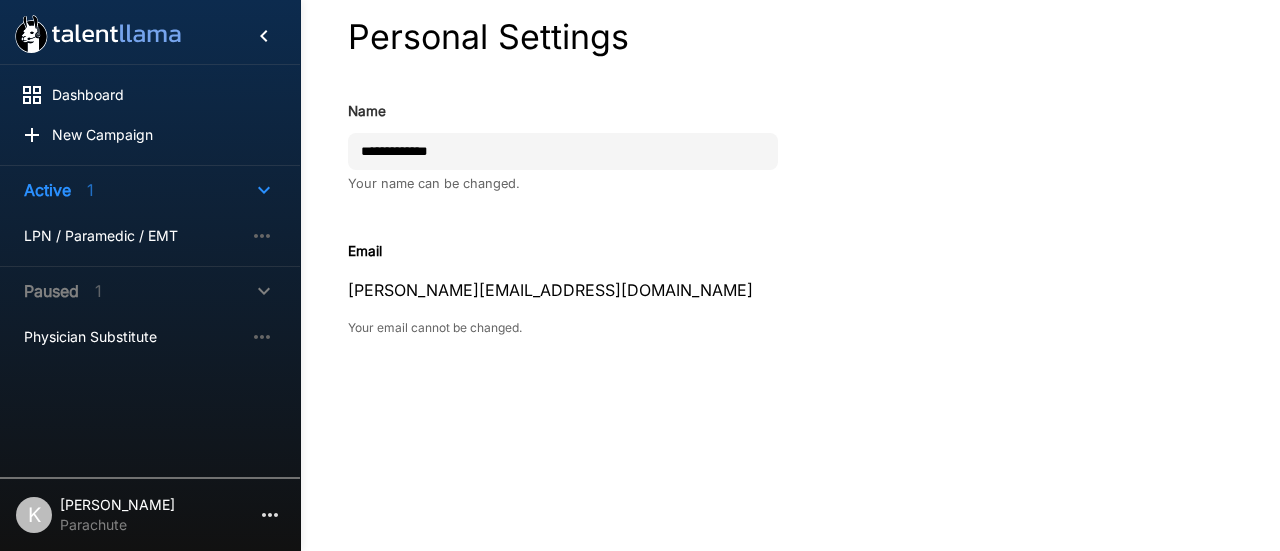 click on "K [PERSON_NAME]" at bounding box center [150, 511] 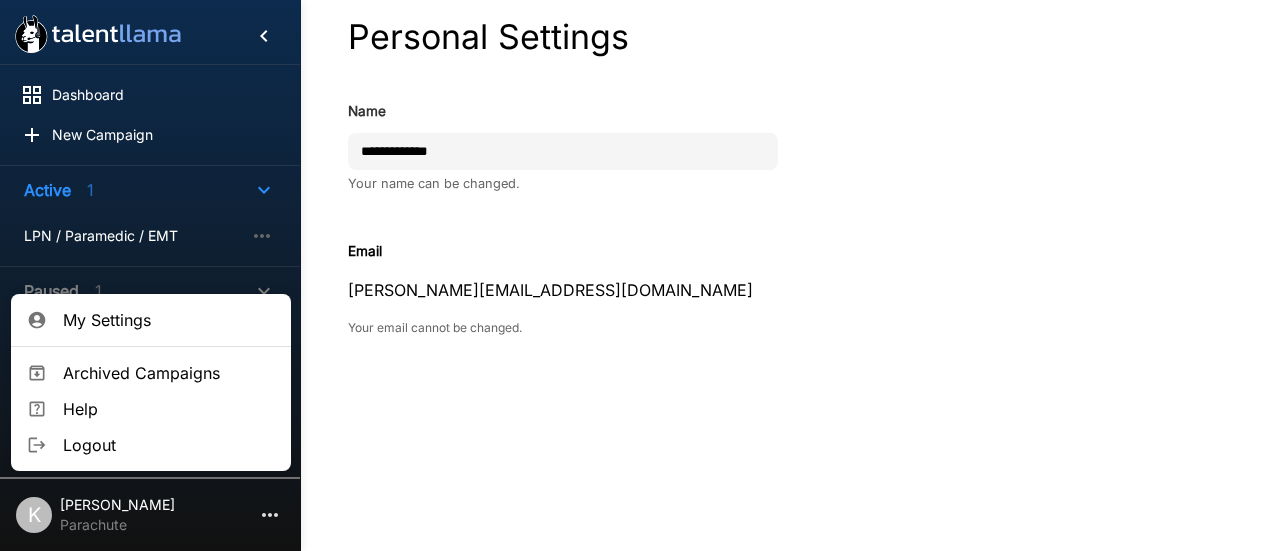 click at bounding box center [640, 275] 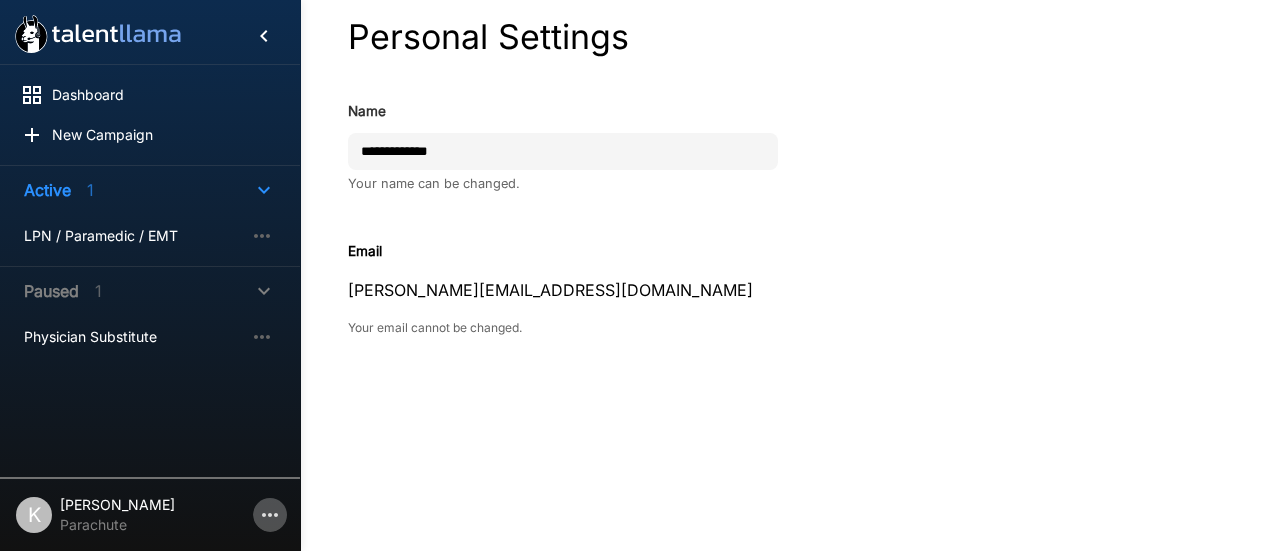 click at bounding box center (270, 515) 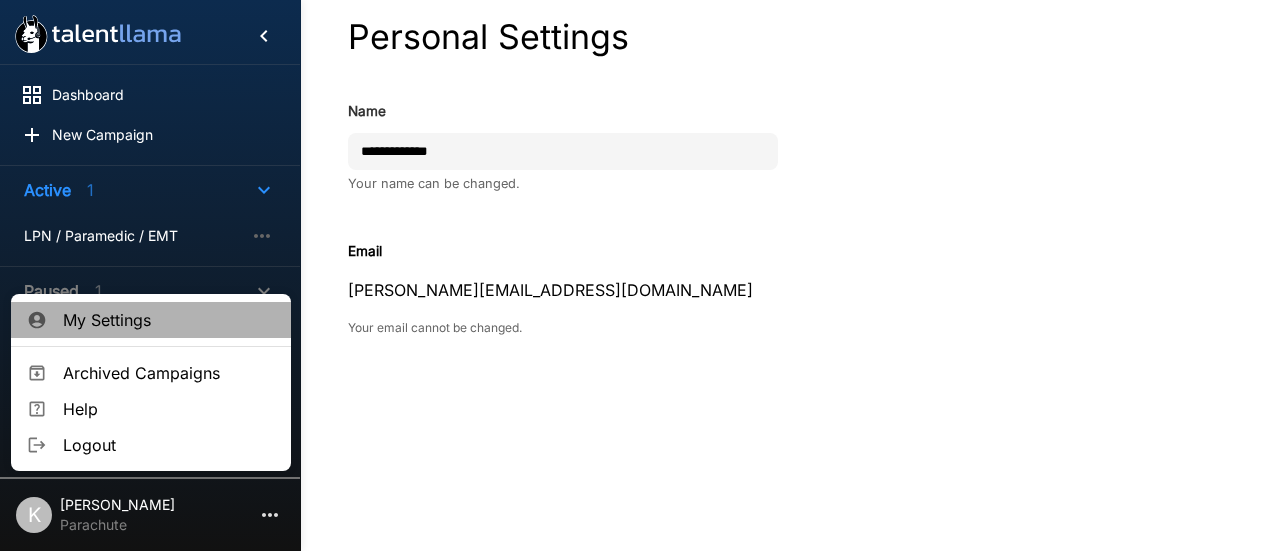 click on "My Settings" at bounding box center (169, 320) 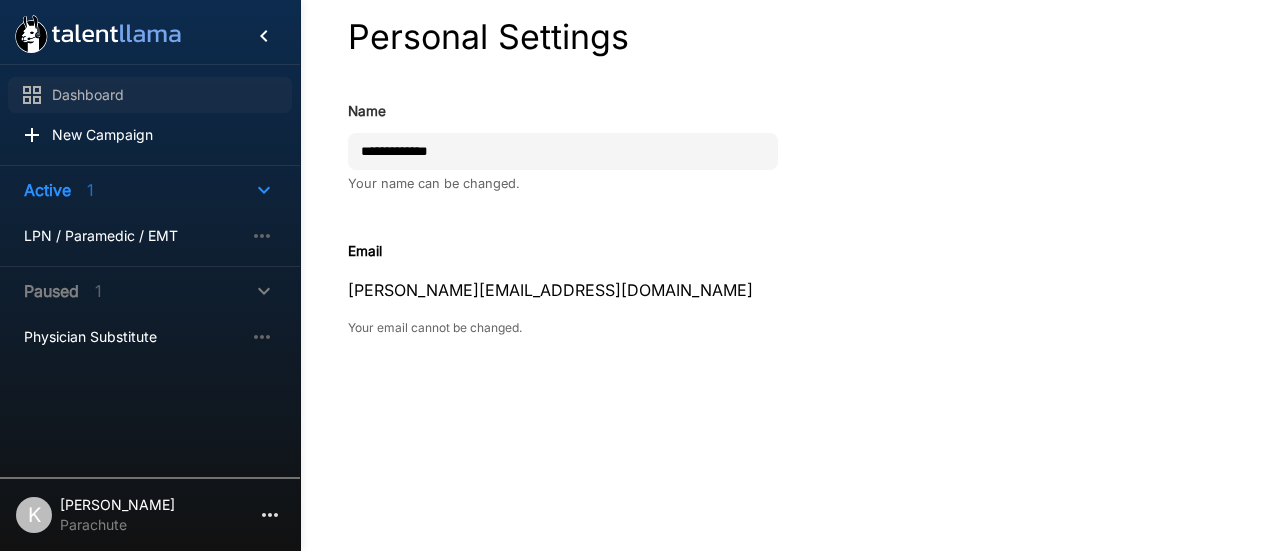 click at bounding box center [48, 95] 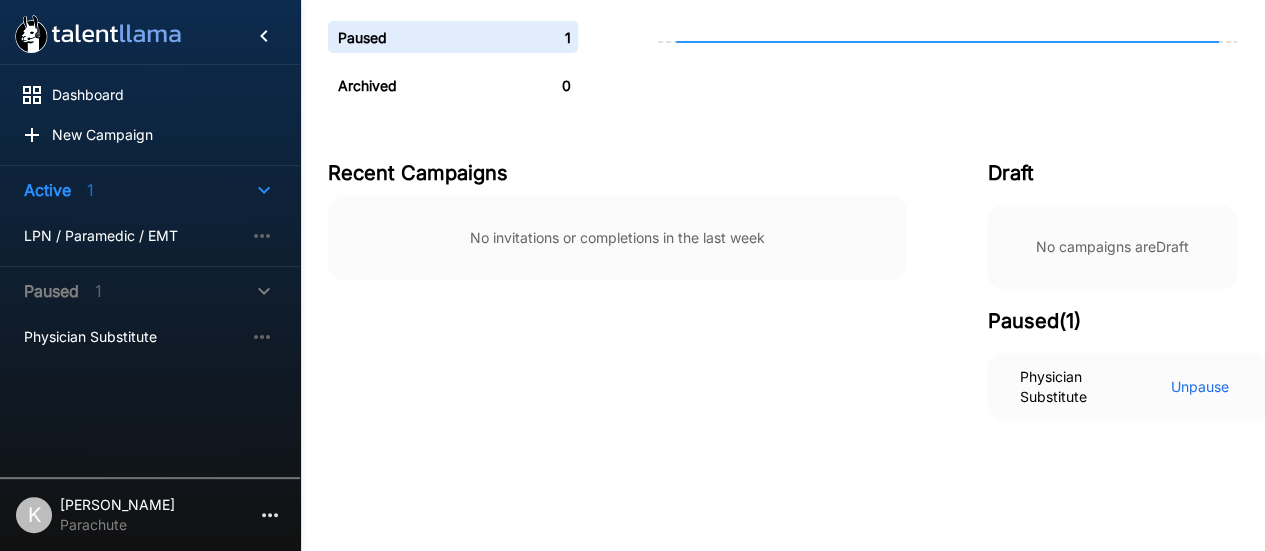 scroll, scrollTop: 250, scrollLeft: 0, axis: vertical 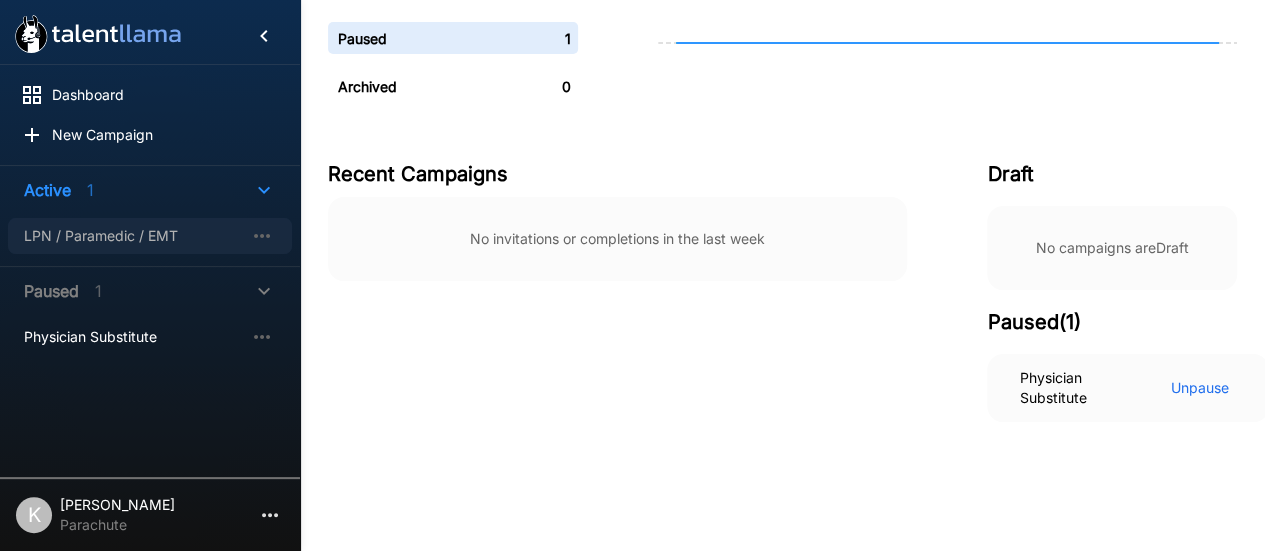 click on "LPN / Paramedic / EMT" at bounding box center (134, 236) 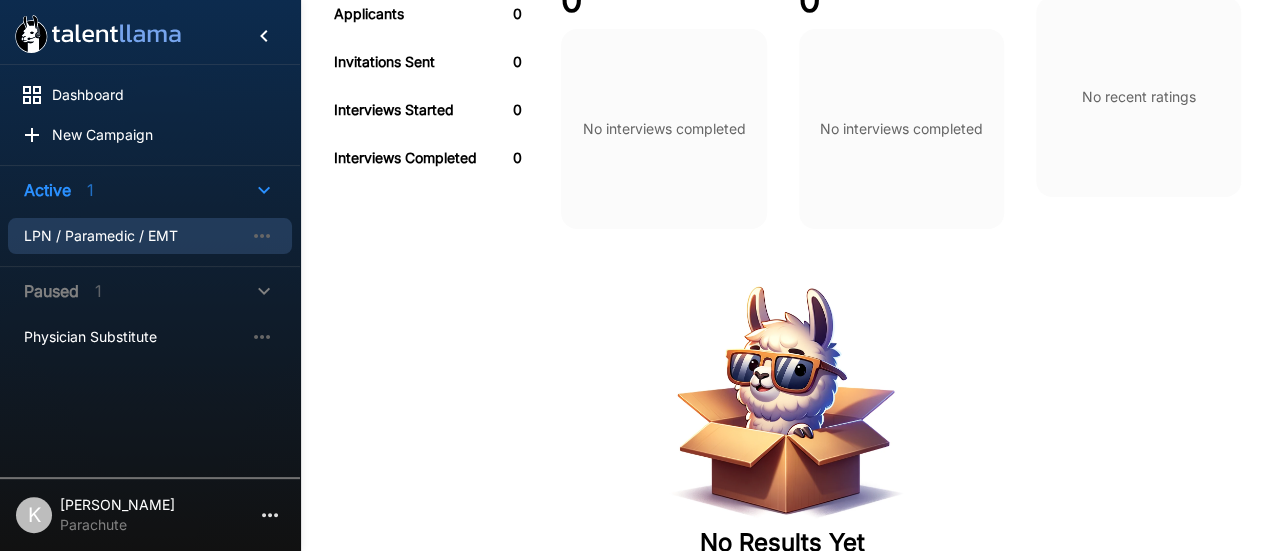 scroll, scrollTop: 0, scrollLeft: 0, axis: both 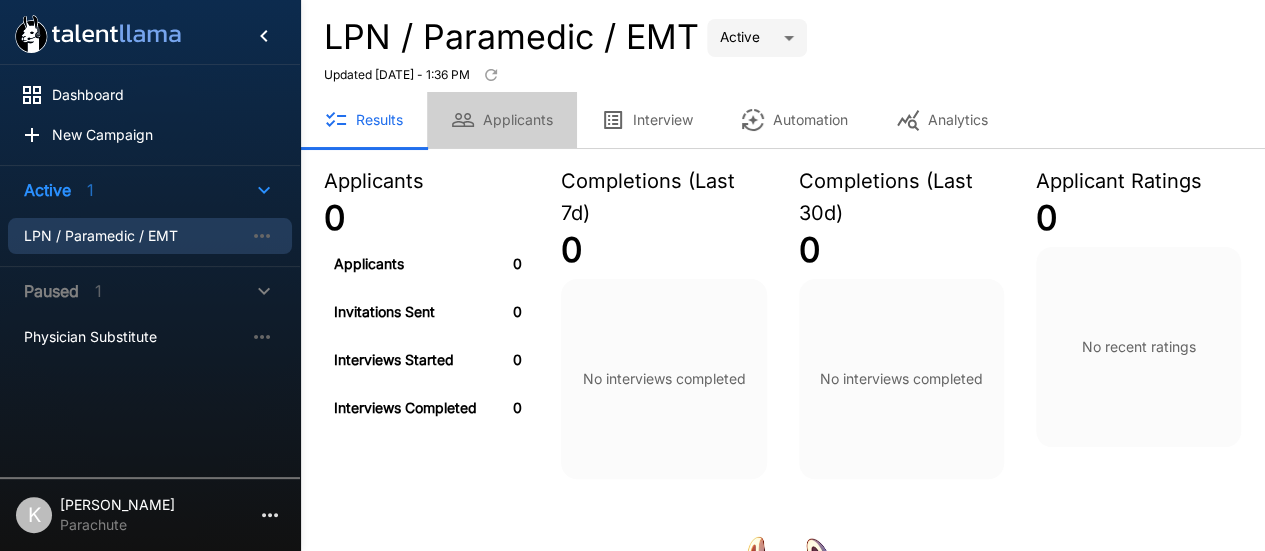 click on "Applicants" at bounding box center [502, 120] 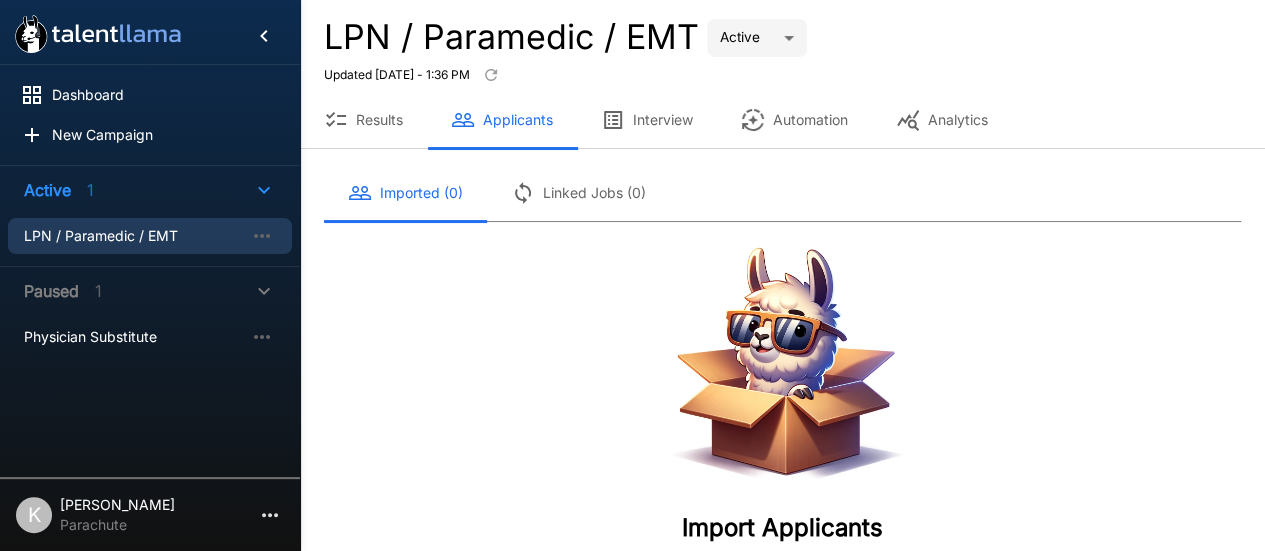 click on "Interview" at bounding box center (647, 120) 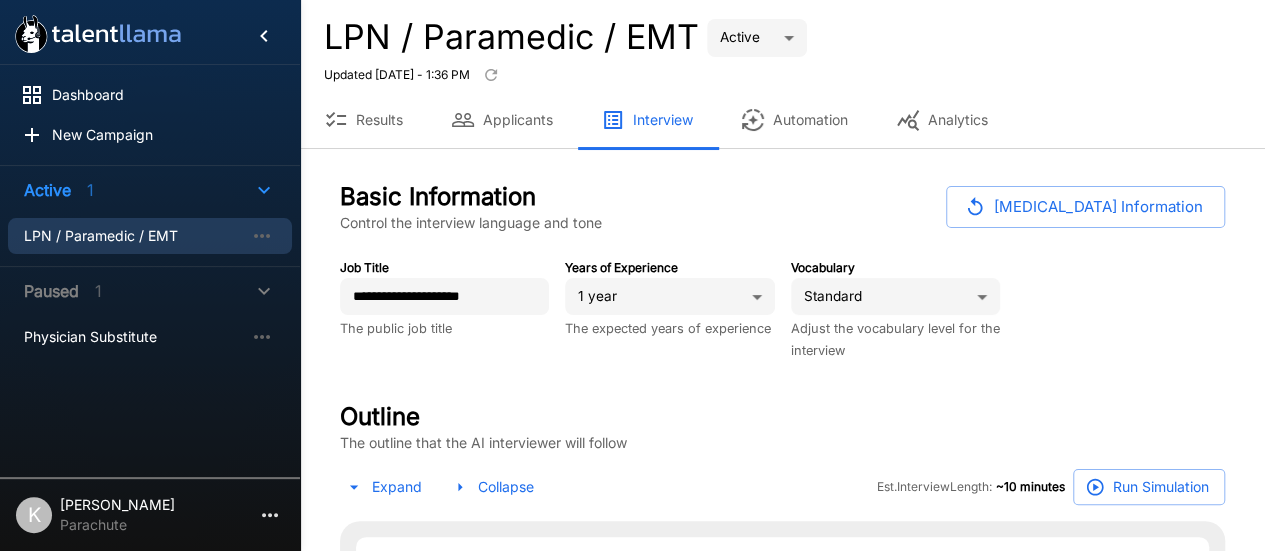 click on "Automation" at bounding box center [794, 120] 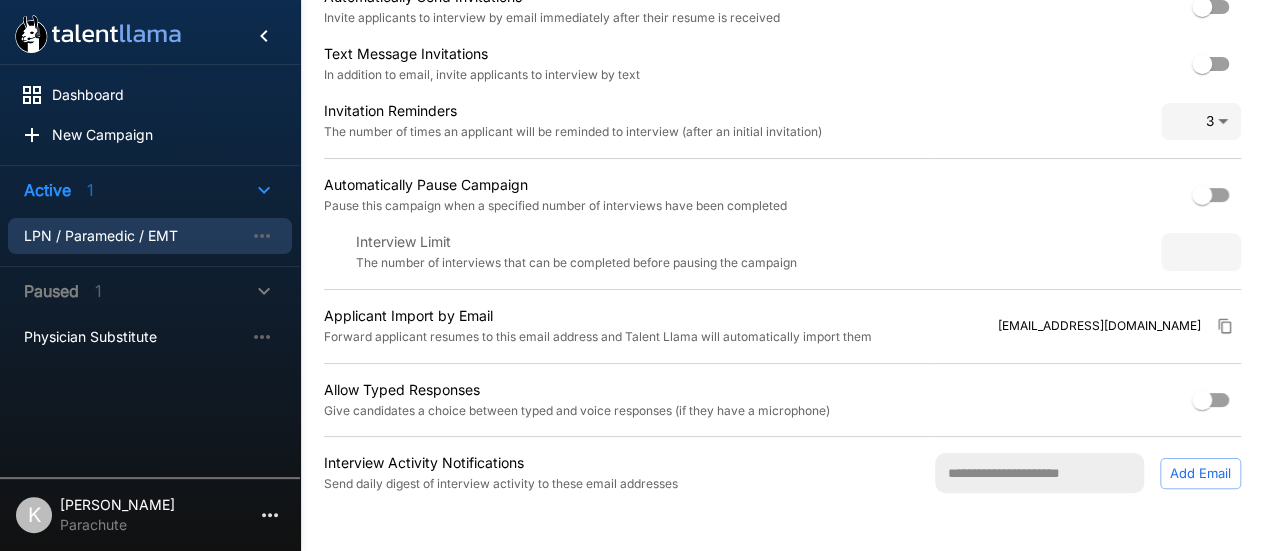 scroll, scrollTop: 238, scrollLeft: 0, axis: vertical 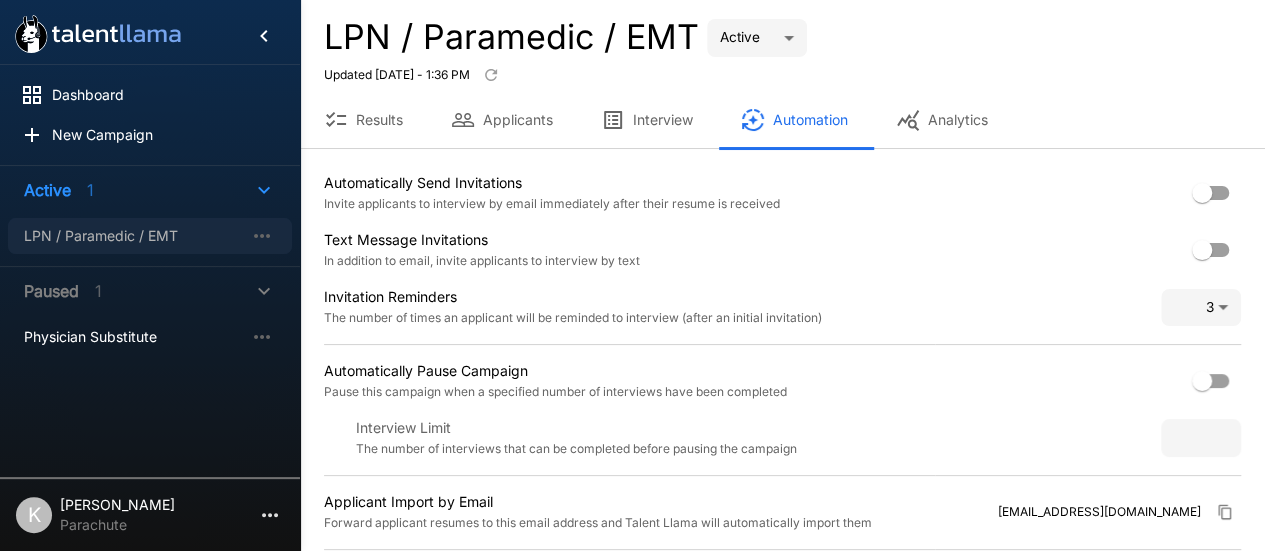 click on "LPN / Paramedic / EMT" at bounding box center [150, 236] 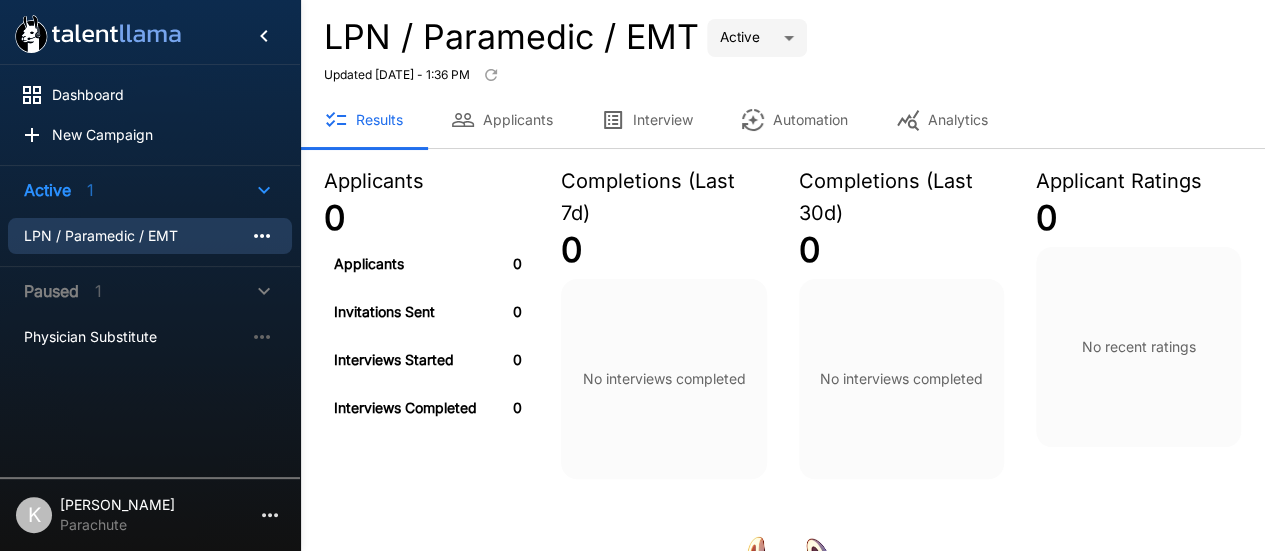 click 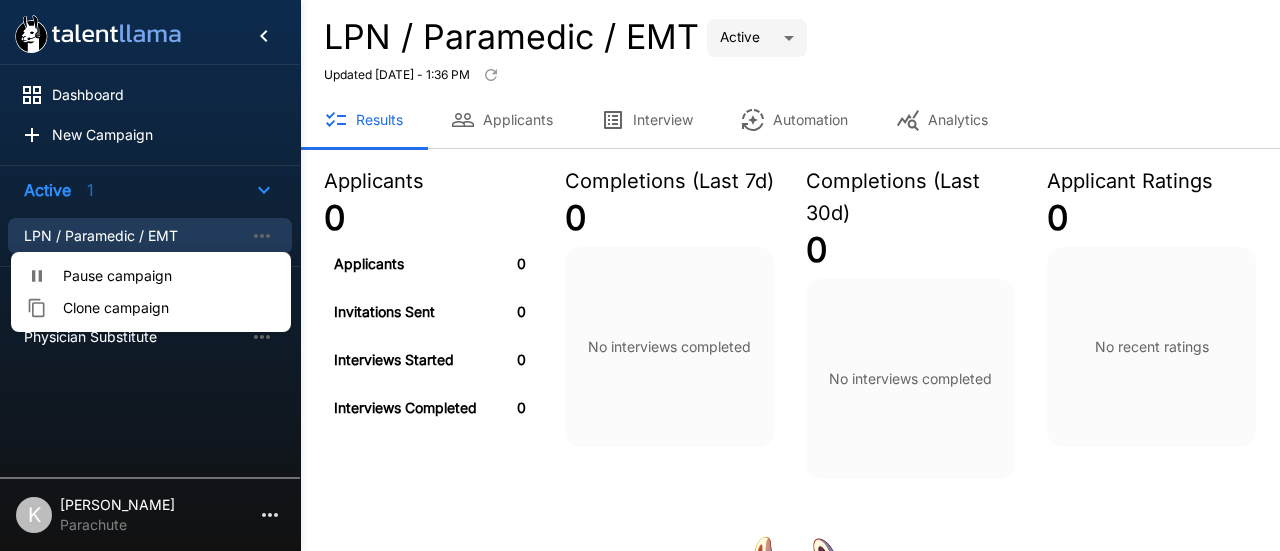 click at bounding box center (640, 275) 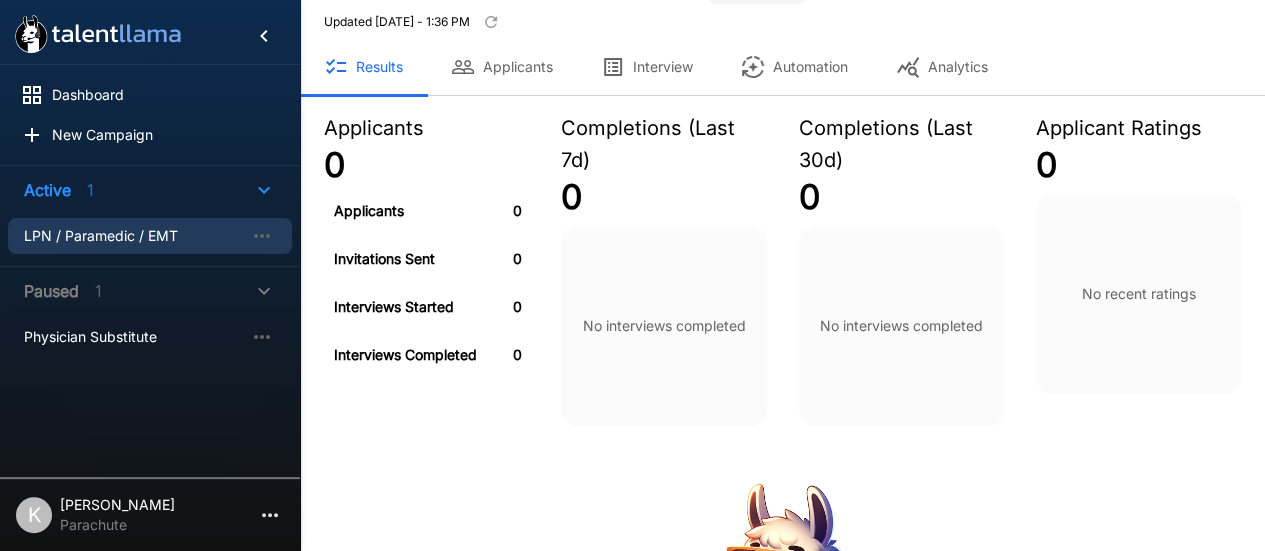 scroll, scrollTop: 0, scrollLeft: 0, axis: both 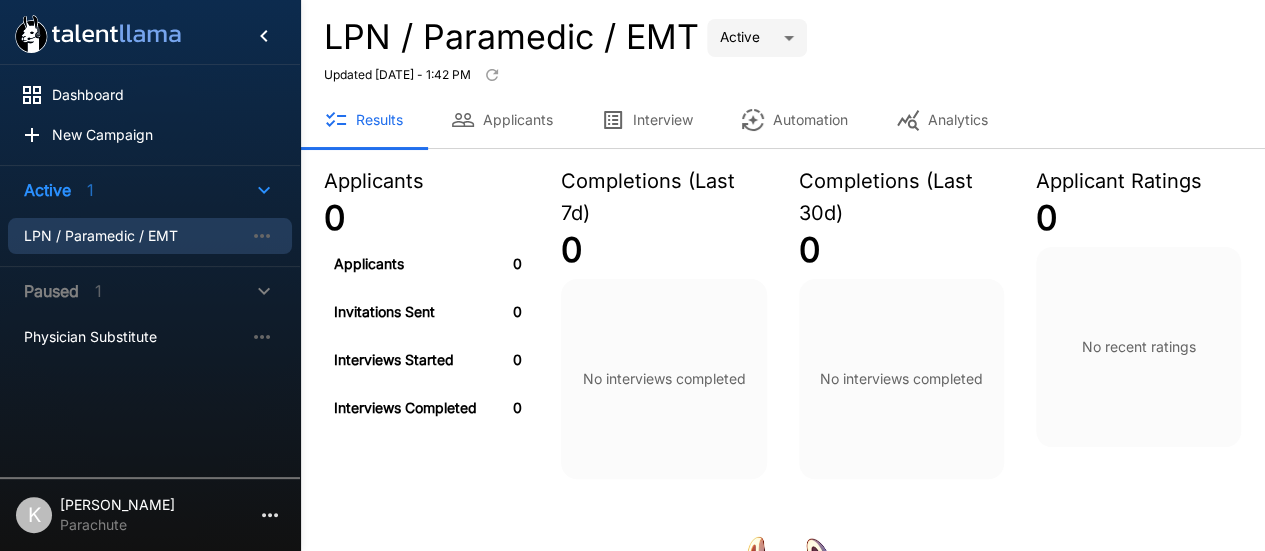 click on "Interview" at bounding box center (647, 120) 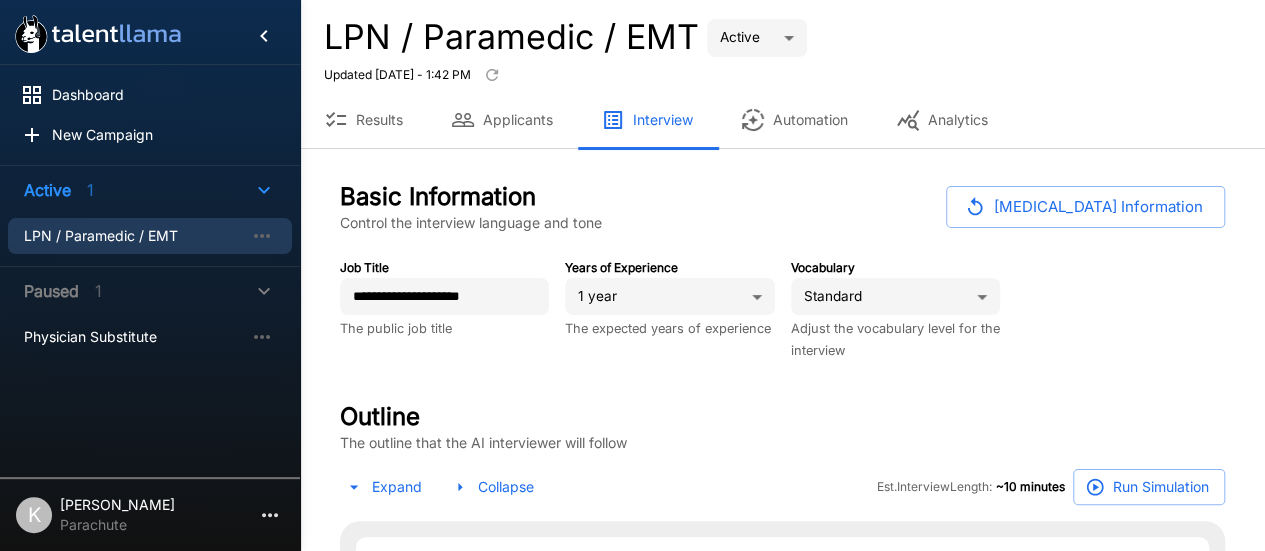 click on "Automation" at bounding box center [794, 120] 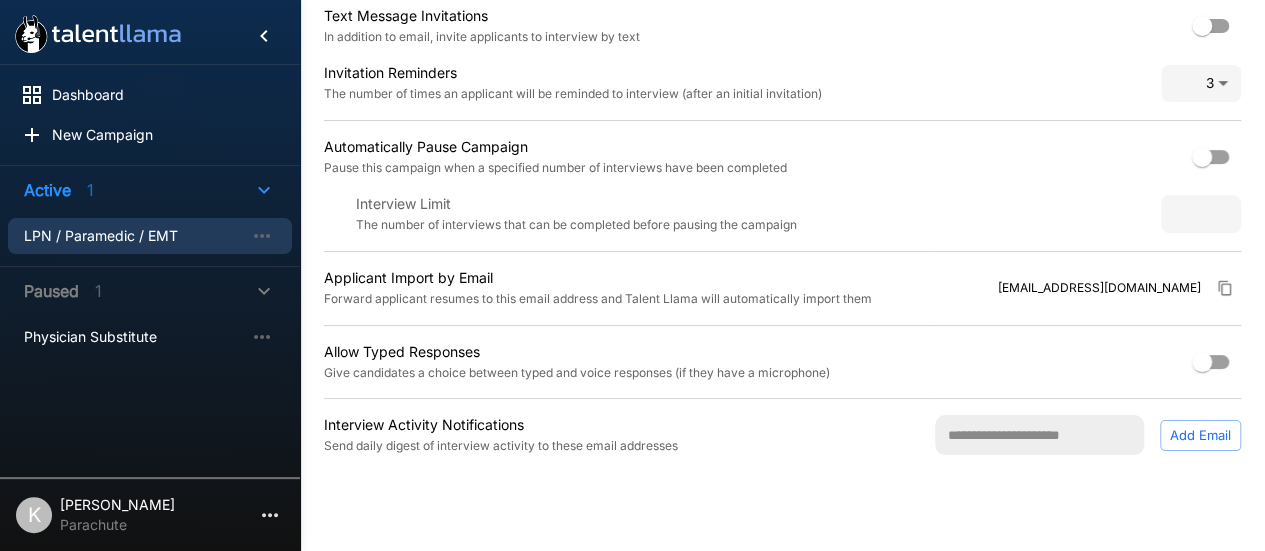 scroll, scrollTop: 0, scrollLeft: 0, axis: both 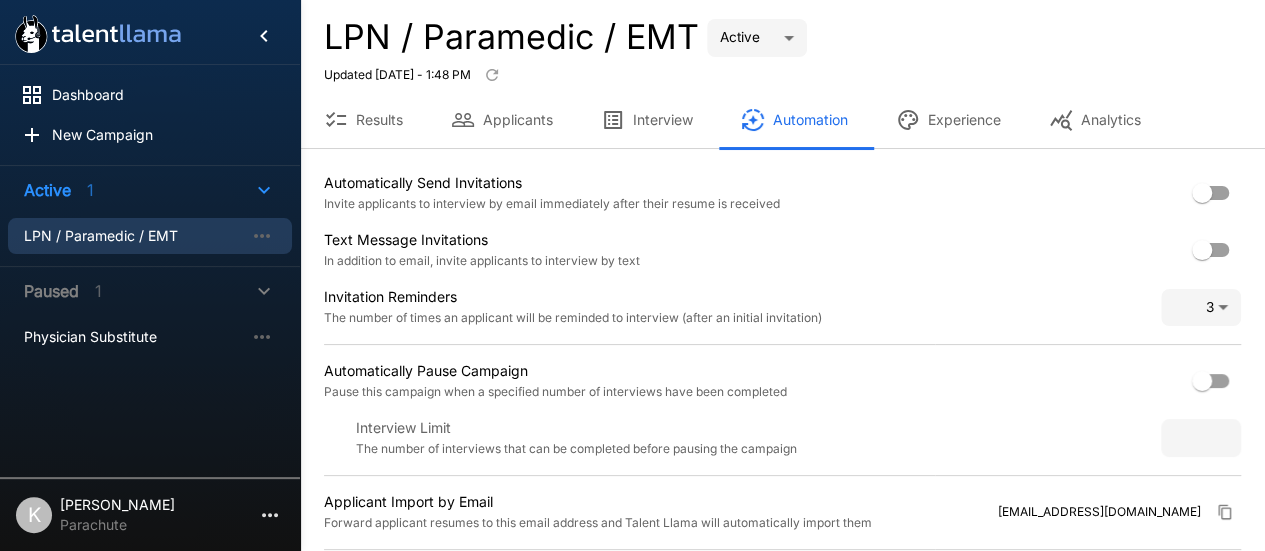 click on "K [PERSON_NAME]" at bounding box center (150, 511) 